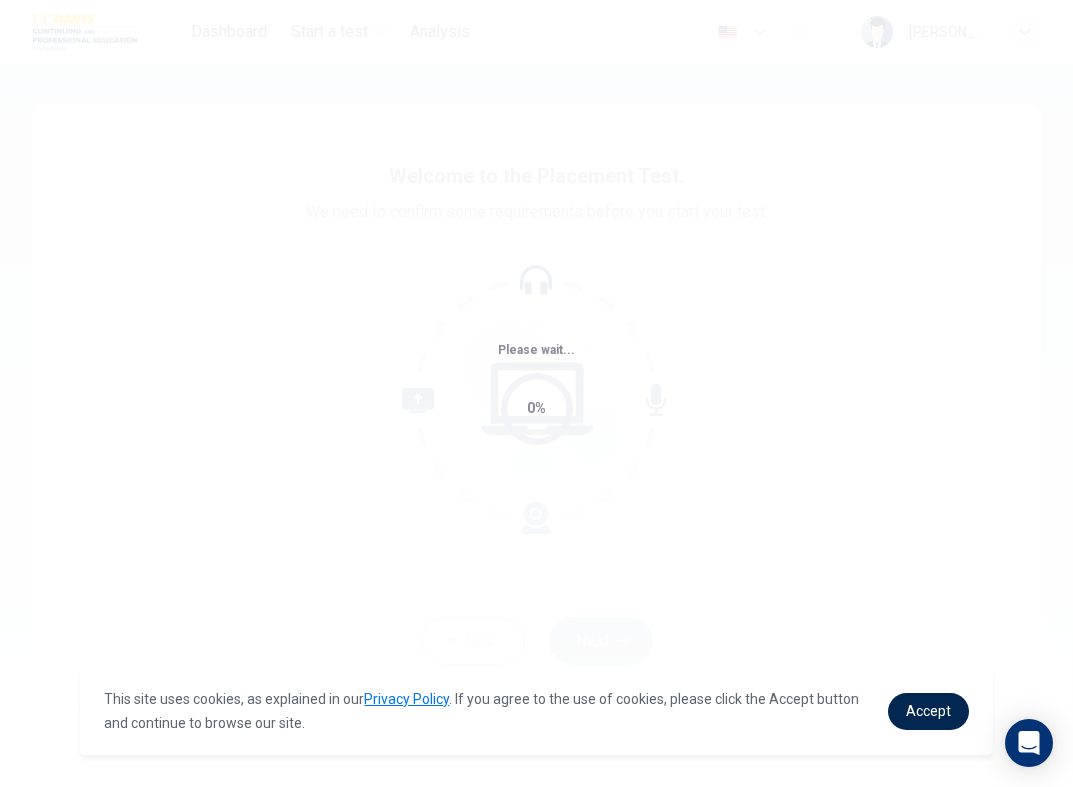 scroll, scrollTop: 0, scrollLeft: 0, axis: both 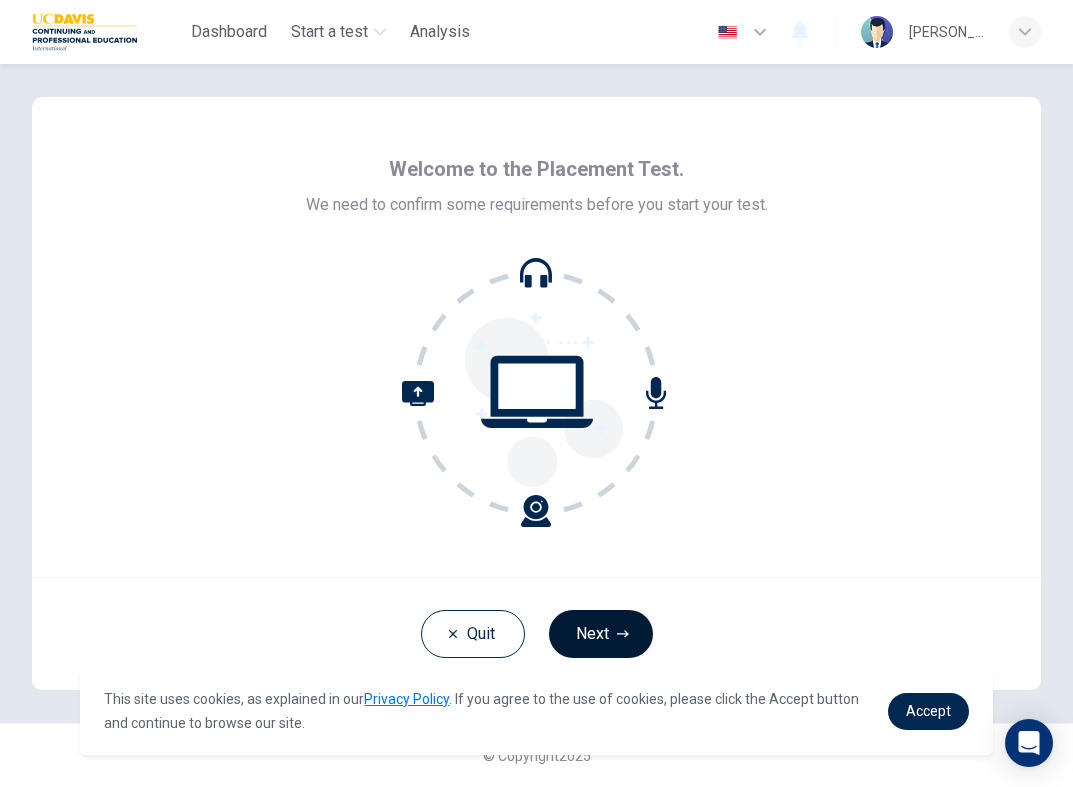 click 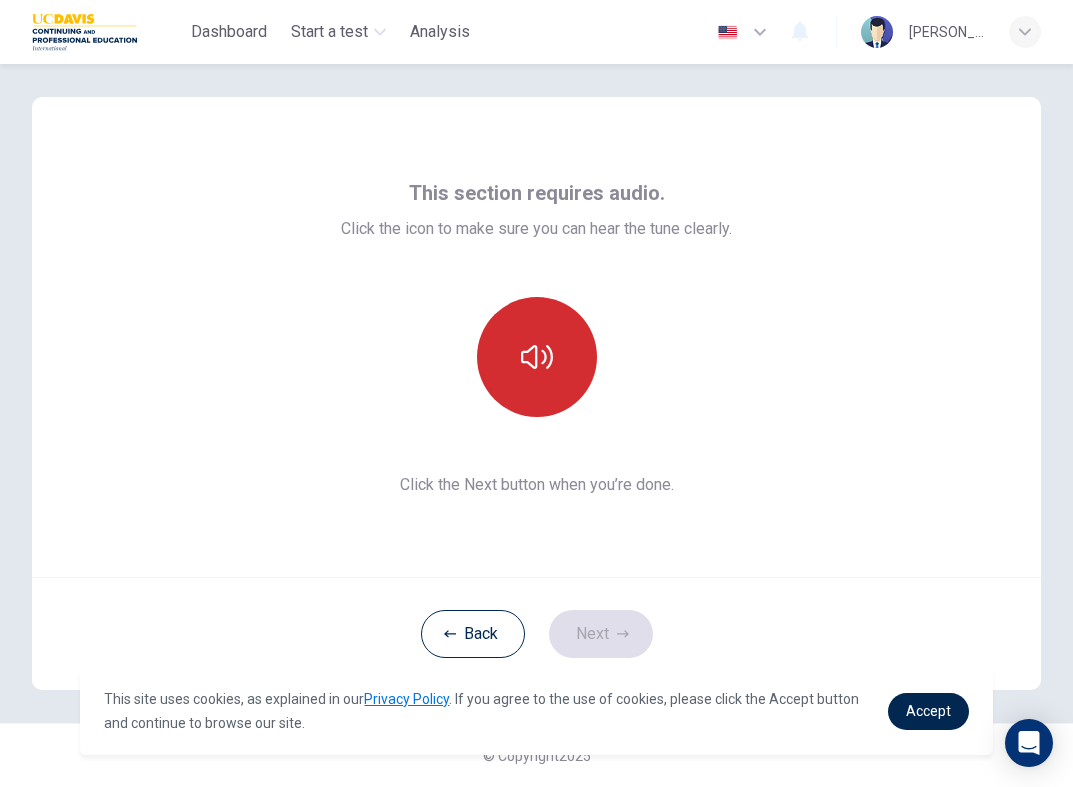 click 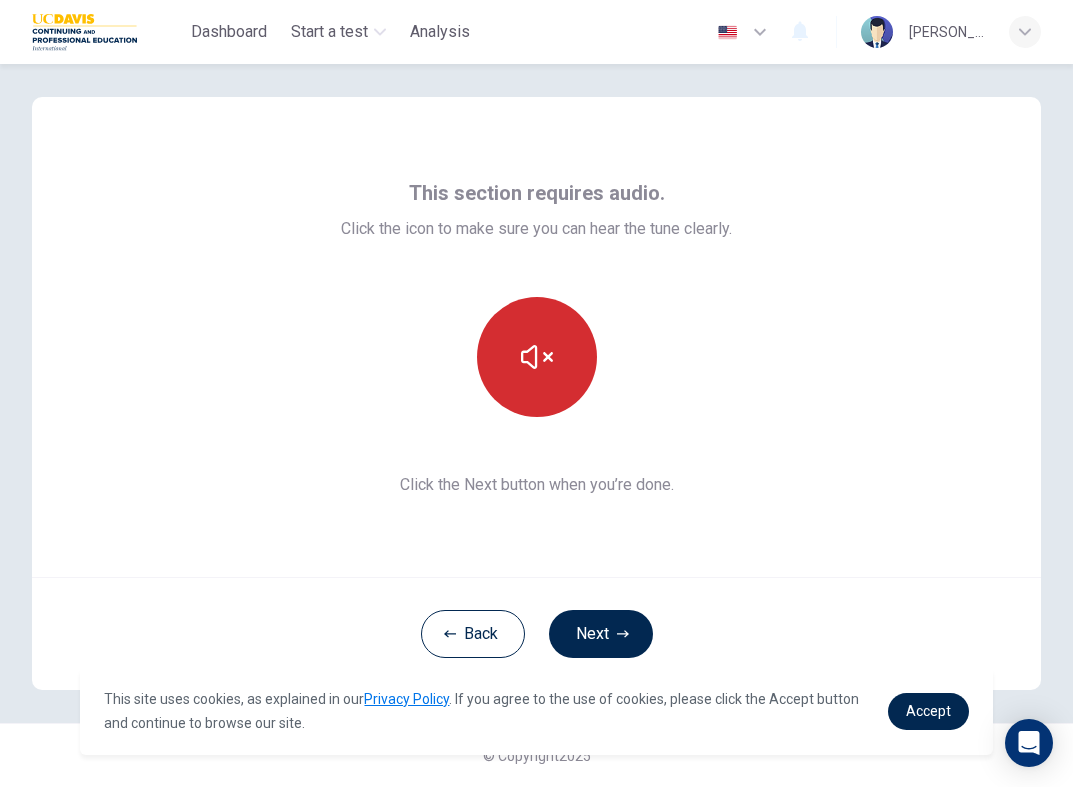 click at bounding box center (537, 357) 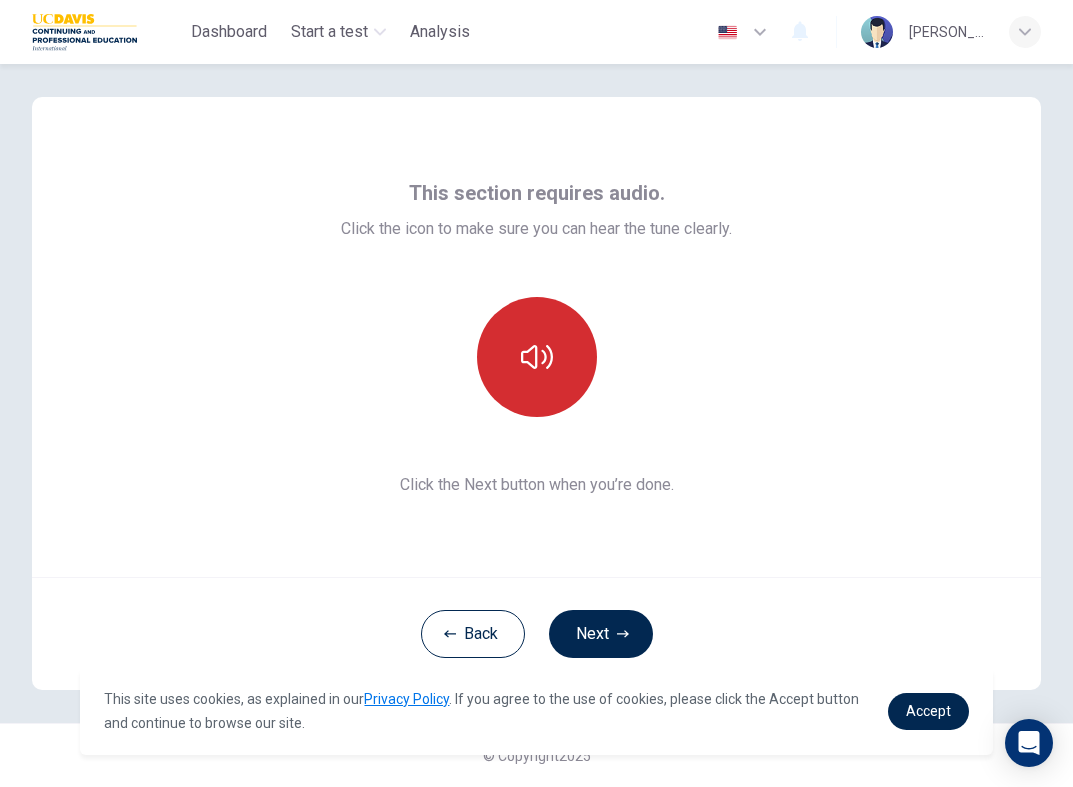 click at bounding box center [537, 357] 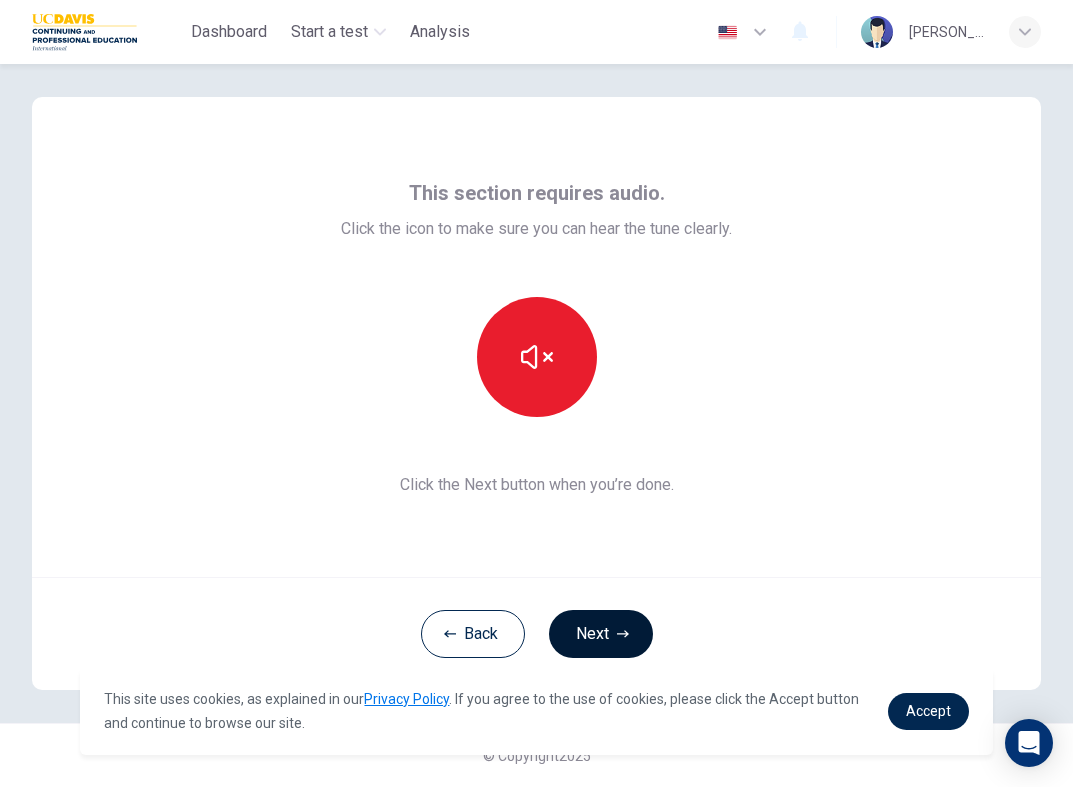 click 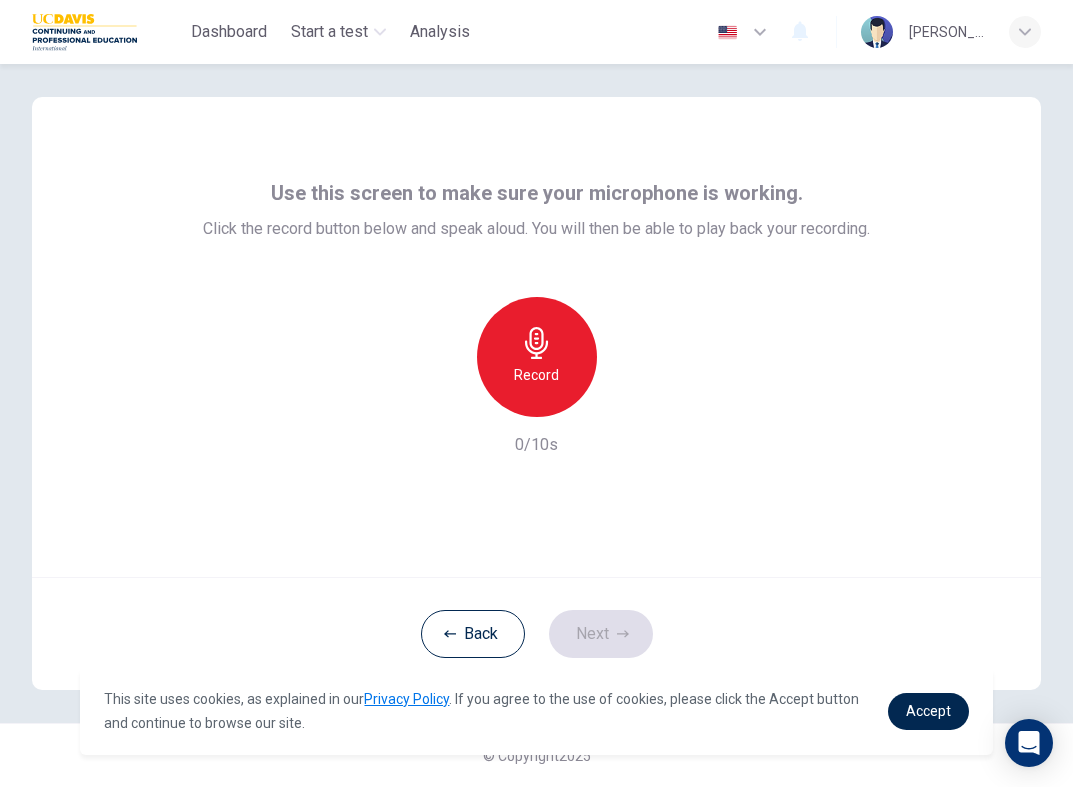 click on "Record" at bounding box center [536, 375] 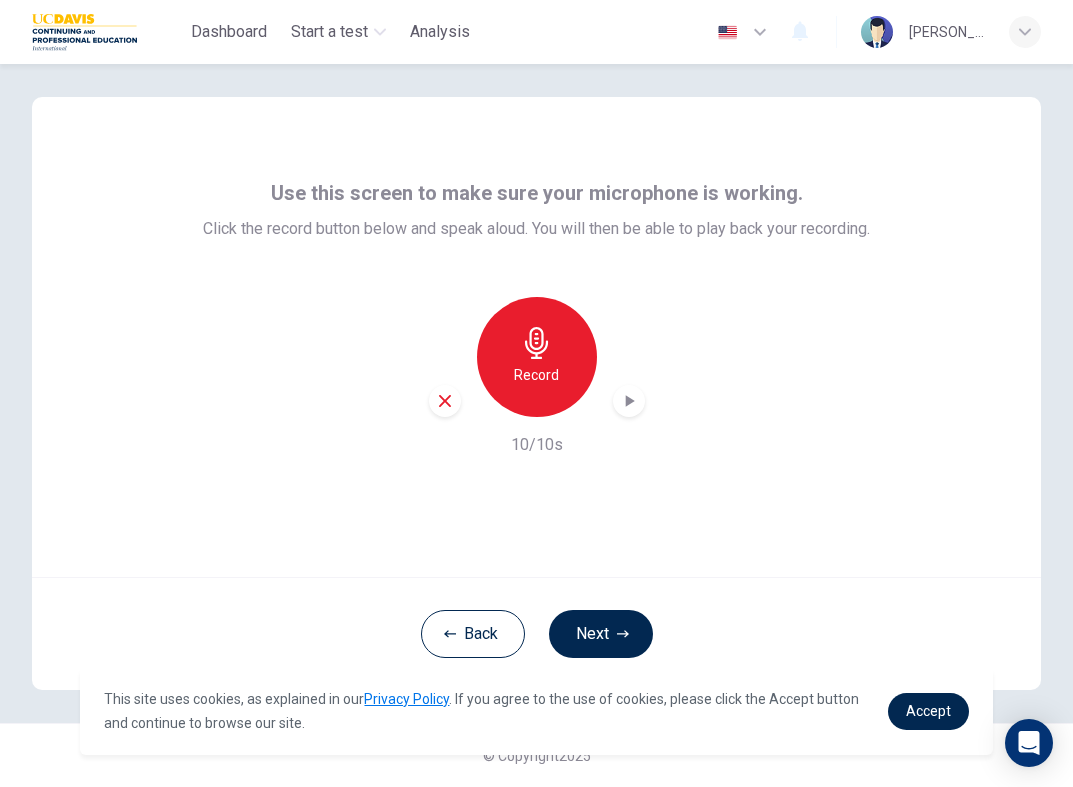 click 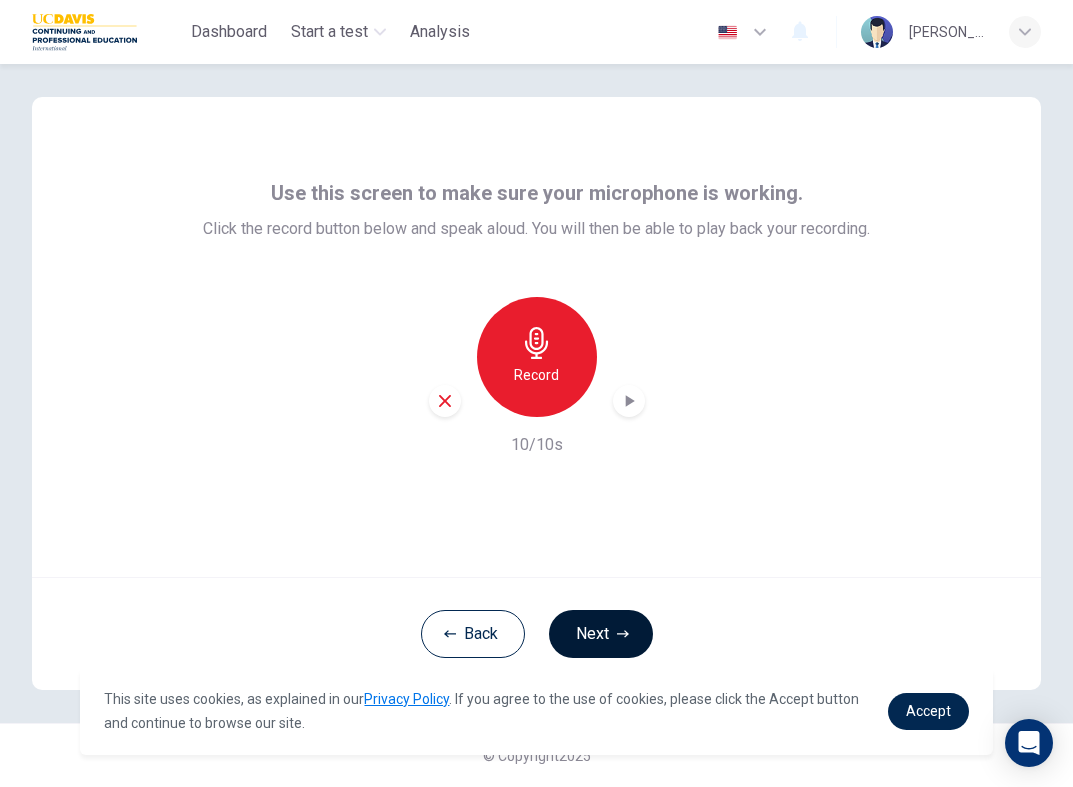 click on "Next" at bounding box center [601, 634] 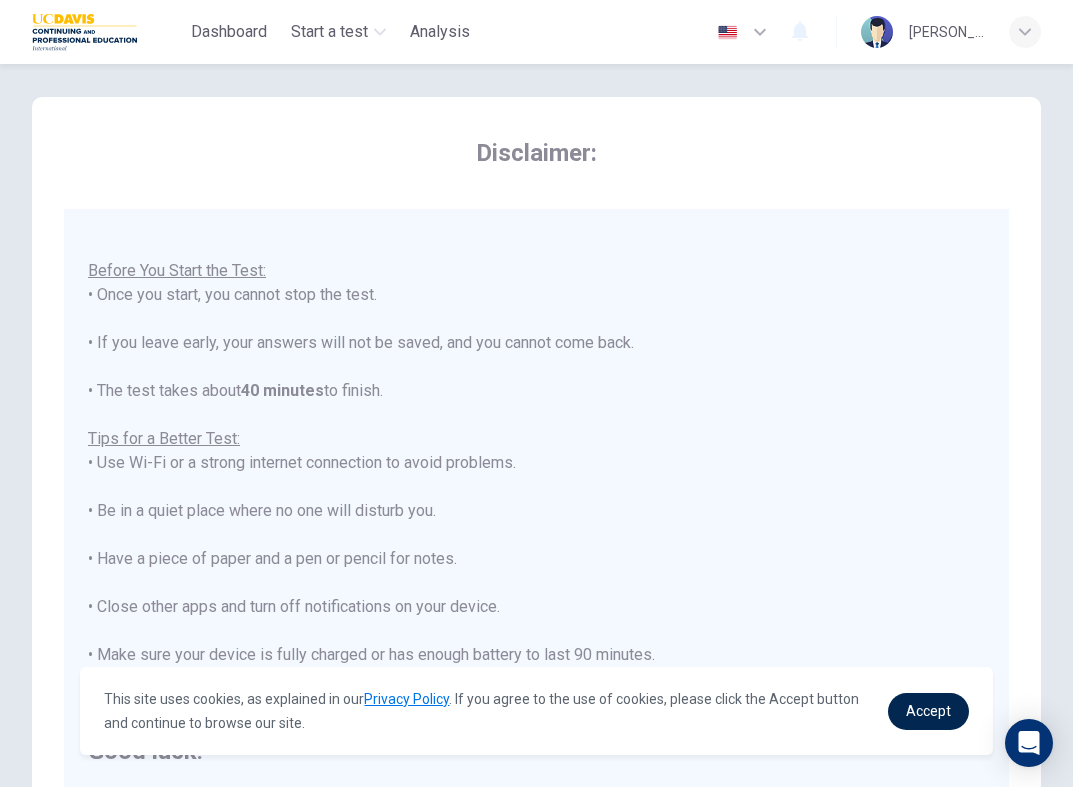 scroll, scrollTop: 21, scrollLeft: 0, axis: vertical 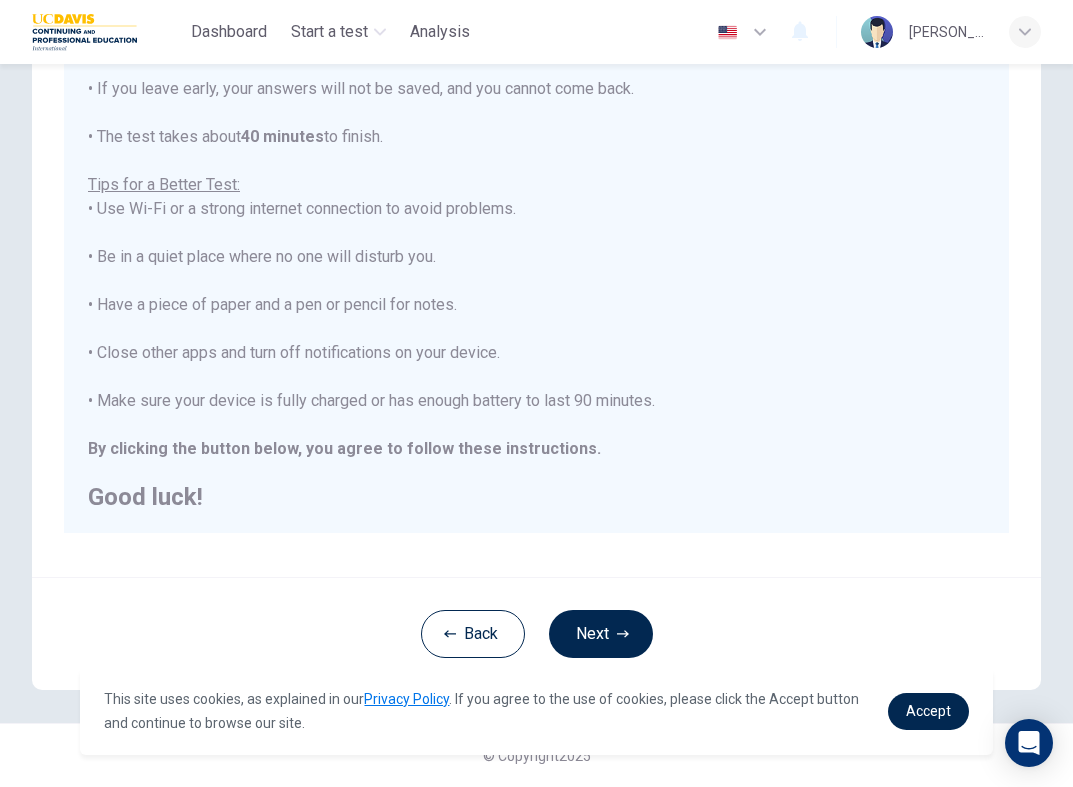 type 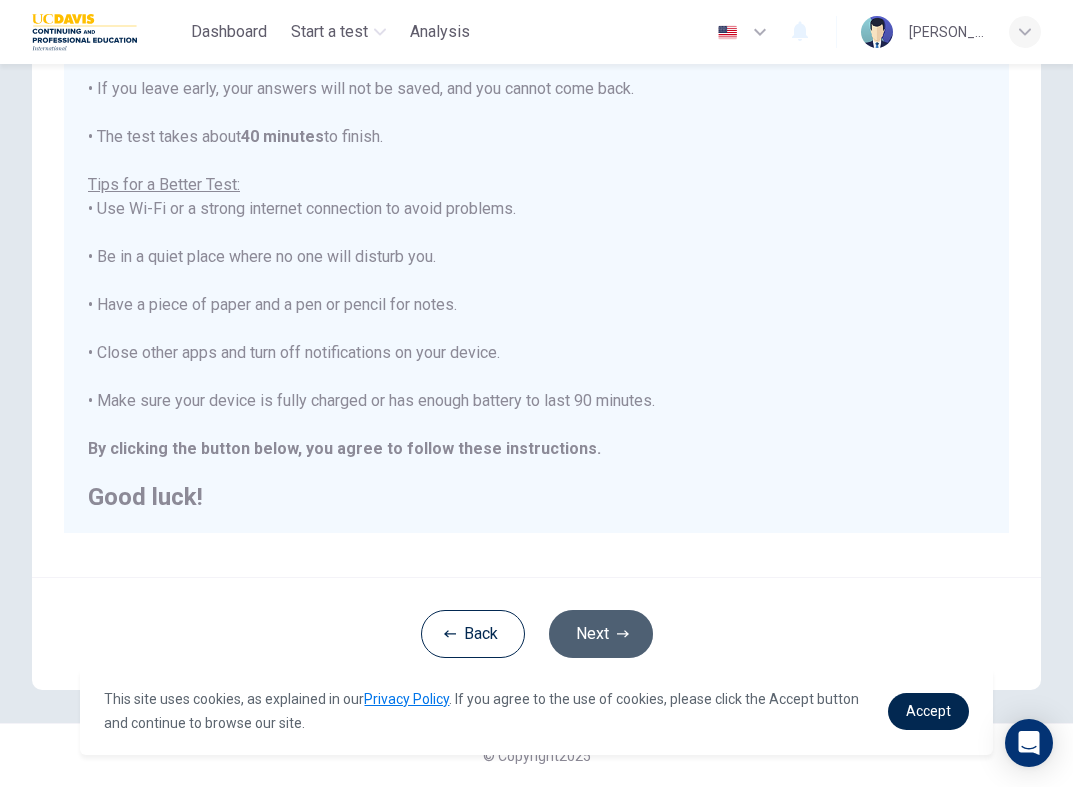 click on "Next" at bounding box center [601, 634] 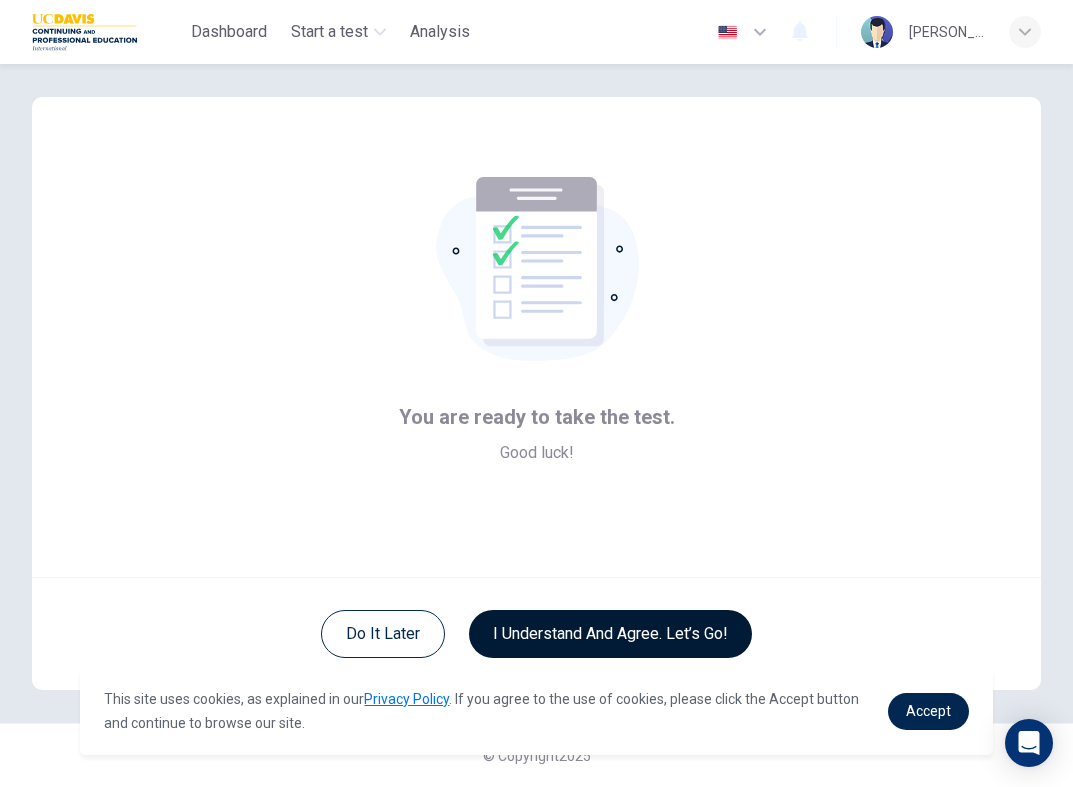 scroll, scrollTop: 7, scrollLeft: 0, axis: vertical 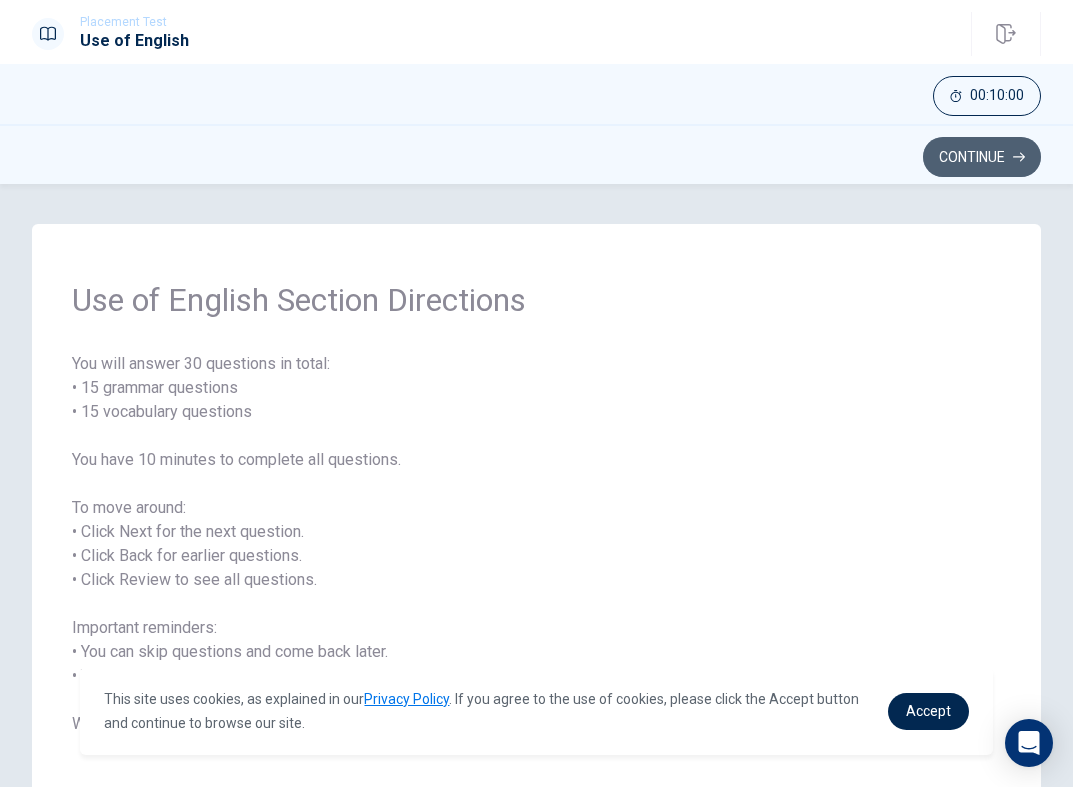 click on "Continue" at bounding box center [982, 157] 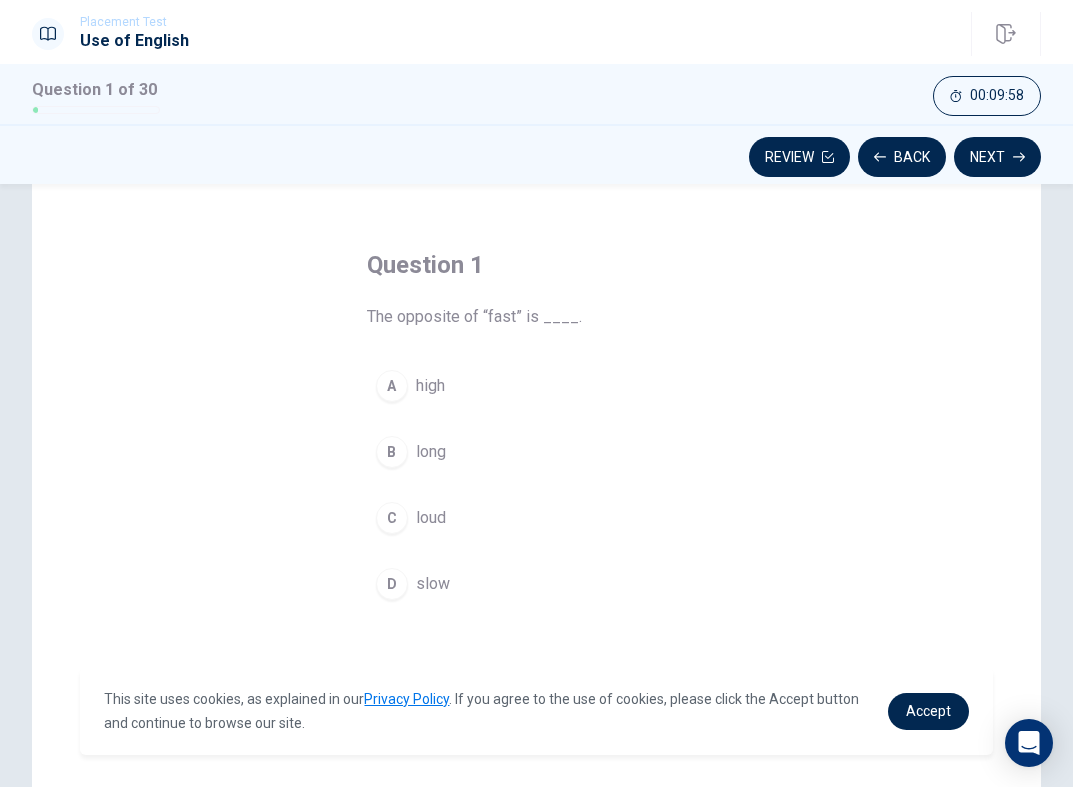 scroll, scrollTop: 72, scrollLeft: 0, axis: vertical 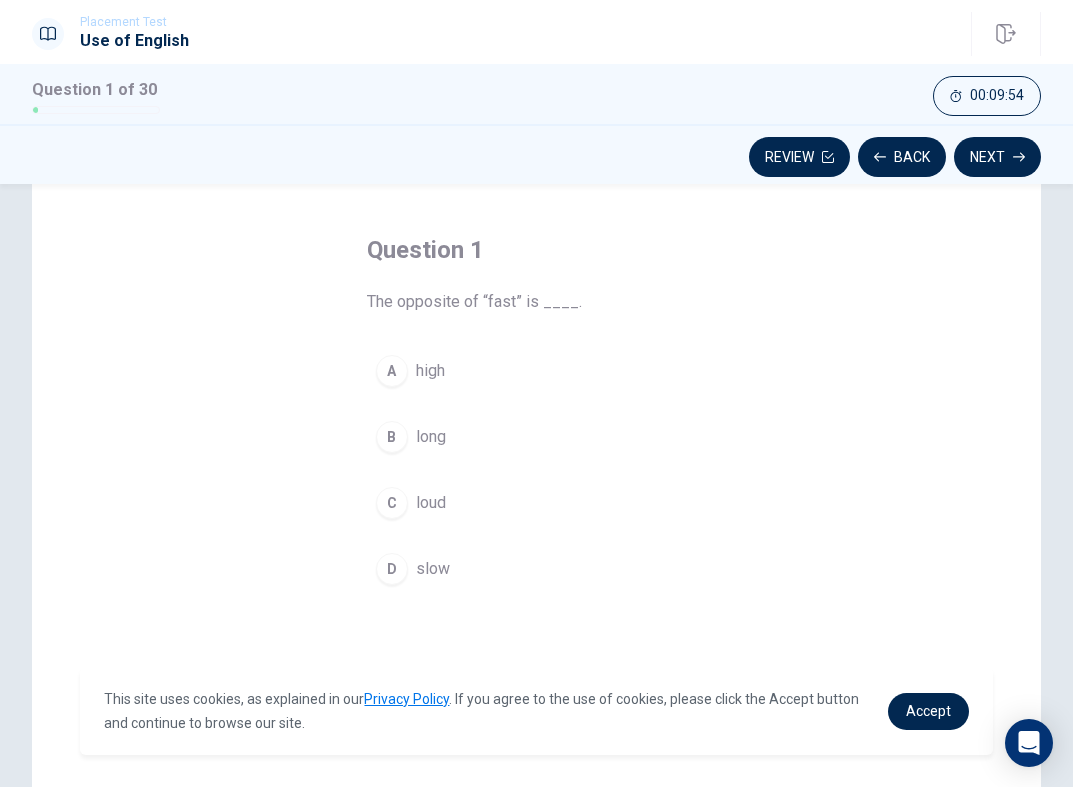 click on "D" at bounding box center (392, 569) 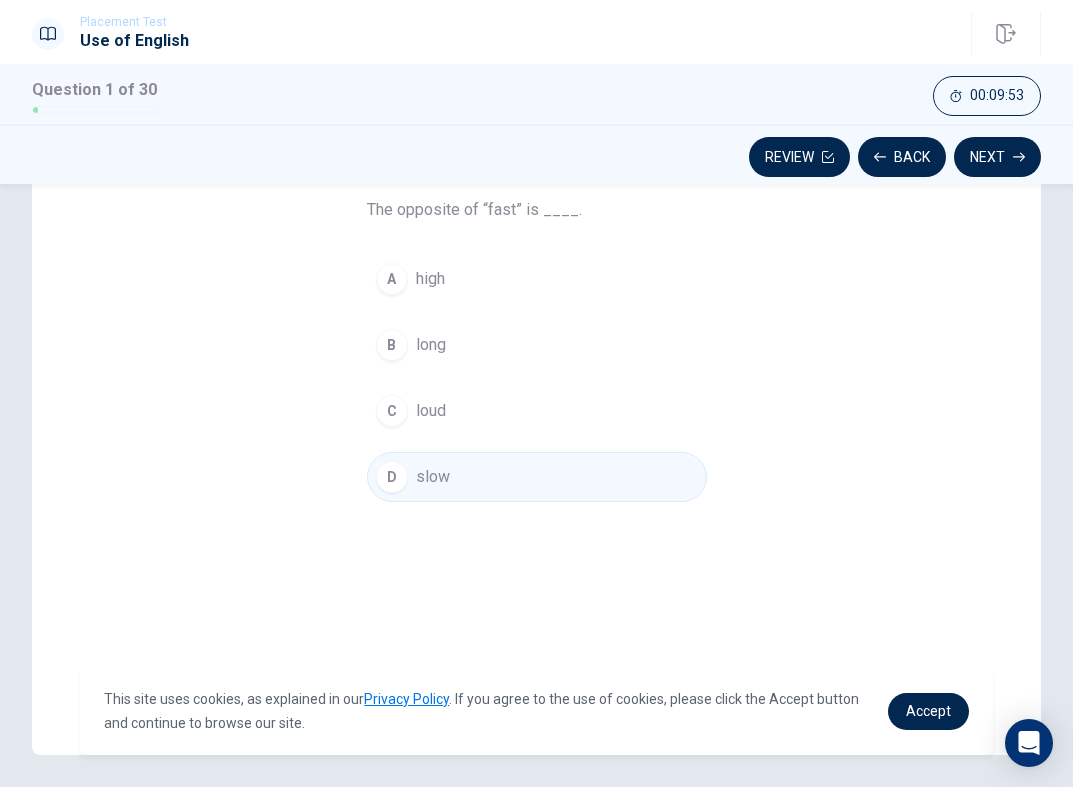 scroll, scrollTop: 203, scrollLeft: 0, axis: vertical 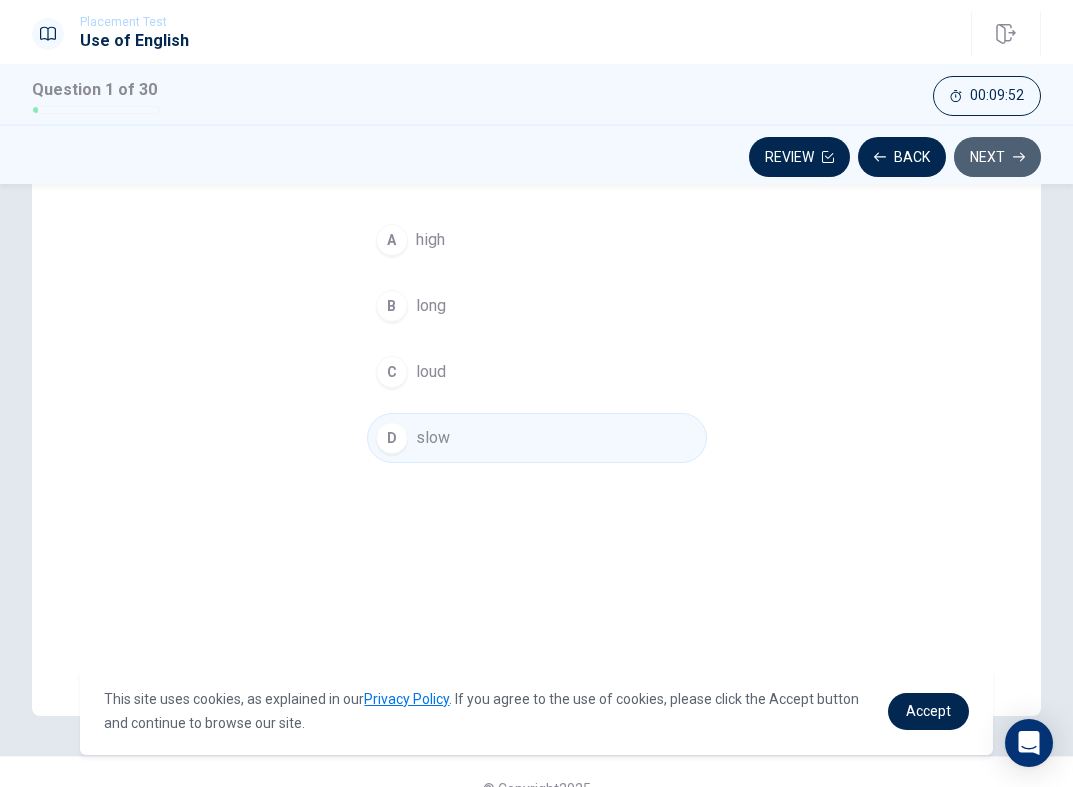 click on "Next" at bounding box center [997, 157] 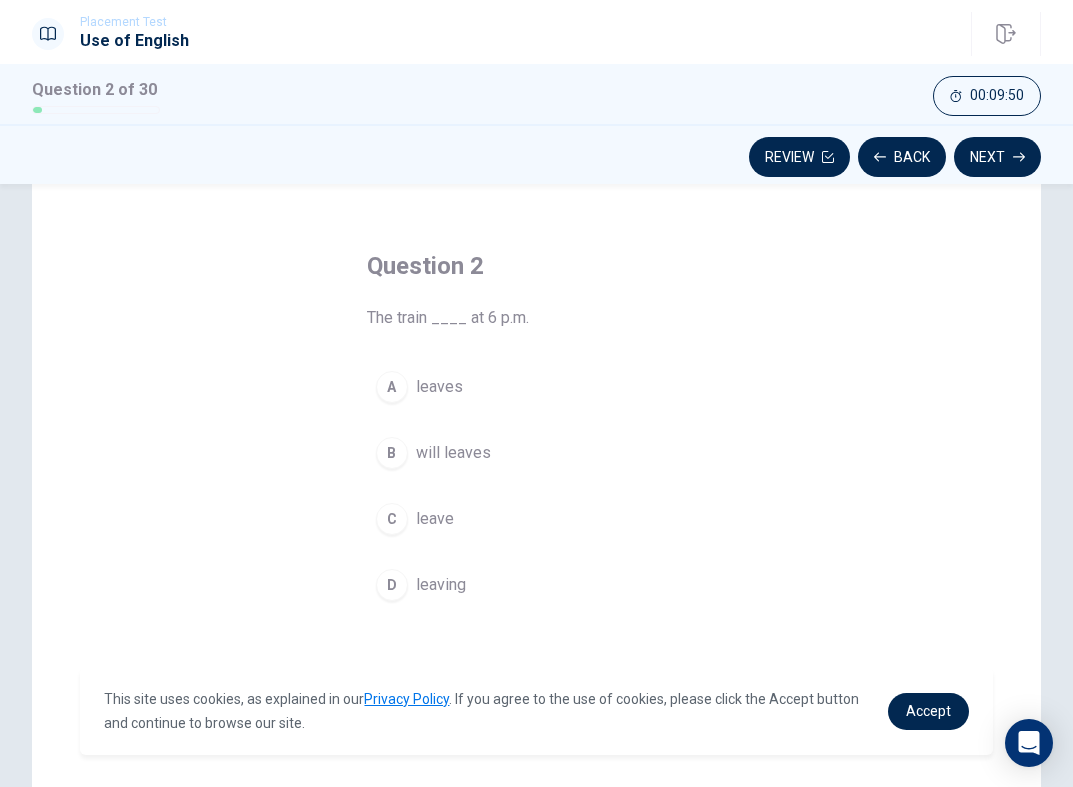 scroll, scrollTop: 62, scrollLeft: 0, axis: vertical 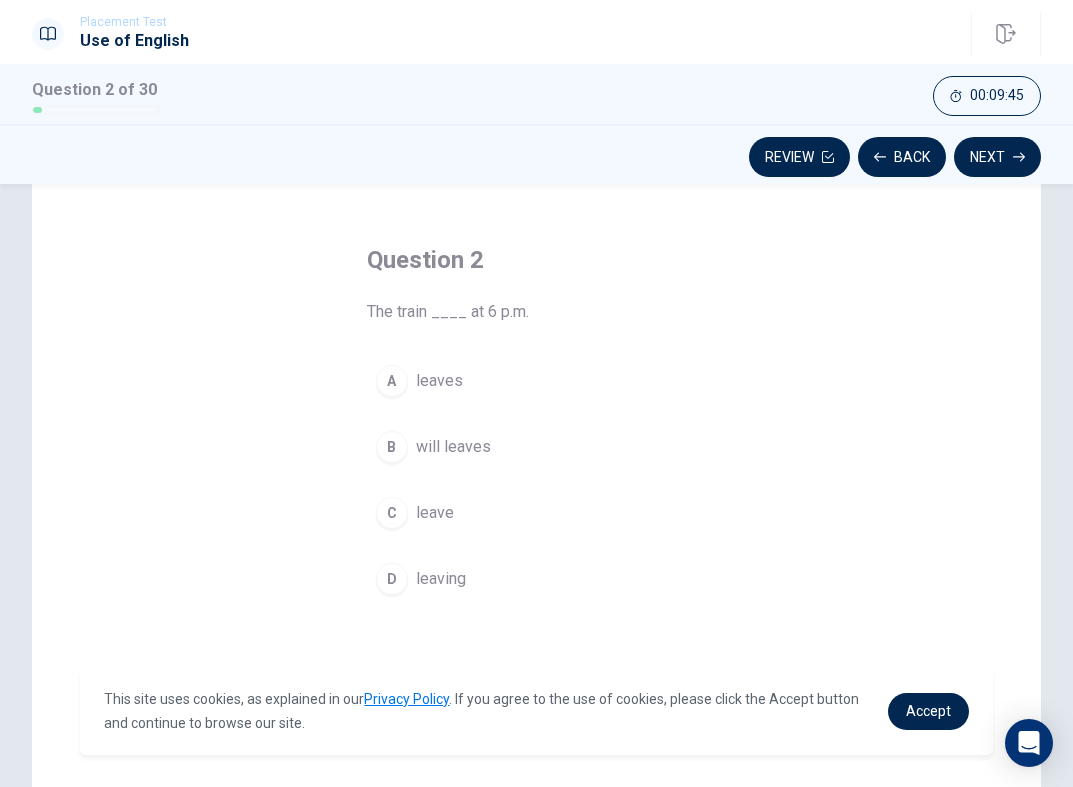 click on "leaves" at bounding box center [439, 381] 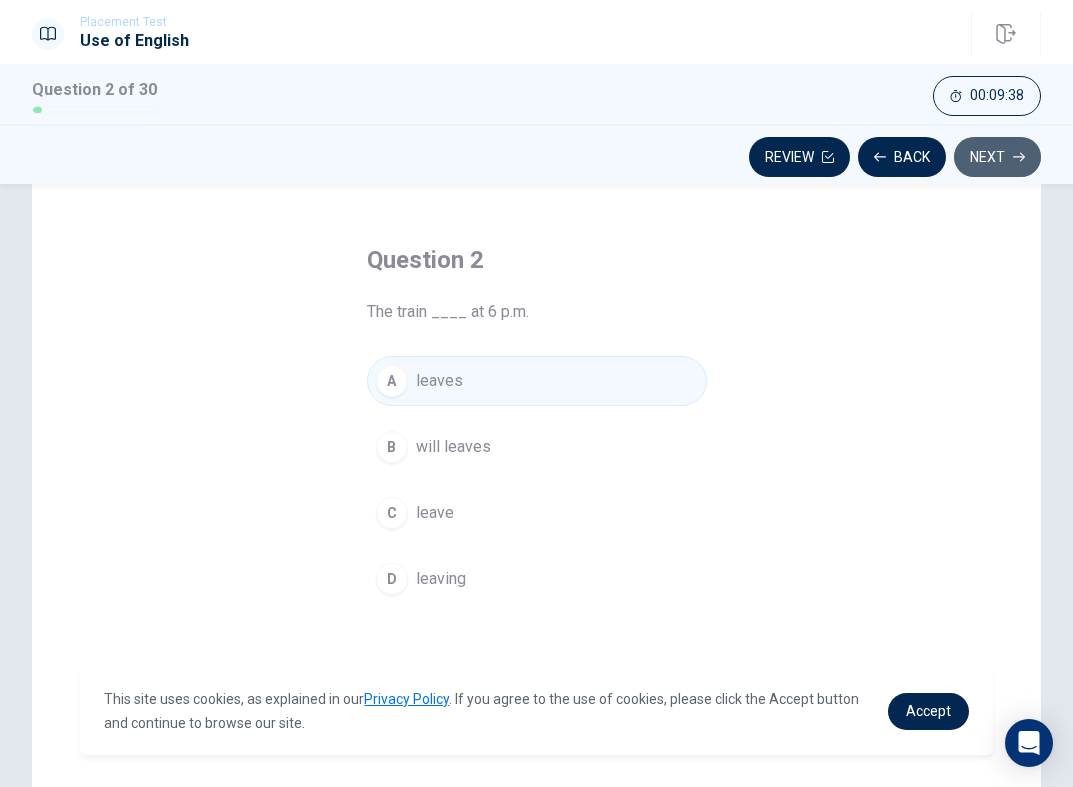 click on "Next" at bounding box center [997, 157] 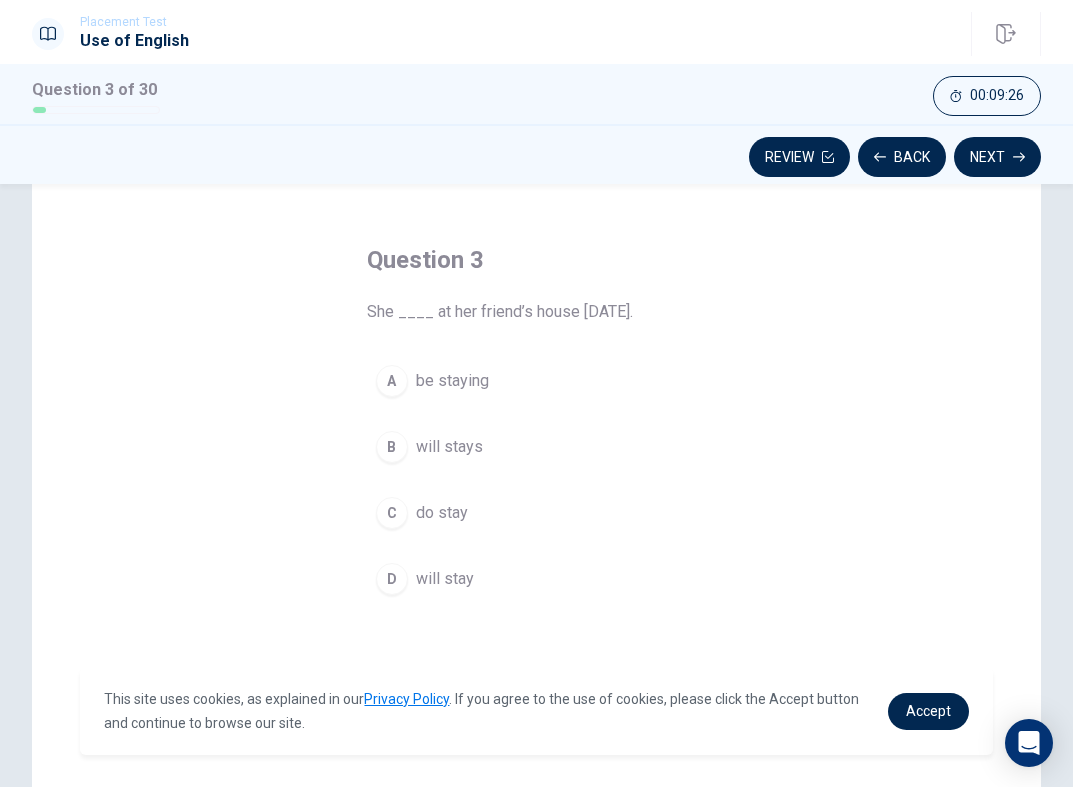 click on "D will stay" at bounding box center [537, 579] 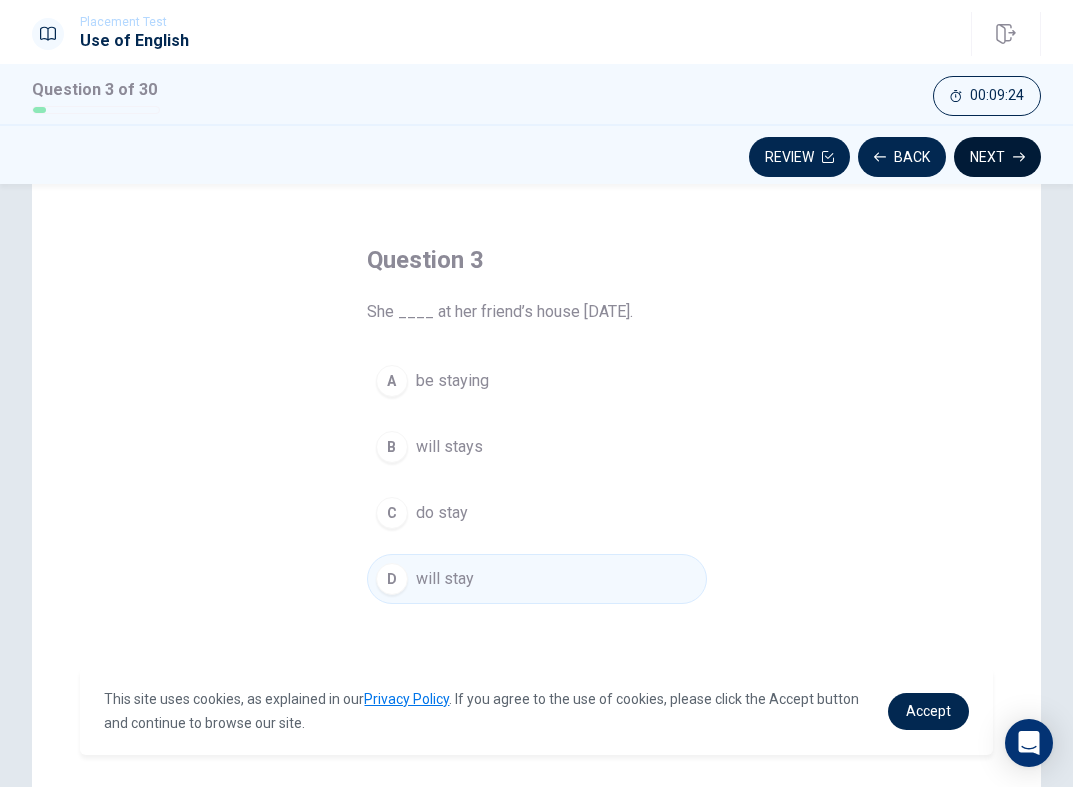 click on "Next" at bounding box center (997, 157) 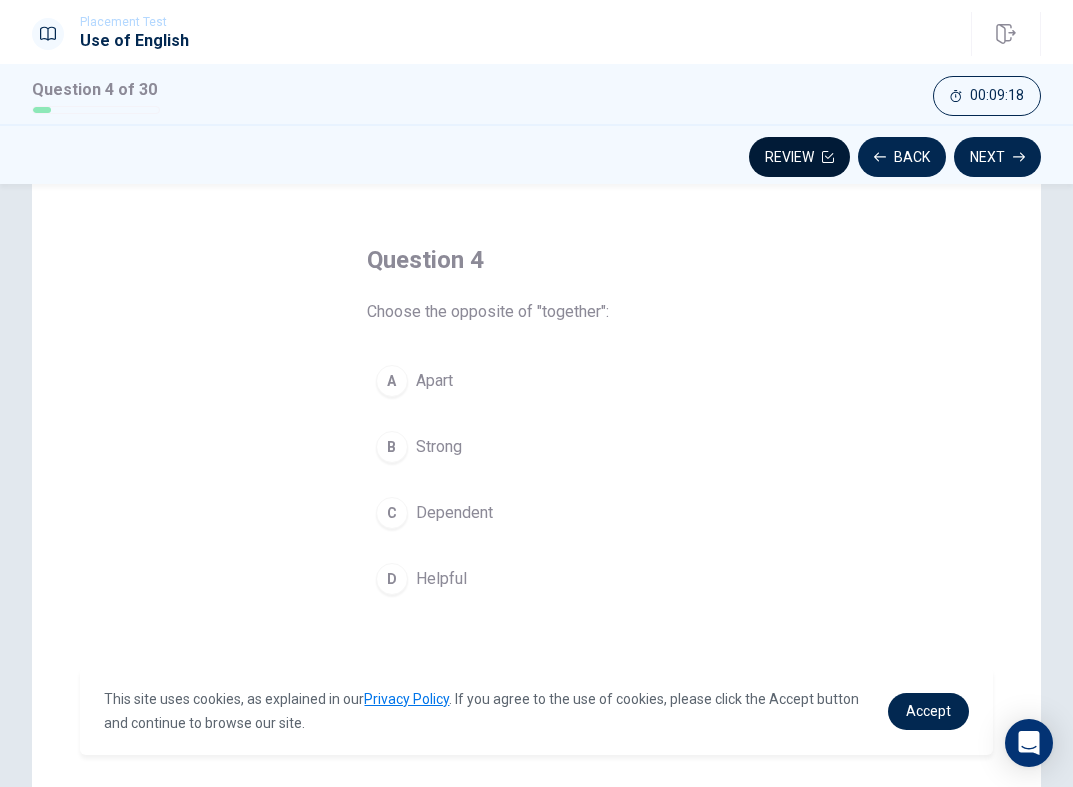 click on "Review" at bounding box center [799, 157] 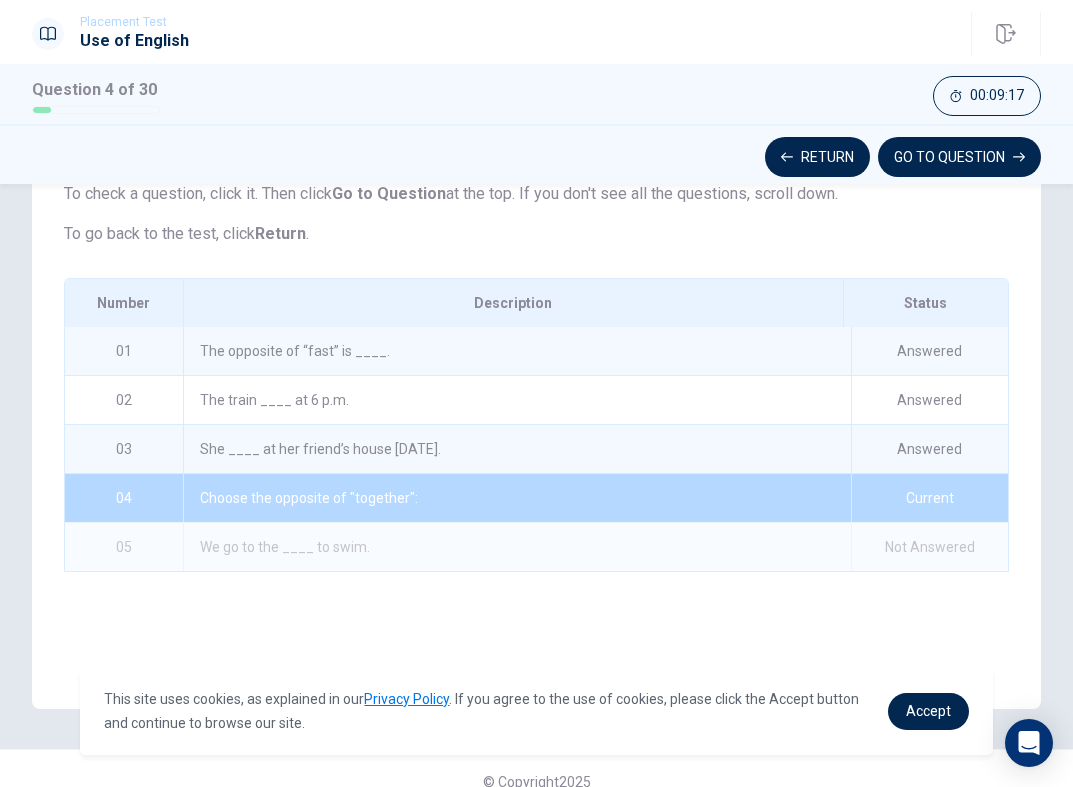 scroll, scrollTop: 205, scrollLeft: 0, axis: vertical 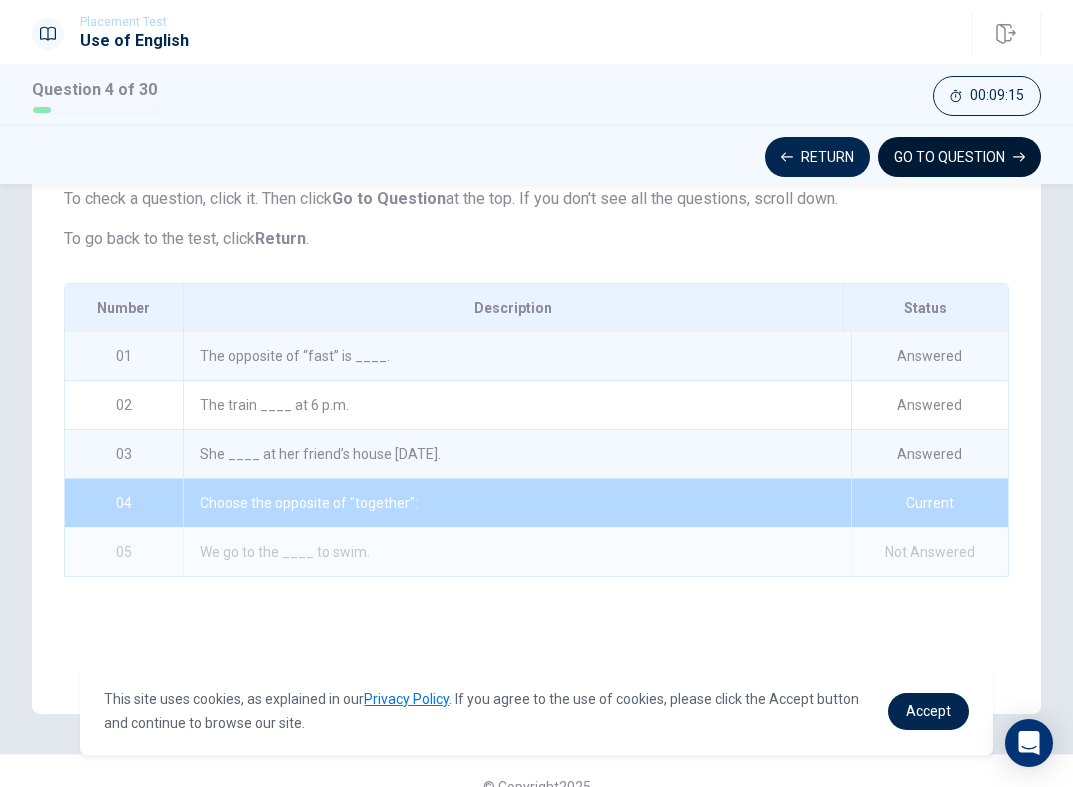 click on "GO TO QUESTION" at bounding box center (959, 157) 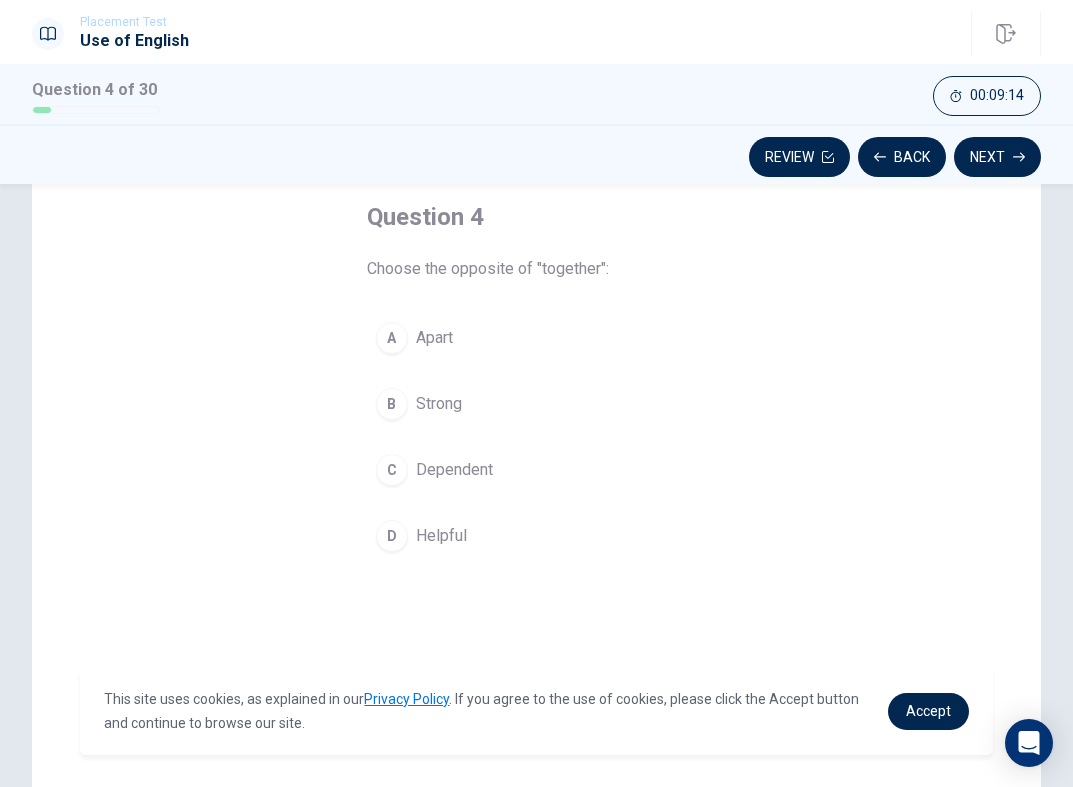 scroll, scrollTop: 104, scrollLeft: 0, axis: vertical 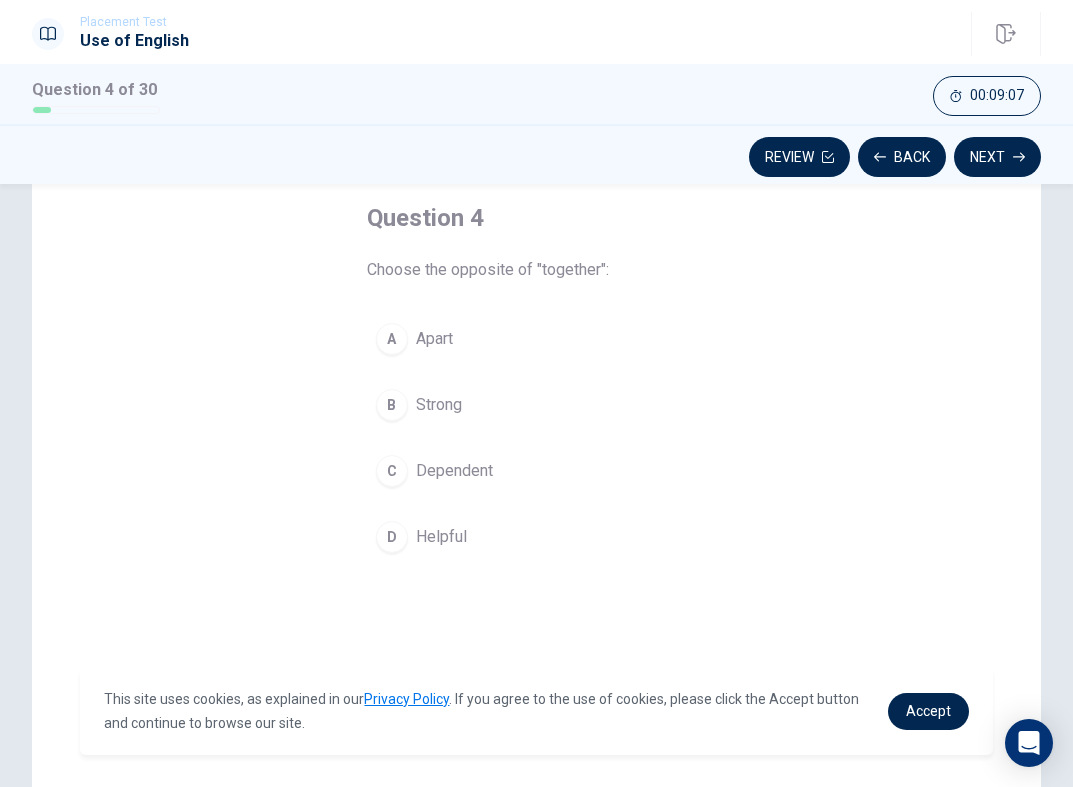 click on "A" at bounding box center [392, 339] 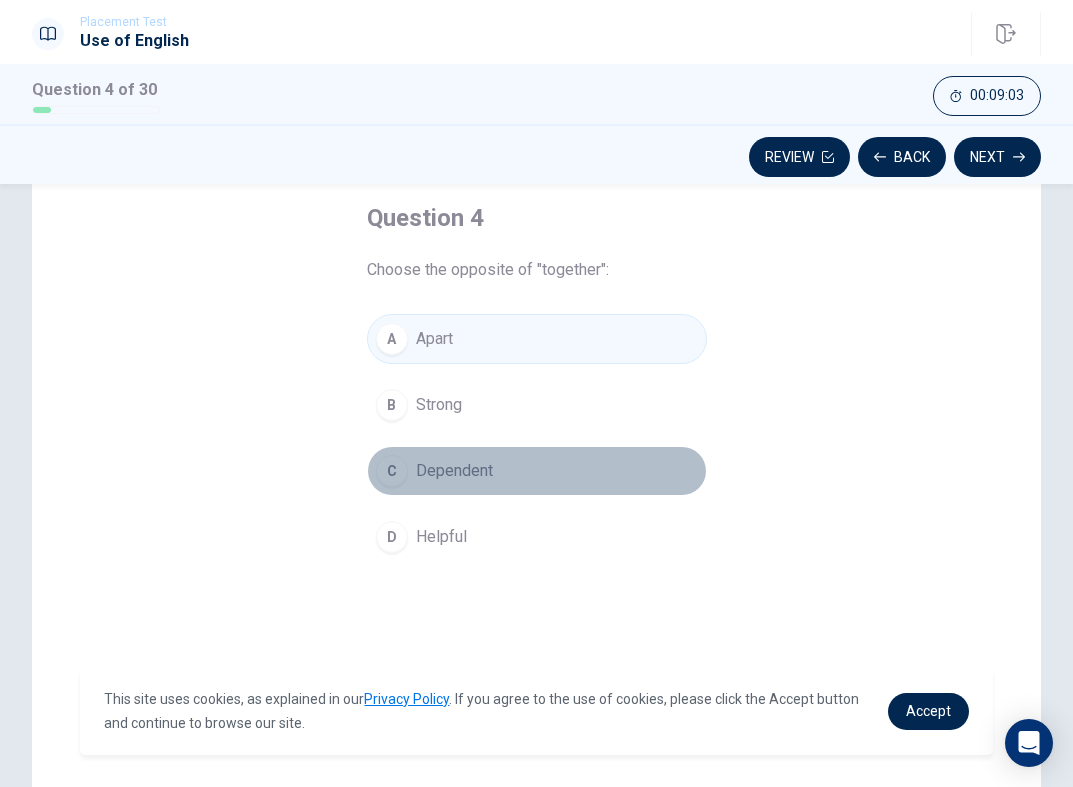 click on "C" at bounding box center [392, 471] 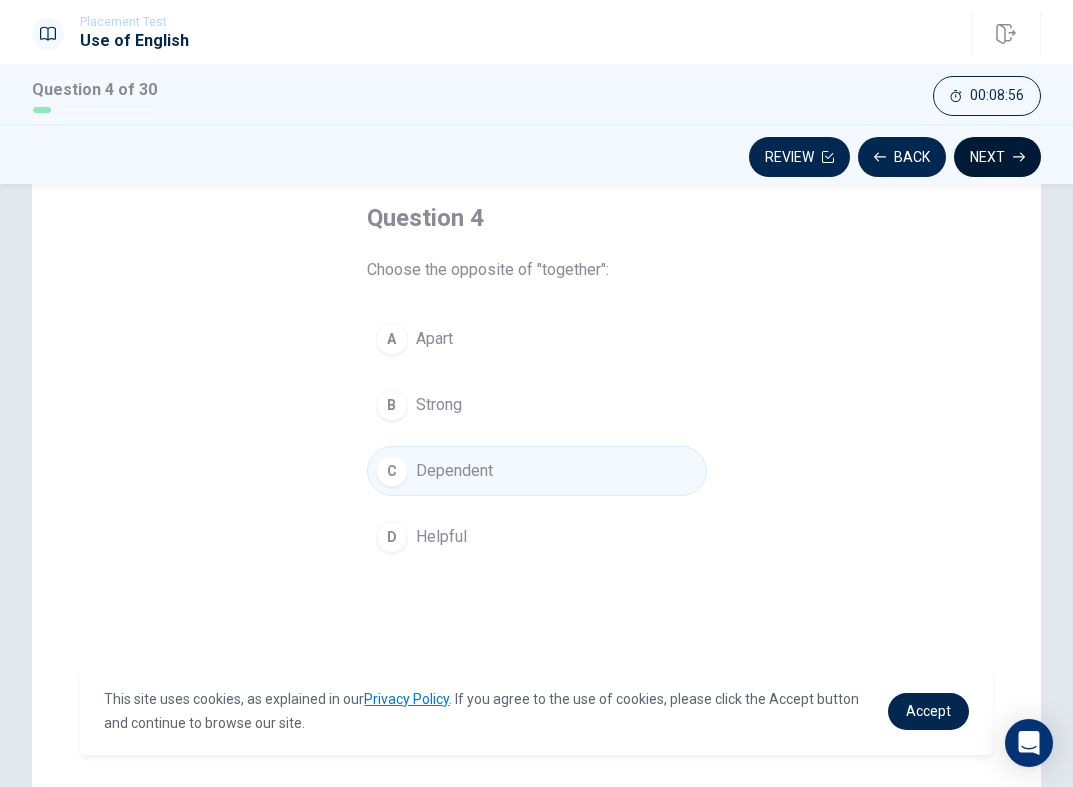 click on "Next" at bounding box center [997, 157] 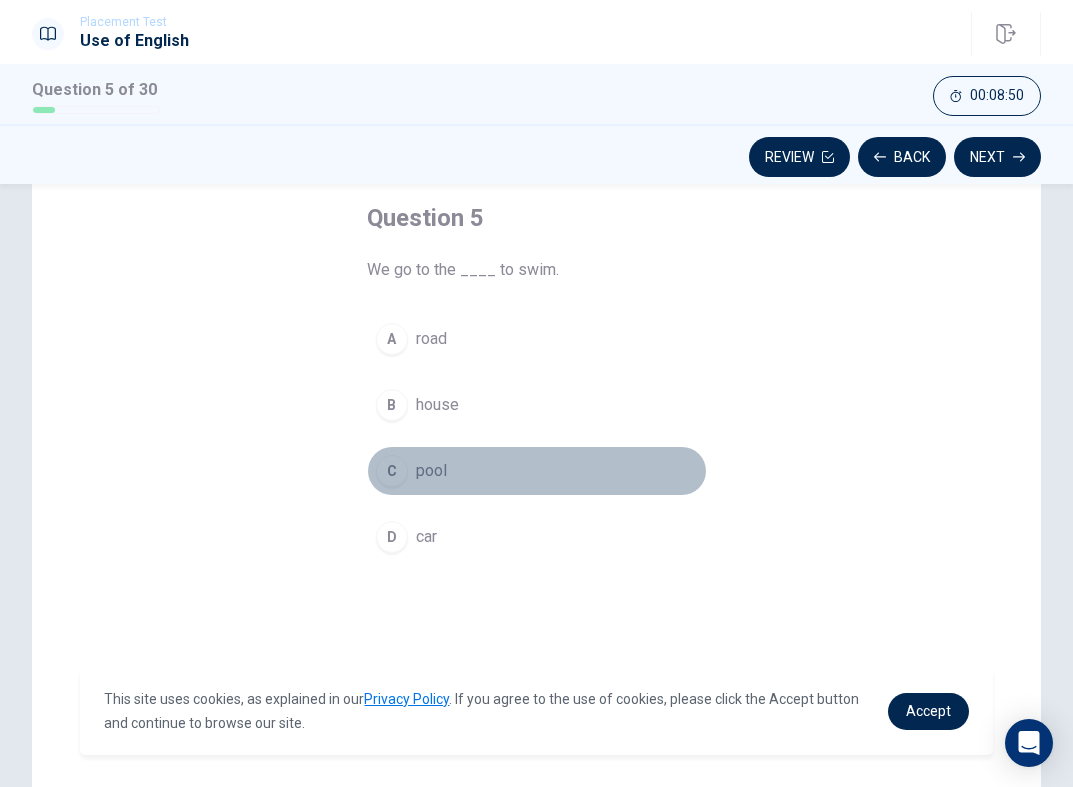click on "C" at bounding box center [392, 471] 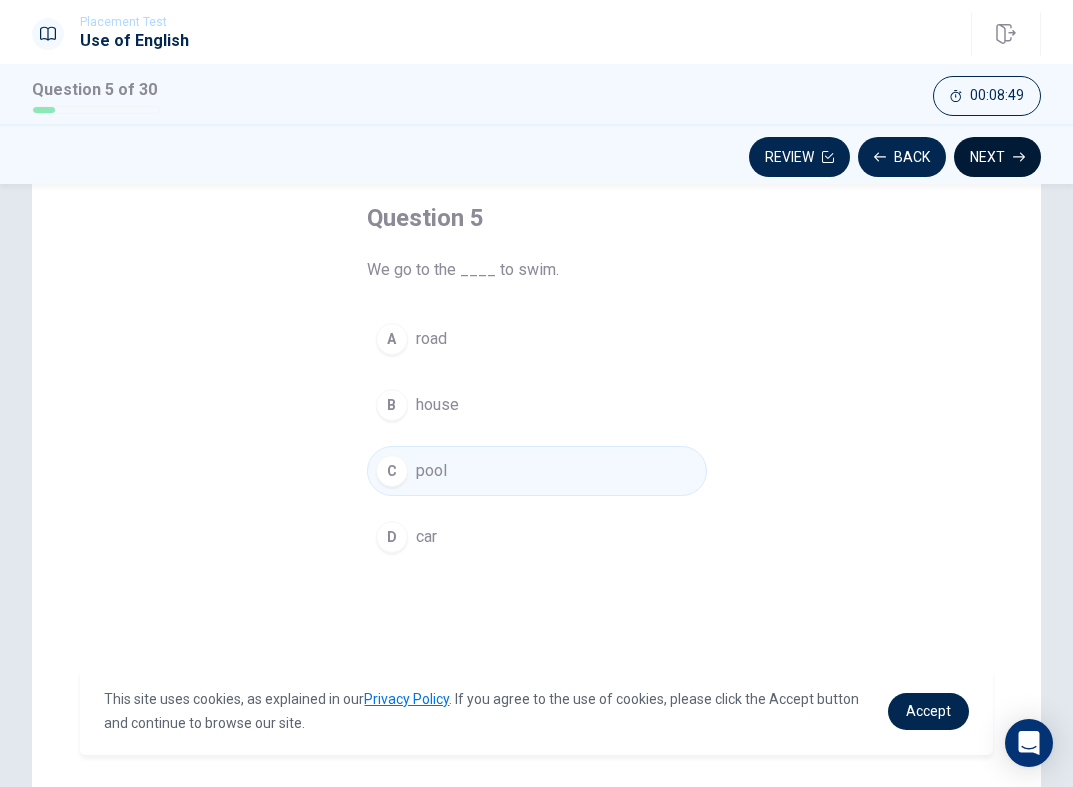 click on "Next" at bounding box center (997, 157) 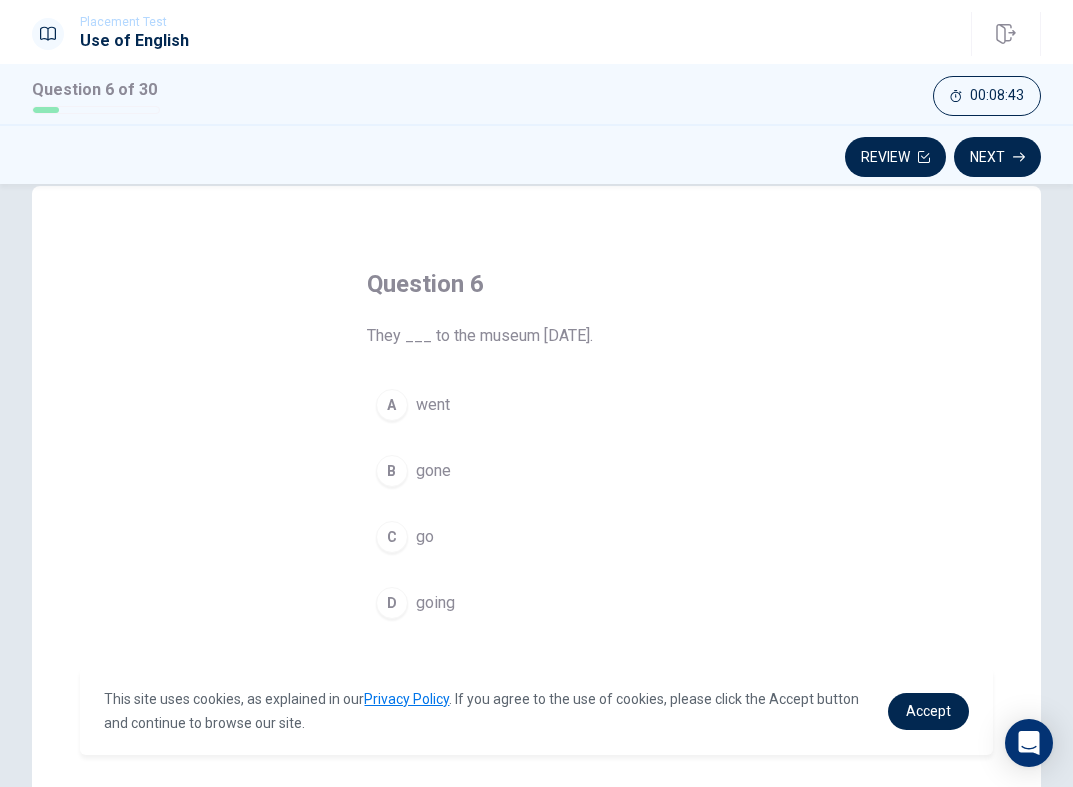 scroll, scrollTop: 41, scrollLeft: 0, axis: vertical 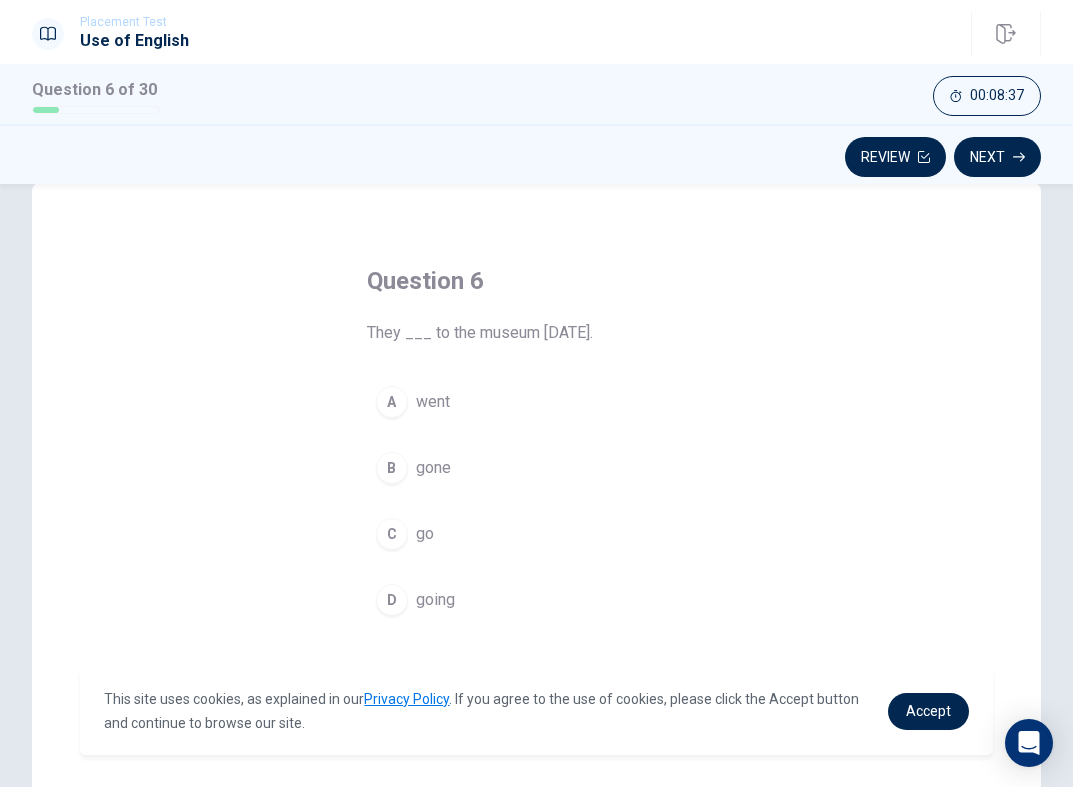 click on "A" at bounding box center [392, 402] 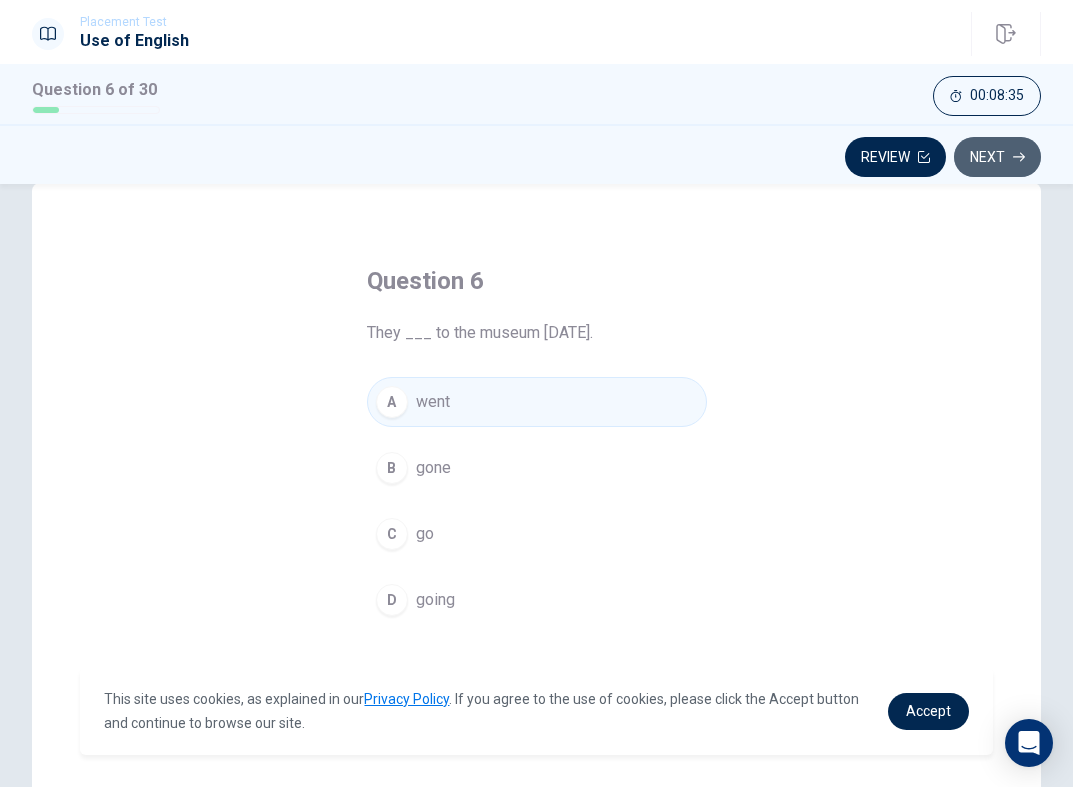 click 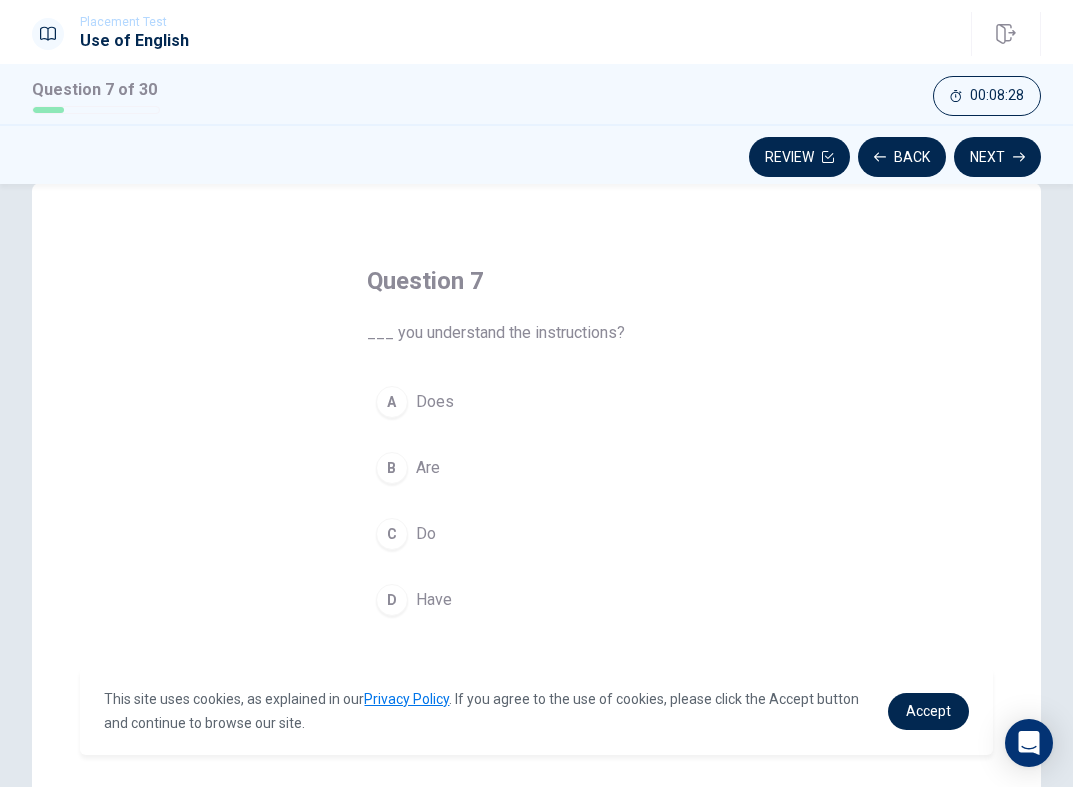 click on "C" at bounding box center [392, 534] 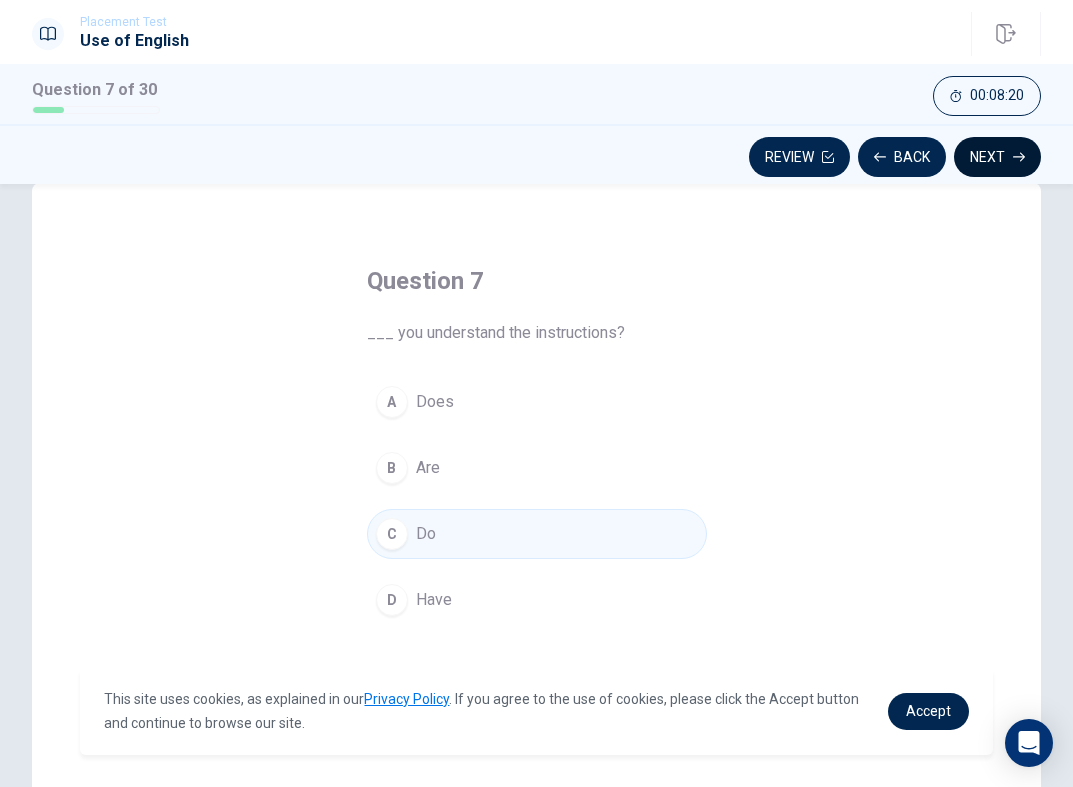 click on "Next" at bounding box center (997, 157) 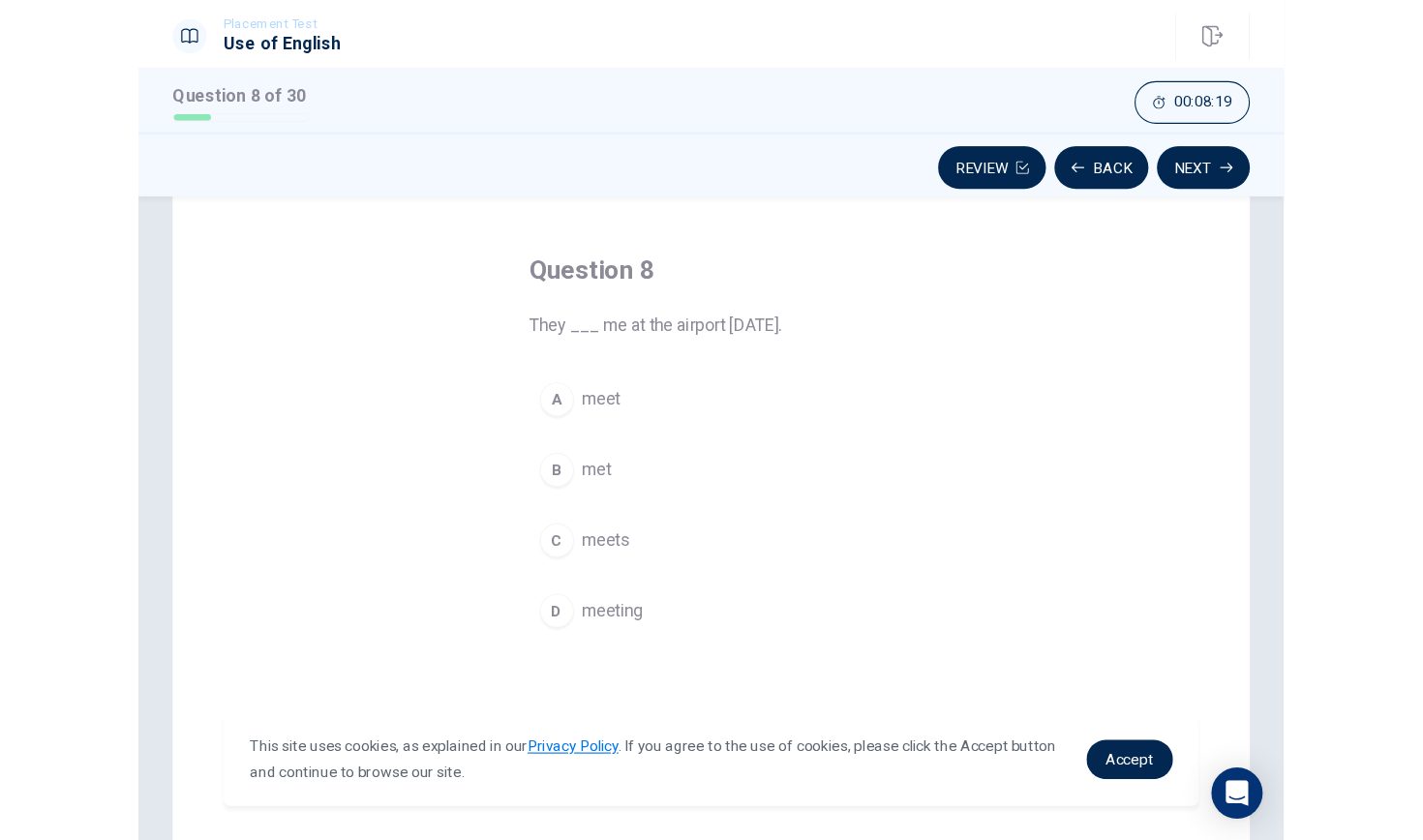 scroll, scrollTop: 72, scrollLeft: 0, axis: vertical 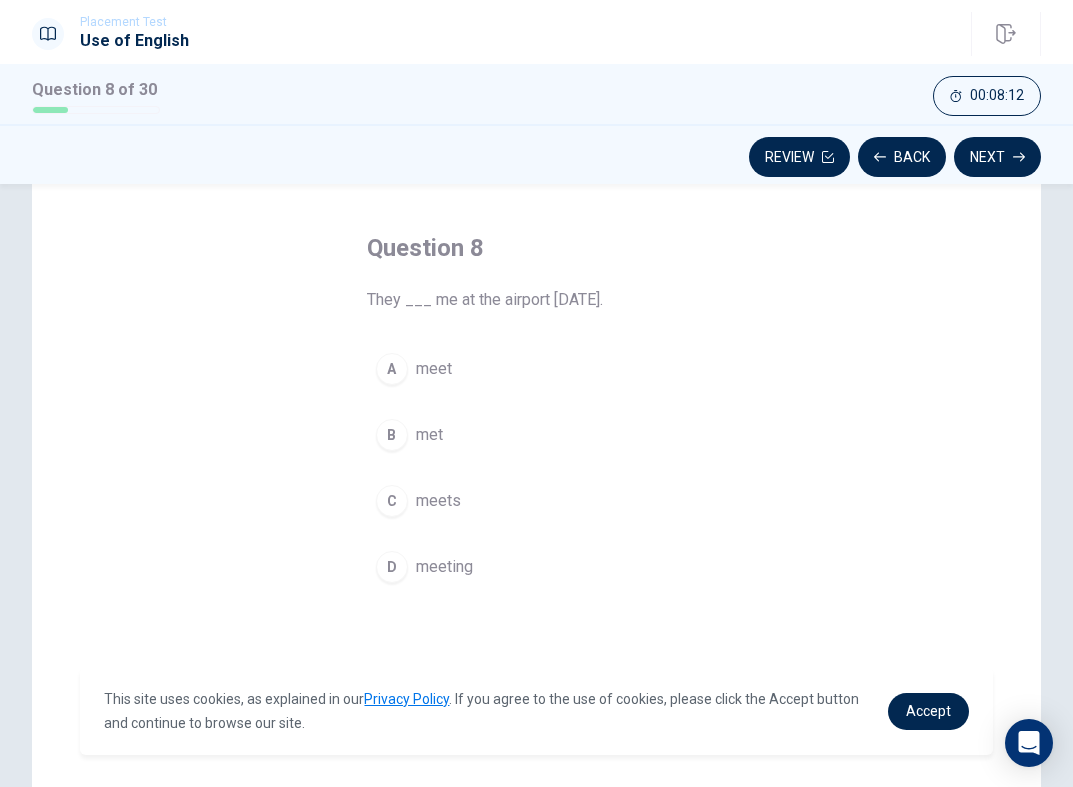 click on "B" at bounding box center [392, 435] 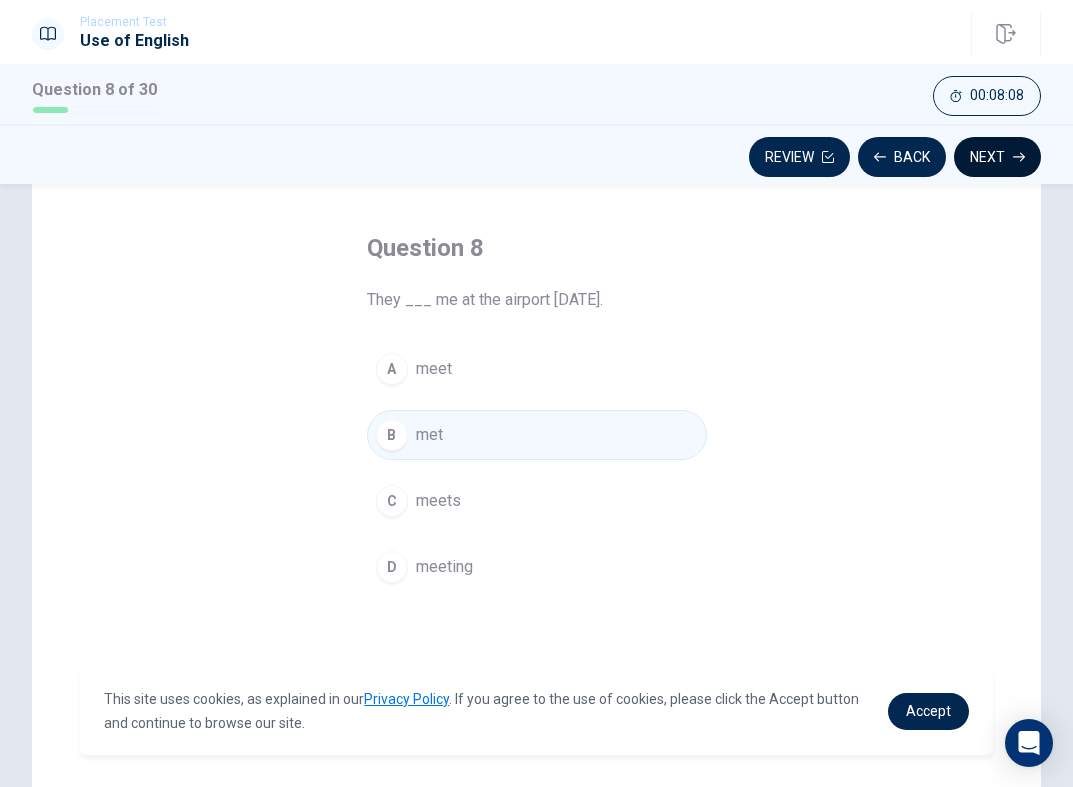 click on "Next" at bounding box center (997, 157) 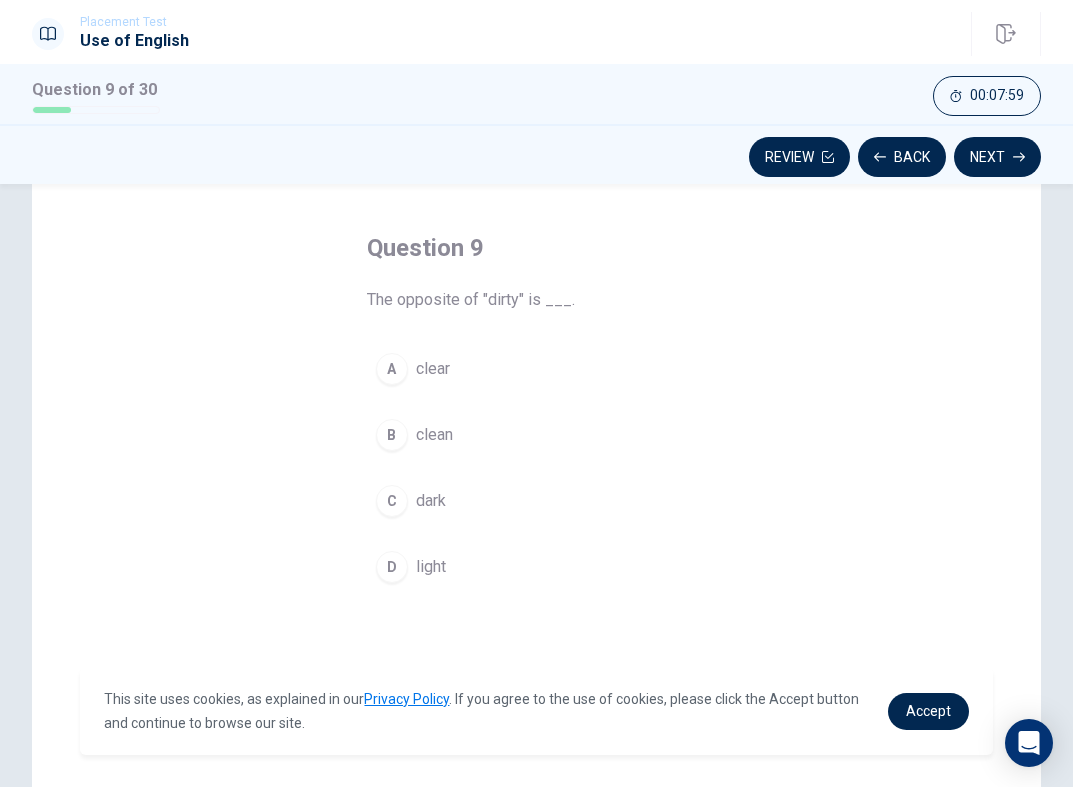 click on "B" at bounding box center [392, 435] 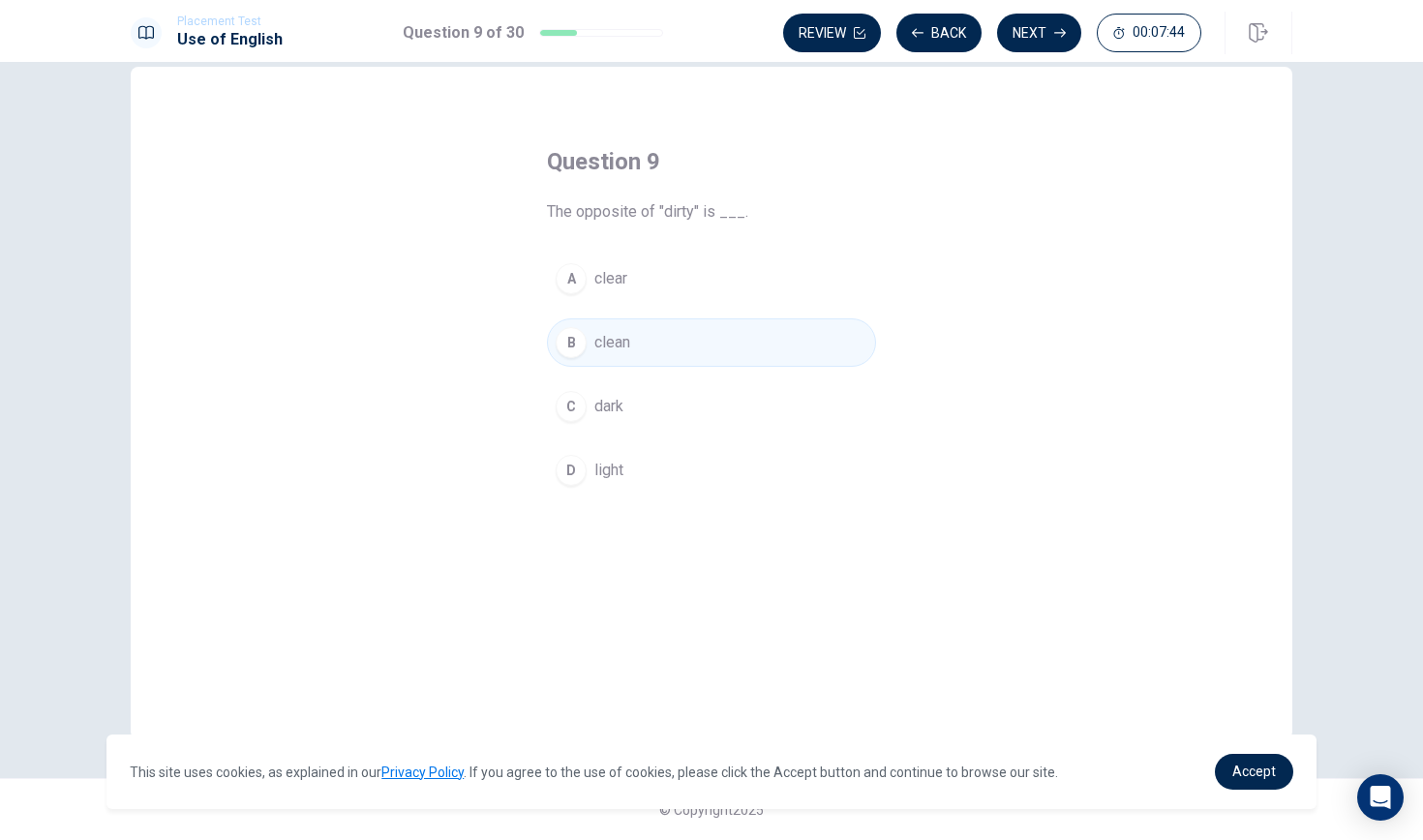 scroll, scrollTop: 2, scrollLeft: 0, axis: vertical 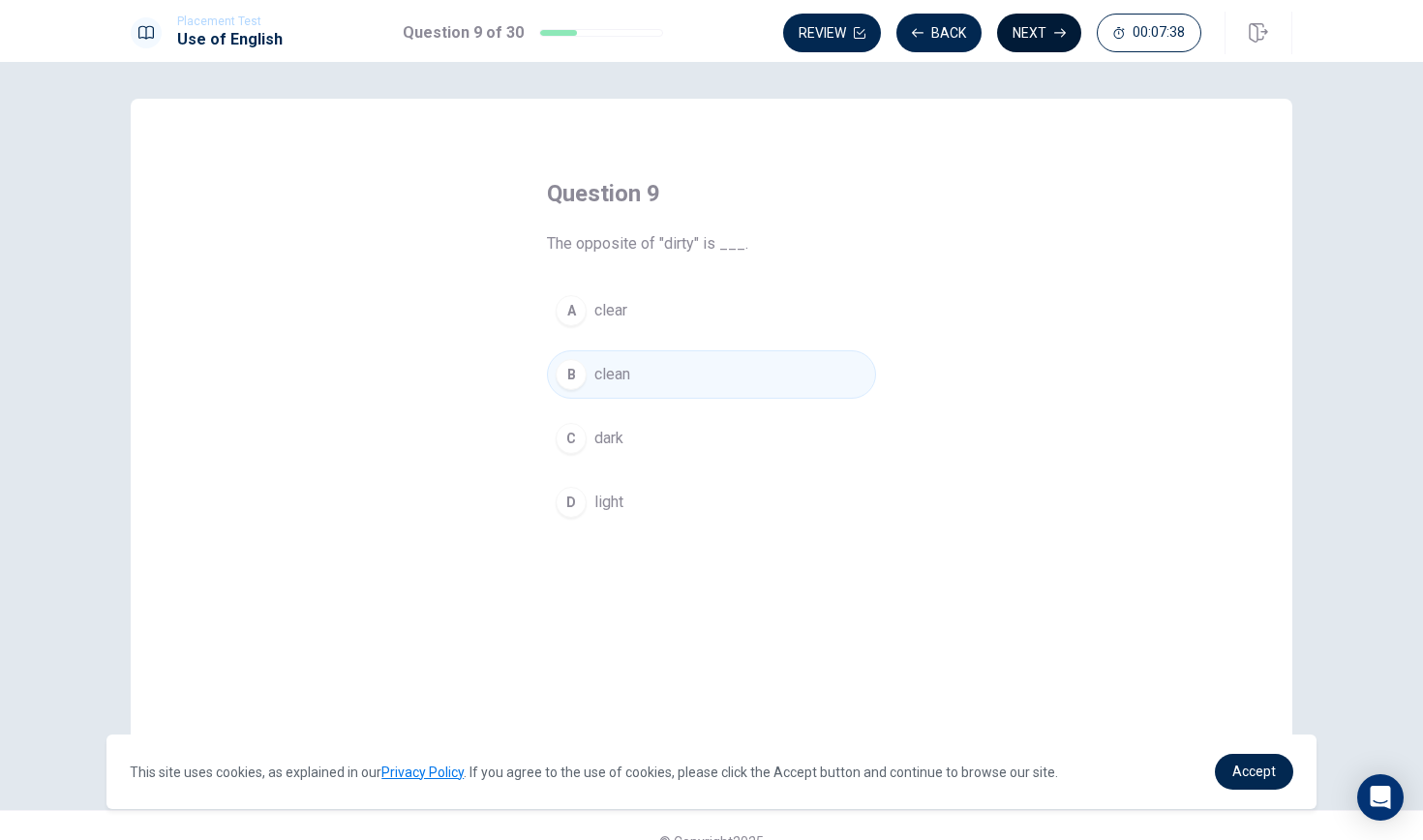 click on "Next" at bounding box center [1039, 33] 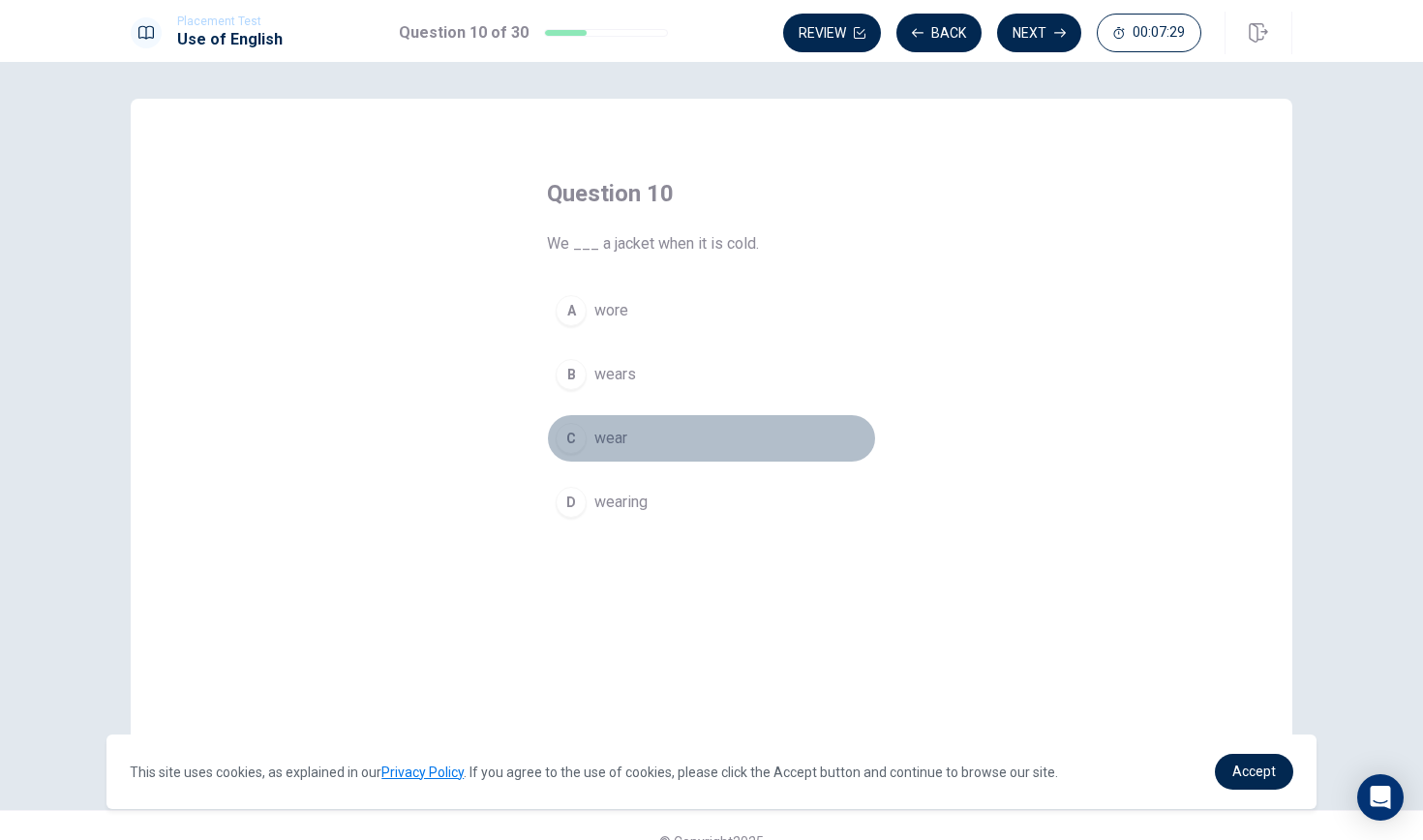 click on "C" at bounding box center (571, 438) 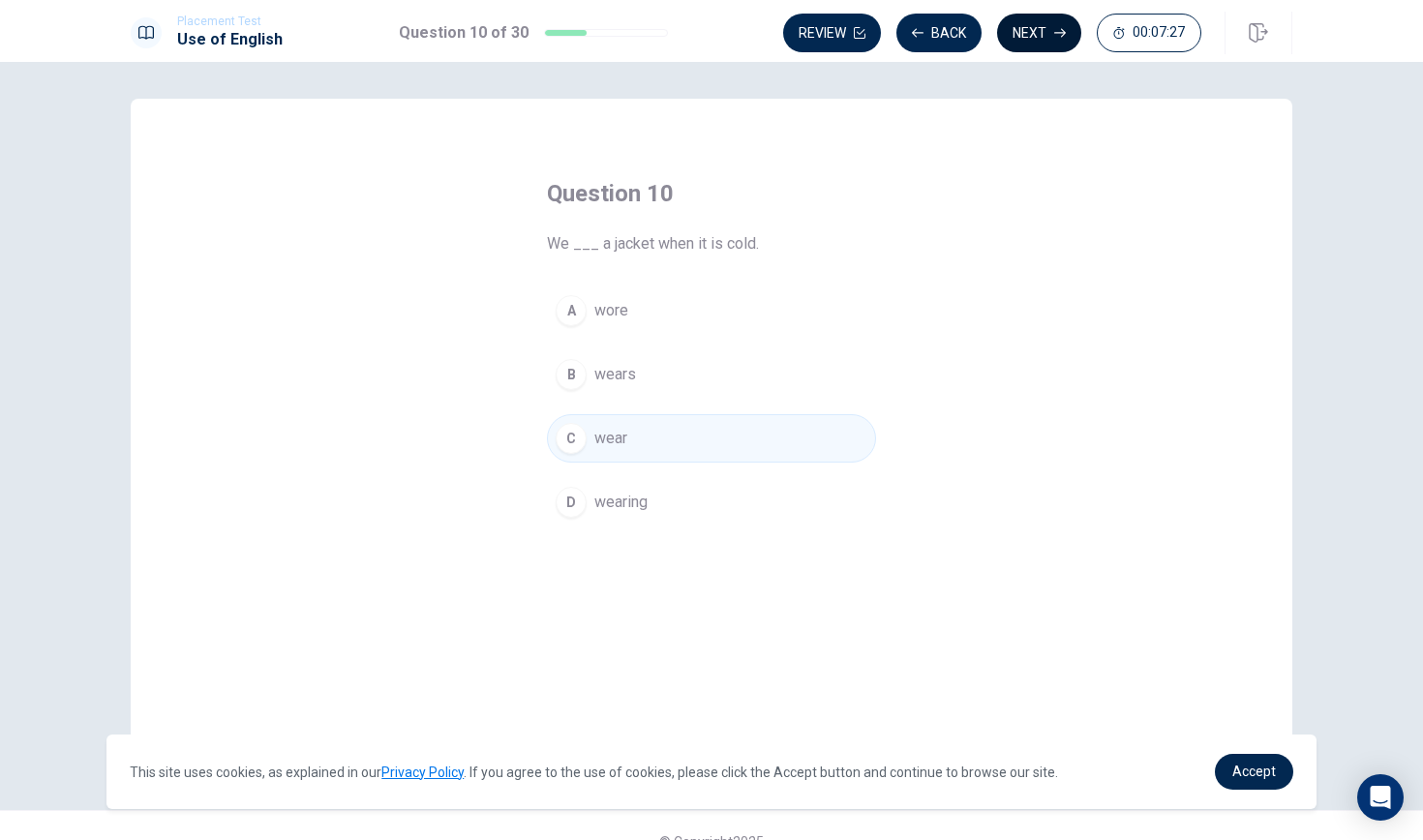 click on "Next" at bounding box center [1039, 33] 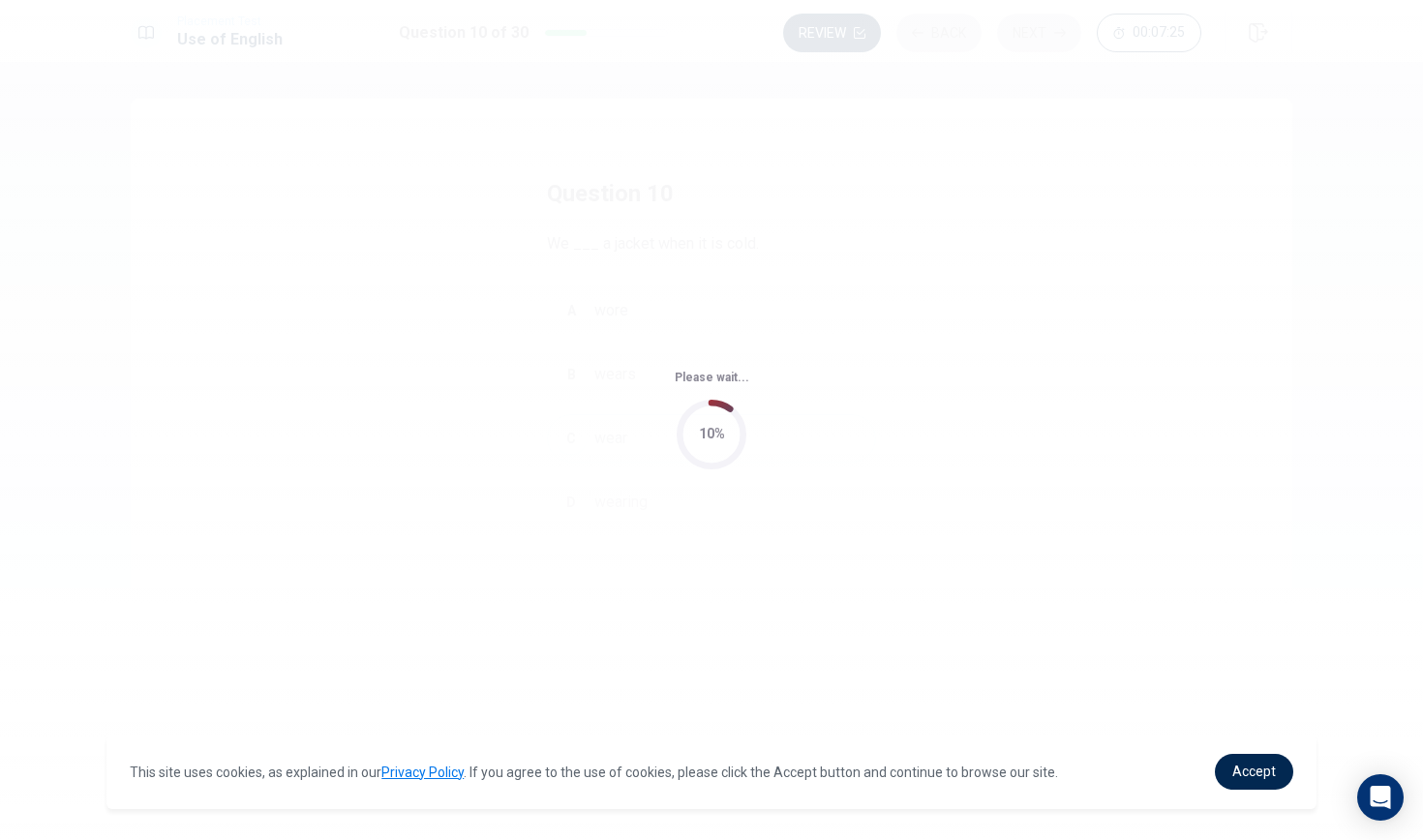 scroll, scrollTop: 0, scrollLeft: 0, axis: both 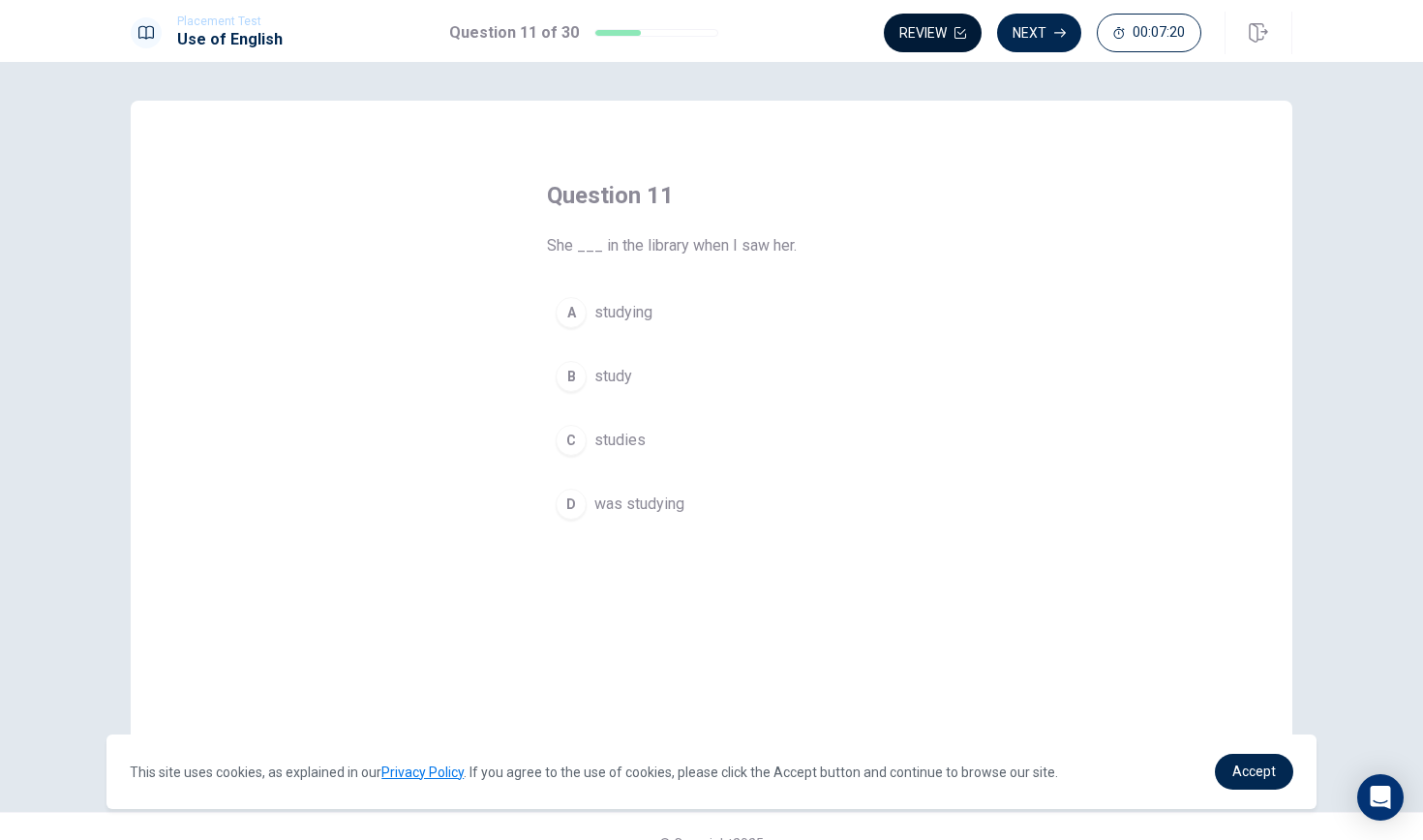 click on "Review" at bounding box center (932, 33) 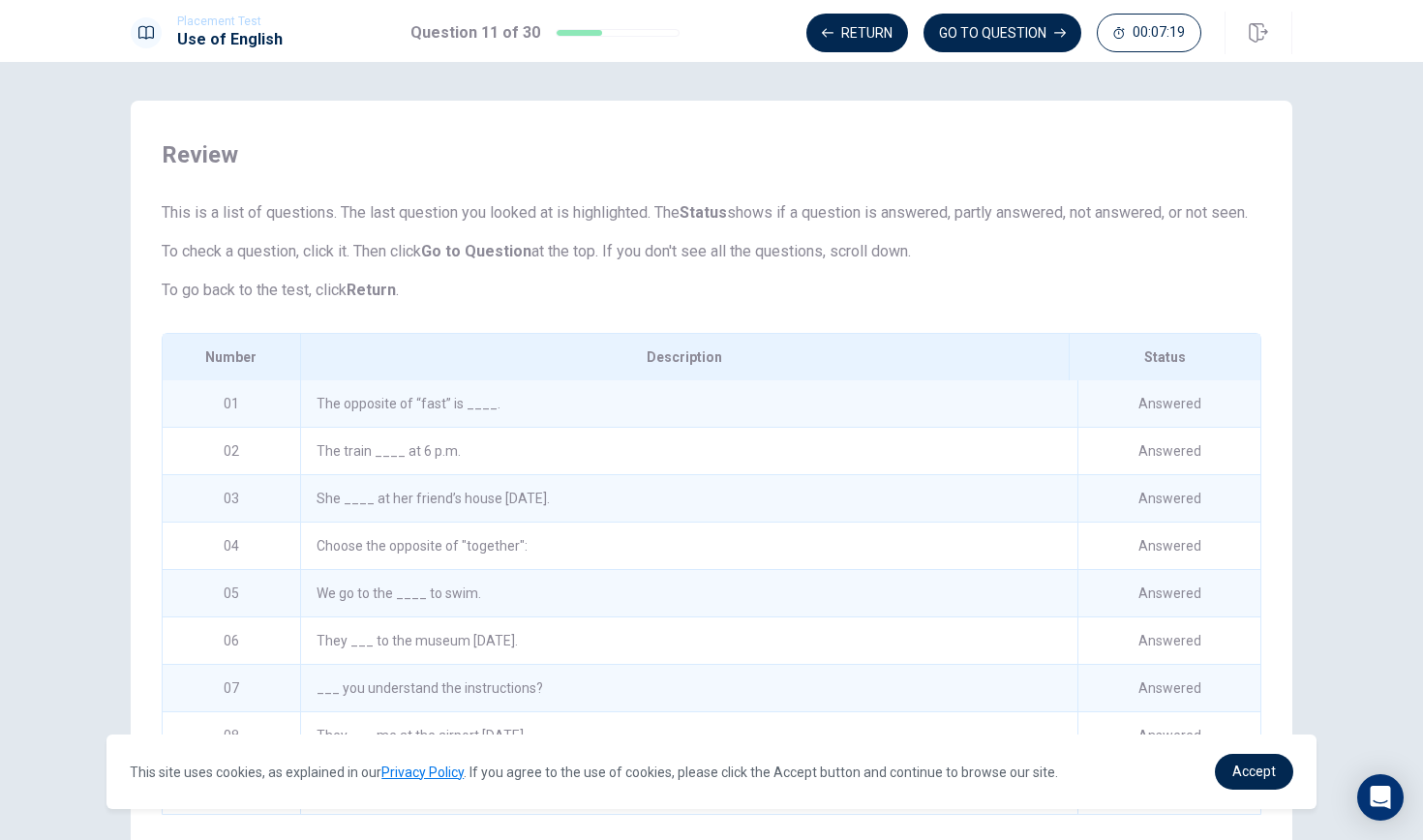 scroll, scrollTop: 137, scrollLeft: 0, axis: vertical 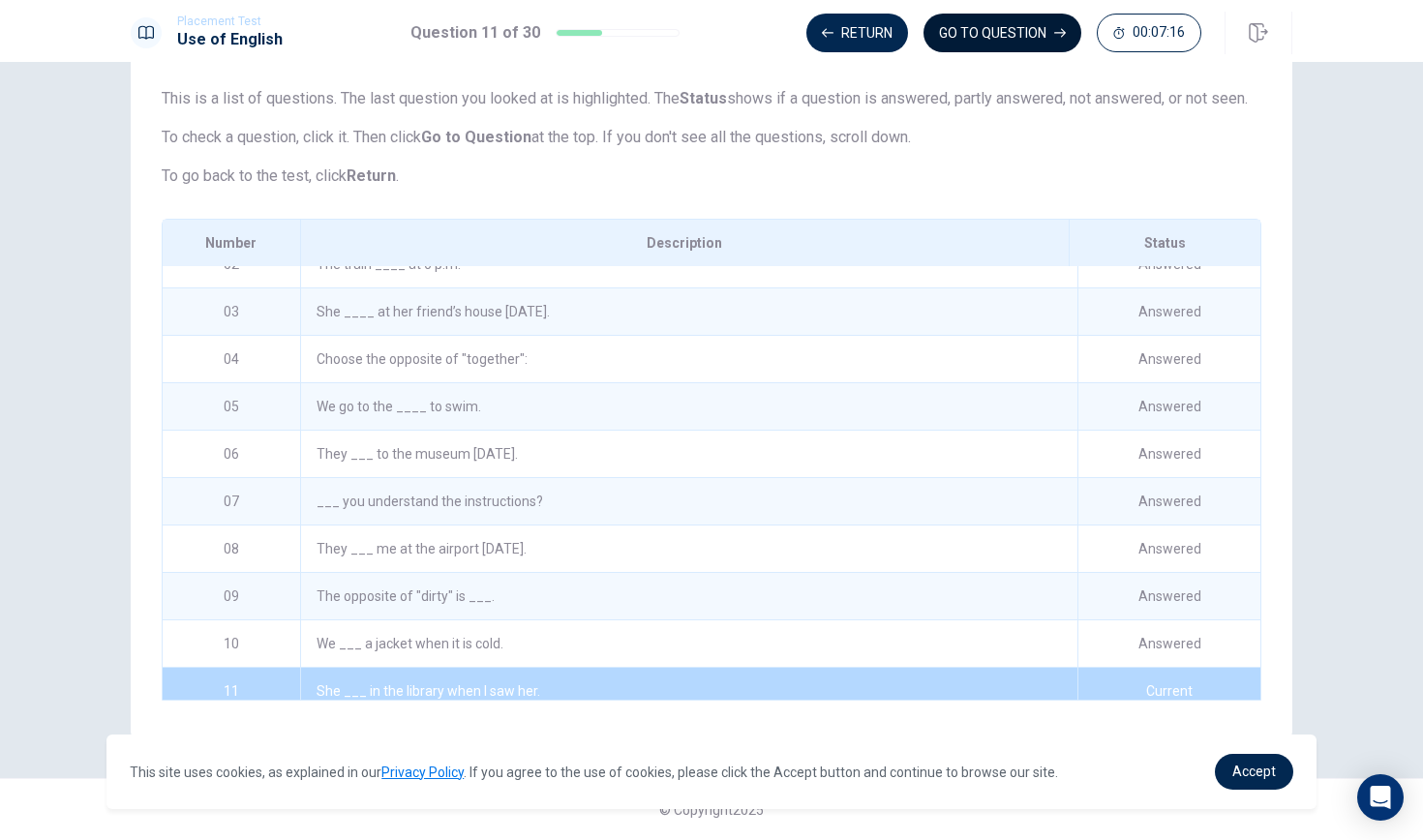 click on "GO TO QUESTION" at bounding box center [1002, 33] 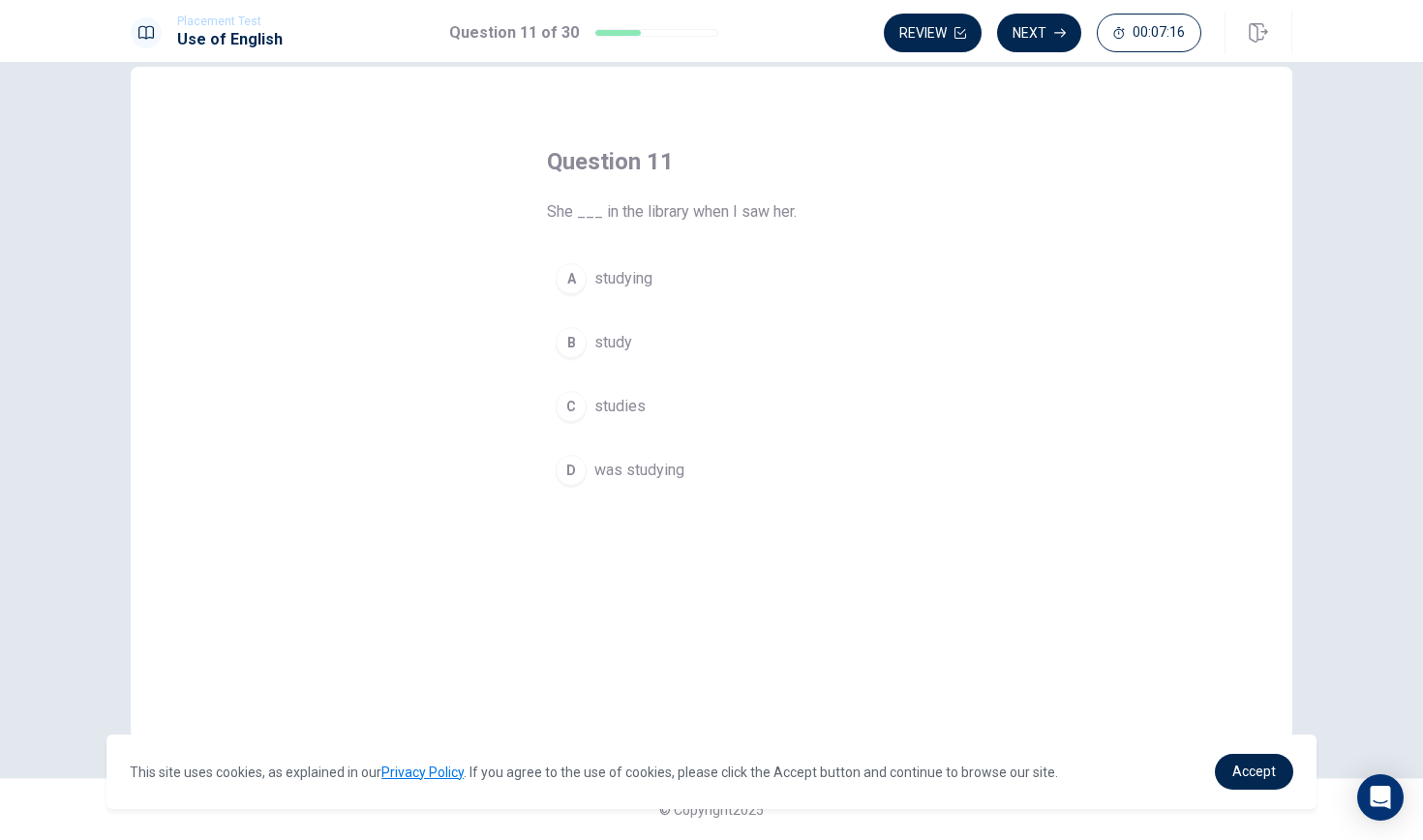 scroll, scrollTop: 34, scrollLeft: 0, axis: vertical 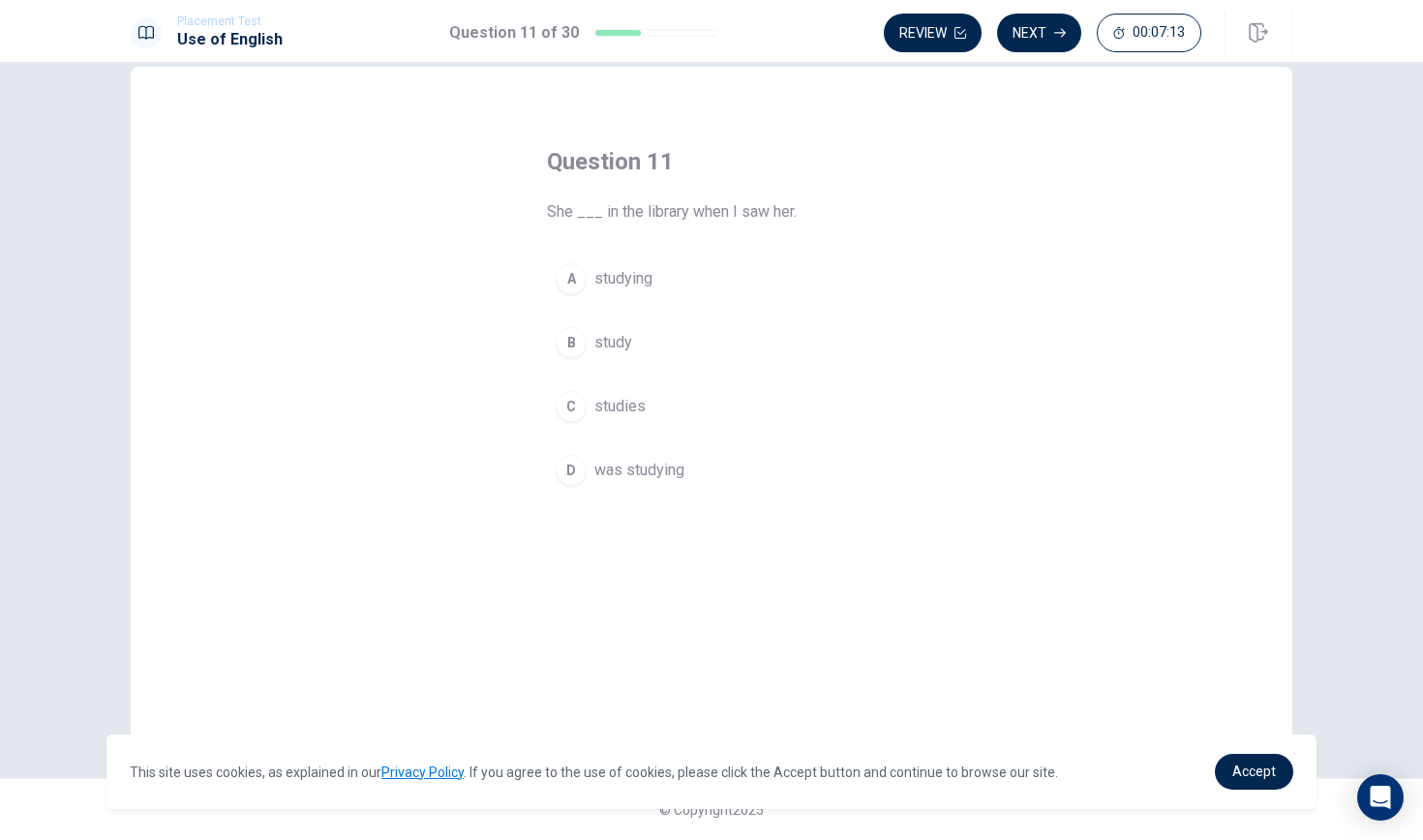 click on "D" at bounding box center [571, 470] 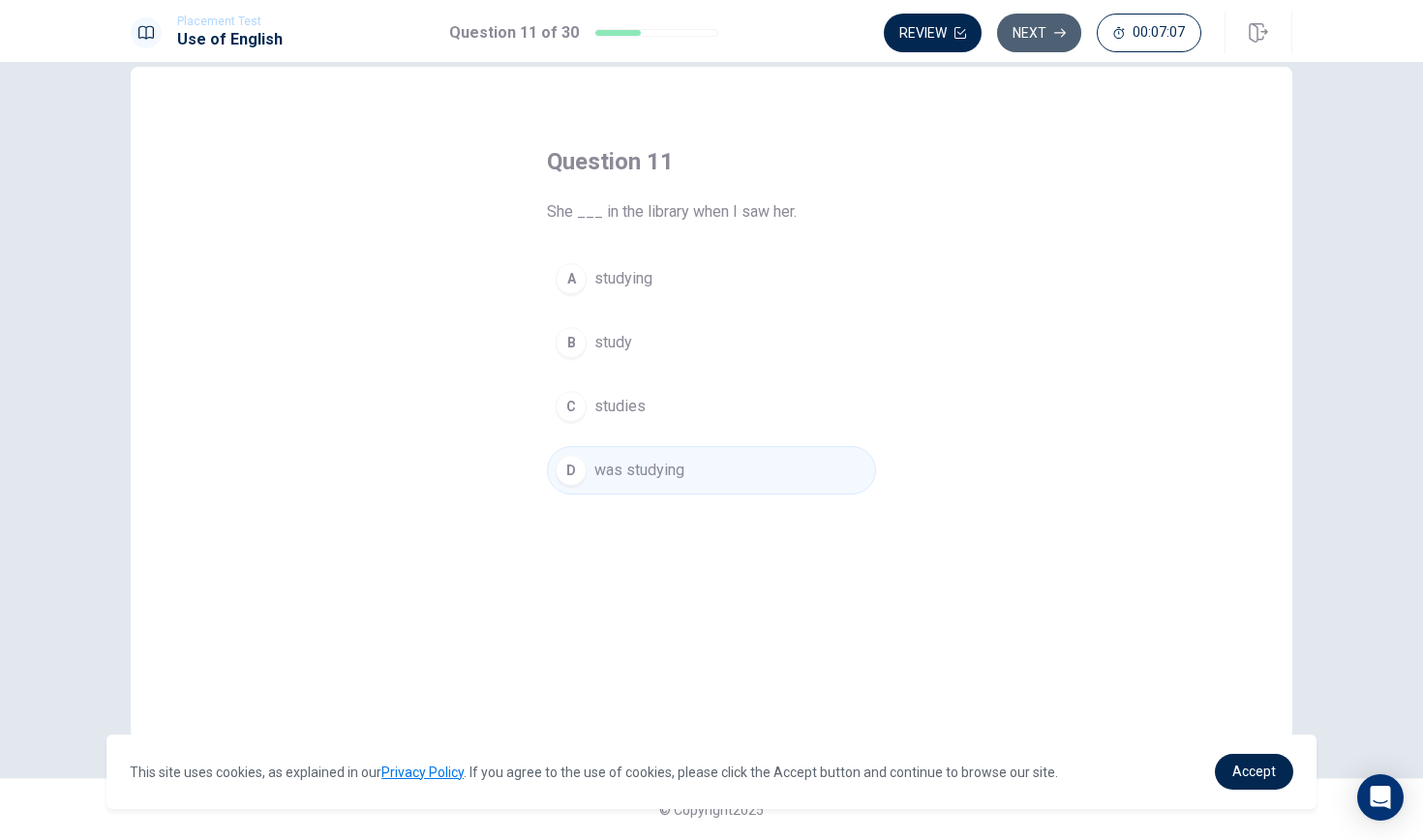 click on "Next" at bounding box center (1039, 33) 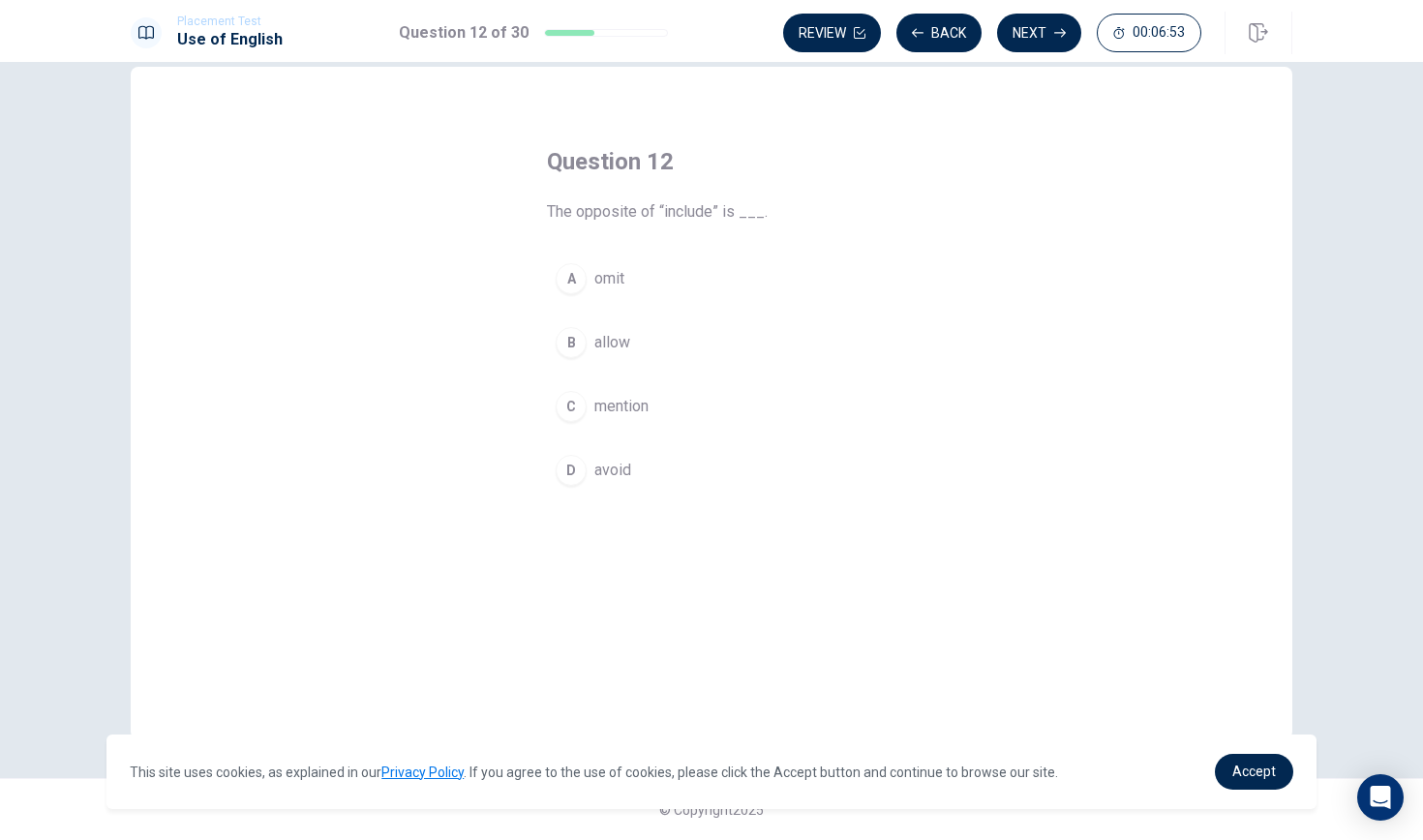 click on "D" at bounding box center (571, 470) 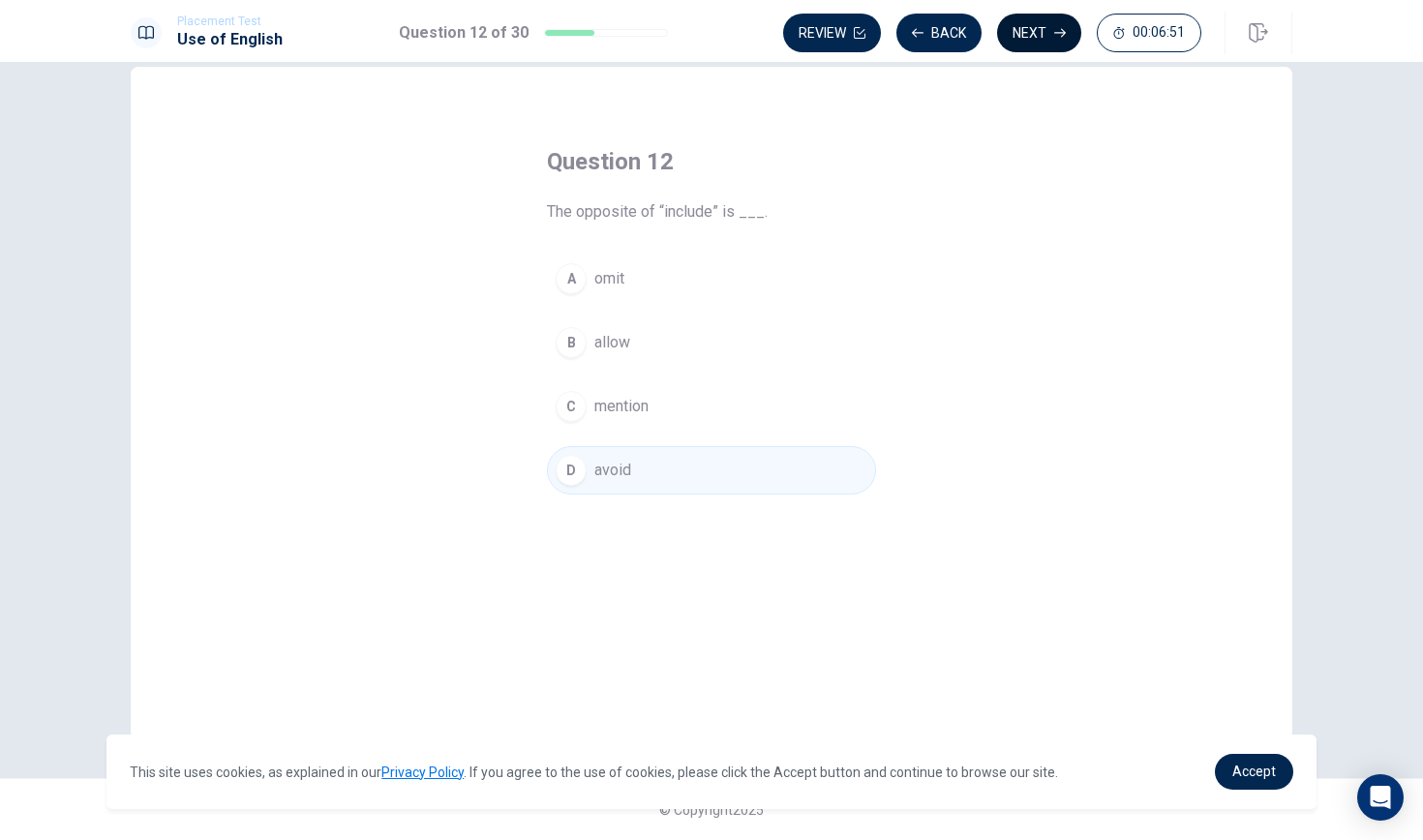 click on "Next" at bounding box center (1039, 33) 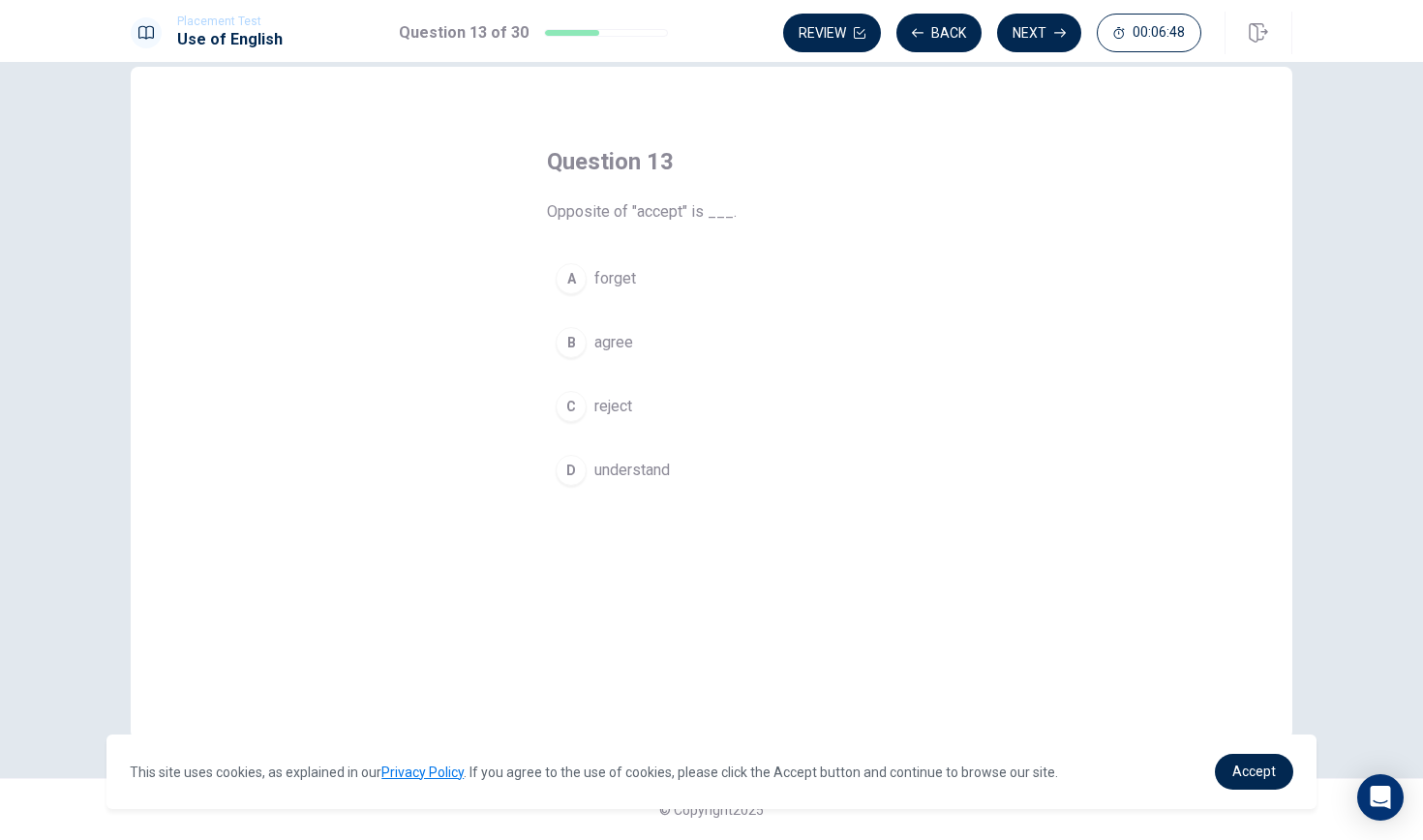 click on "C" at bounding box center [571, 406] 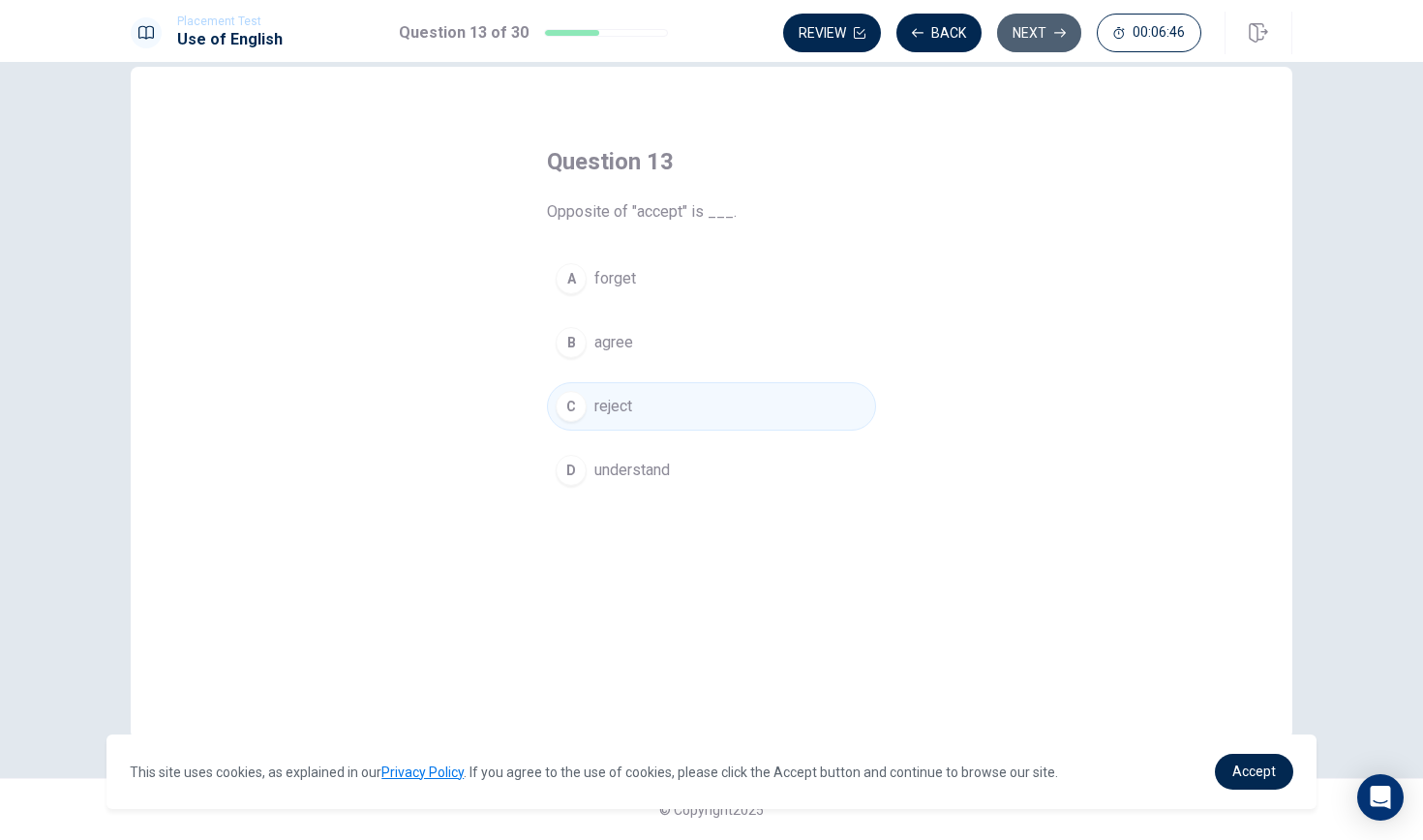 click on "Next" at bounding box center (1039, 33) 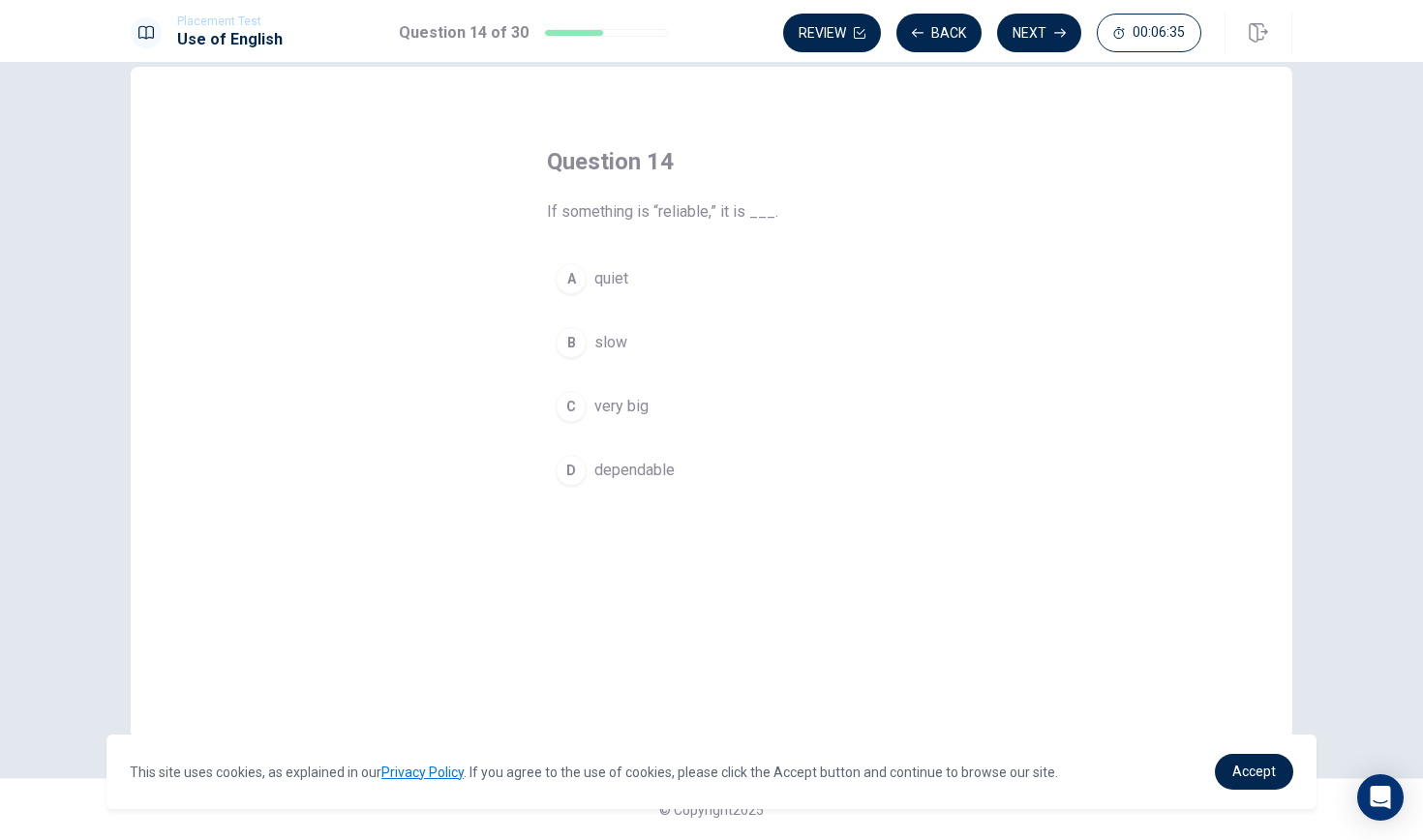 click on "D" at bounding box center [571, 470] 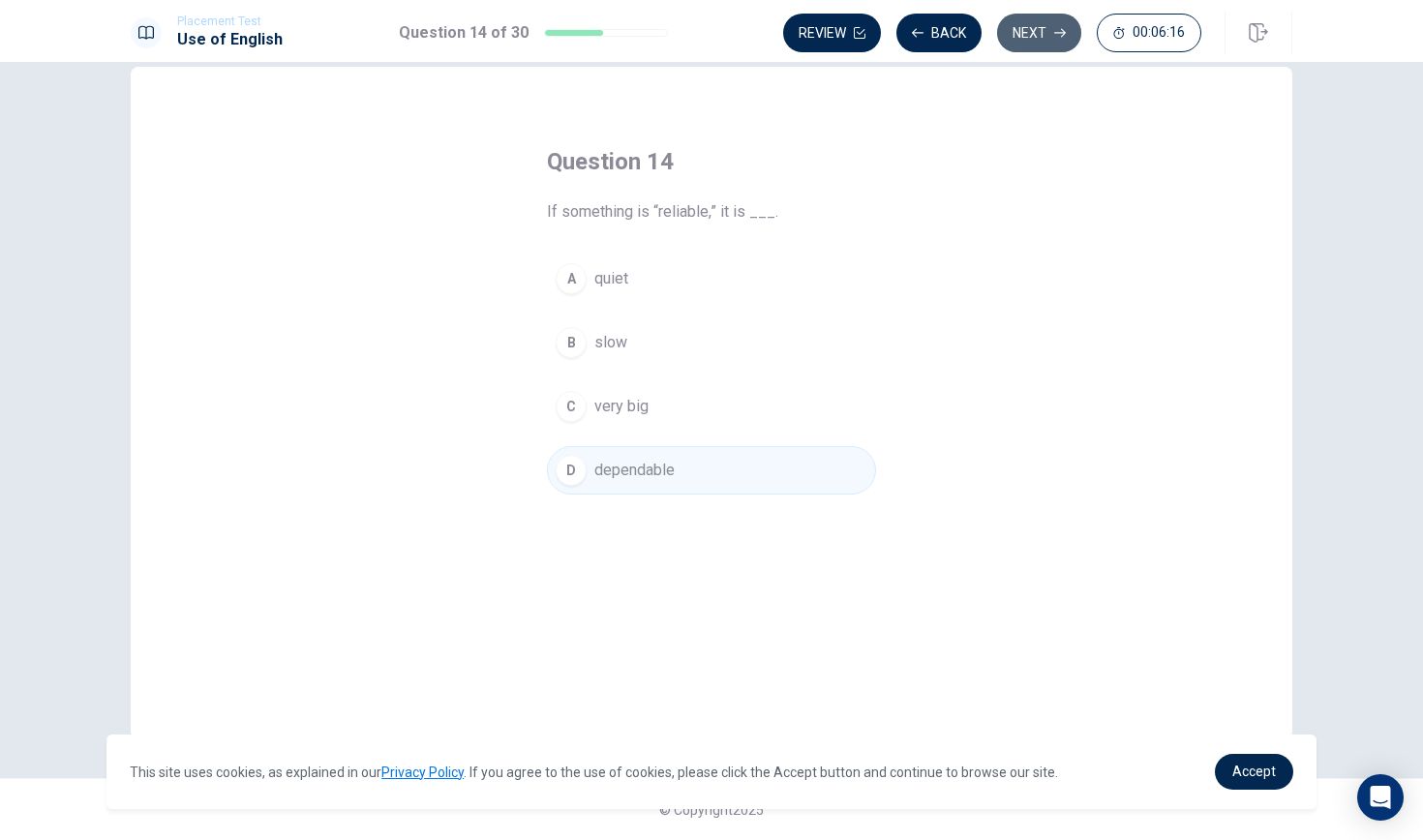 click on "Next" at bounding box center [1039, 33] 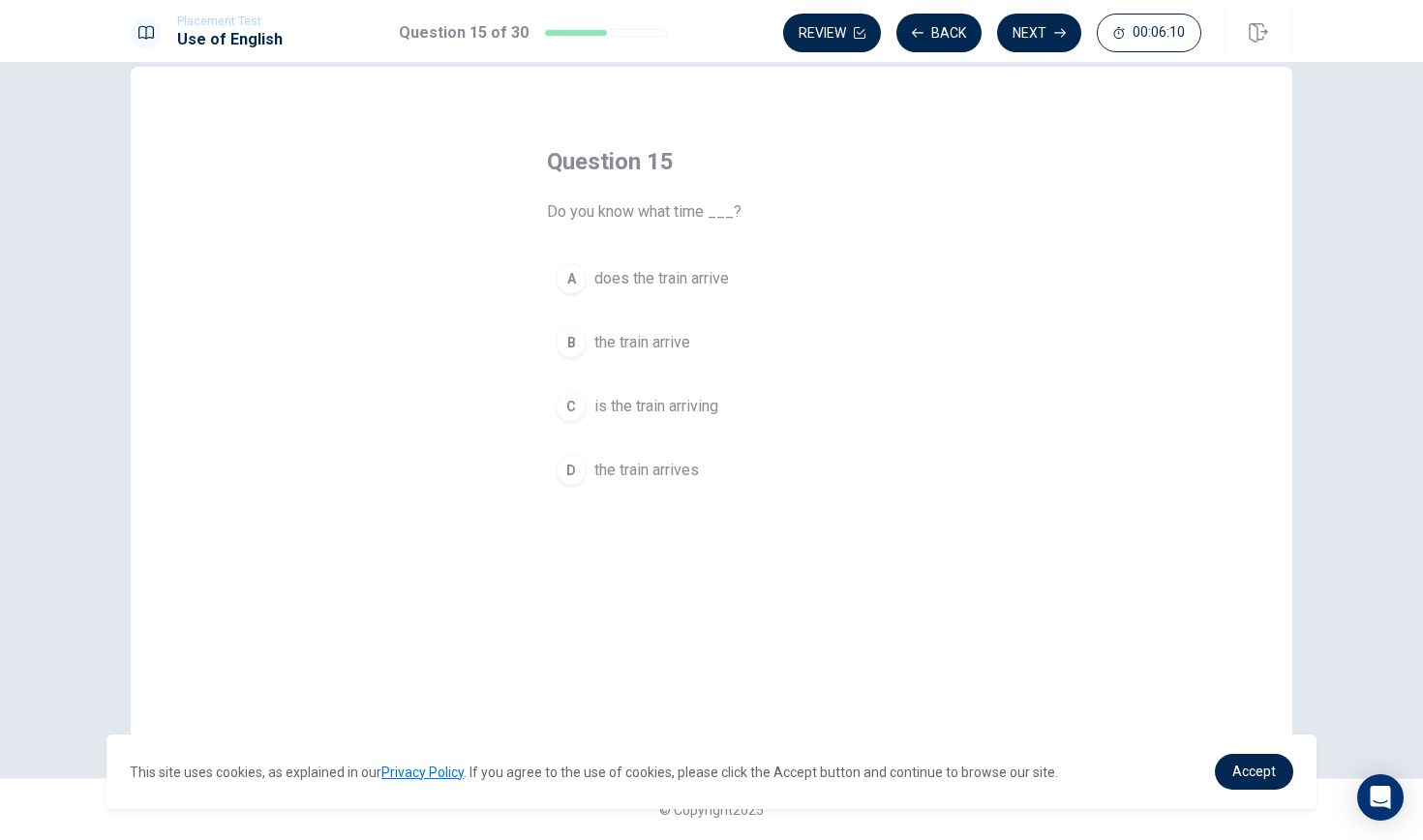 click on "B" at bounding box center [571, 343] 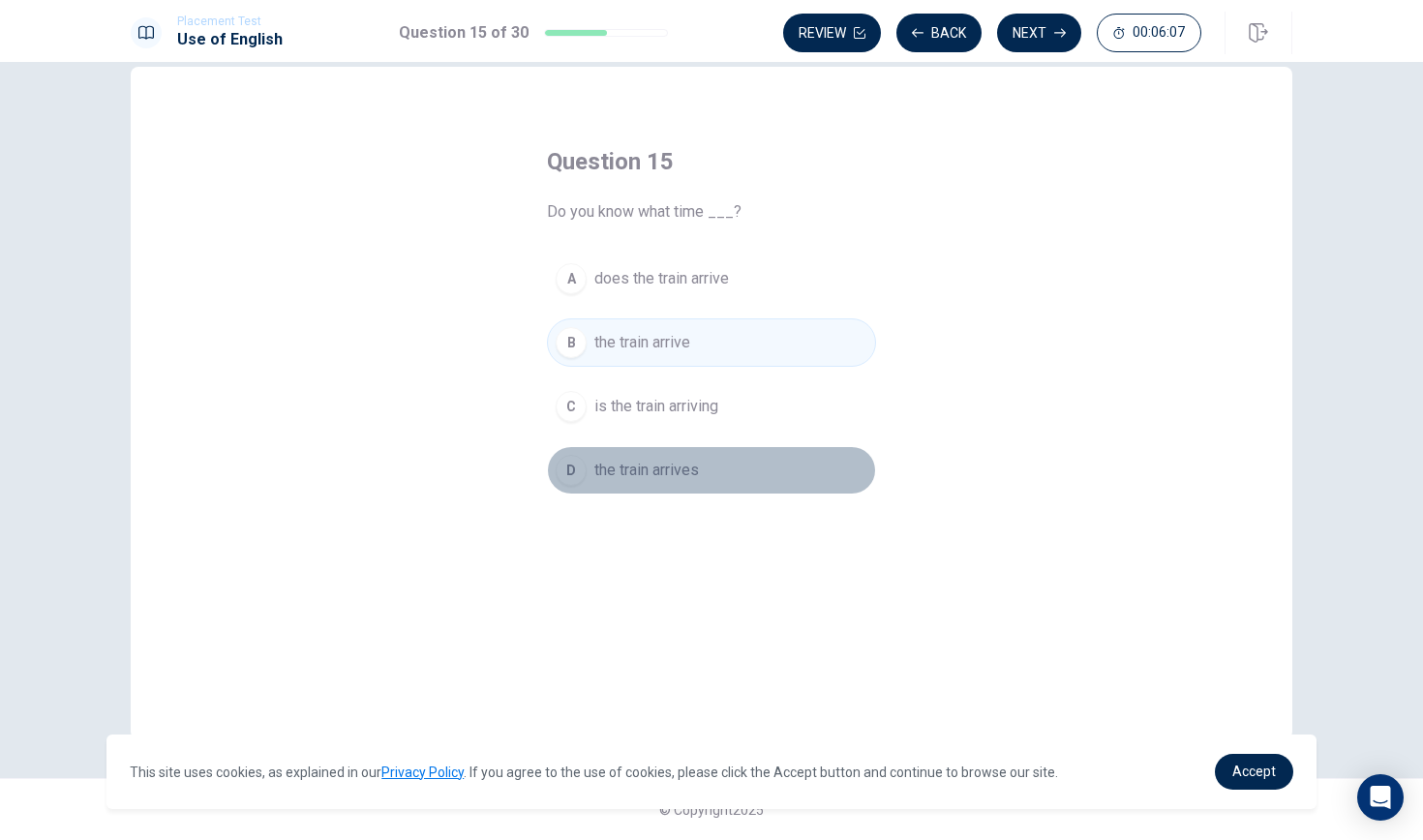 click on "D" at bounding box center (571, 470) 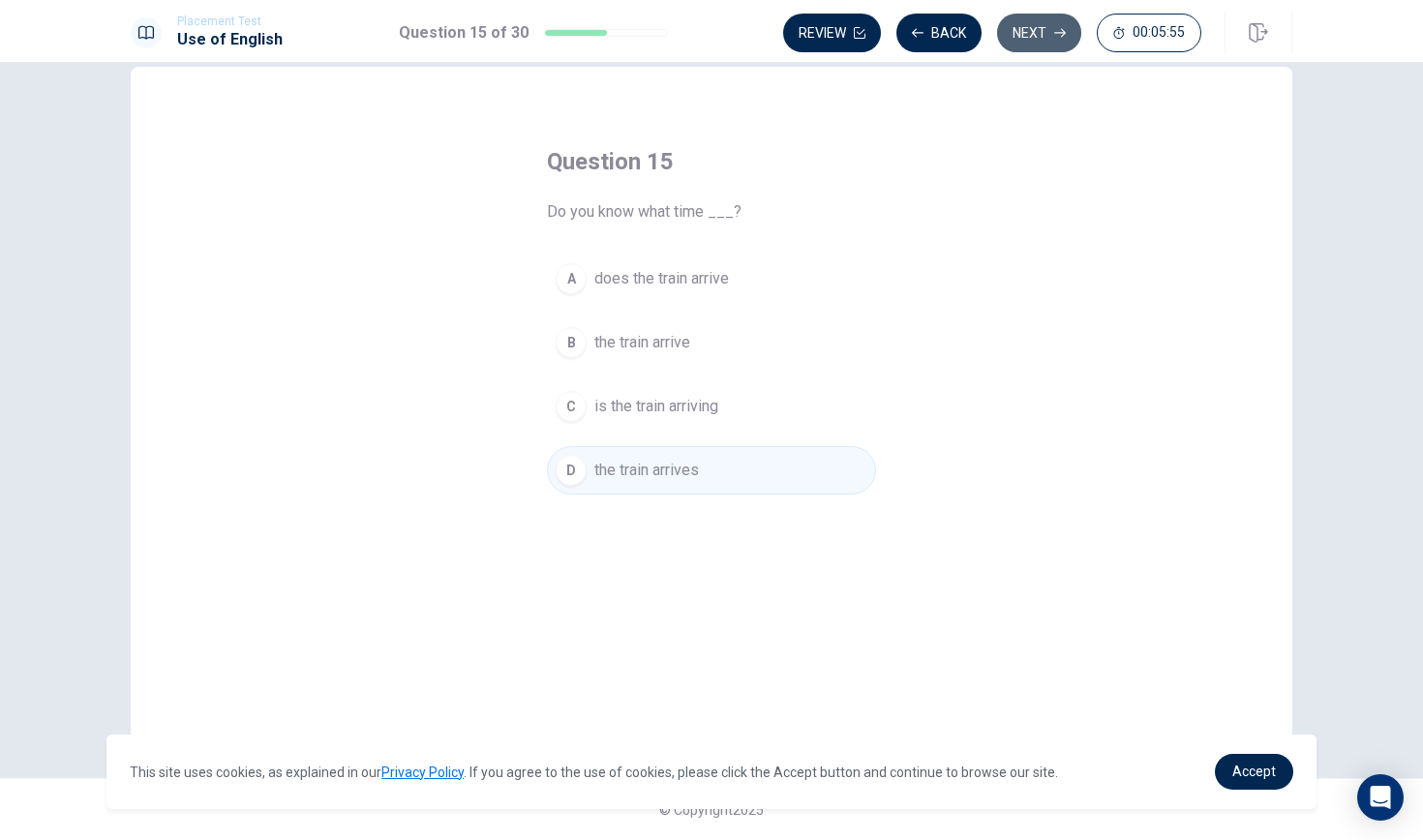 click on "Next" at bounding box center (1039, 33) 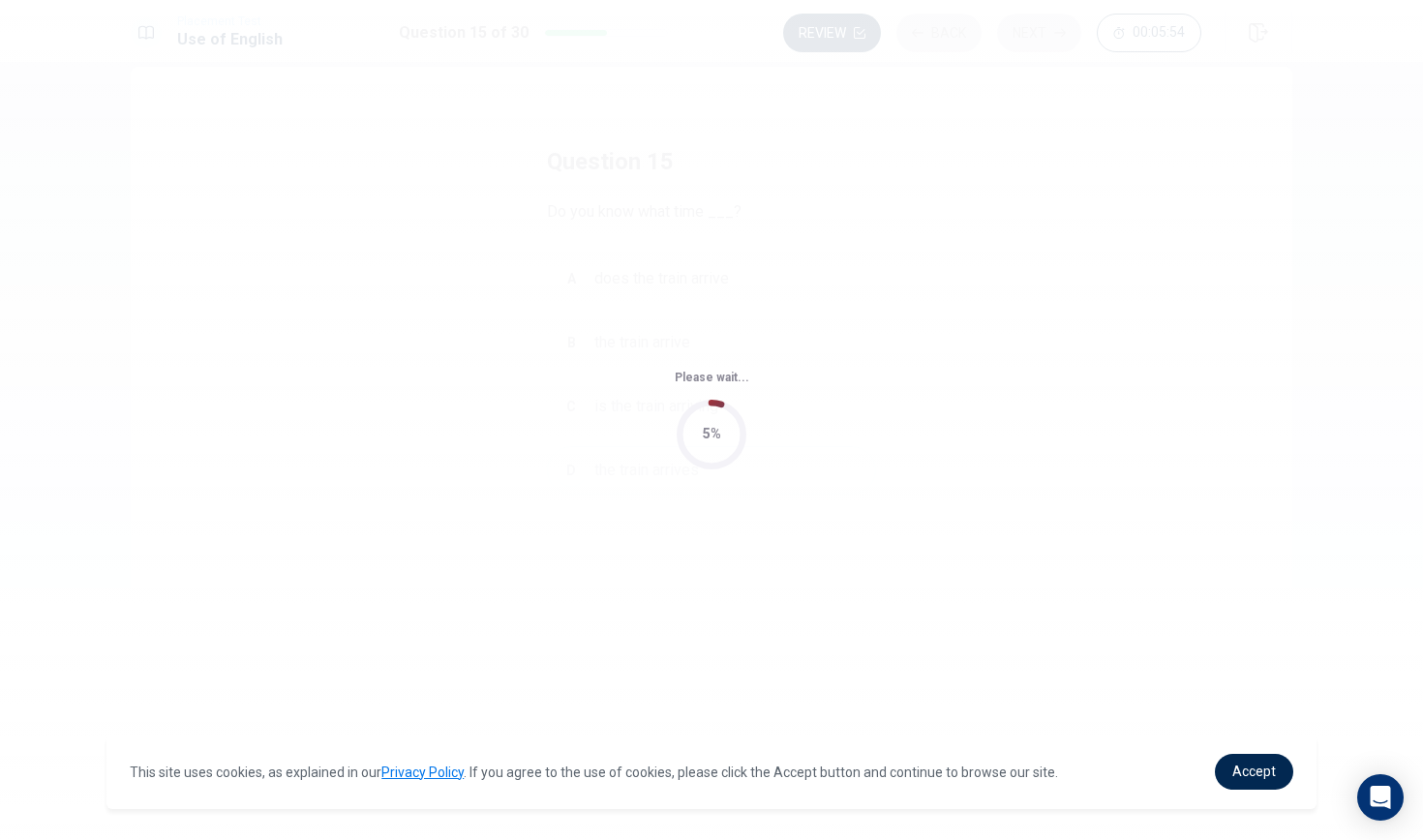 scroll, scrollTop: 0, scrollLeft: 0, axis: both 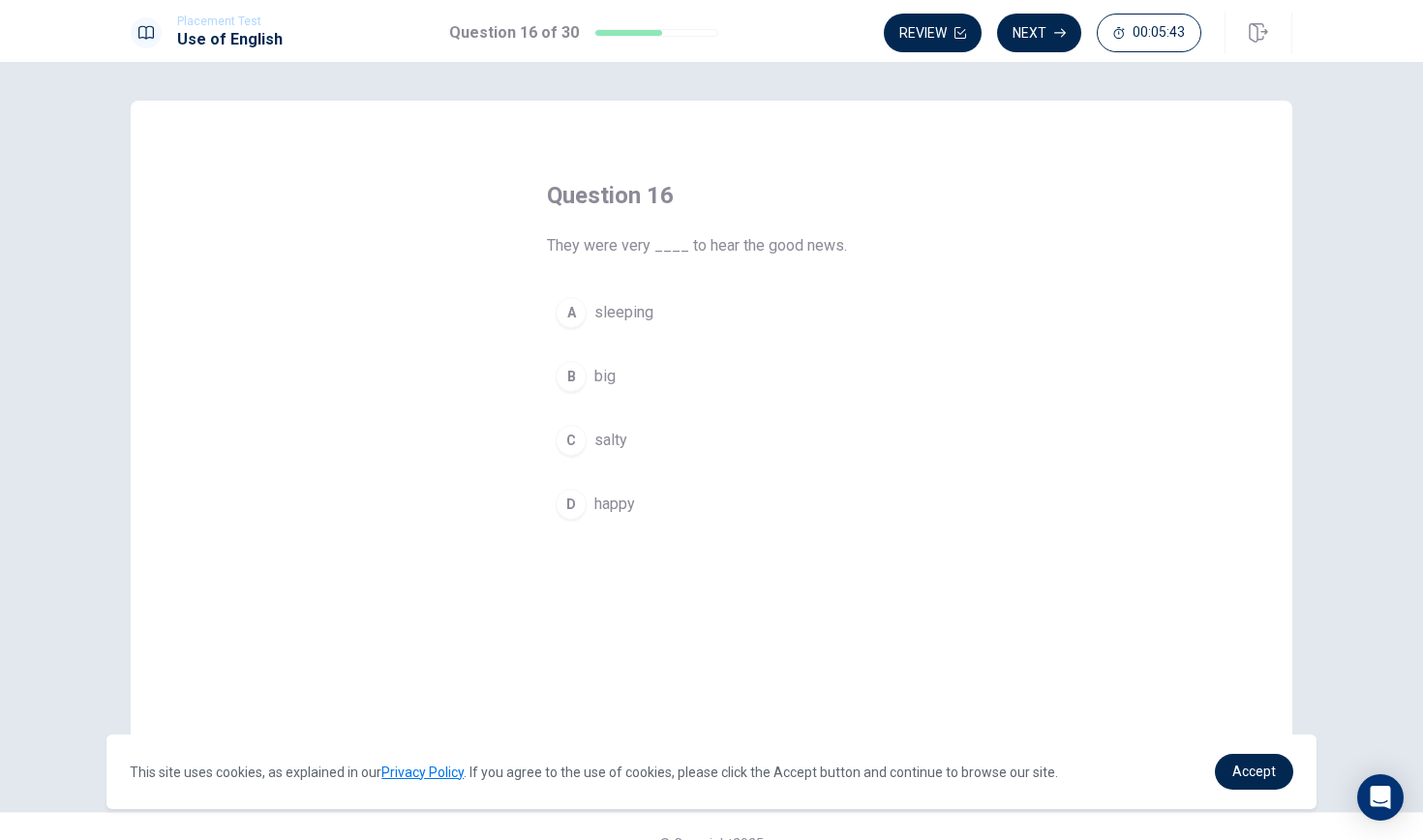 click on "D" at bounding box center [571, 504] 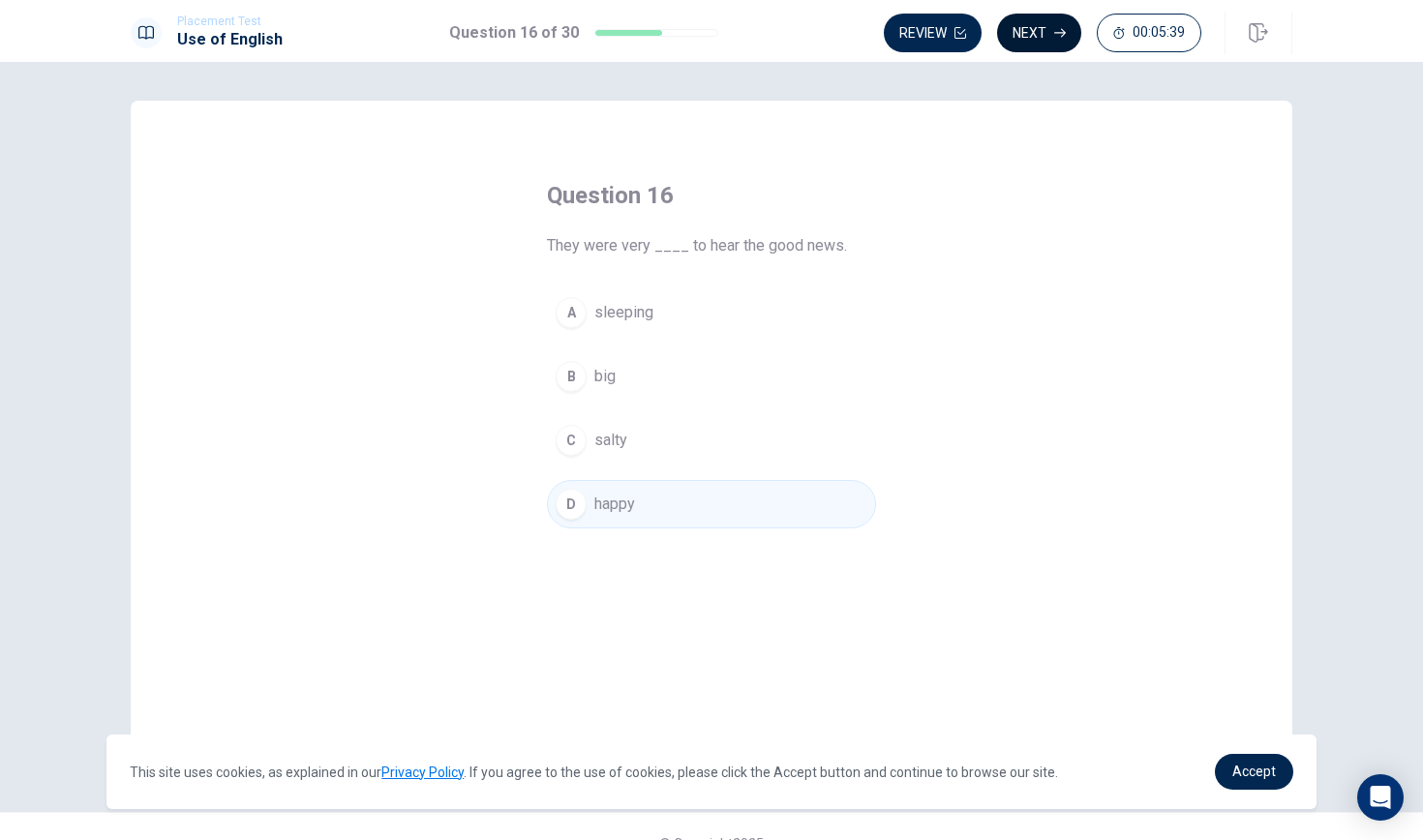 click on "Next" at bounding box center [1039, 33] 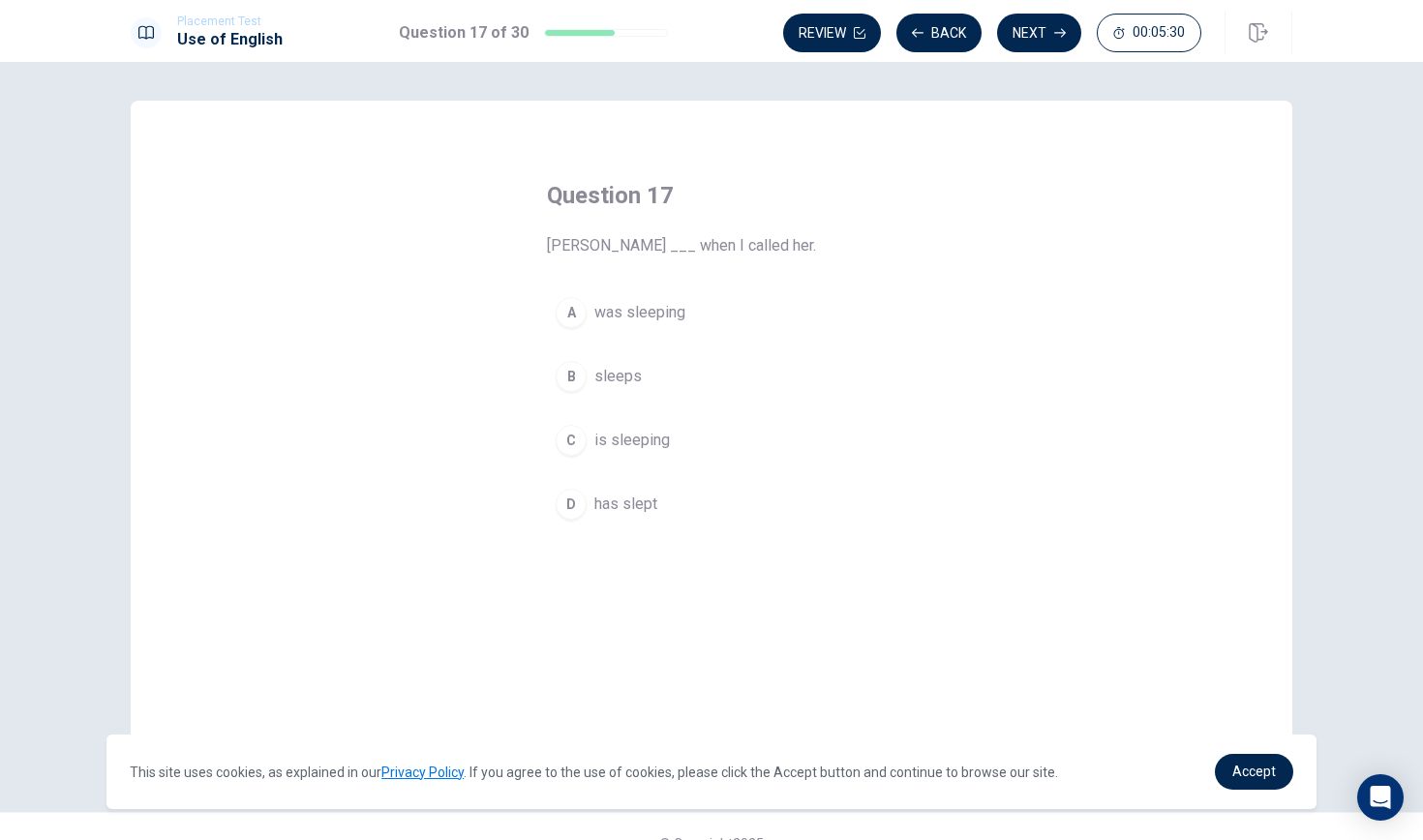 click on "A" at bounding box center [571, 313] 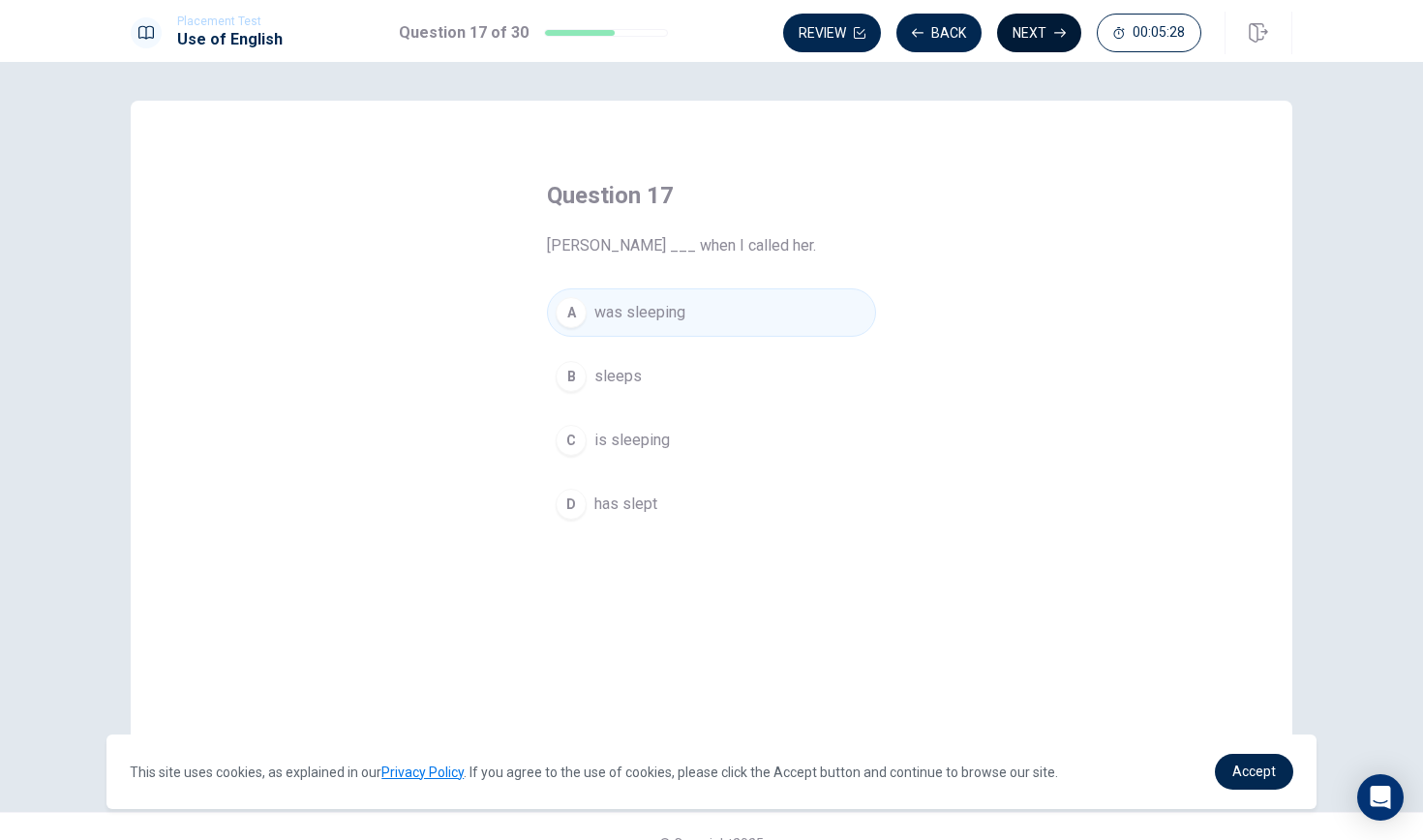 click on "Next" at bounding box center (1039, 33) 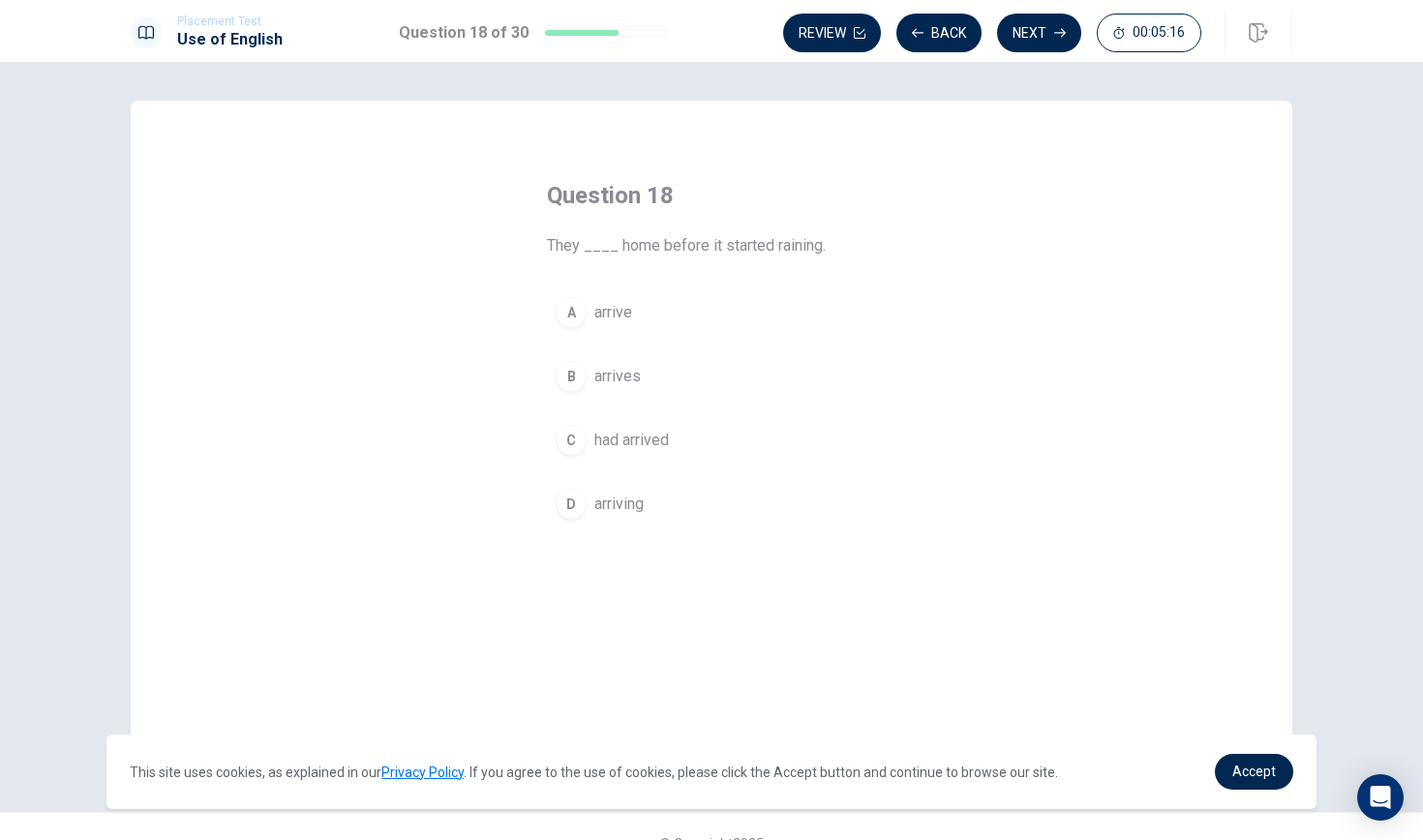 click on "C" at bounding box center (571, 440) 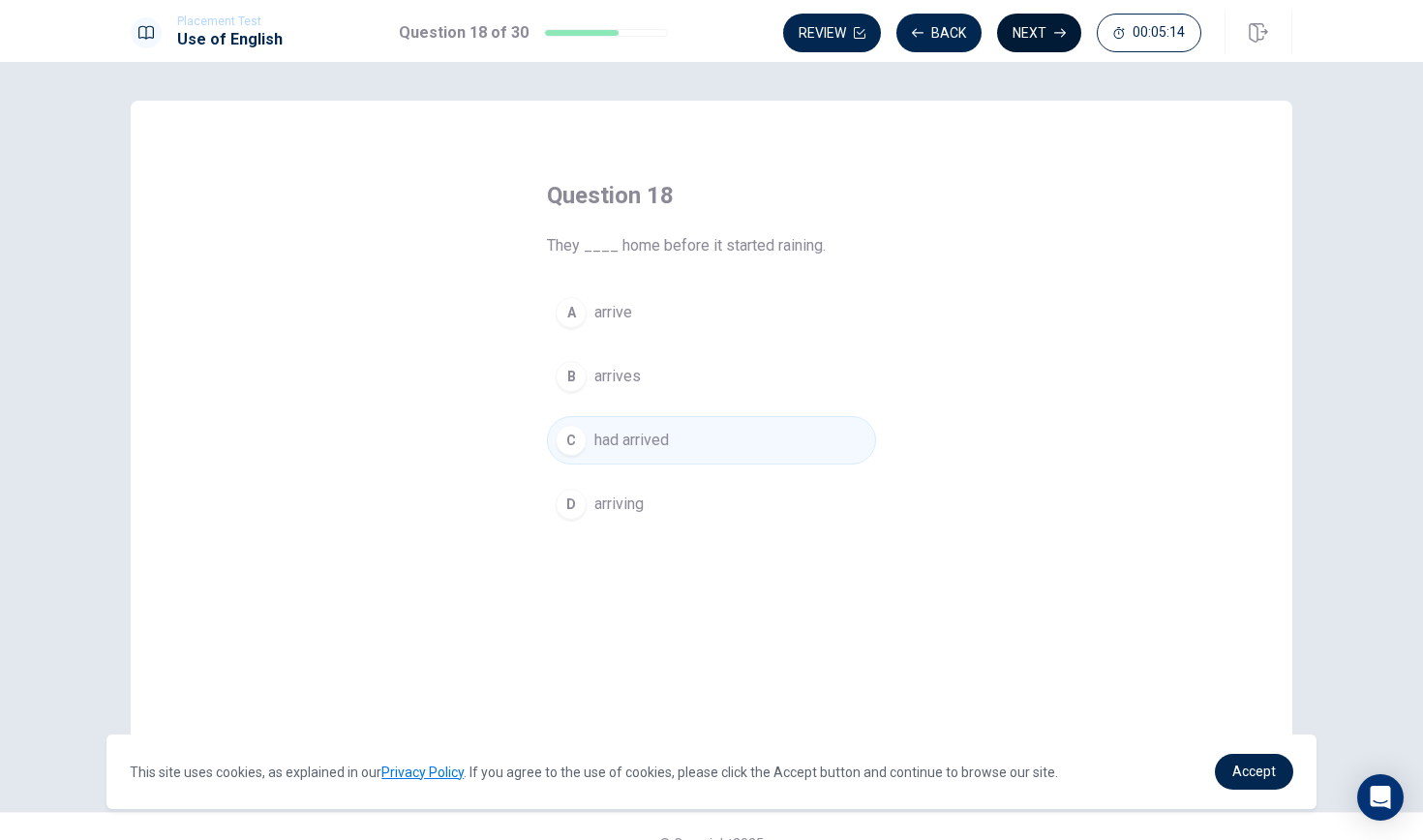 click on "Next" at bounding box center [1039, 33] 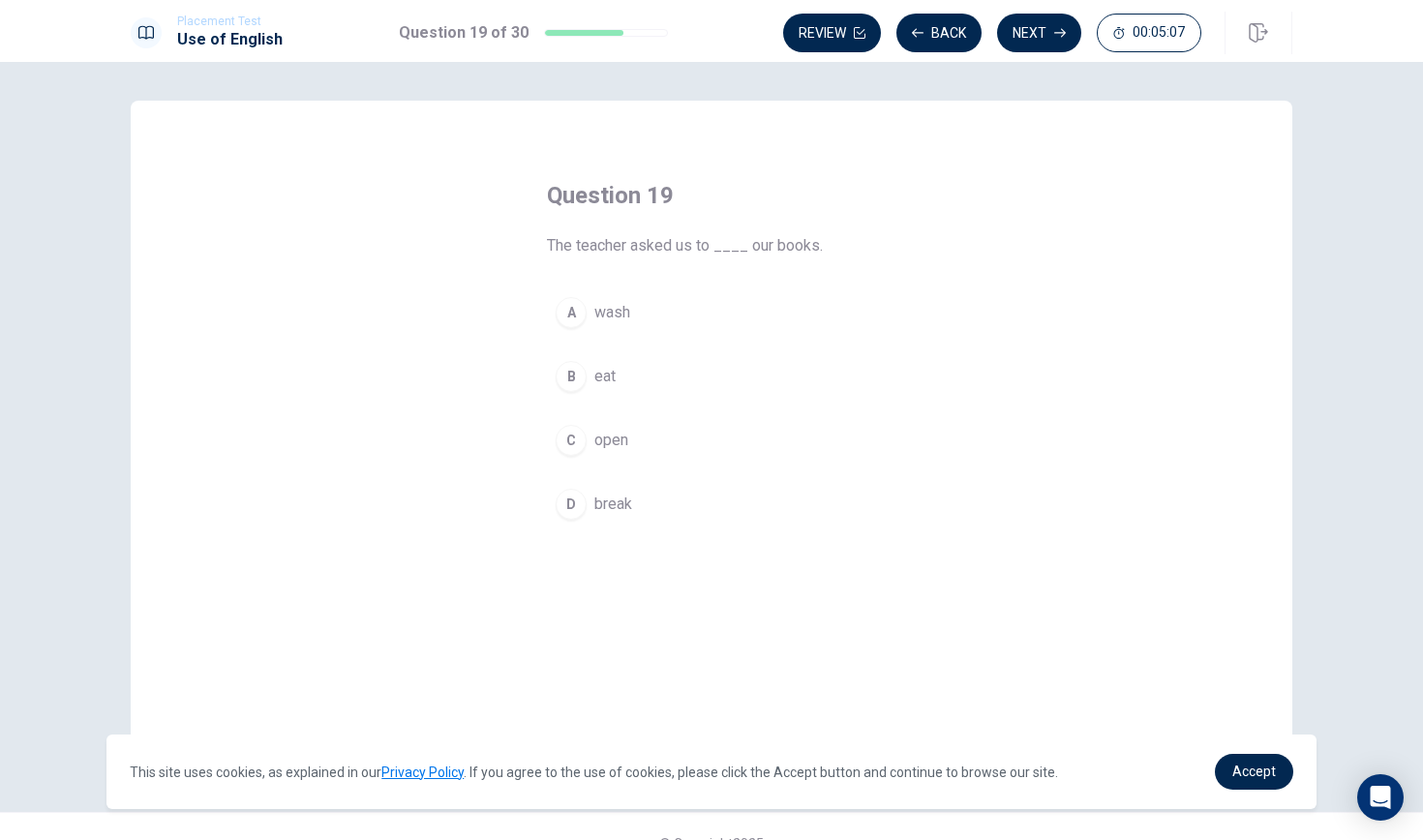 click on "C" at bounding box center (571, 440) 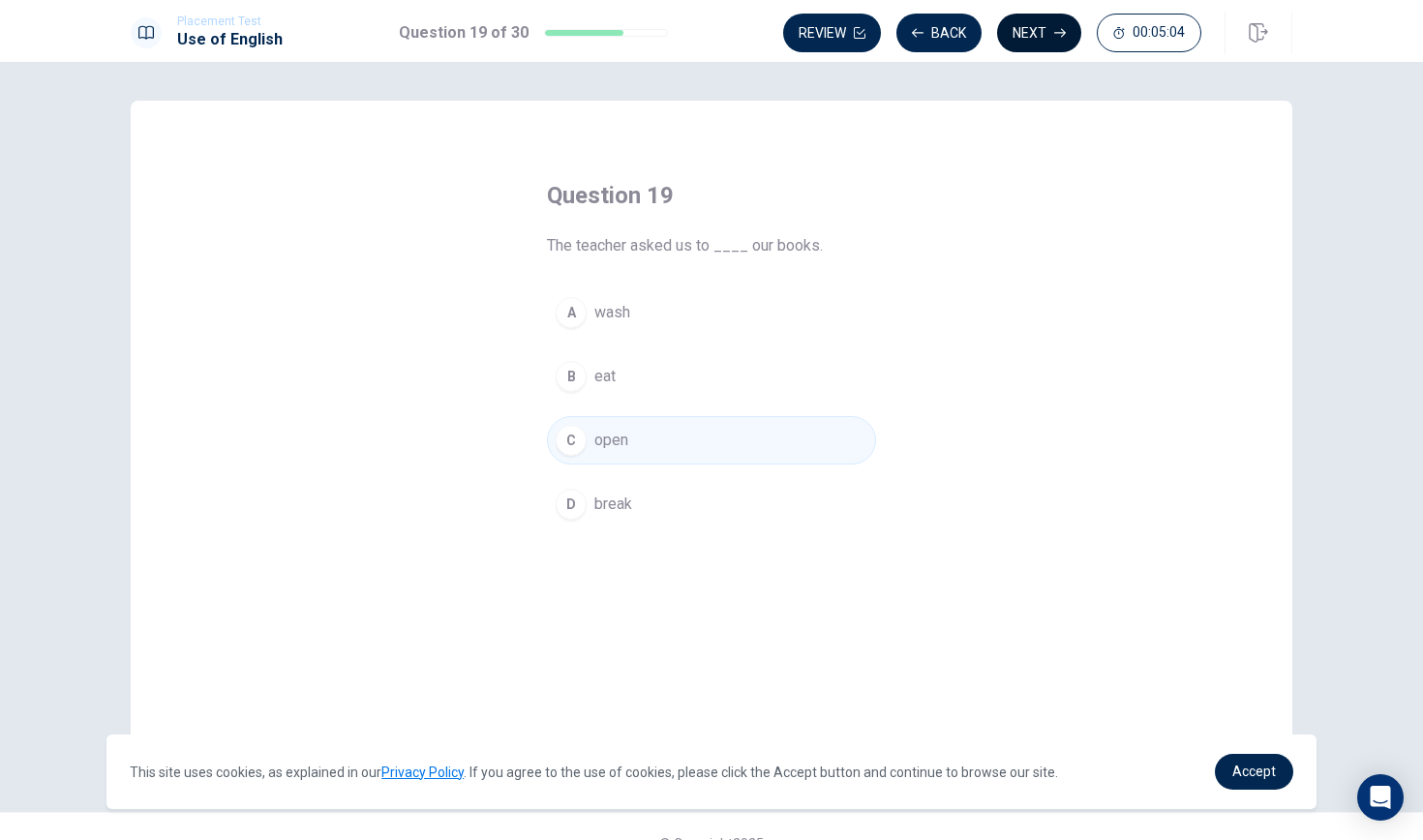 click on "Next" at bounding box center (1039, 33) 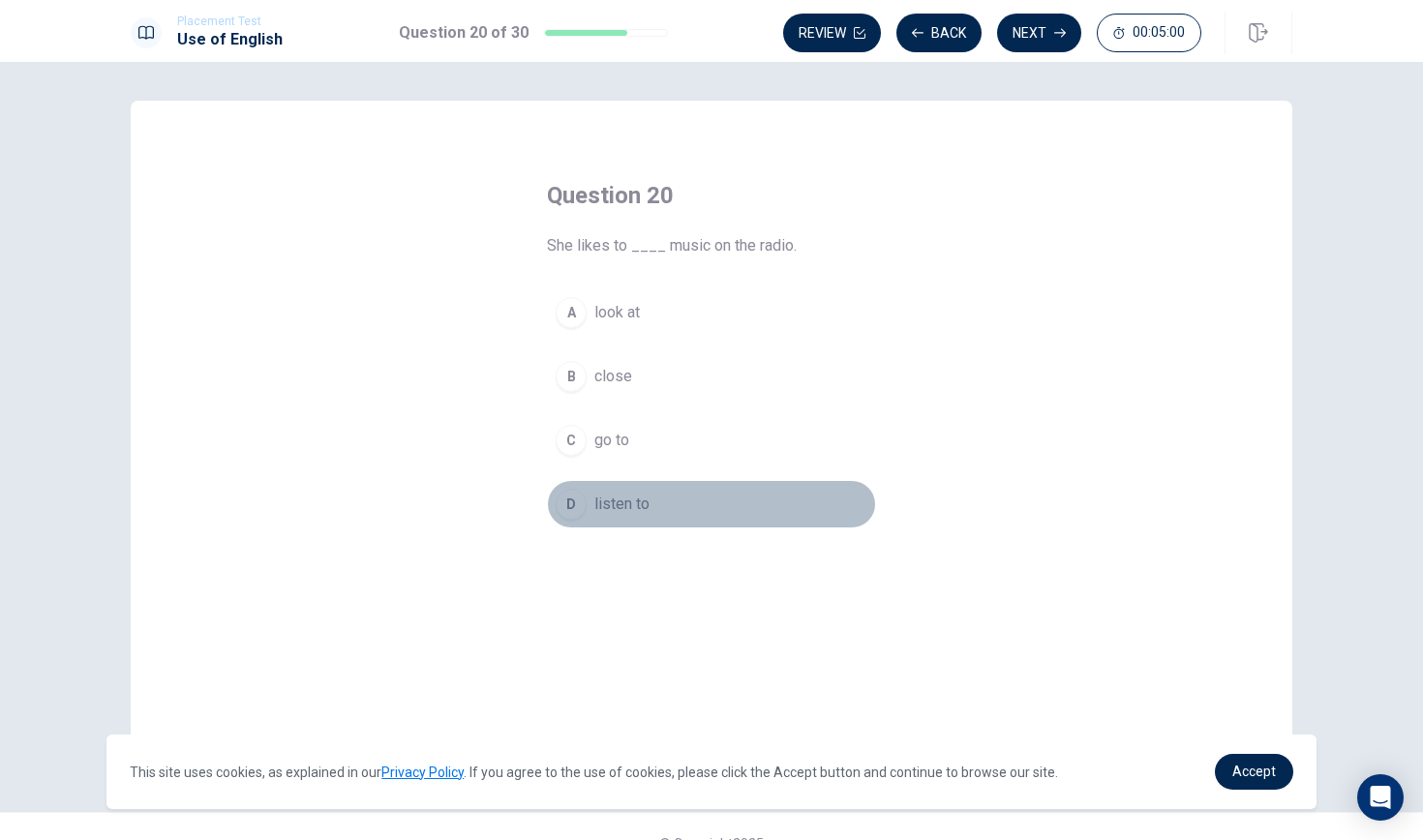 click on "D" at bounding box center [571, 504] 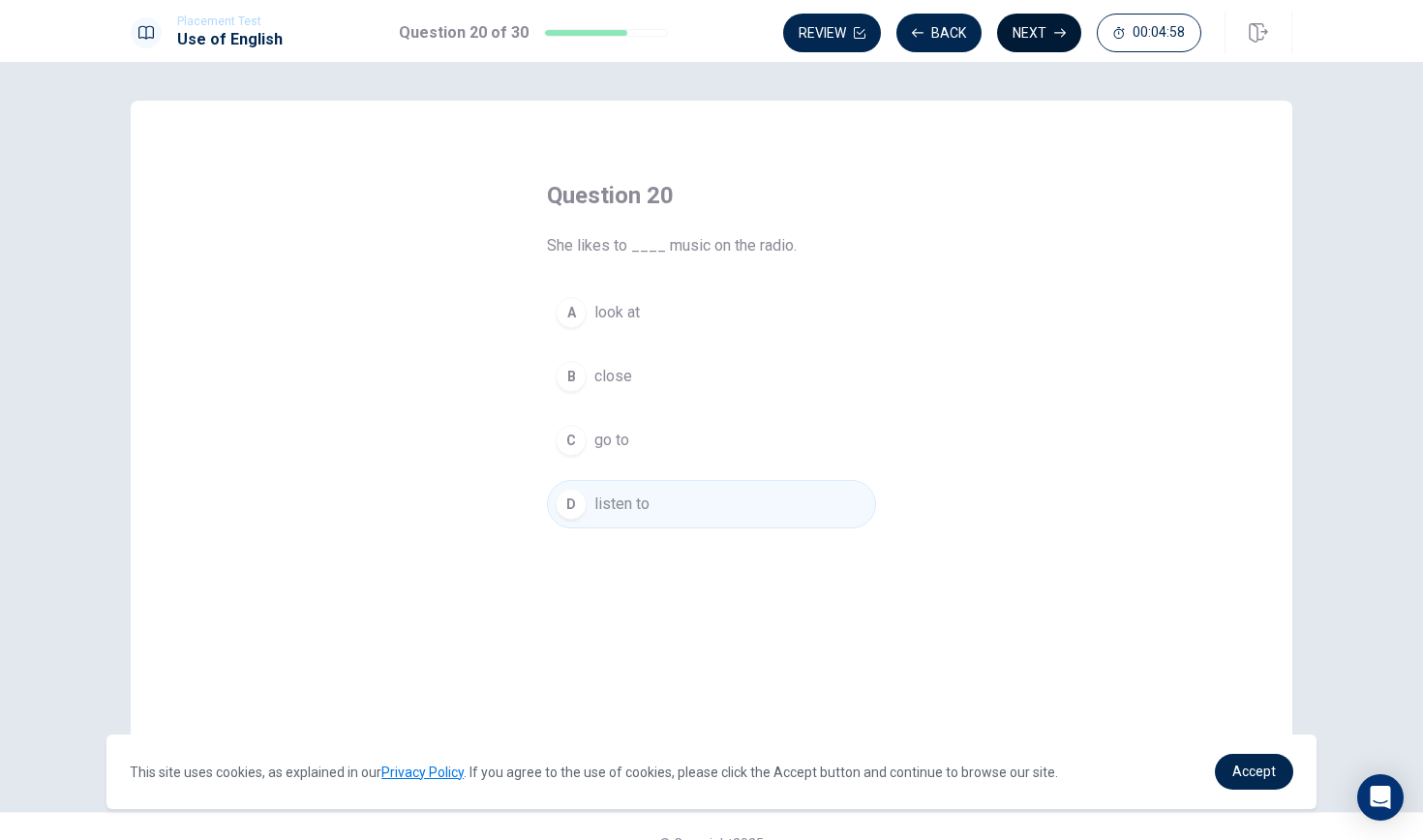 click on "Next" at bounding box center [1039, 33] 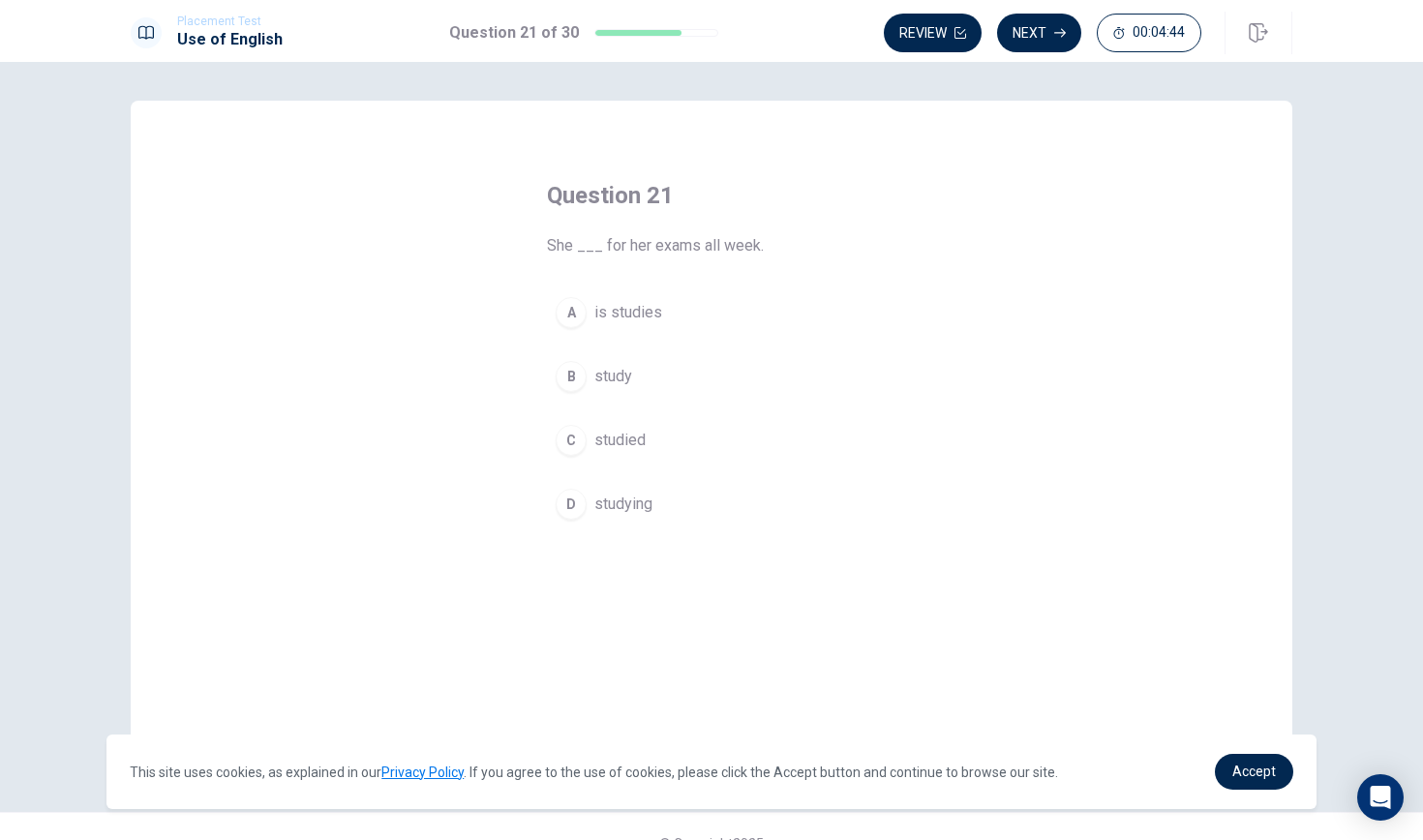 click on "B" at bounding box center [571, 376] 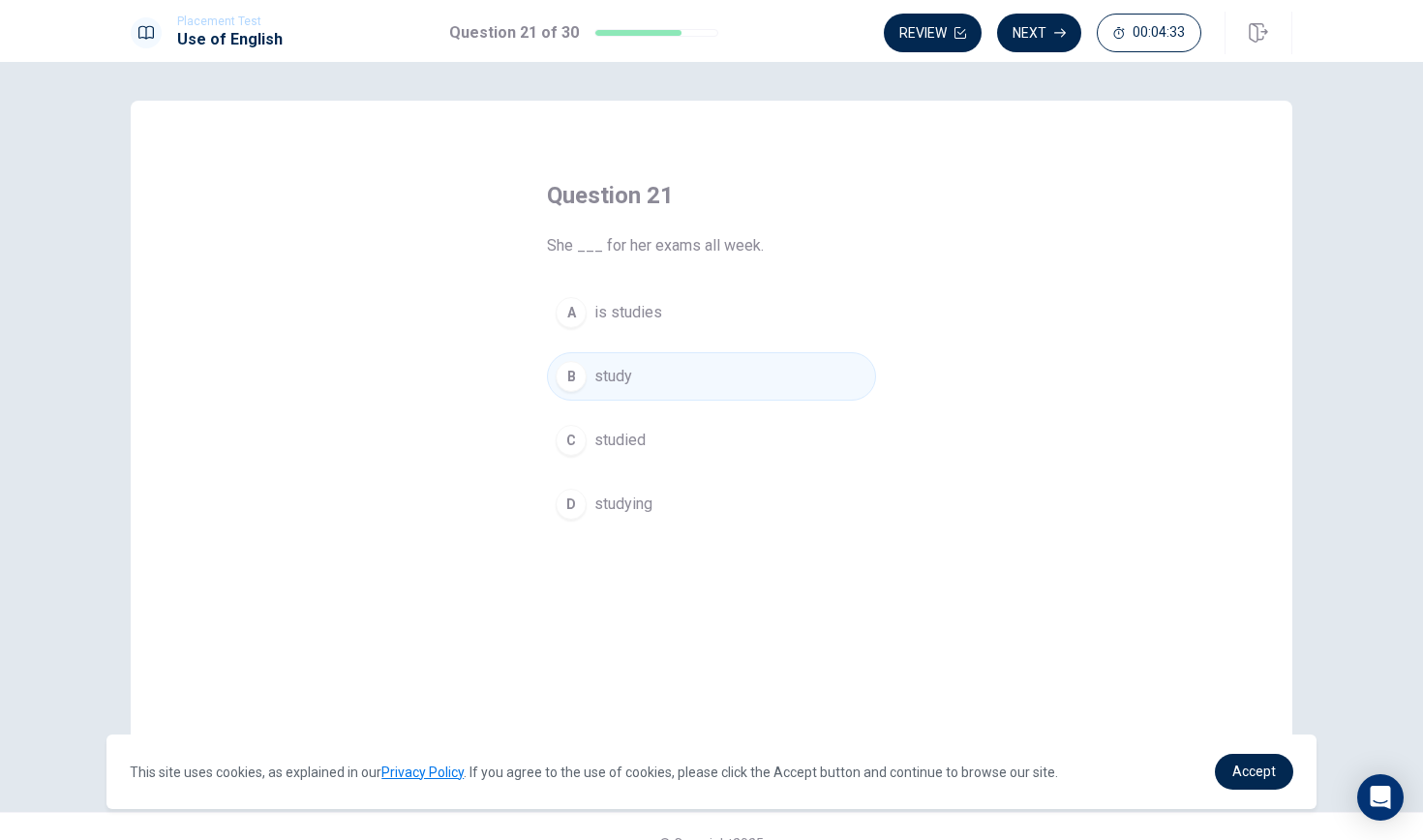 click on "C" at bounding box center (571, 440) 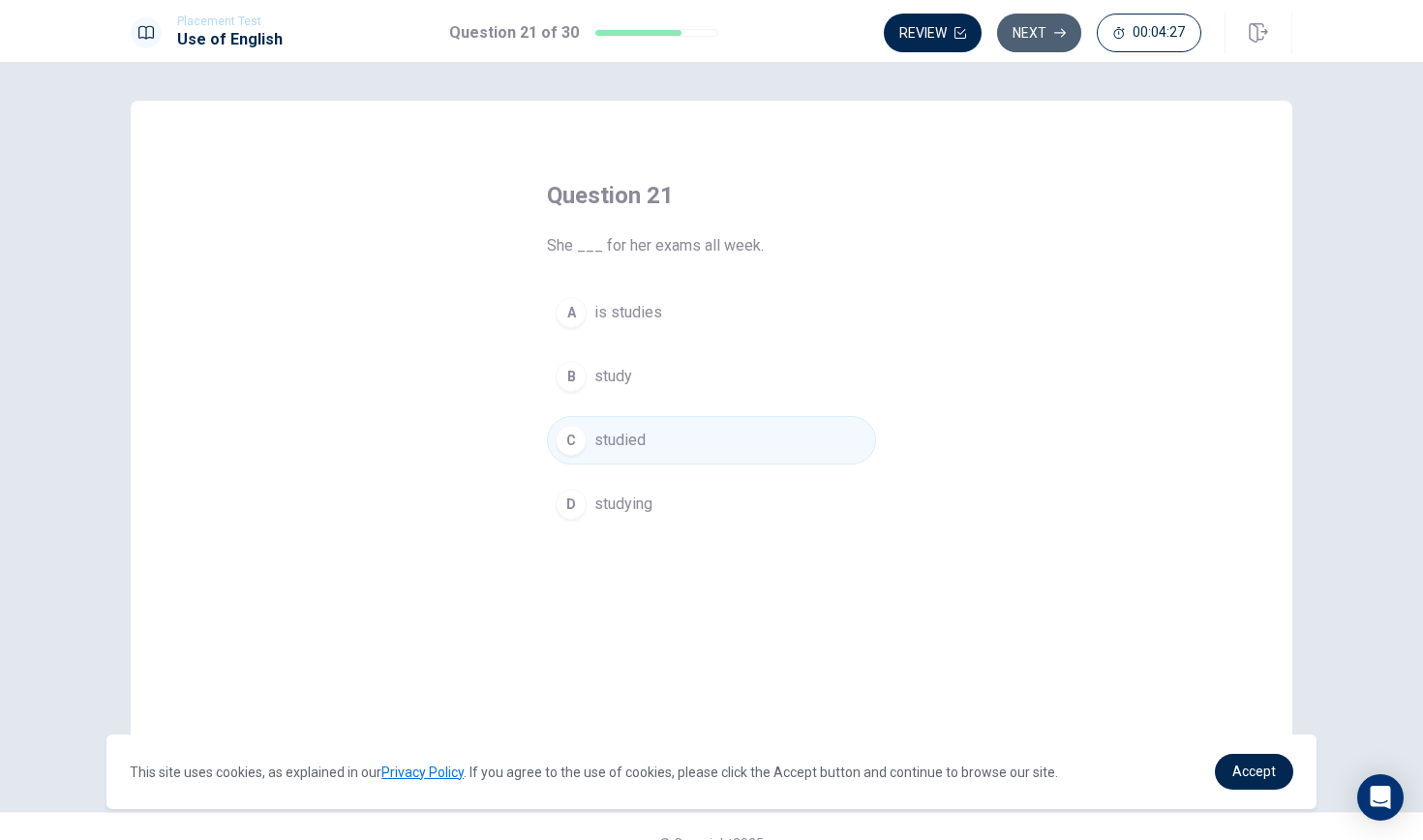 click on "Next" at bounding box center [1039, 33] 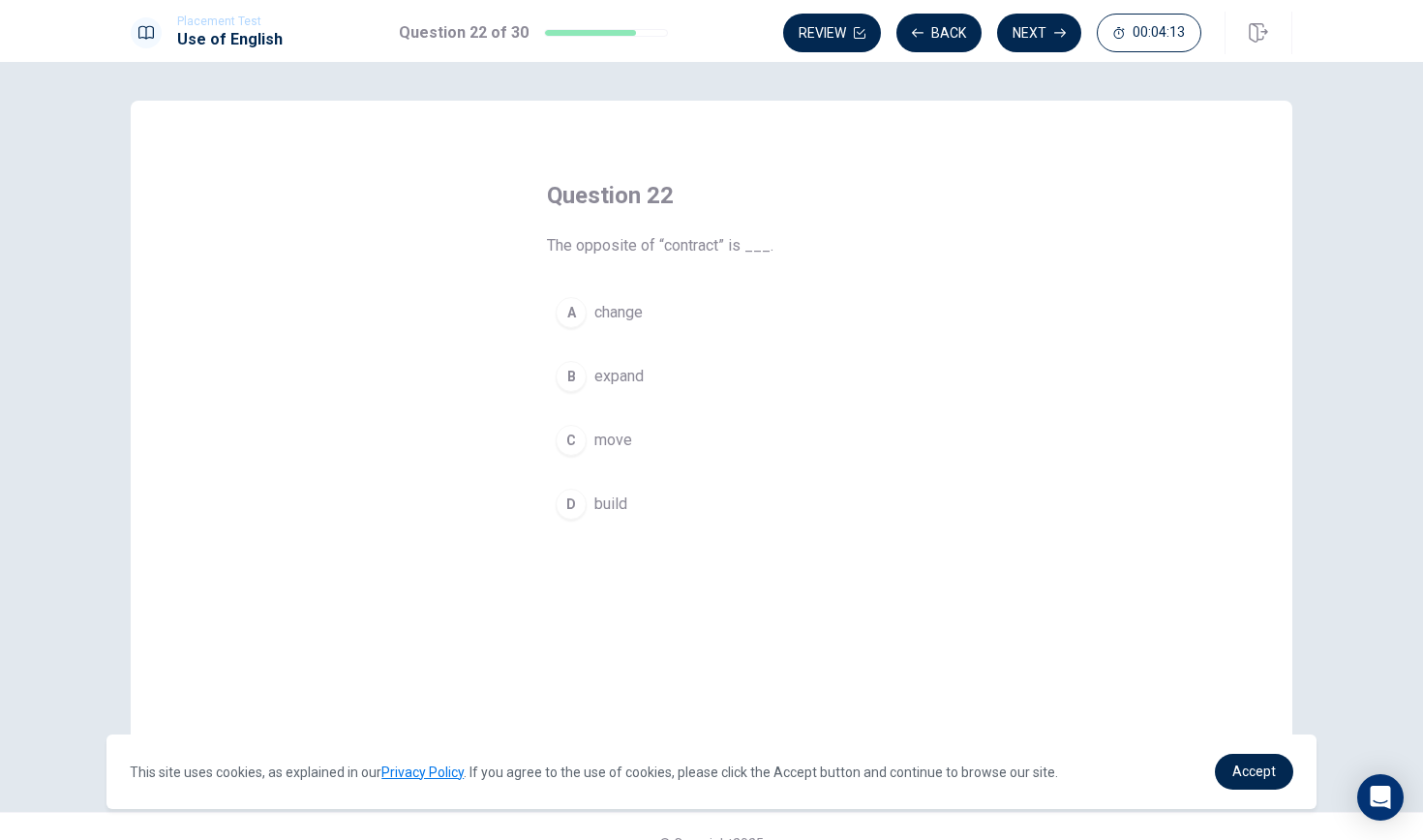 click on "B expand" at bounding box center (712, 376) 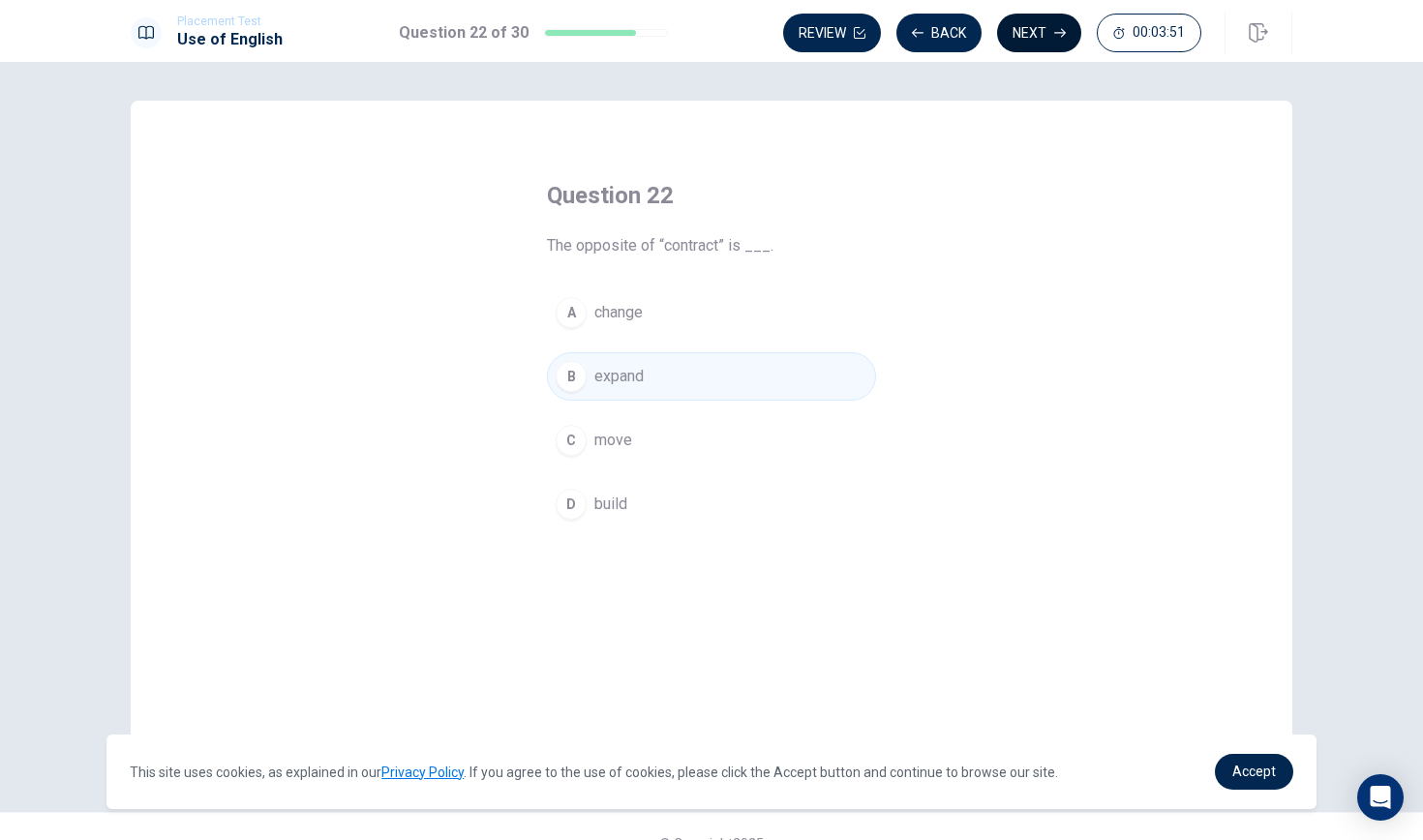 click on "Next" at bounding box center (1039, 33) 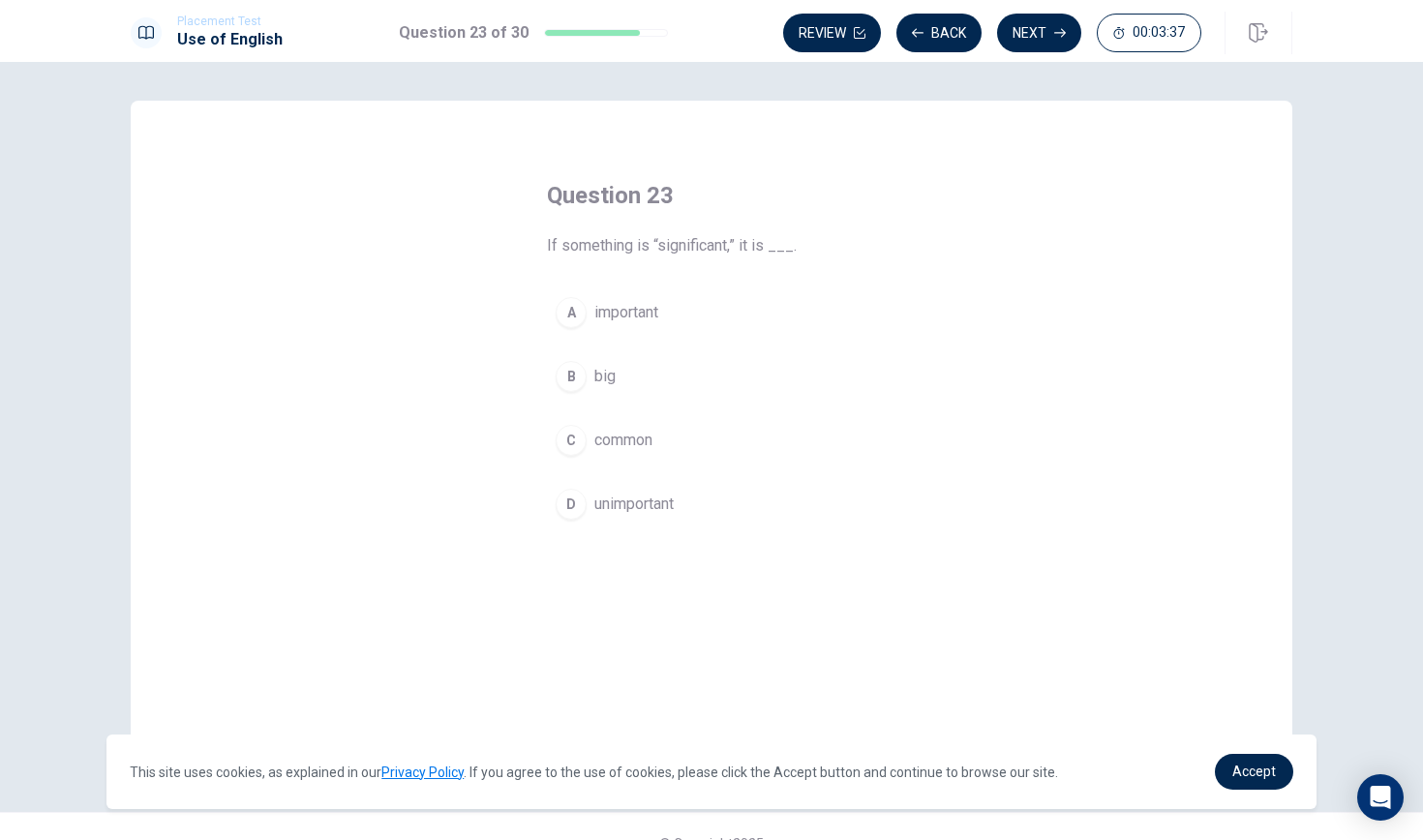 click on "important" at bounding box center [626, 313] 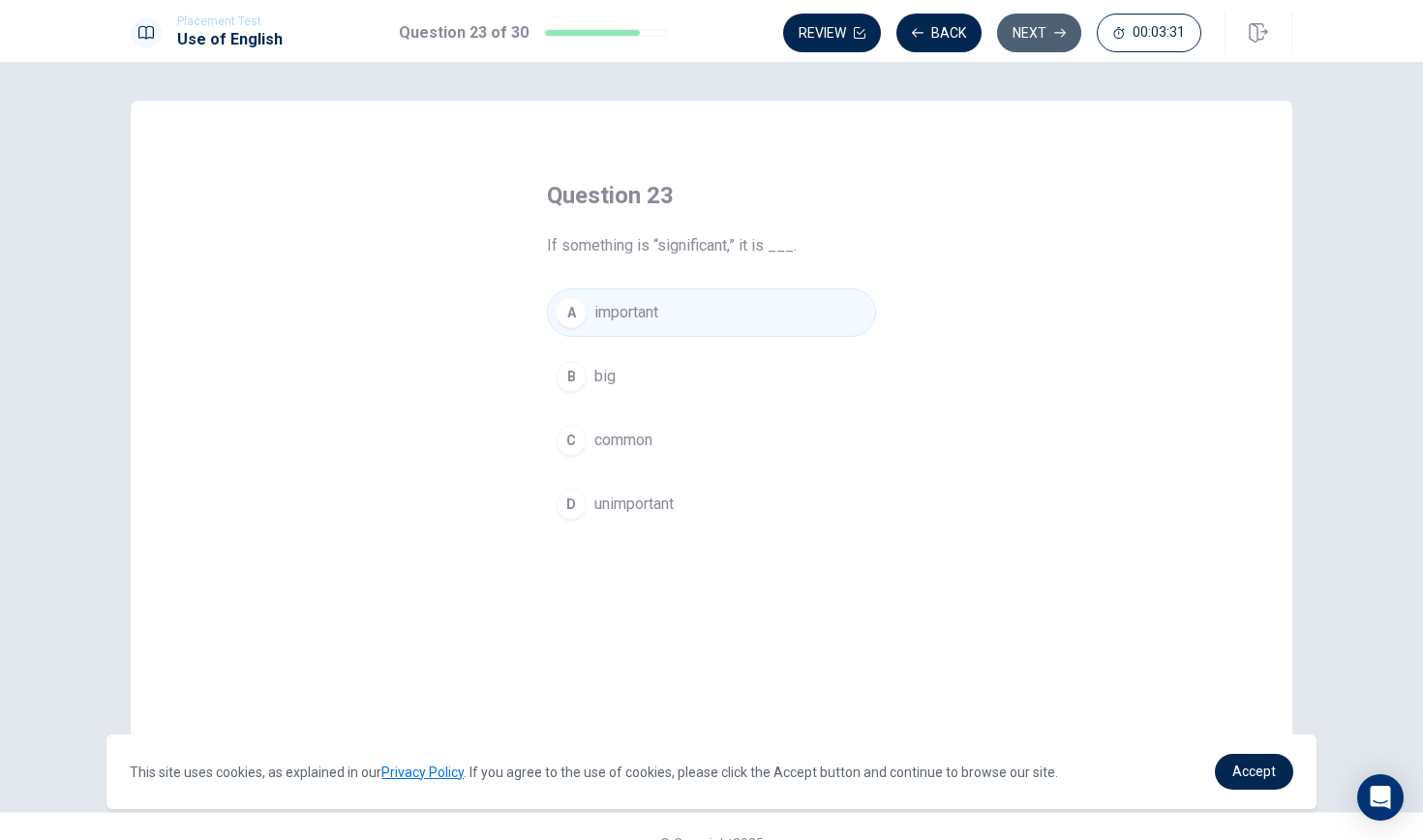 click on "Next" at bounding box center [1039, 33] 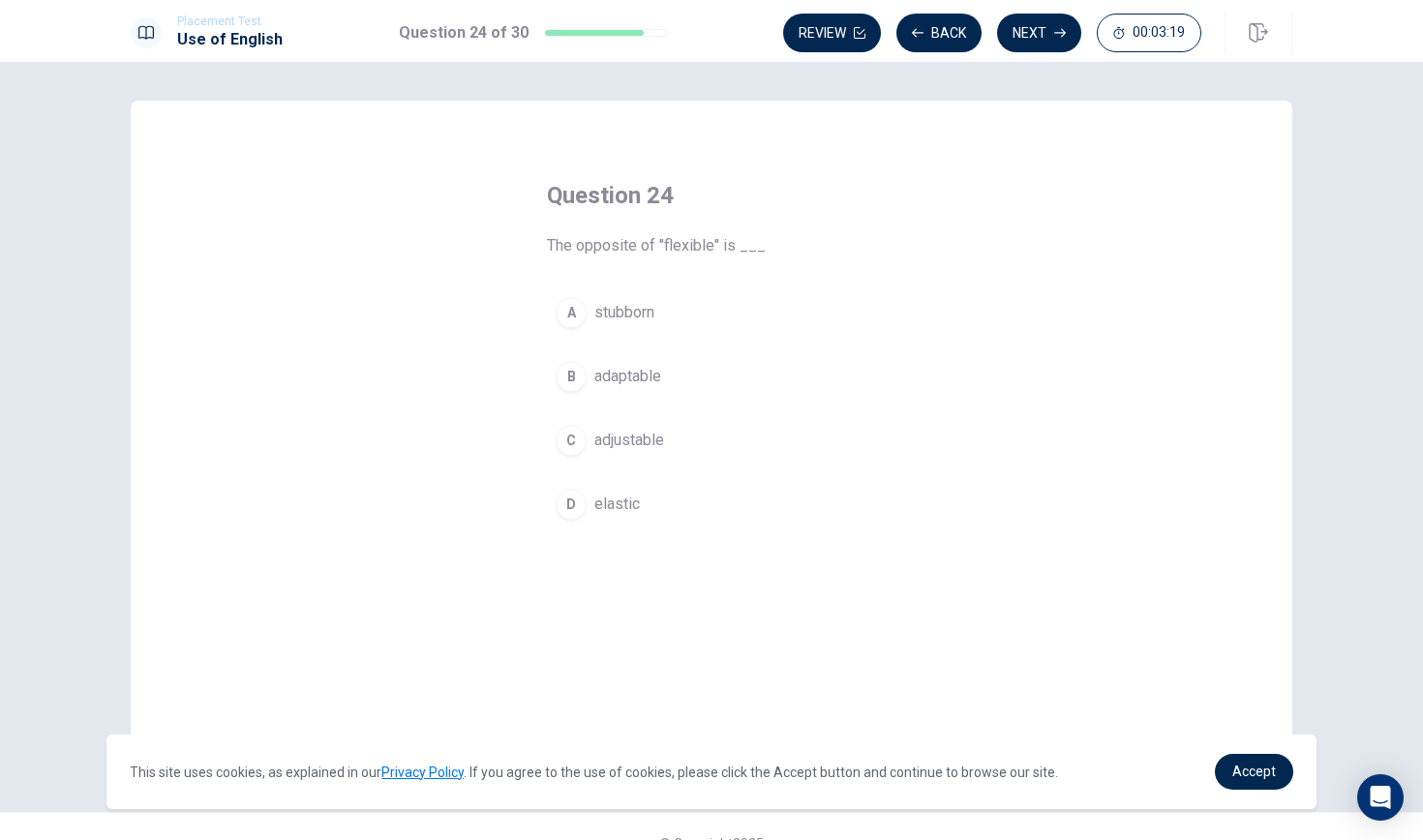 click on "stubborn" at bounding box center [624, 313] 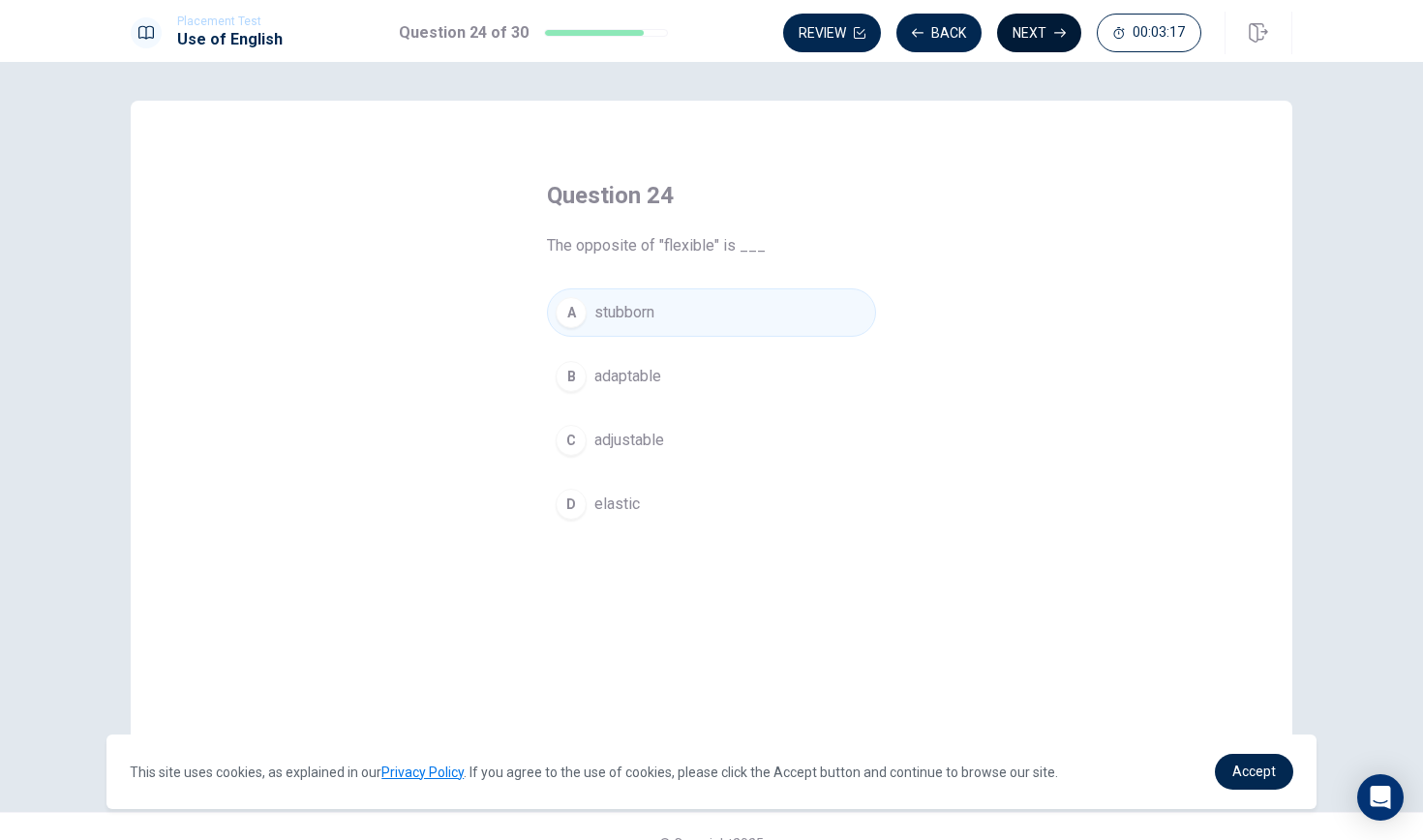 click on "Next" at bounding box center [1039, 33] 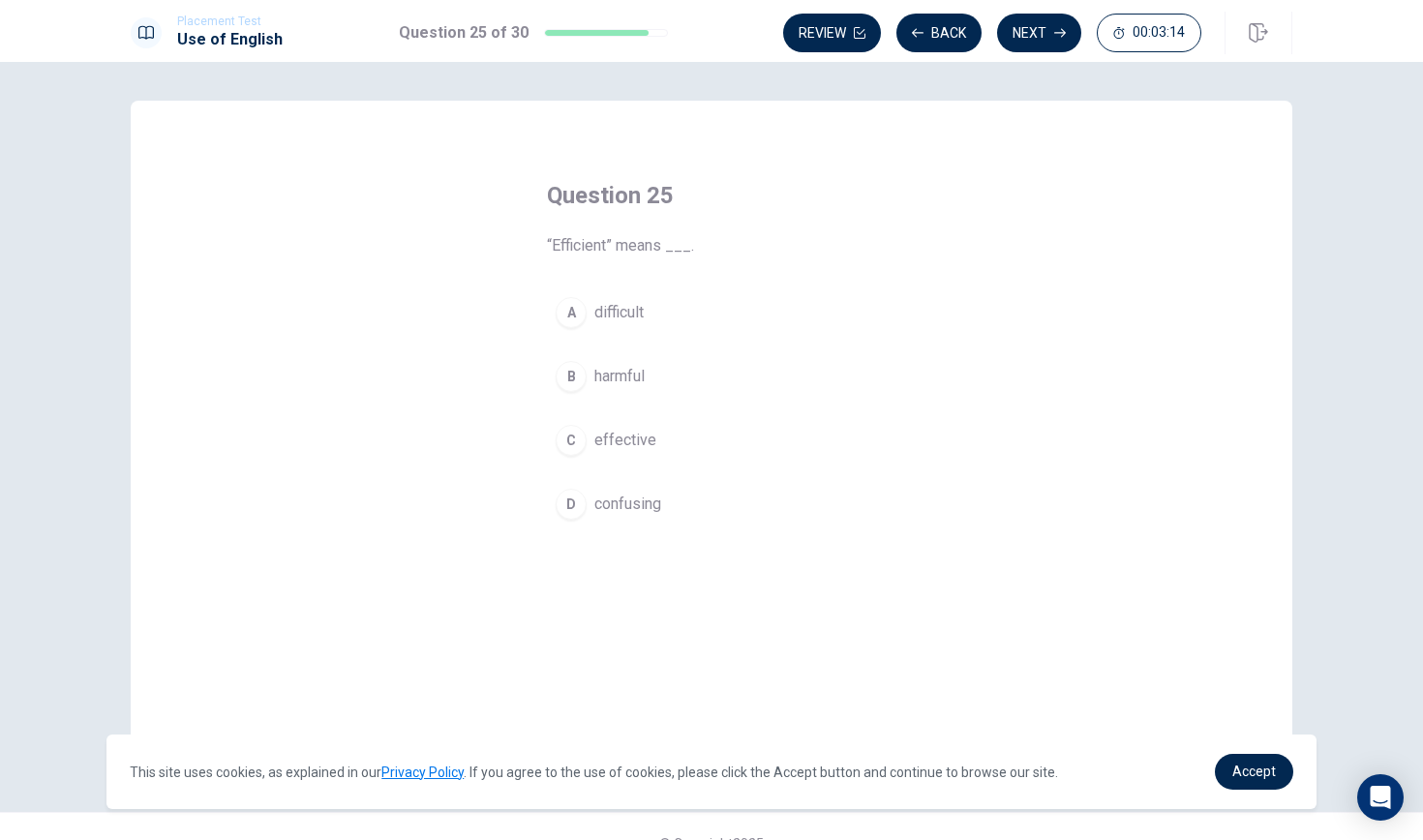 click on "effective" at bounding box center (625, 440) 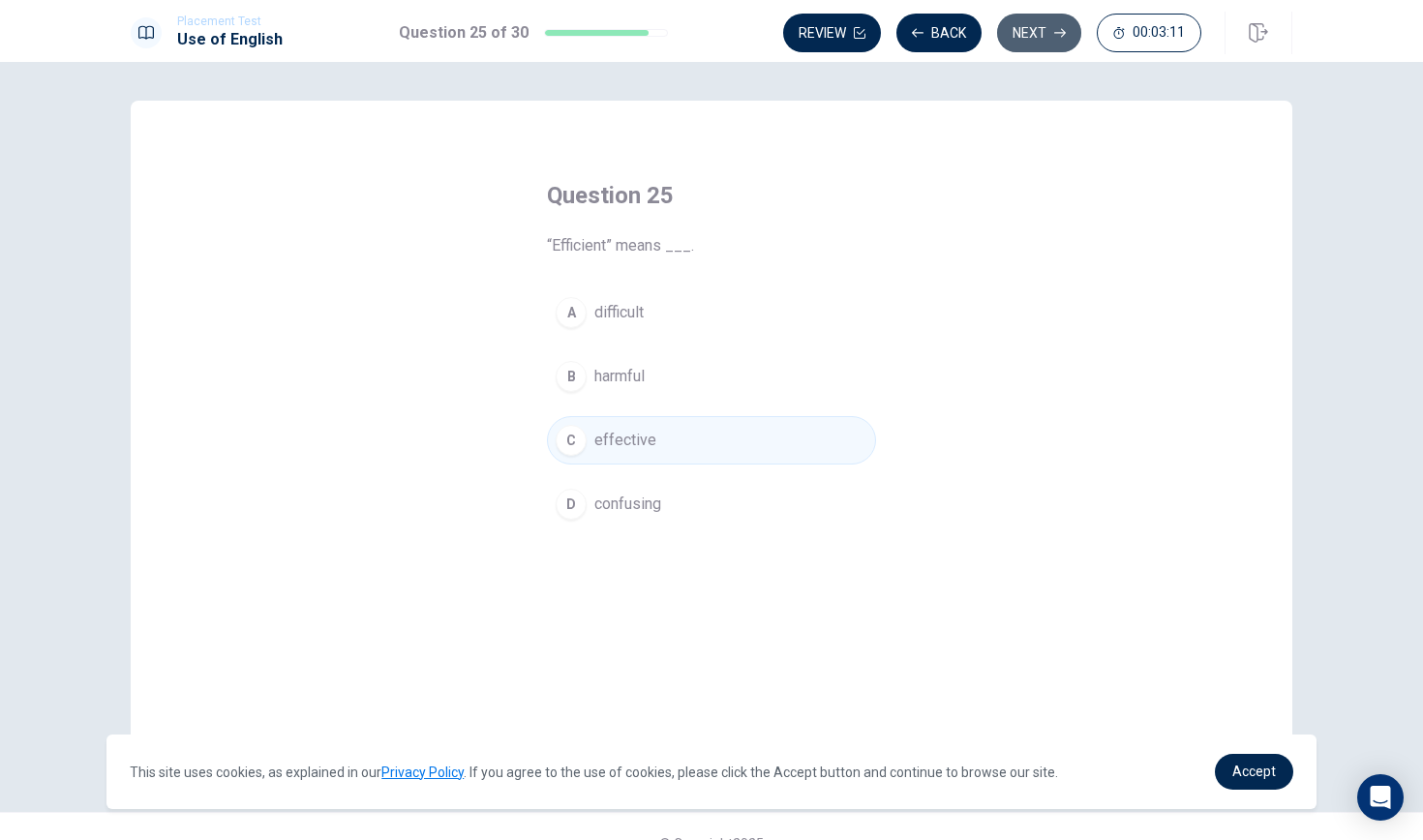 click on "Next" at bounding box center [1039, 33] 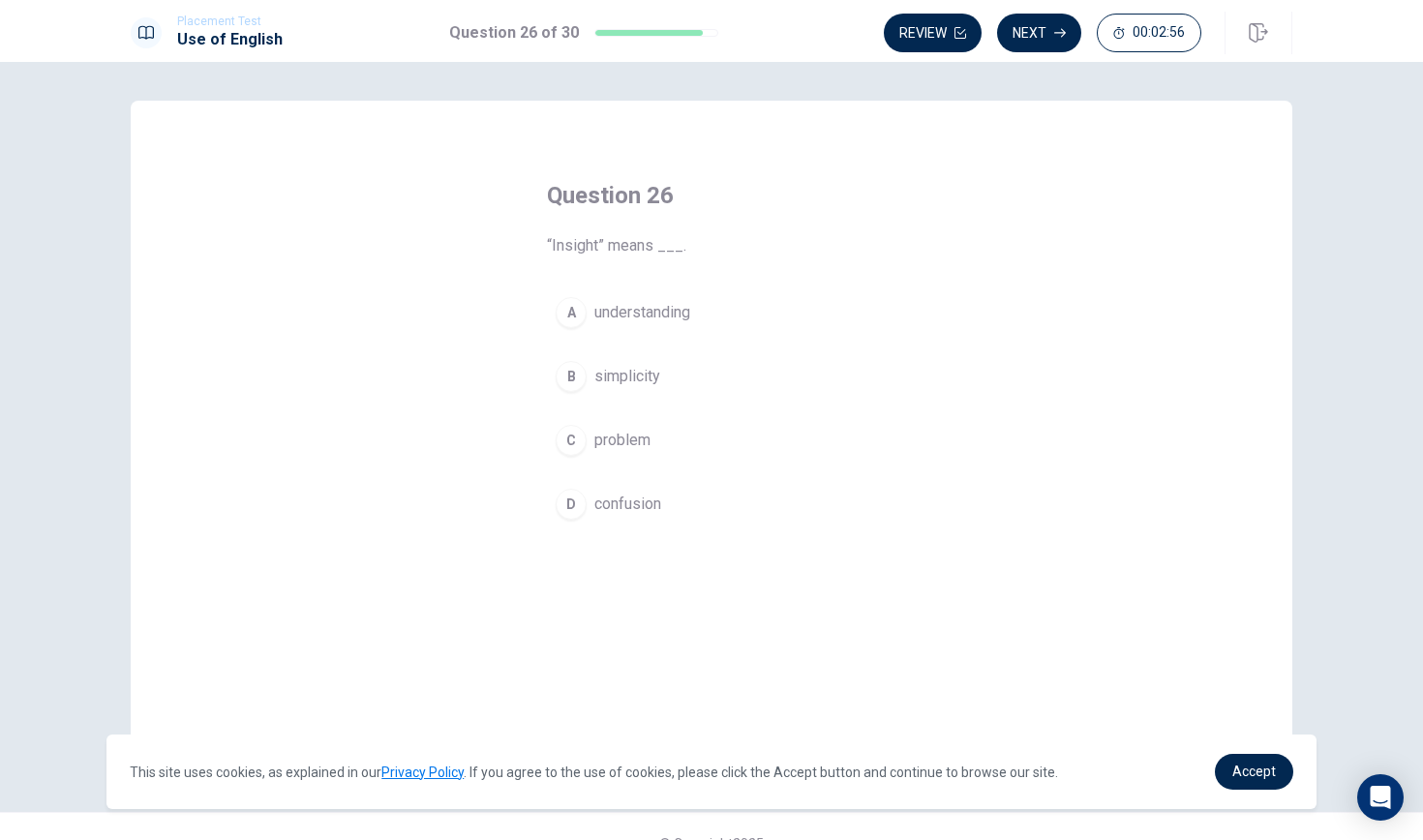 click on "simplicity" at bounding box center (627, 376) 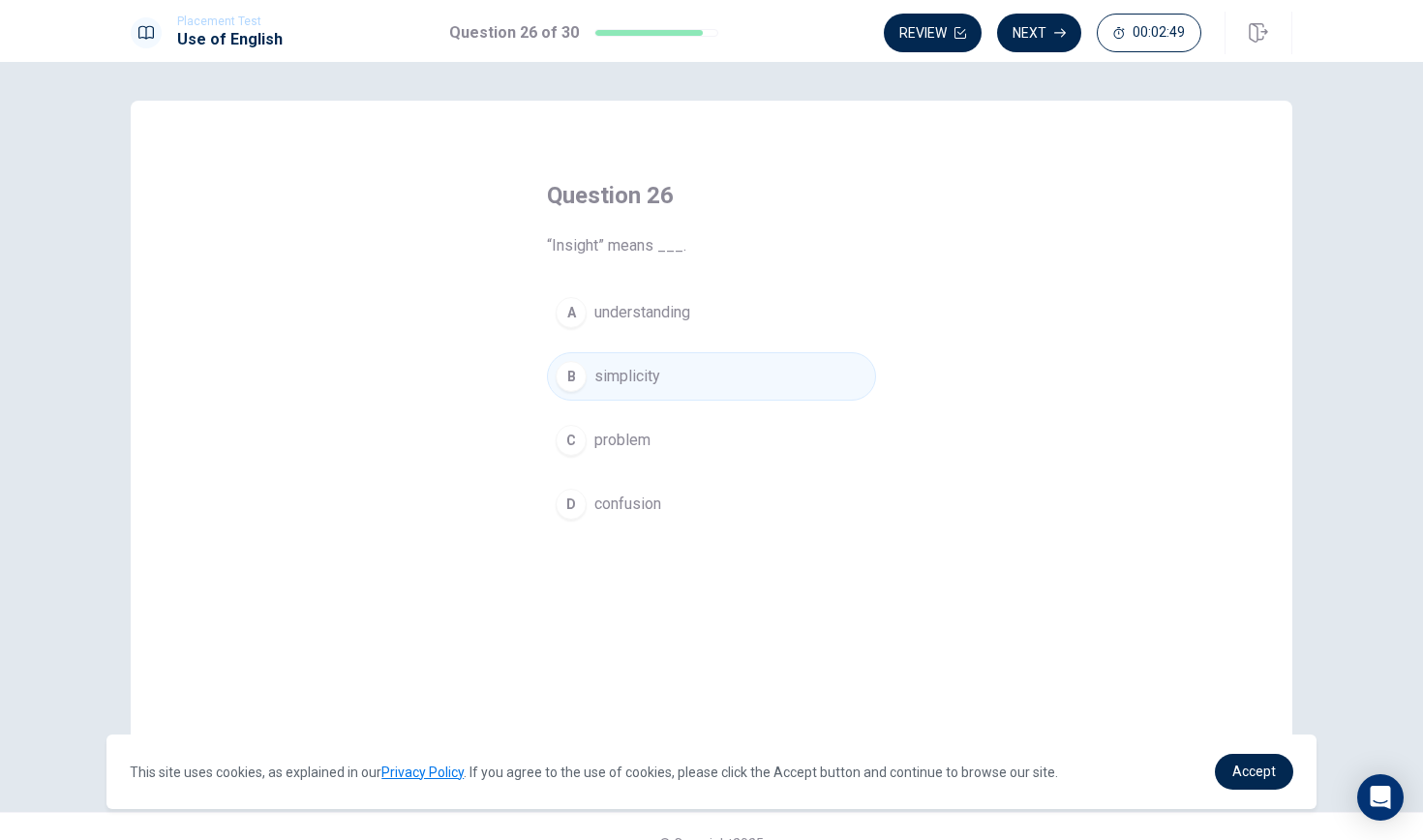 click on "understanding" at bounding box center (642, 313) 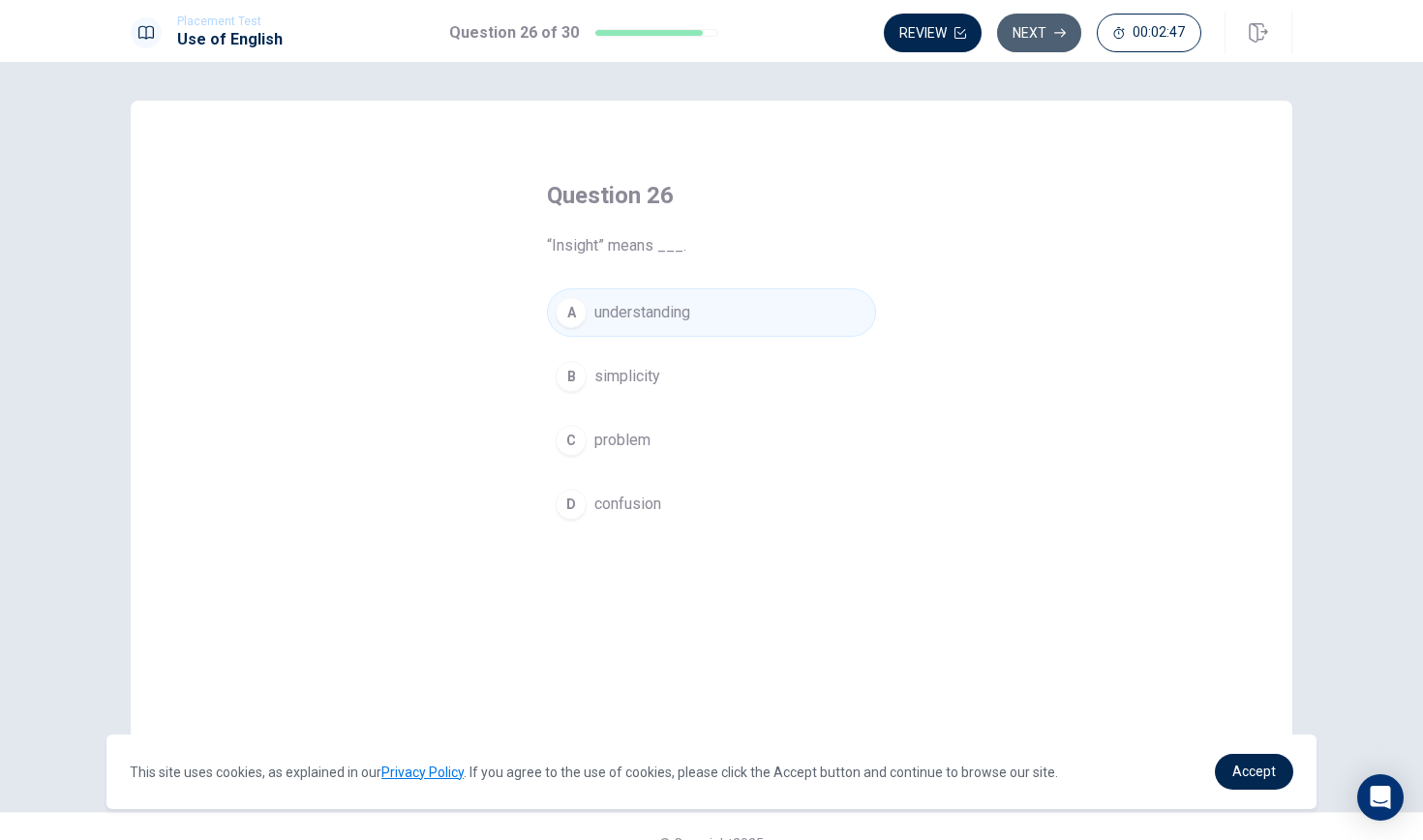 click on "Next" at bounding box center (1039, 33) 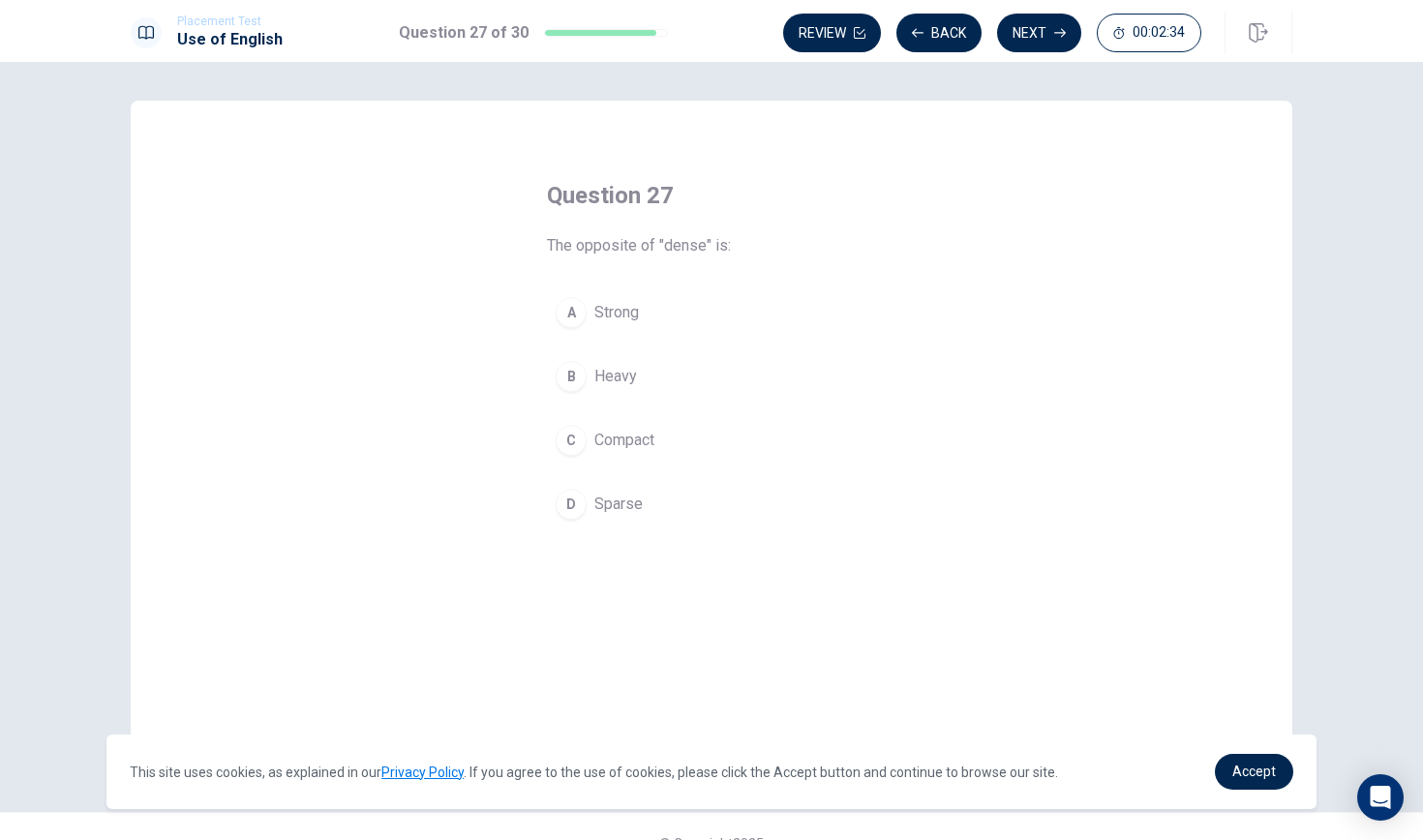 click on "Sparse" at bounding box center [619, 504] 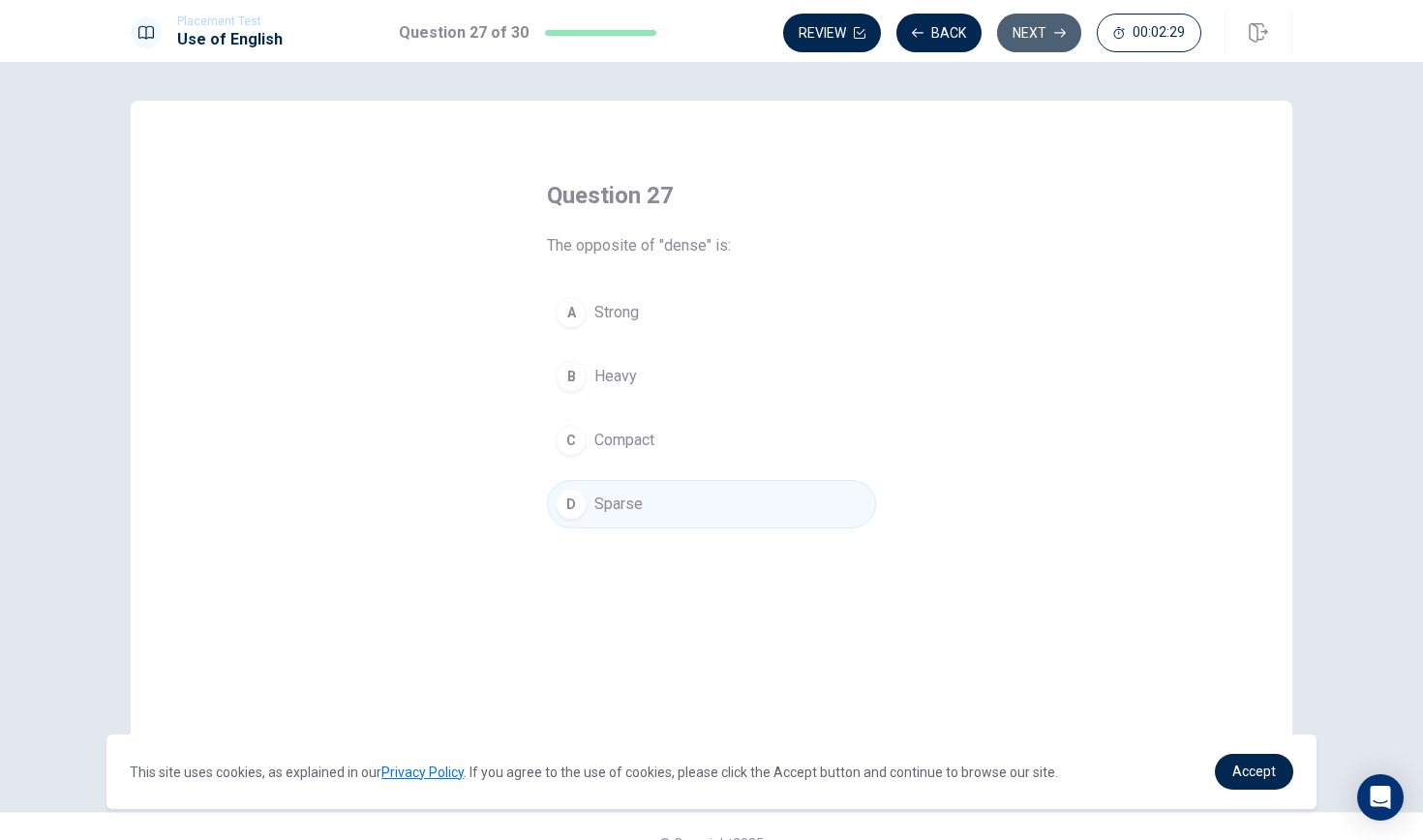 click on "Next" at bounding box center [1039, 33] 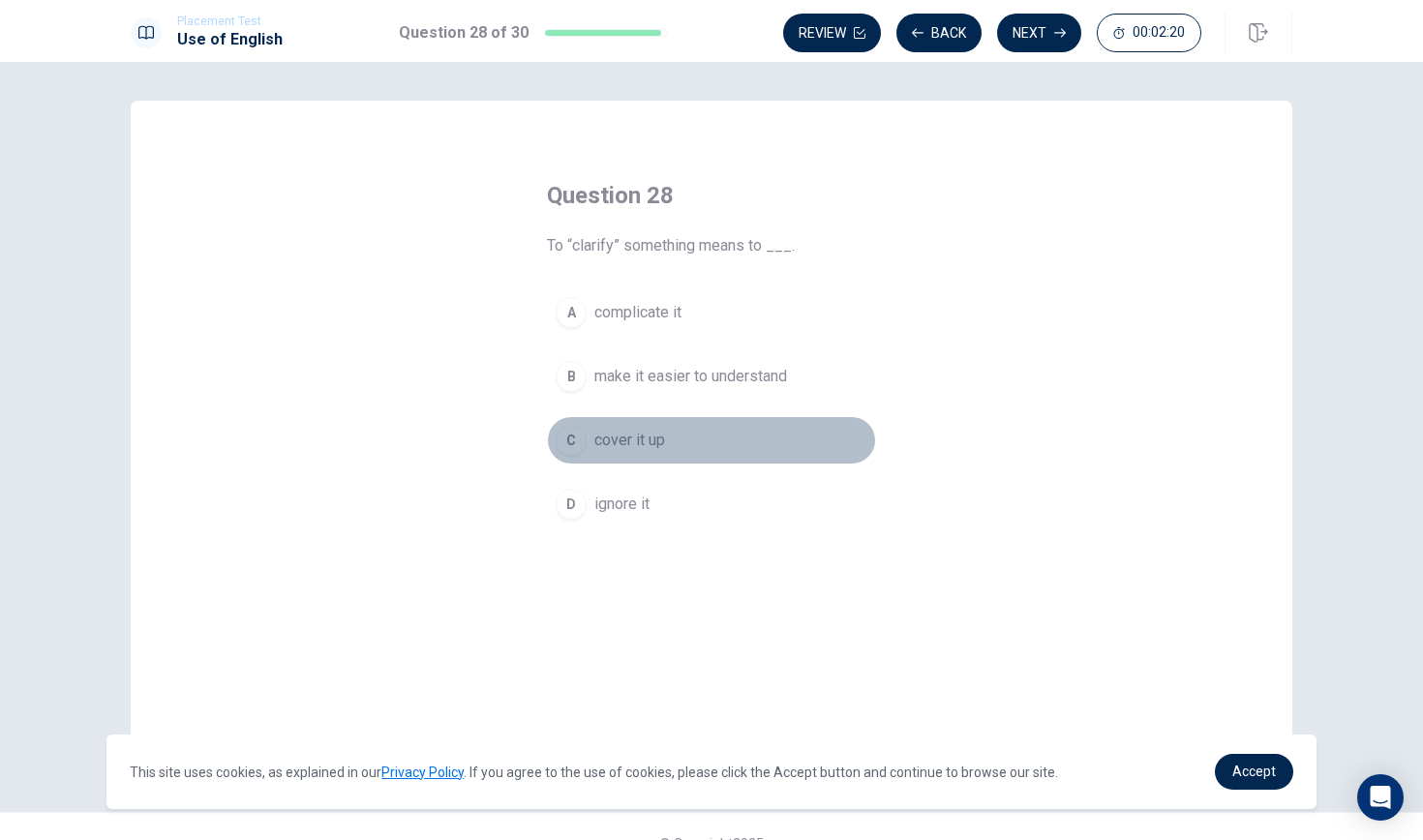 click on "cover it up" at bounding box center (629, 440) 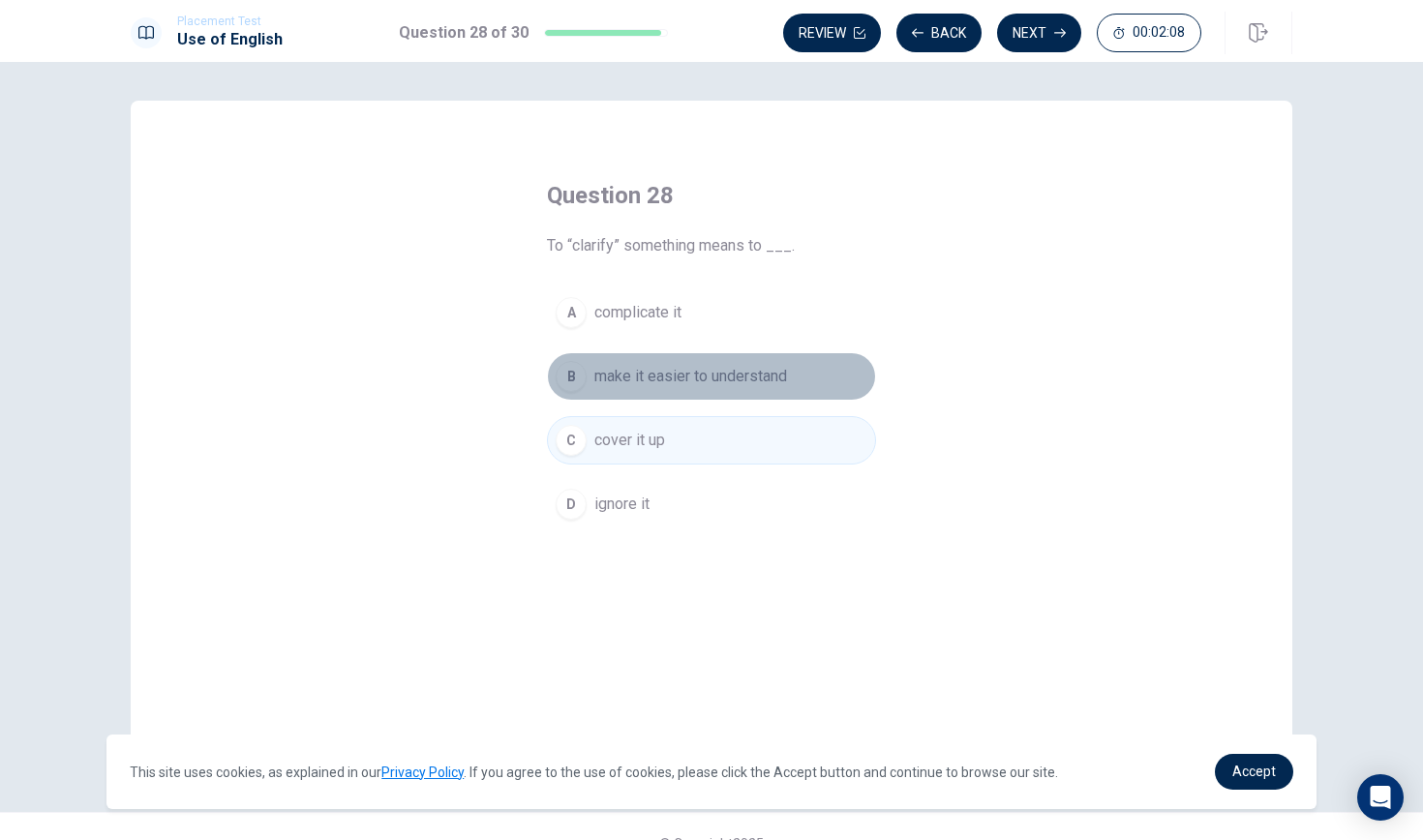 click on "make it easier to understand" at bounding box center [690, 376] 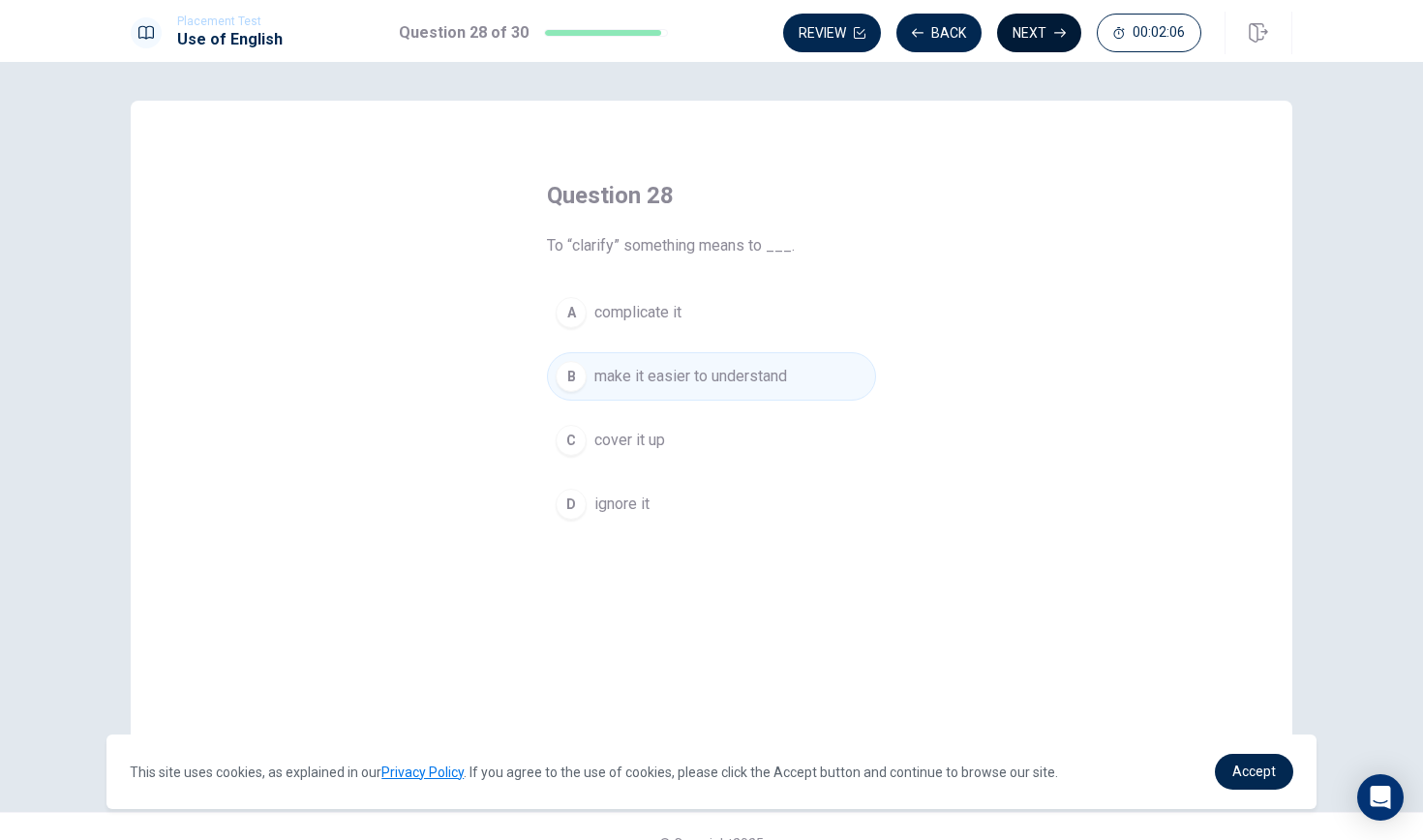 click on "Next" at bounding box center (1039, 33) 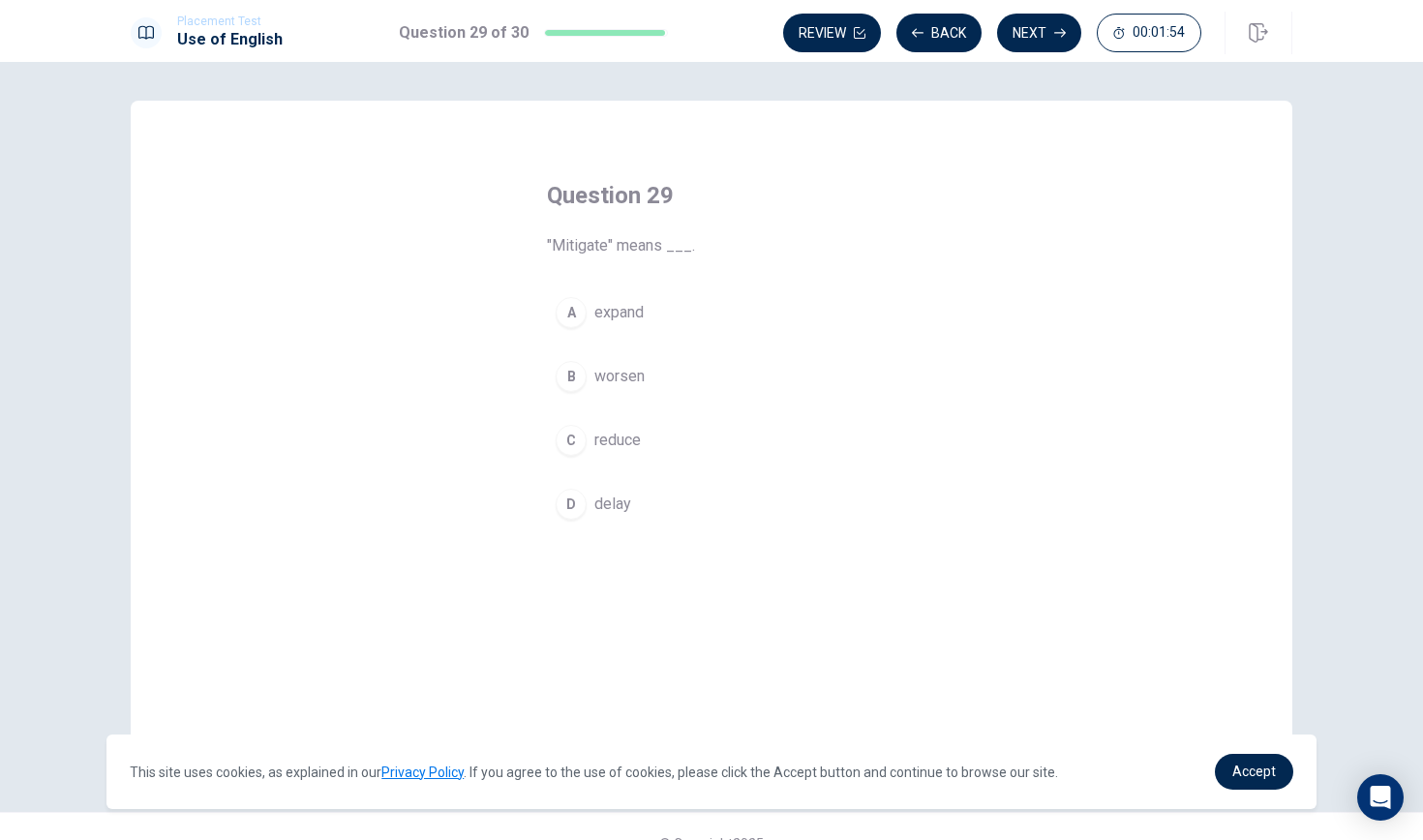 click on "A" at bounding box center [571, 313] 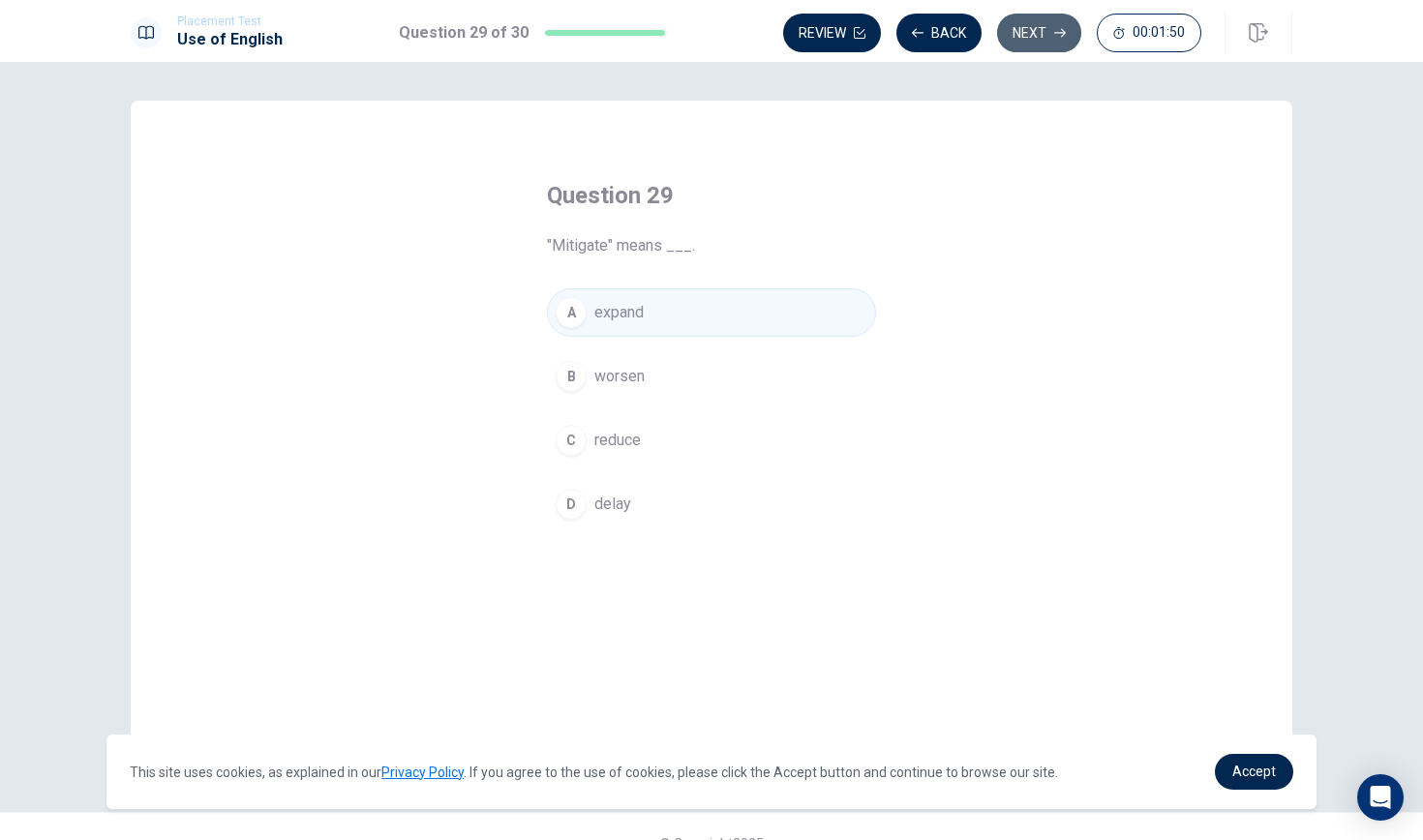click on "Next" at bounding box center [1039, 33] 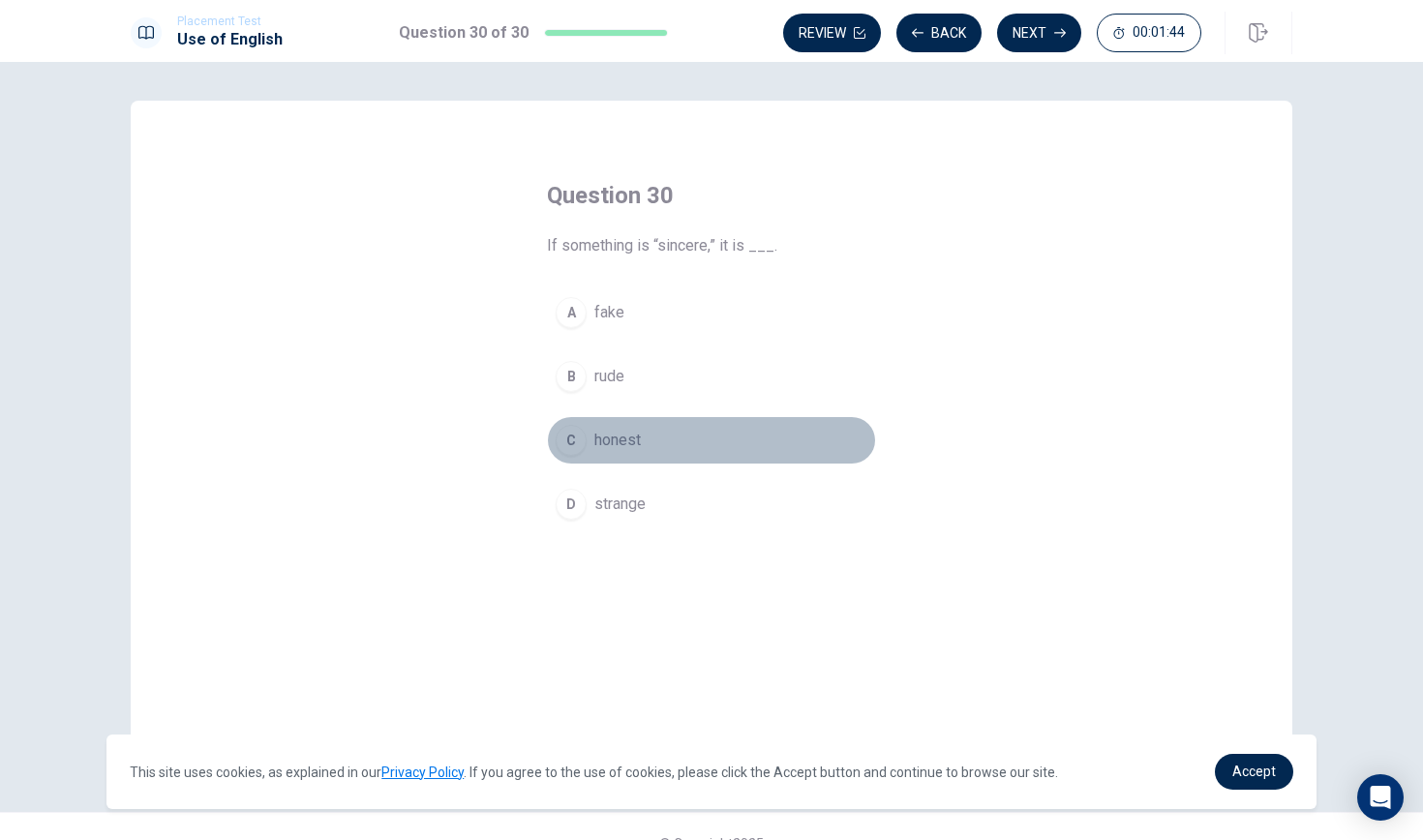 click on "honest" at bounding box center (618, 440) 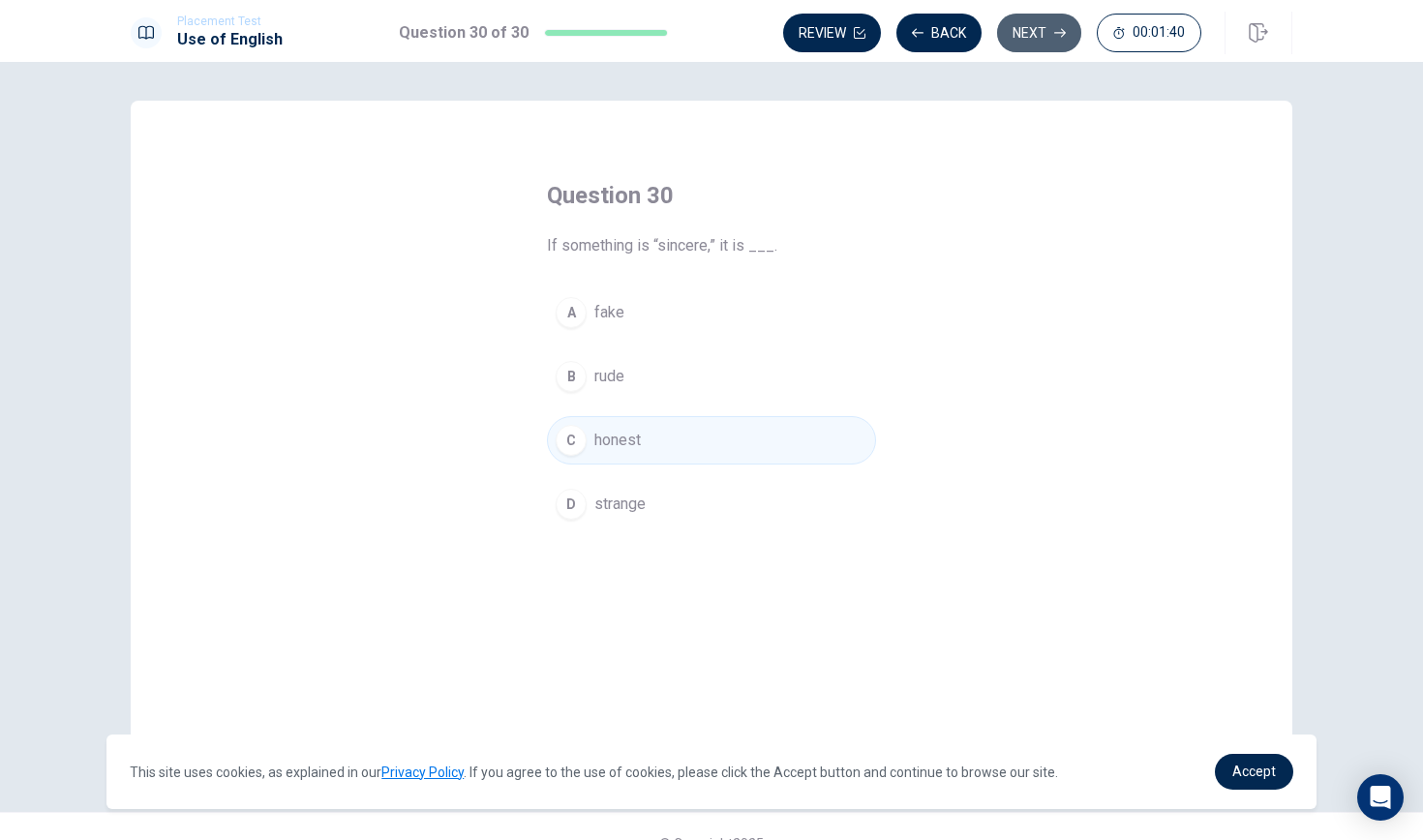 click on "Next" at bounding box center [1039, 33] 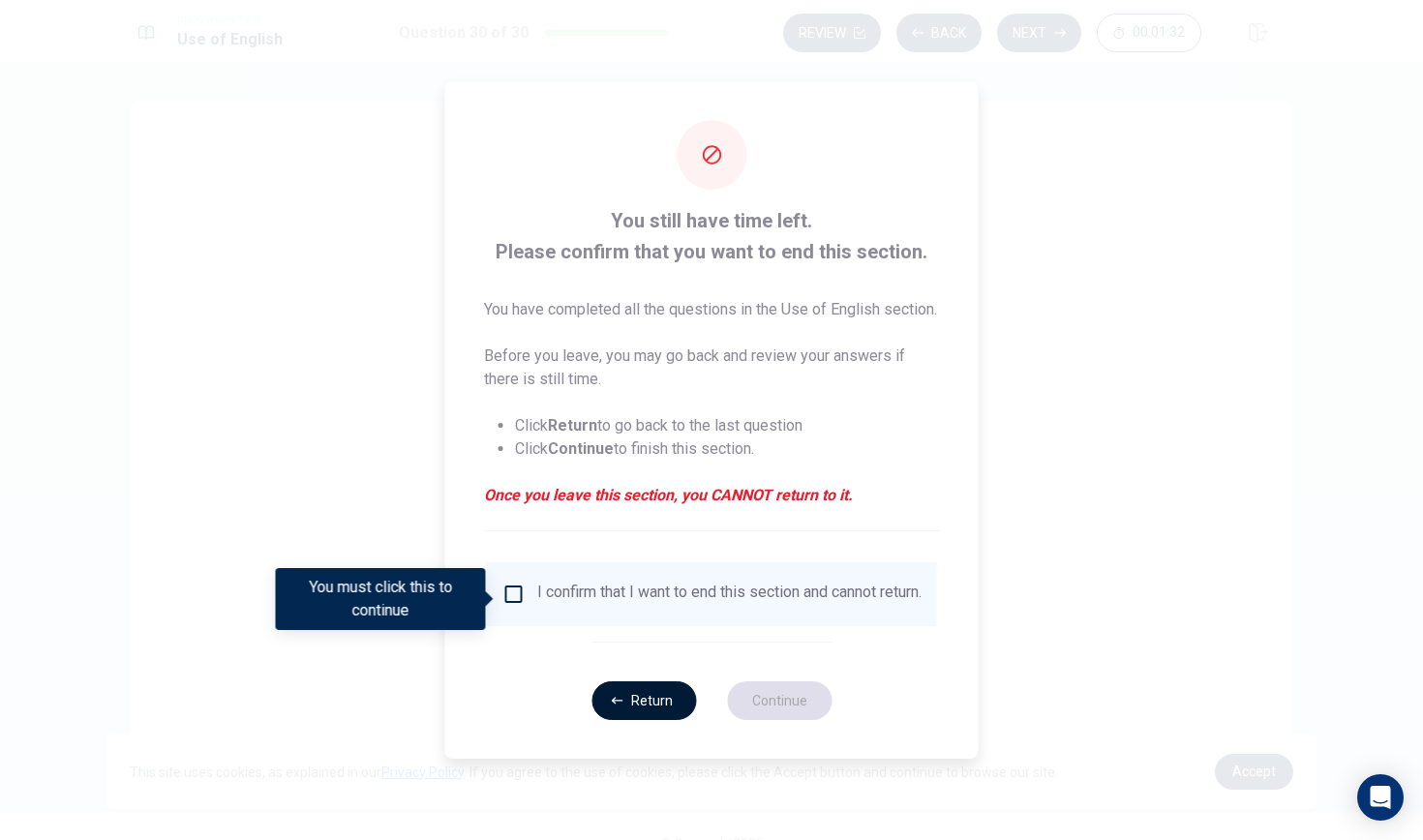 click on "Return" at bounding box center (644, 701) 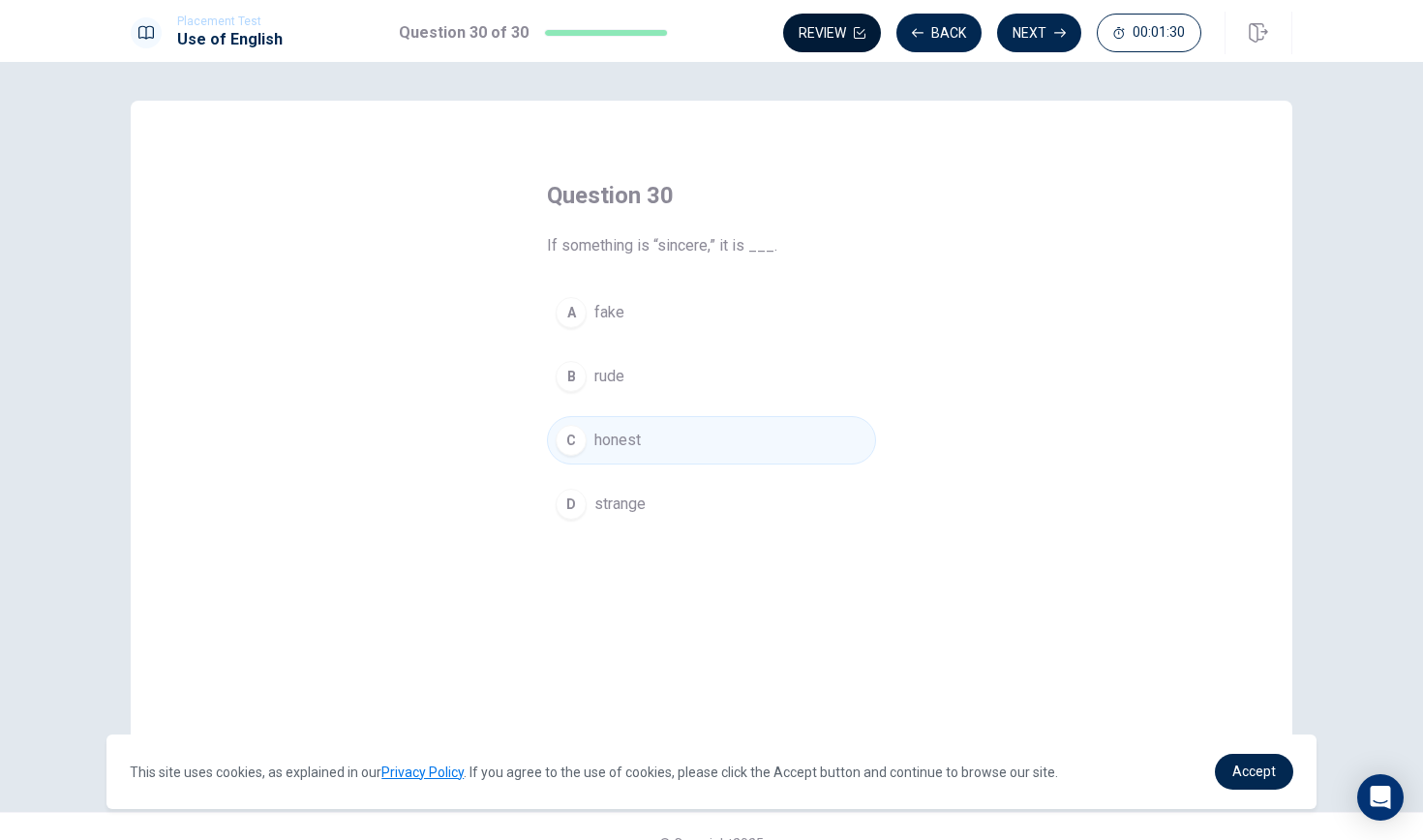 click on "Review" at bounding box center (832, 33) 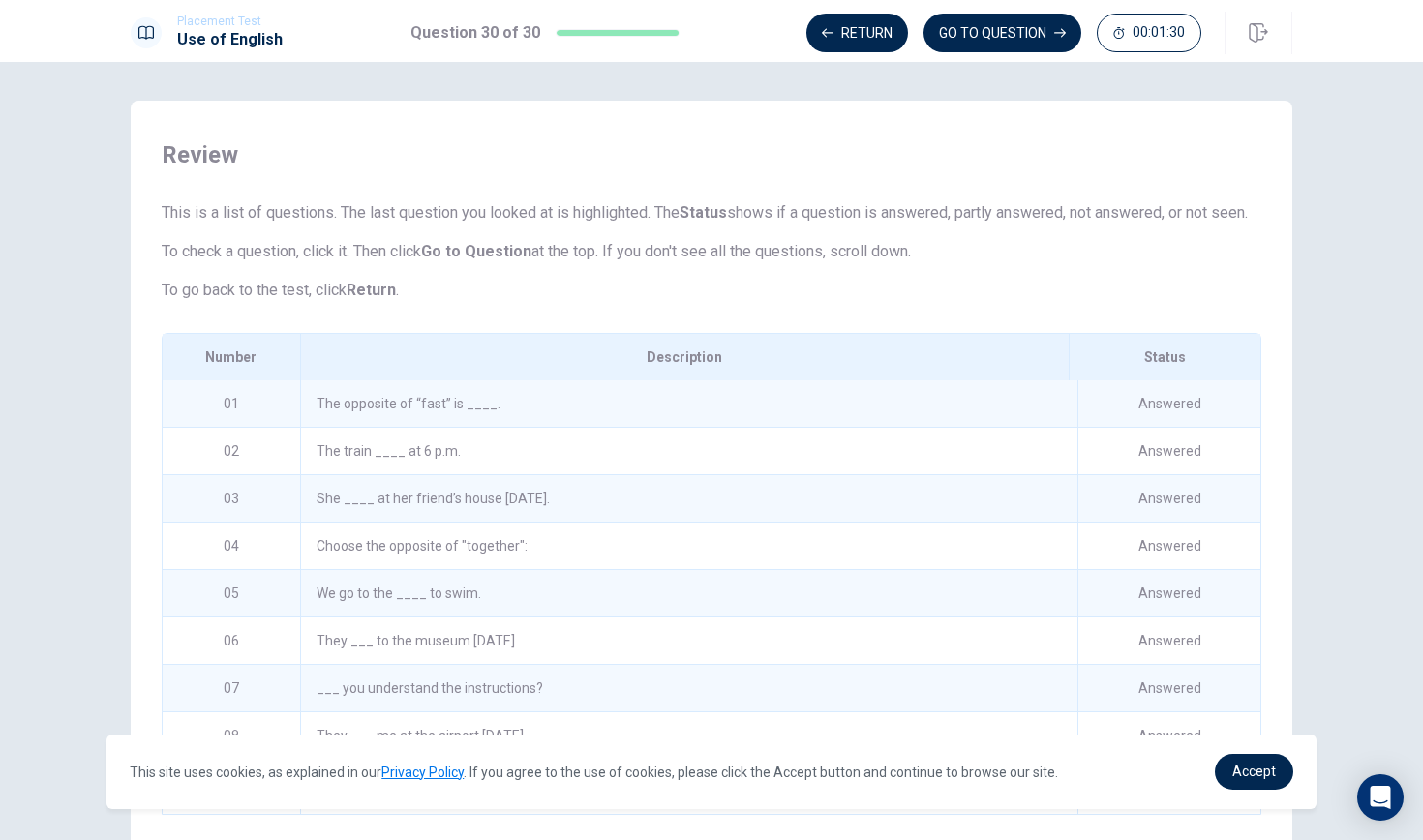 scroll, scrollTop: 137, scrollLeft: 0, axis: vertical 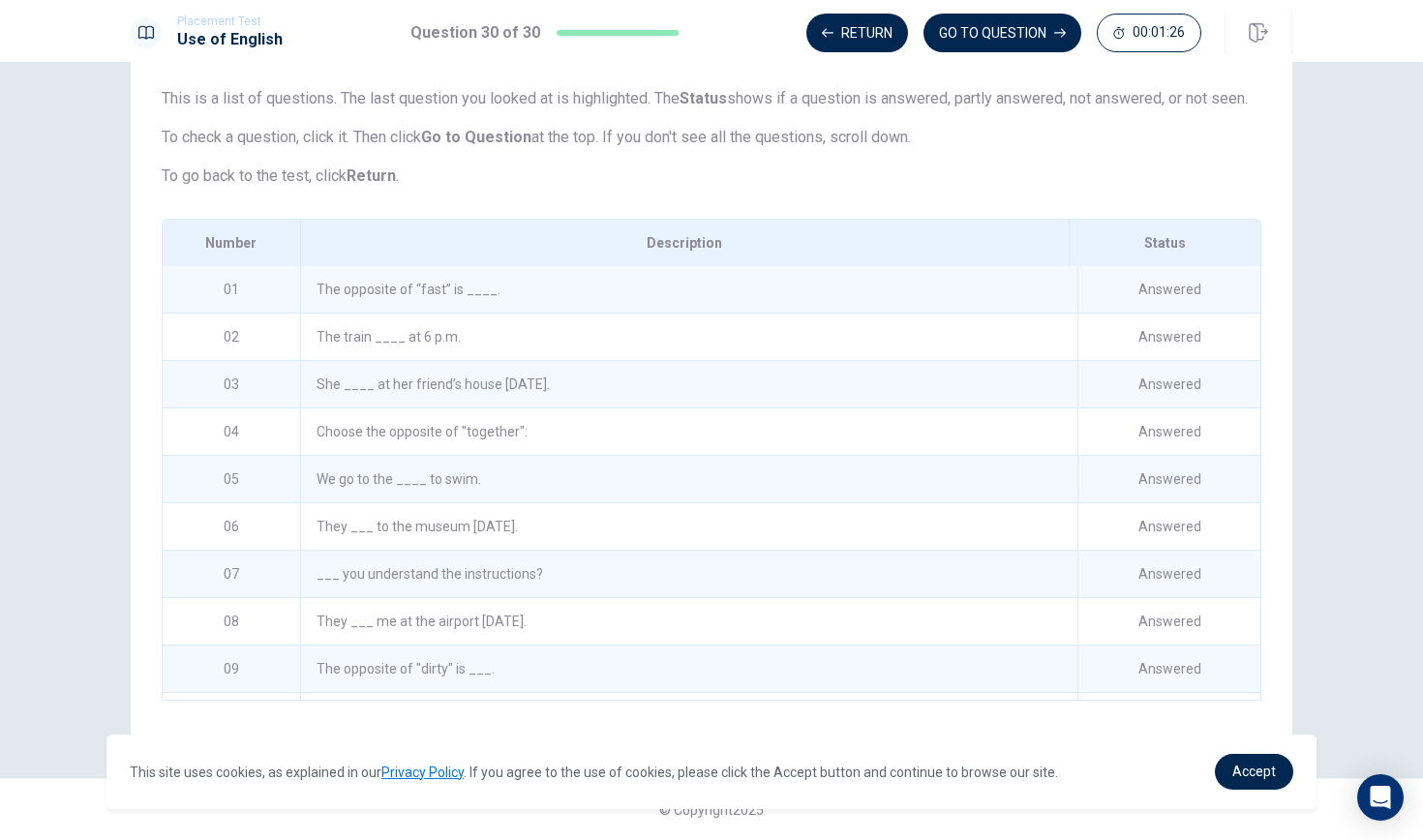 click on "The opposite of “fast” is ____." at bounding box center [688, 289] 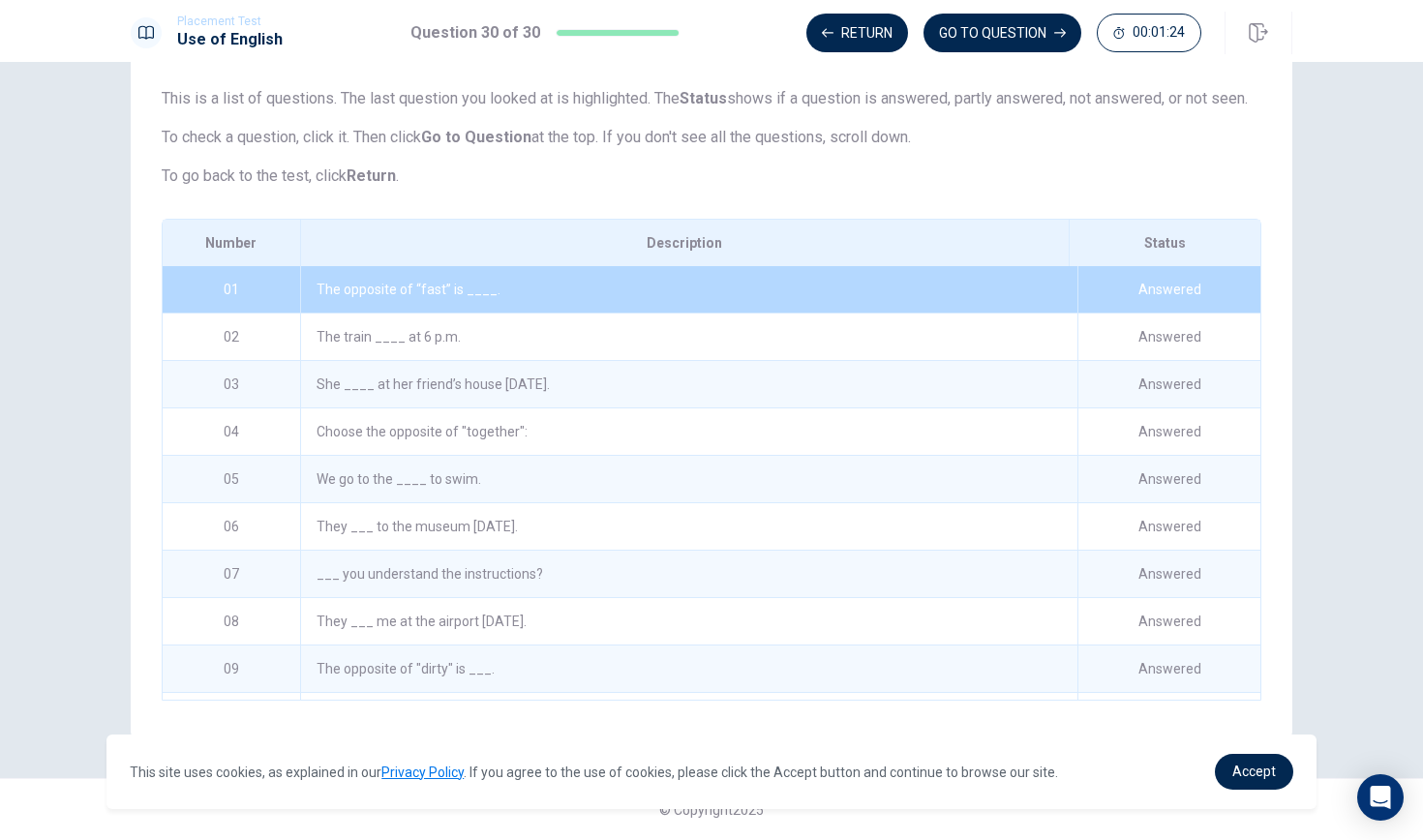 scroll, scrollTop: 0, scrollLeft: 0, axis: both 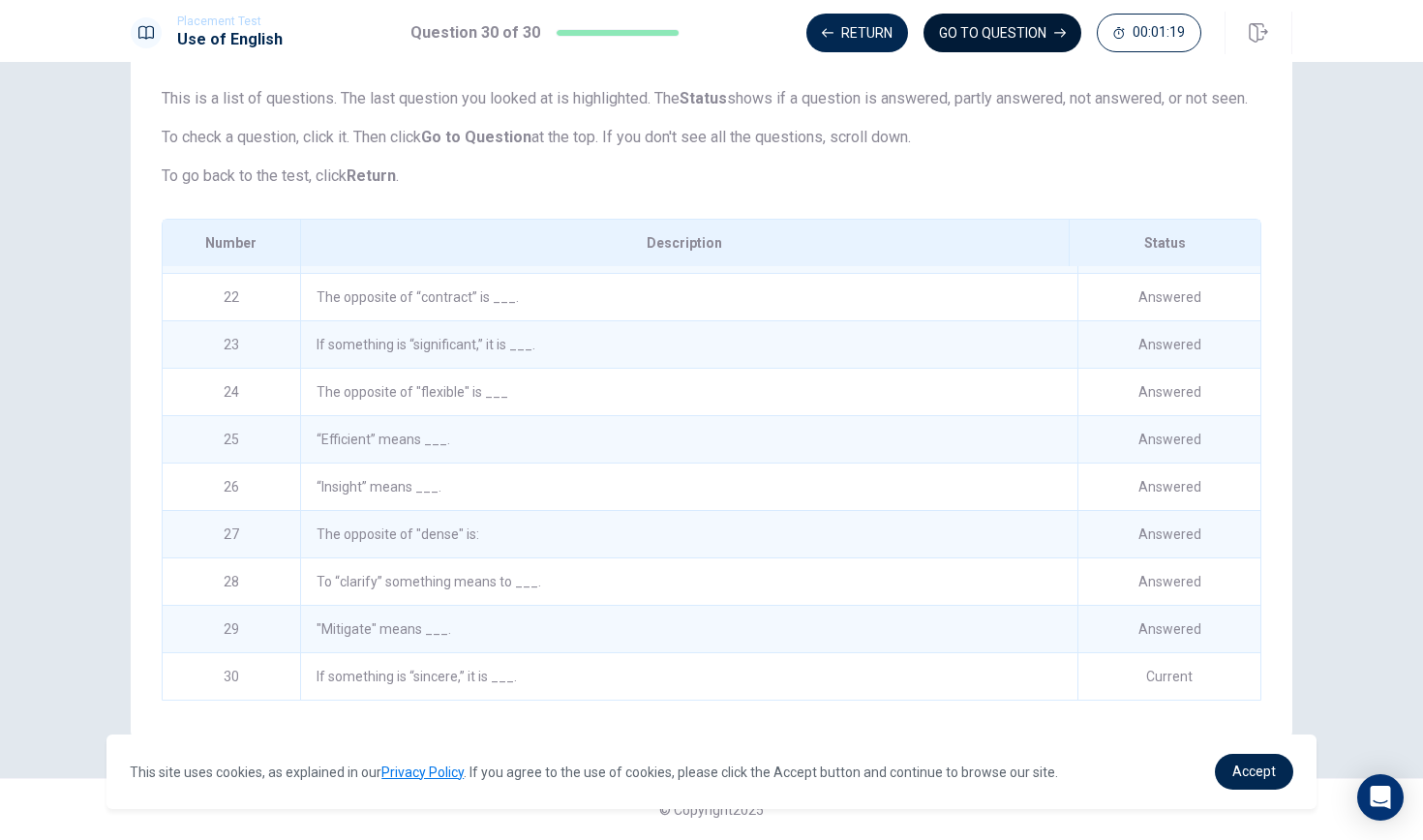 click on "GO TO QUESTION" at bounding box center (1002, 33) 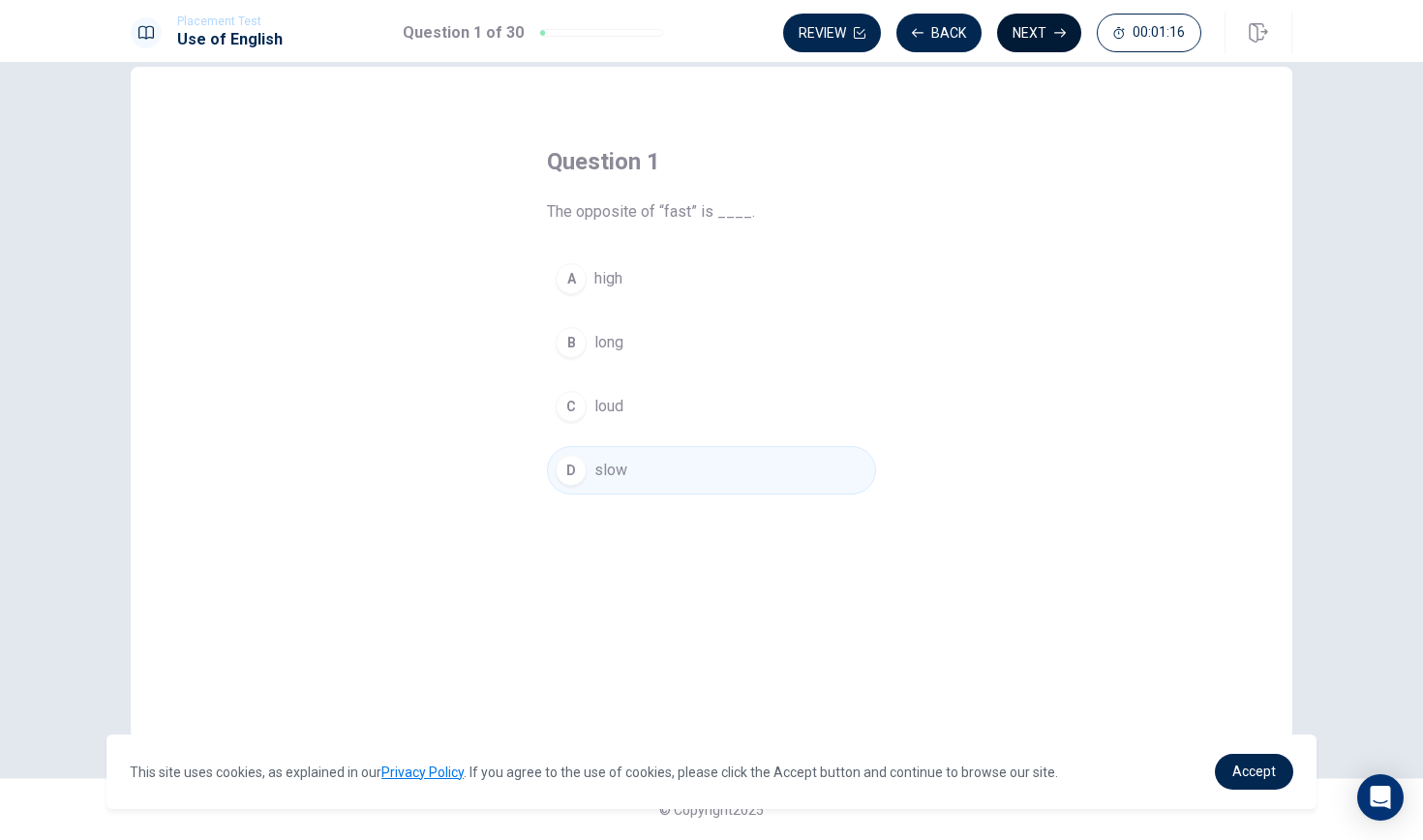 click on "Next" at bounding box center [1039, 33] 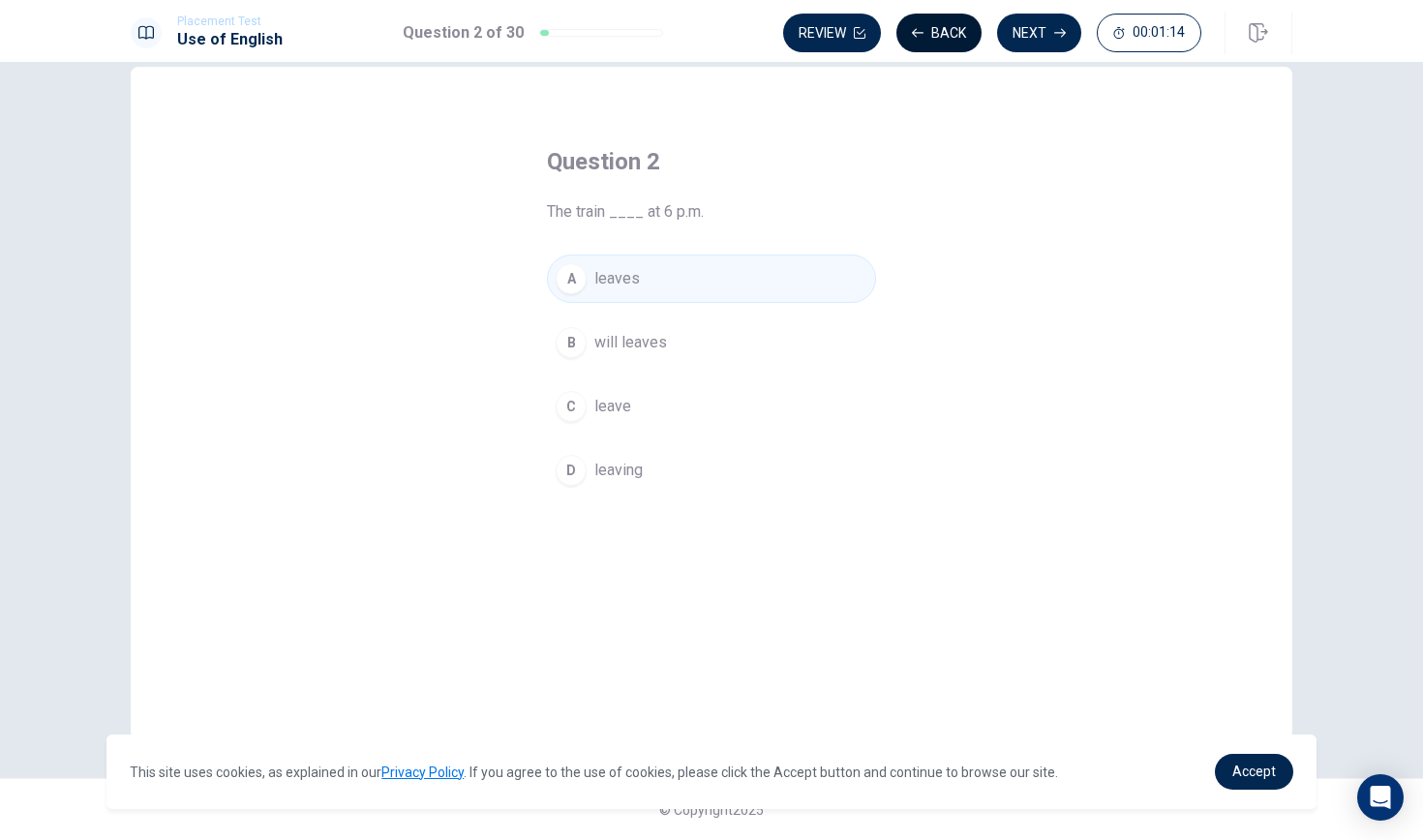 click on "Back" at bounding box center (939, 33) 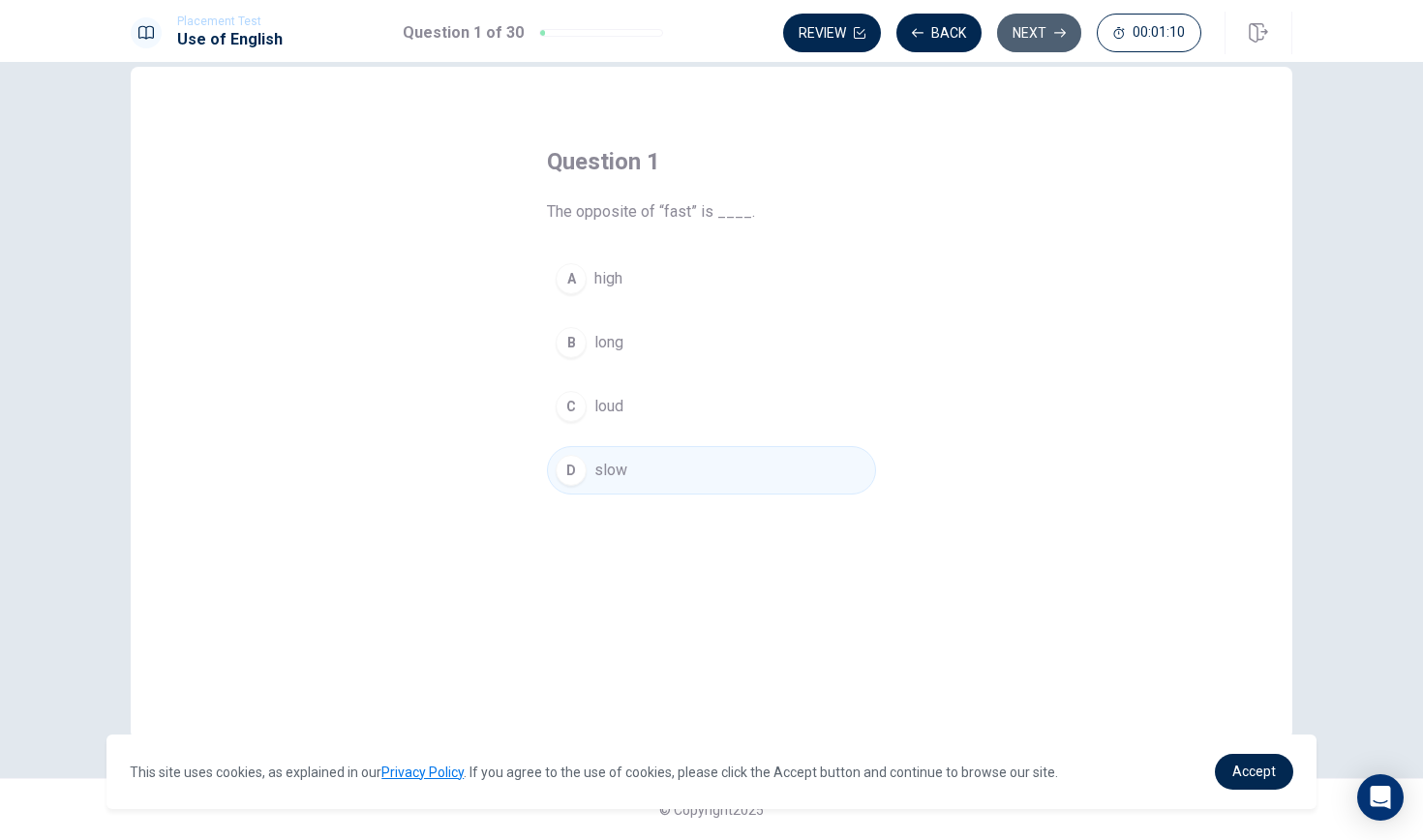 click on "Next" at bounding box center [1039, 33] 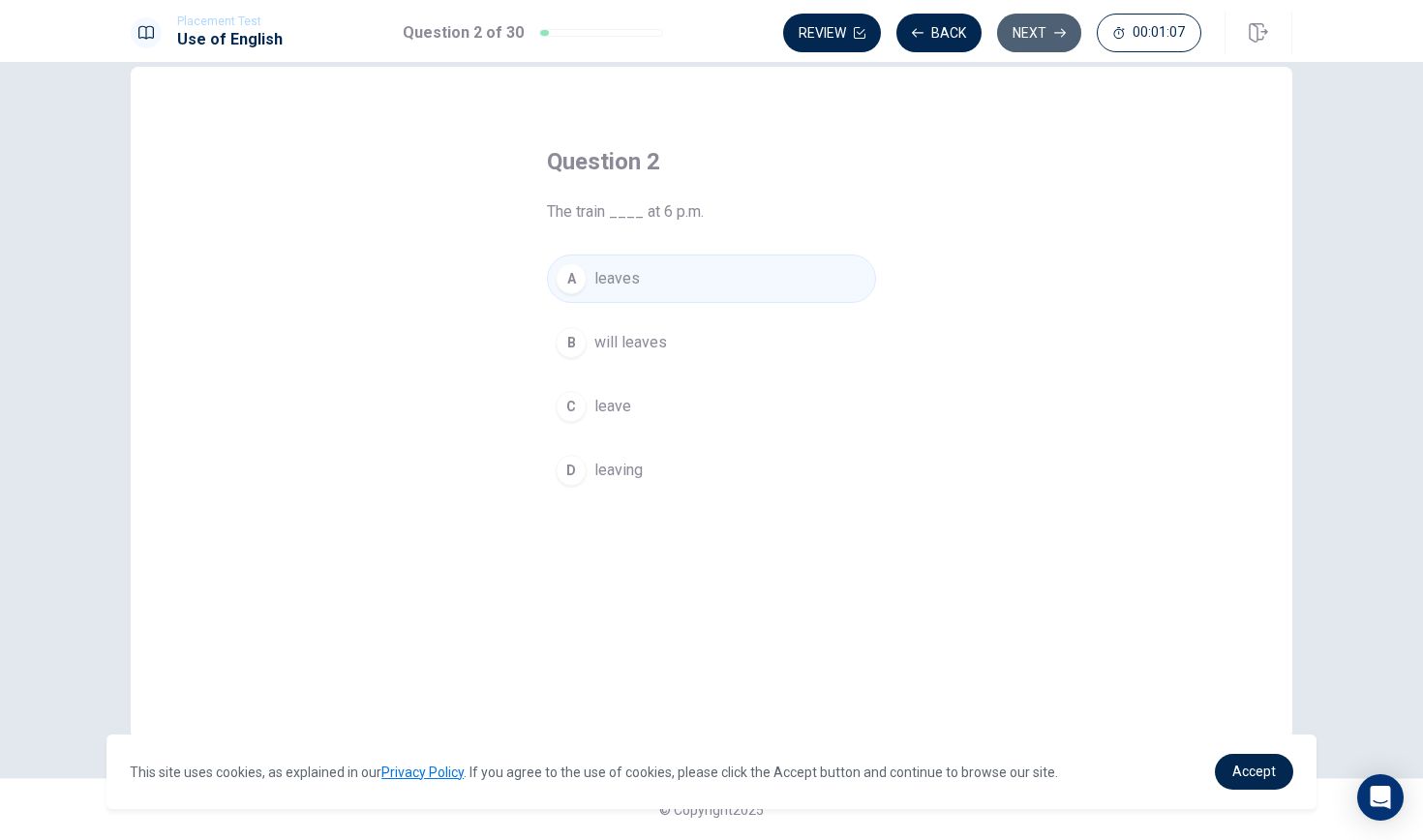 click on "Next" at bounding box center [1039, 33] 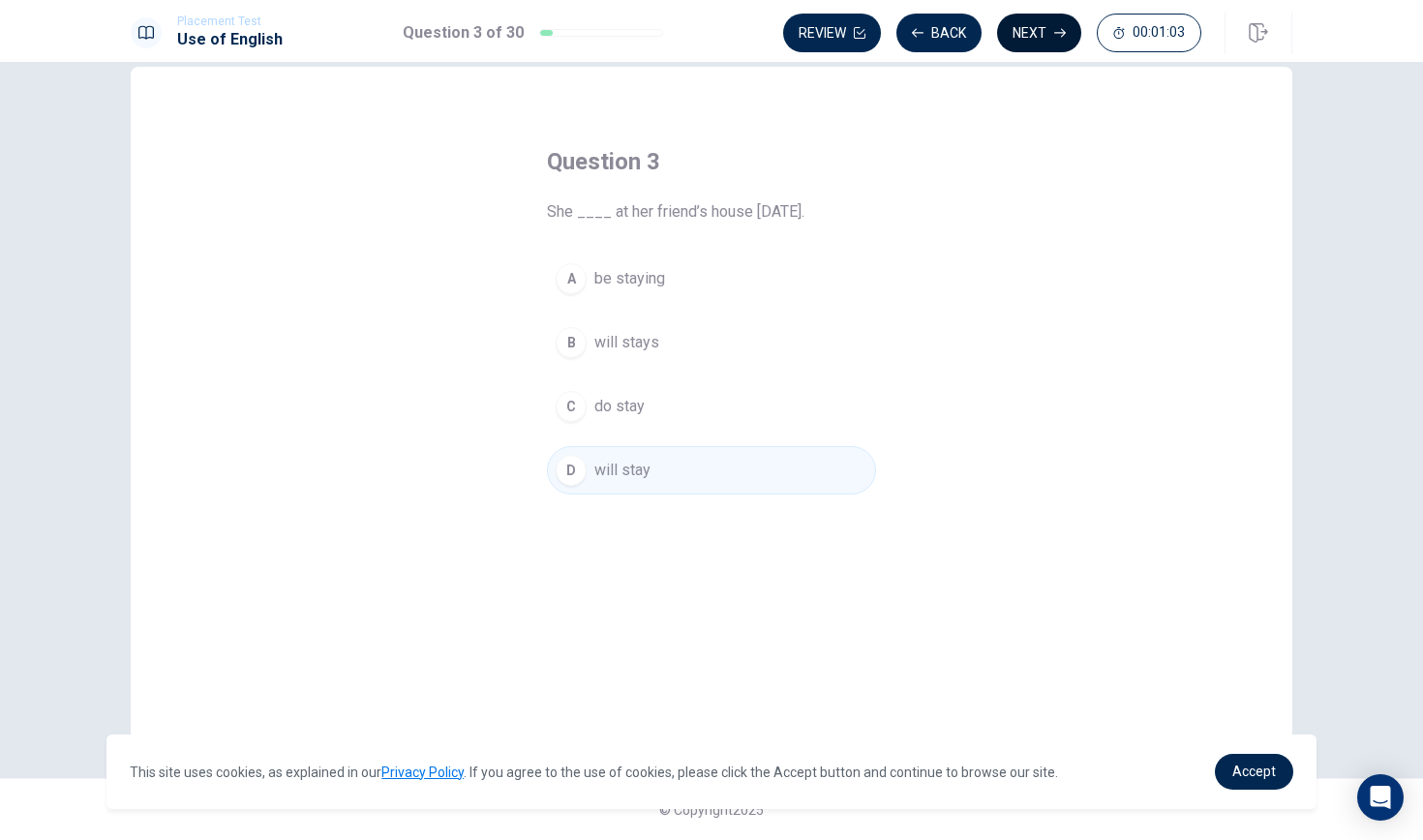 click on "Next" at bounding box center [1039, 33] 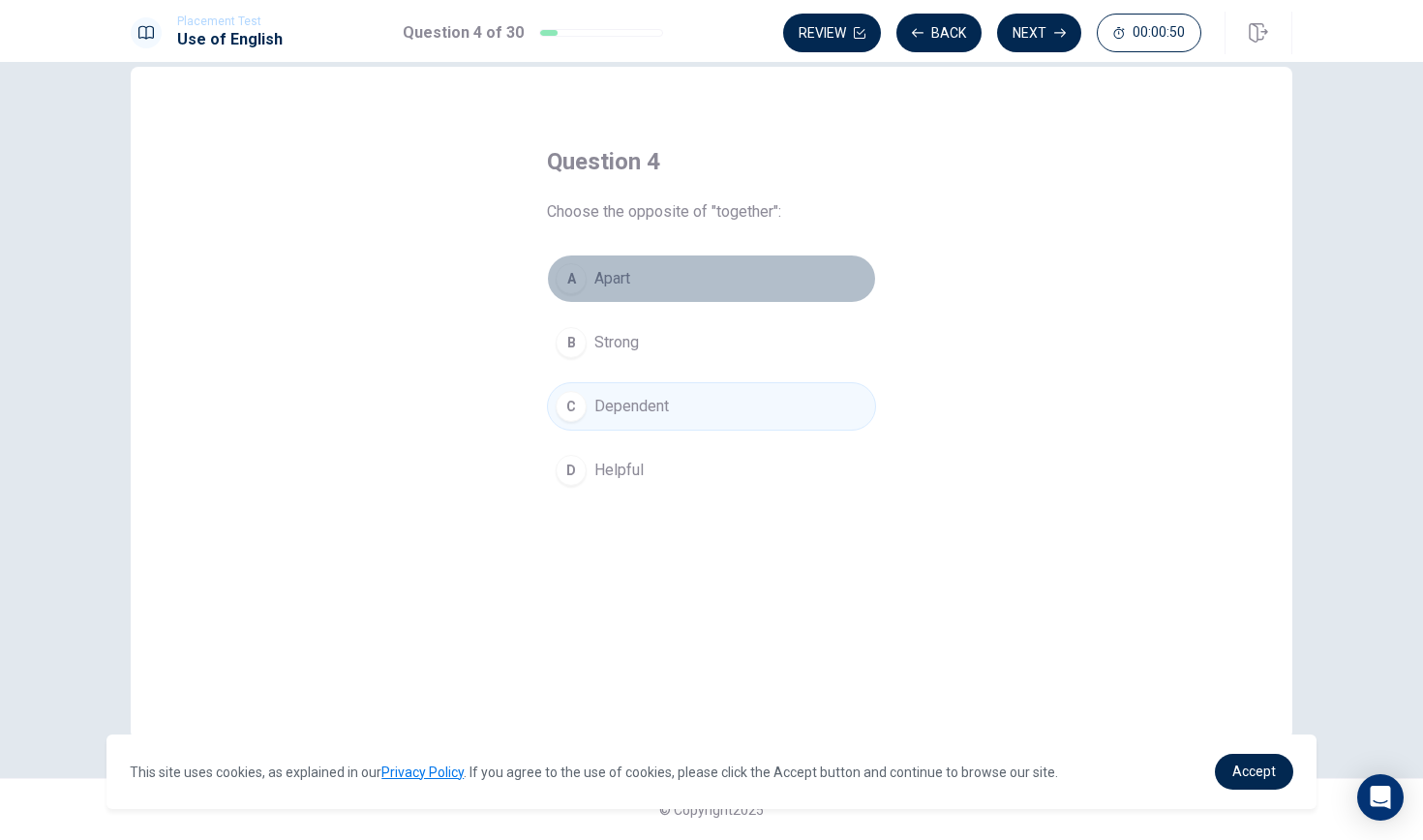 click on "Apart" at bounding box center [612, 279] 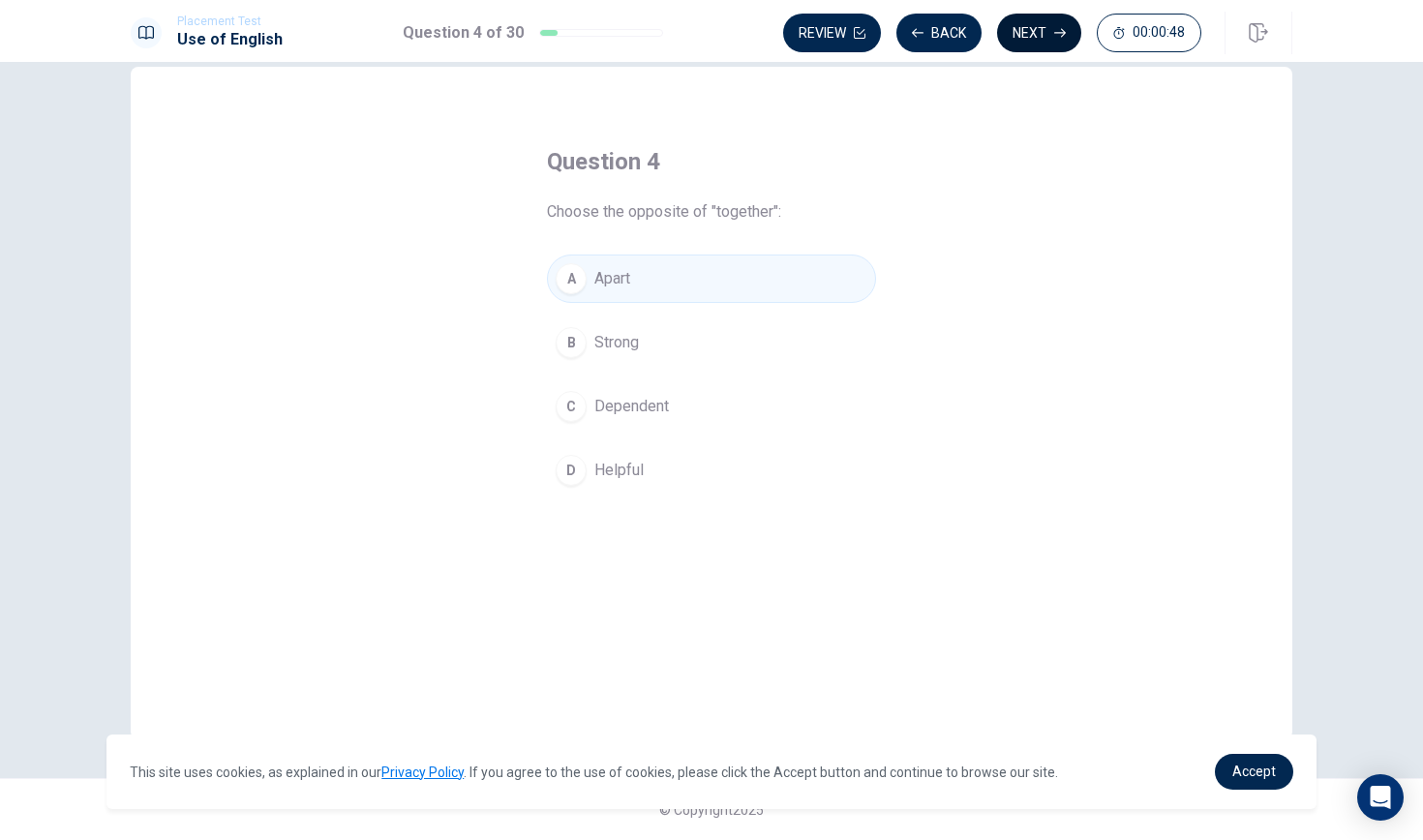click on "Next" at bounding box center (1039, 33) 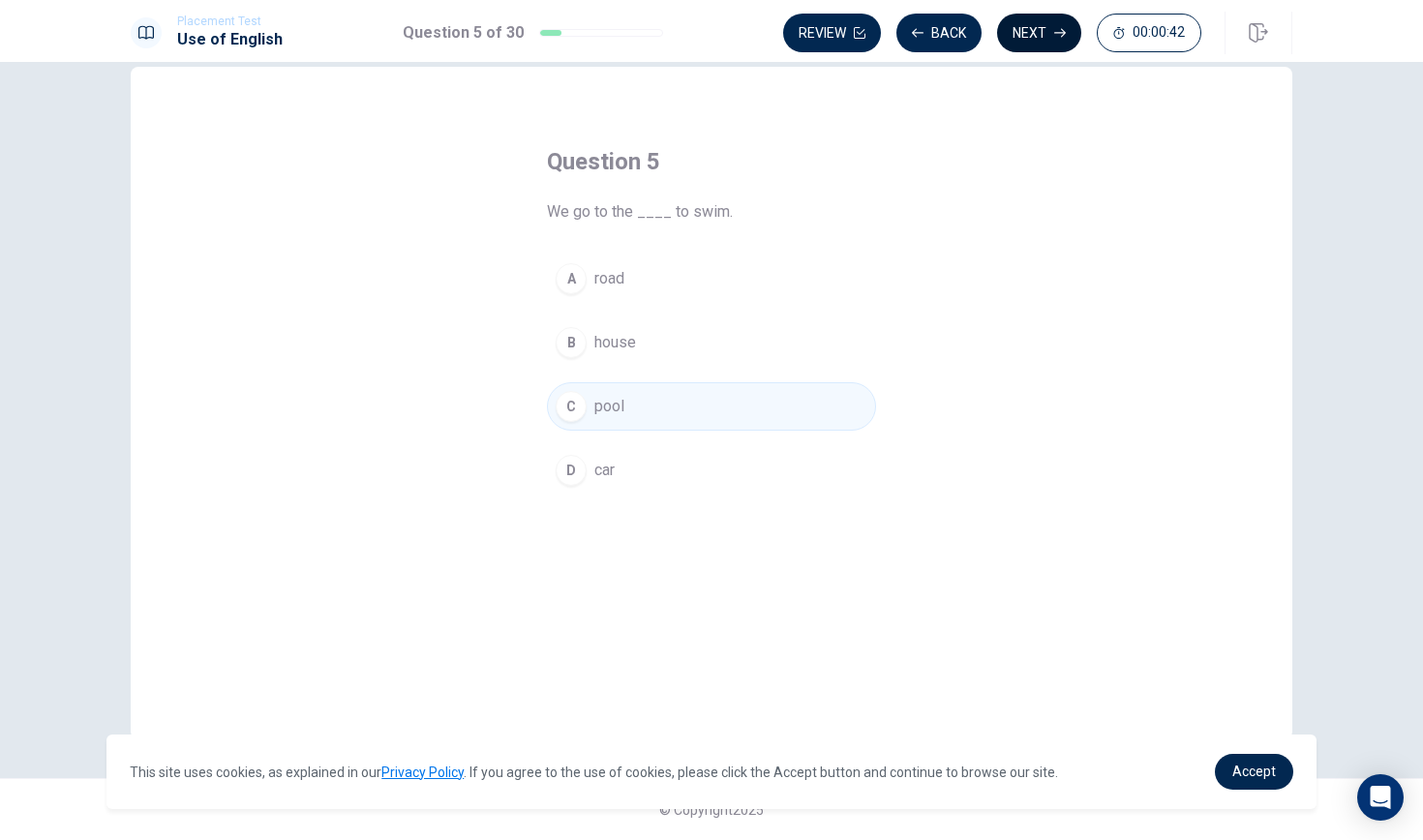 click on "Next" at bounding box center [1039, 33] 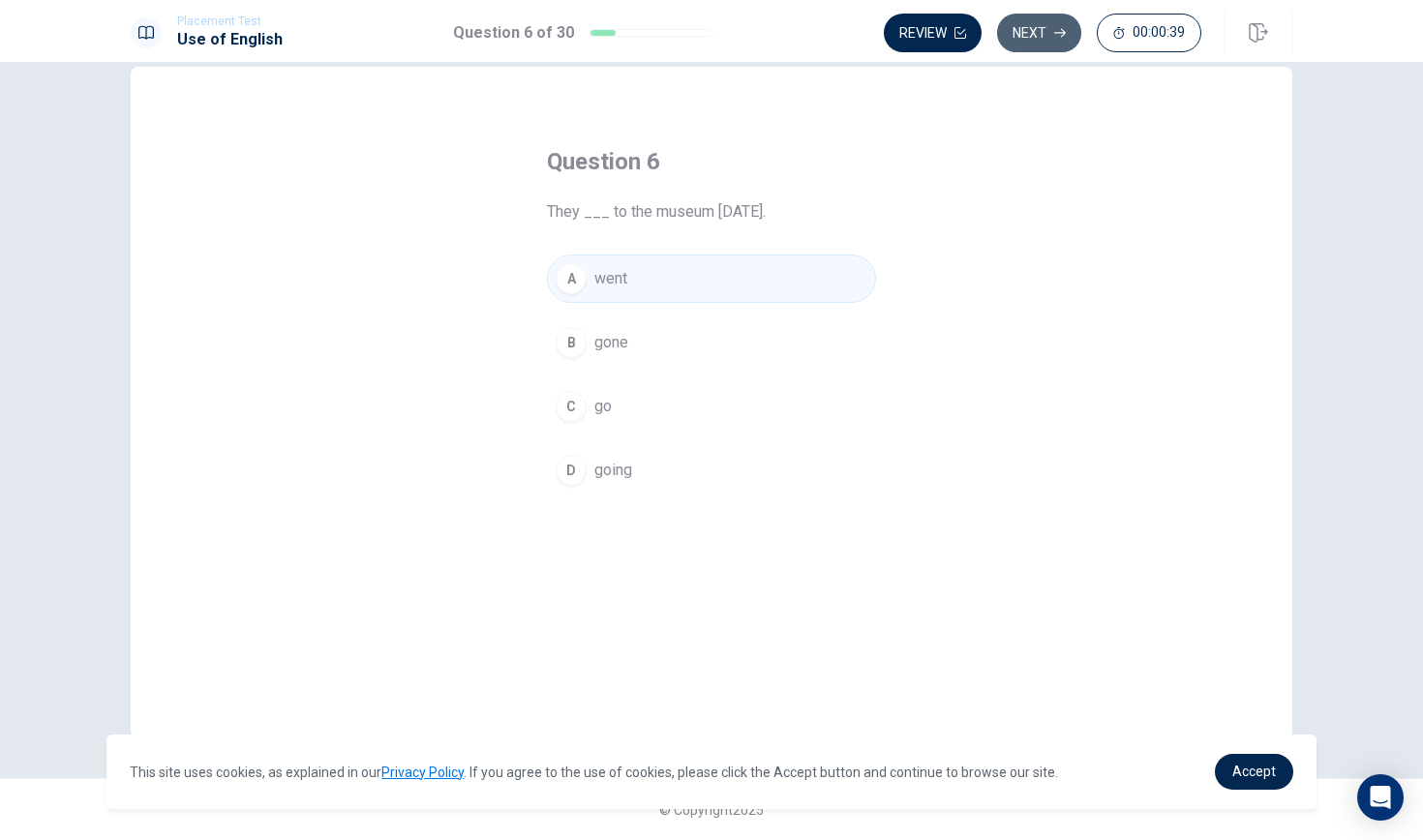 click on "Next" at bounding box center [1039, 33] 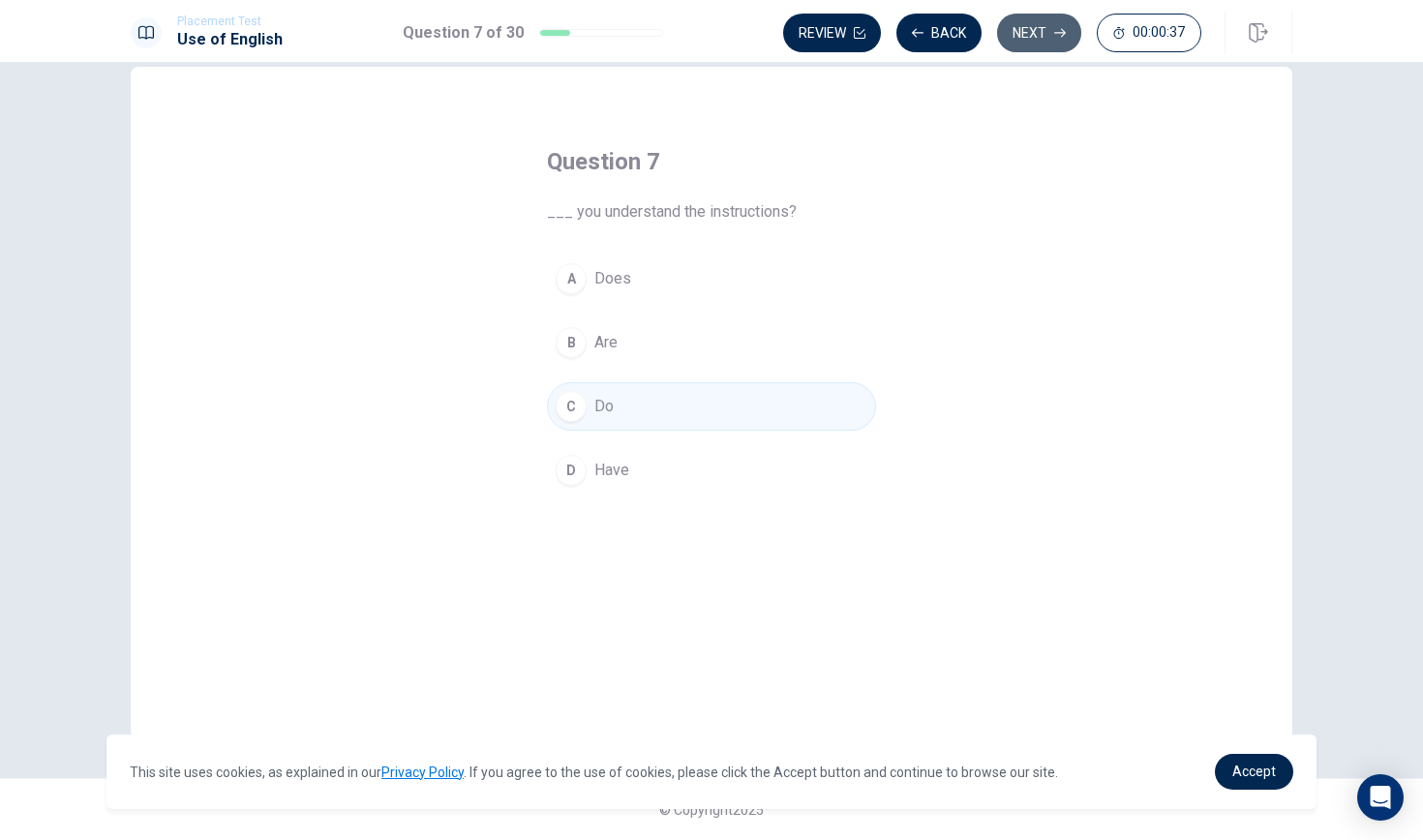 click on "Next" at bounding box center [1039, 33] 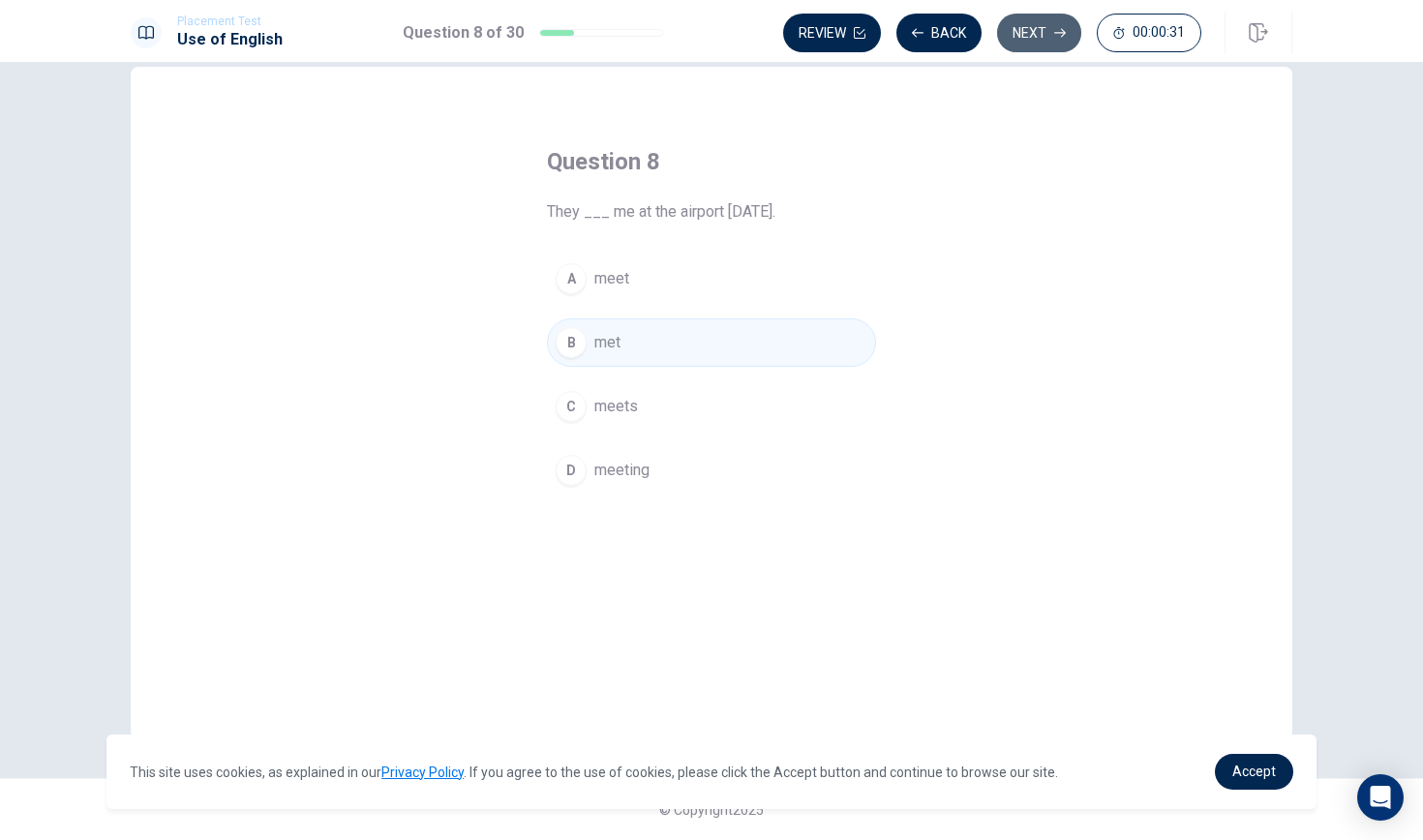 click on "Next" at bounding box center [1039, 33] 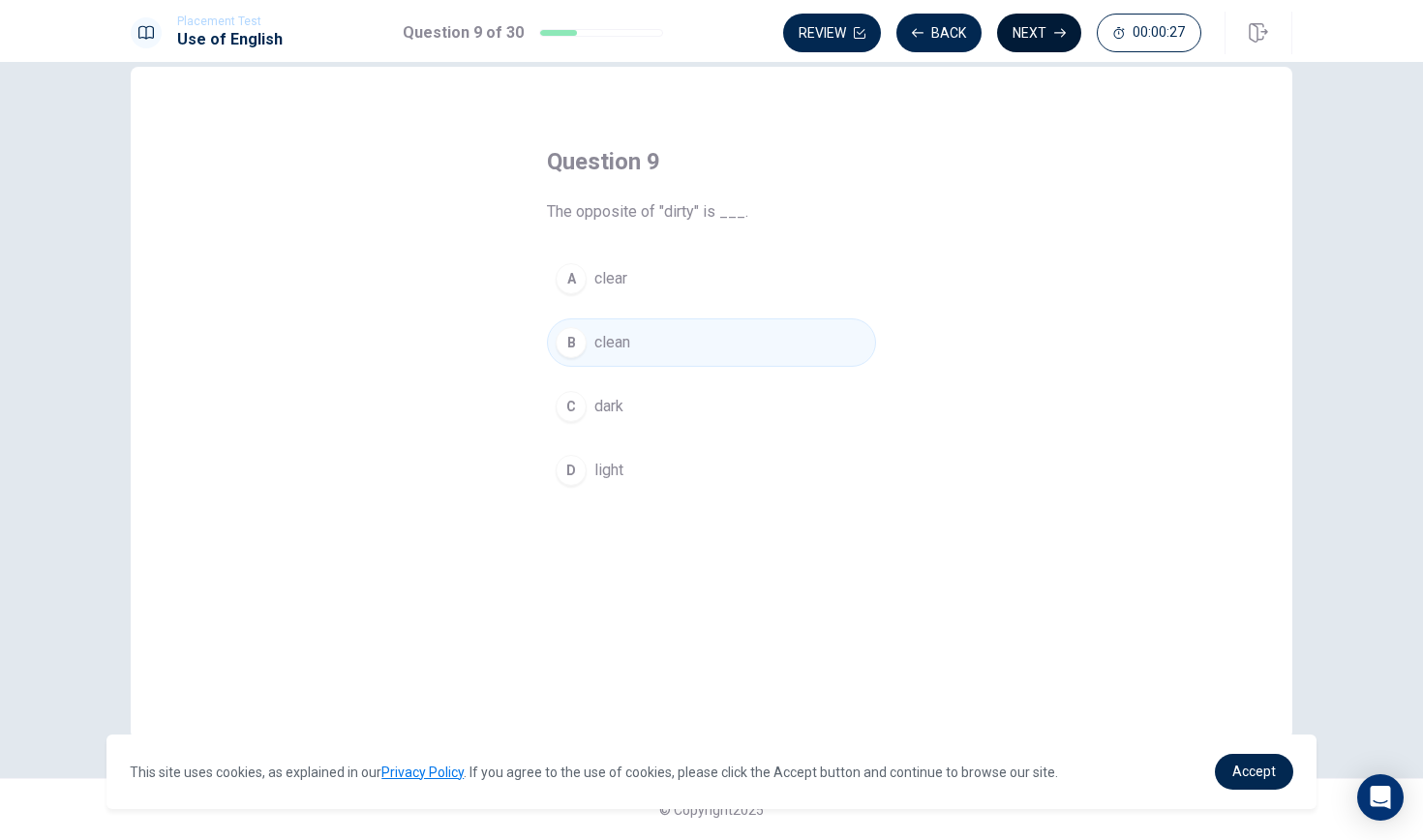 click on "Next" at bounding box center (1039, 33) 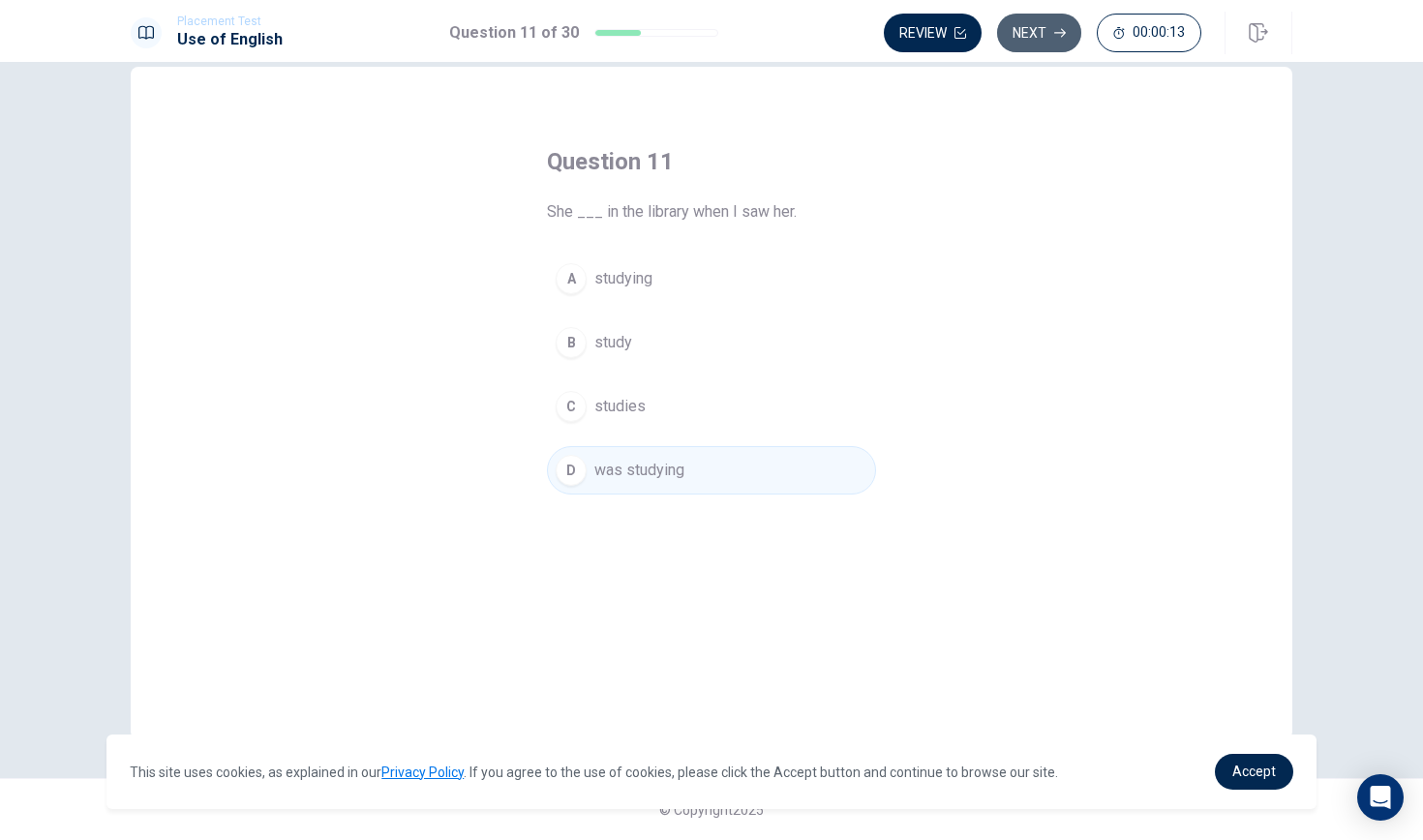 click on "Next" at bounding box center [1039, 33] 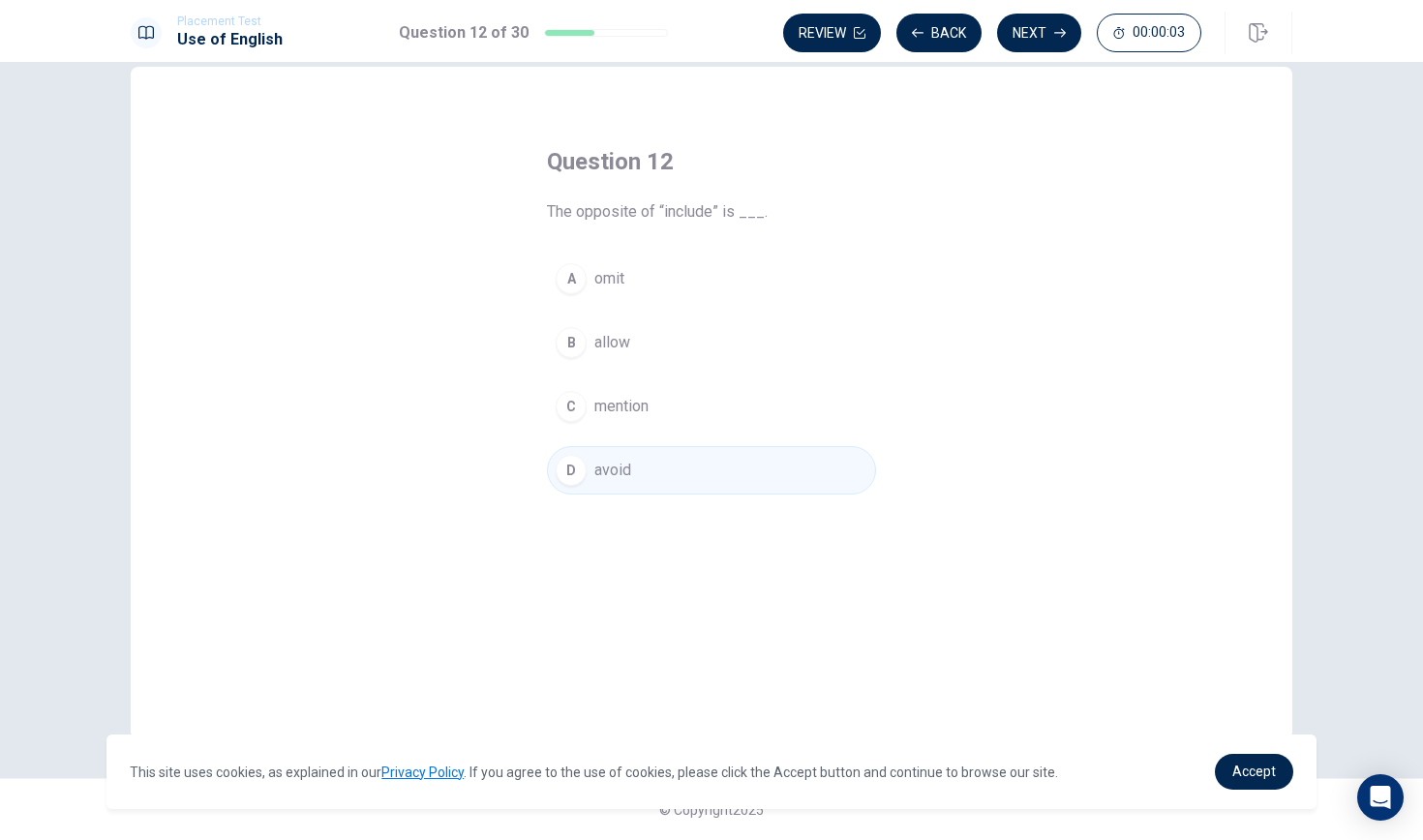 click on "omit" at bounding box center [609, 279] 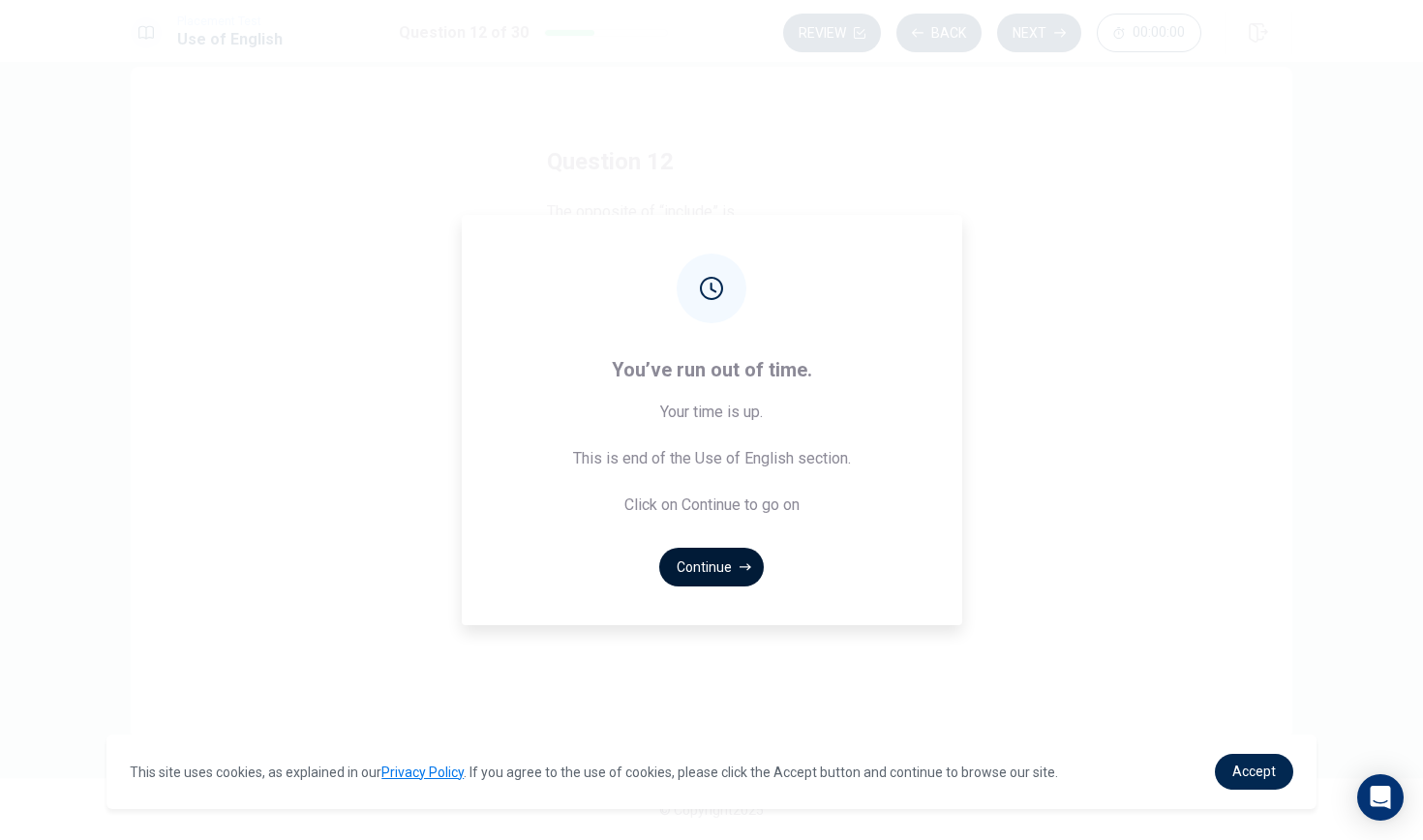 click on "Continue" at bounding box center (712, 567) 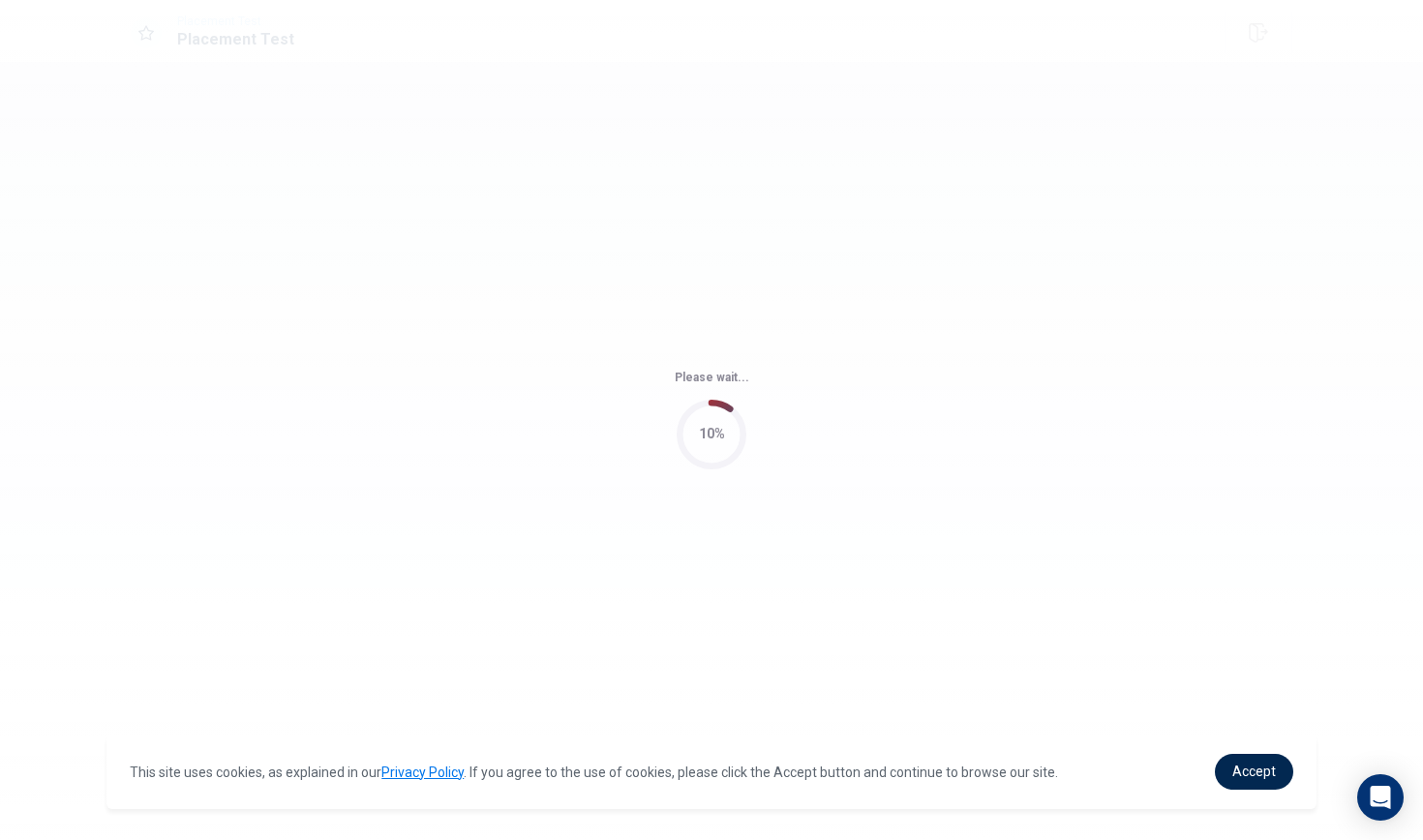 scroll, scrollTop: 0, scrollLeft: 0, axis: both 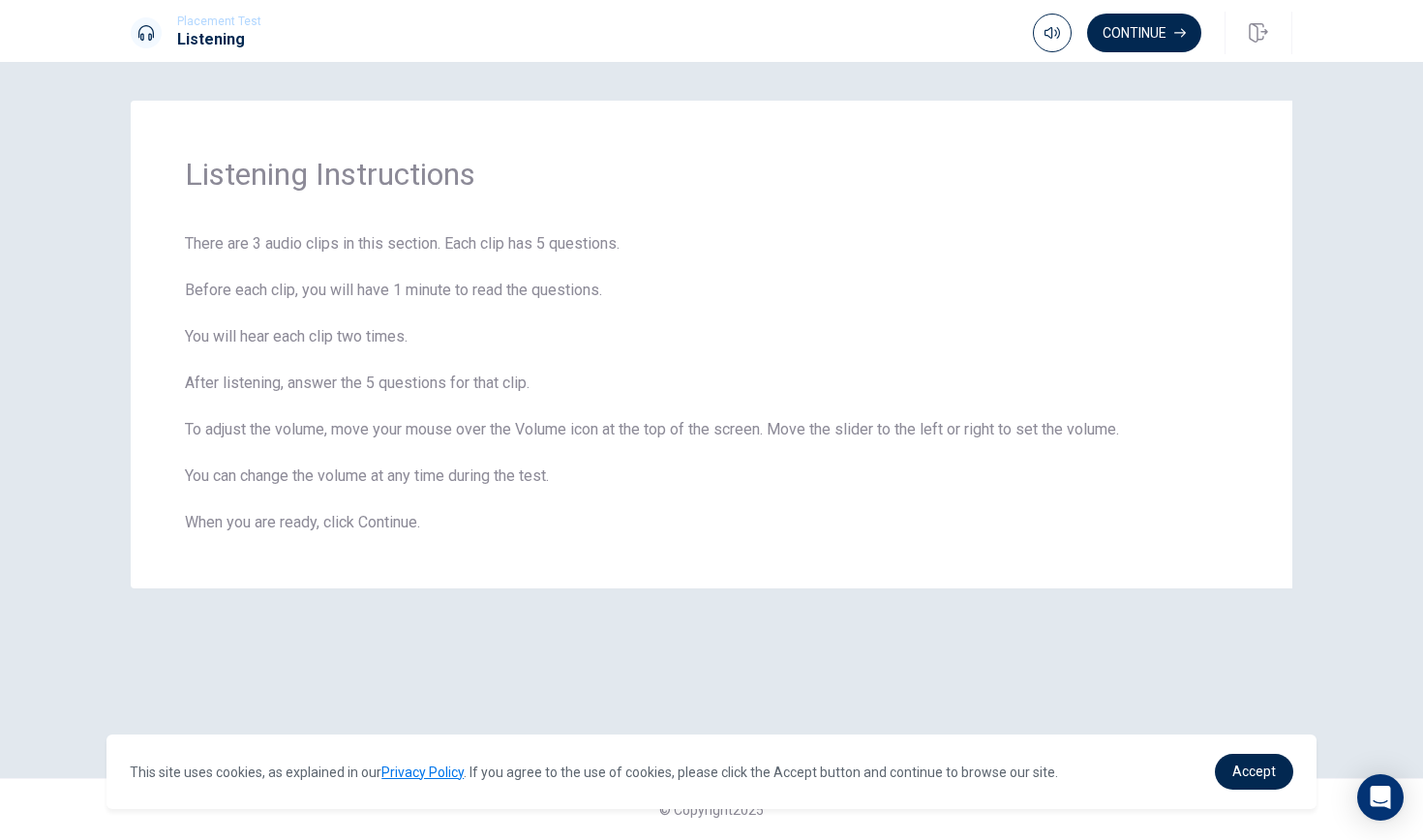click on "Continue" at bounding box center [1163, 33] 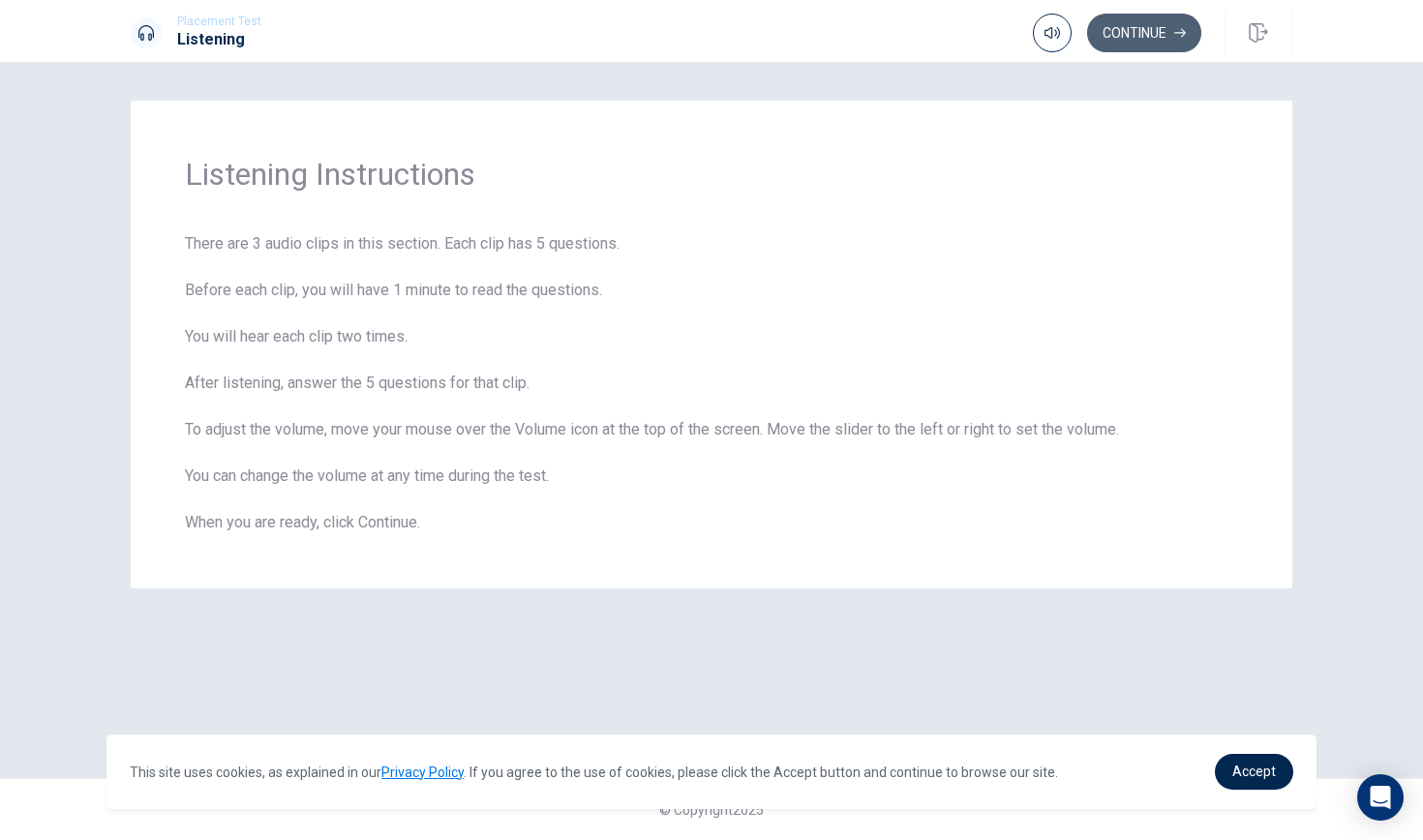 click on "Continue" at bounding box center (1144, 33) 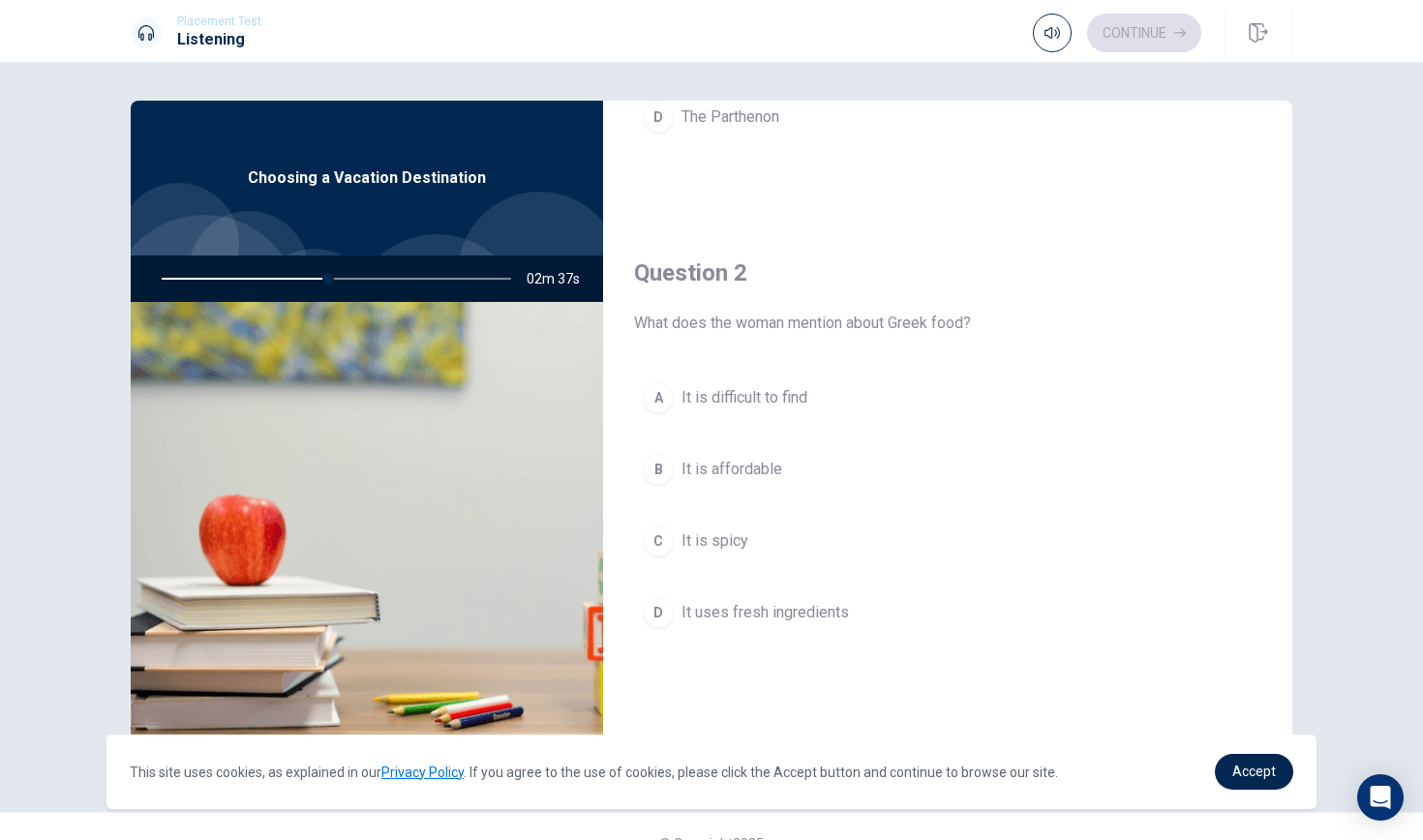 scroll, scrollTop: 383, scrollLeft: 0, axis: vertical 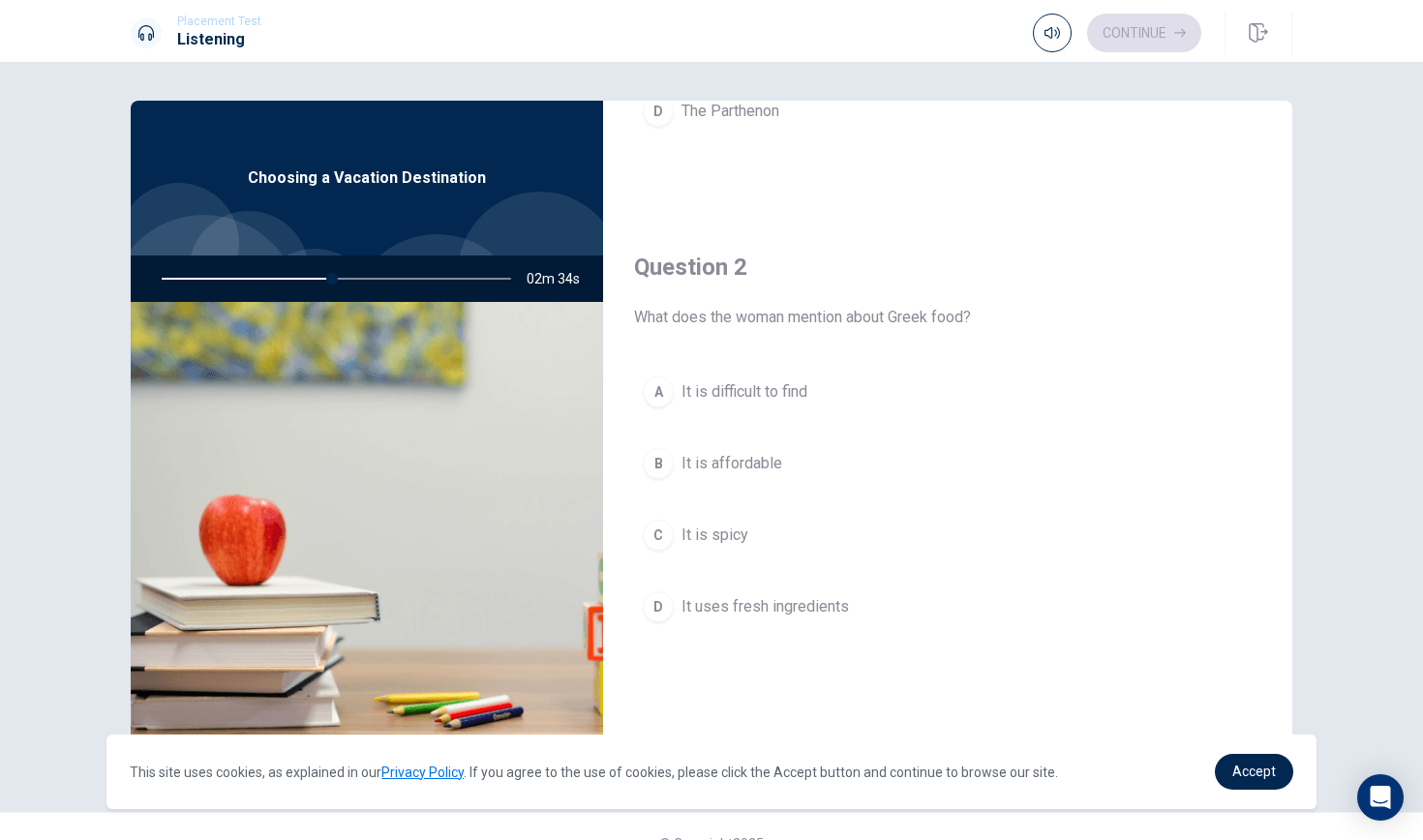 click on "It uses fresh ingredients" at bounding box center [765, 607] 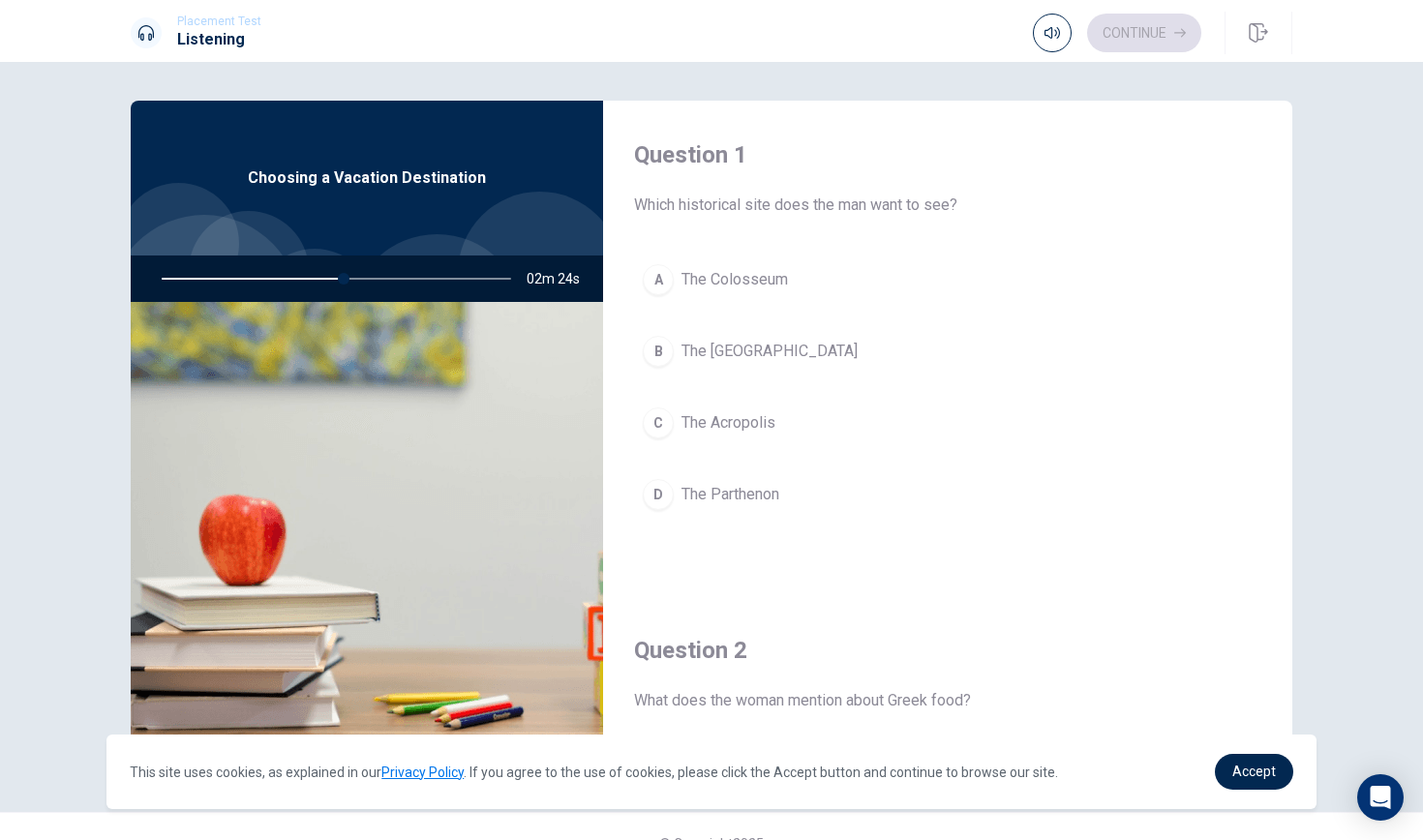 scroll, scrollTop: 0, scrollLeft: 0, axis: both 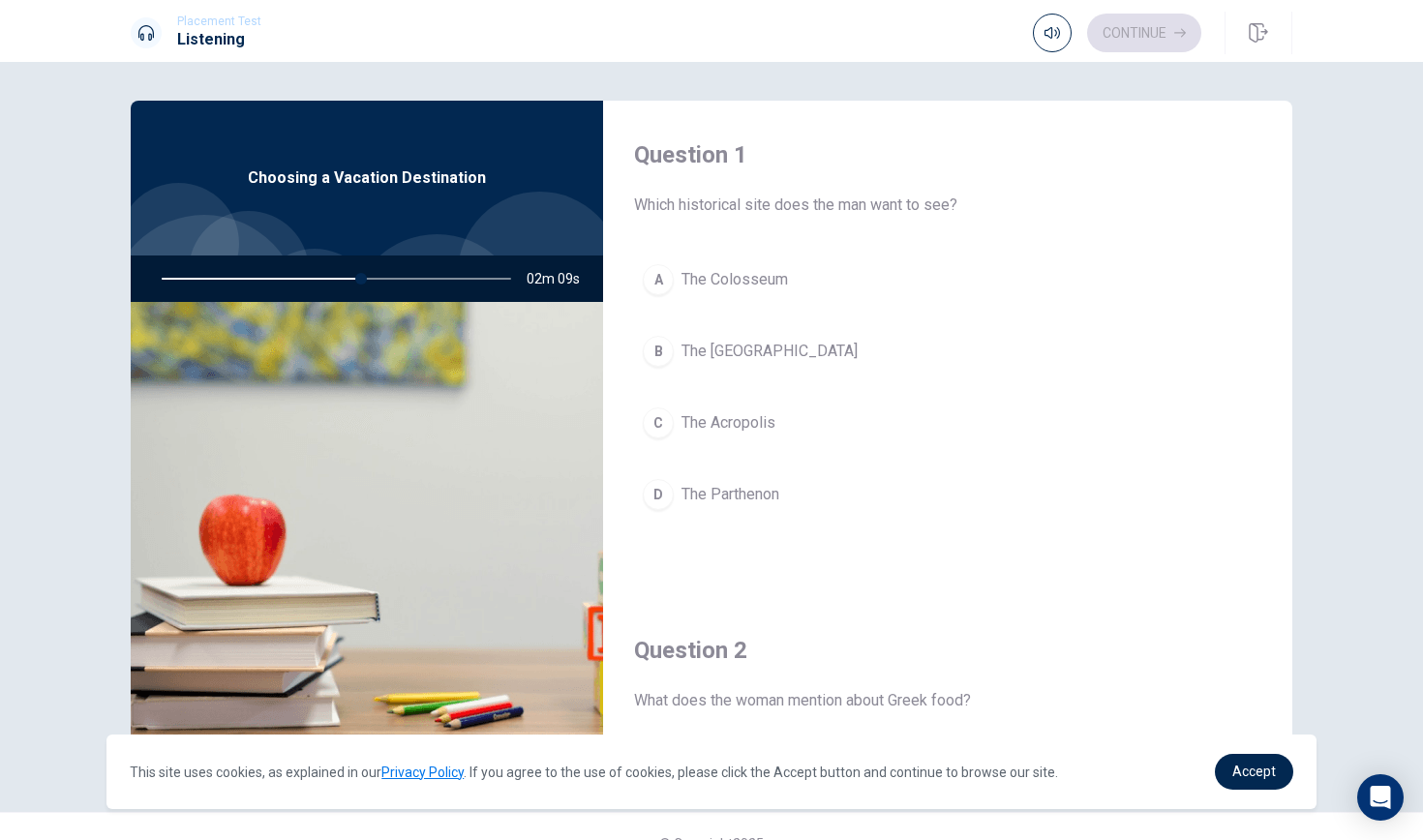 click on "The Parthenon" at bounding box center [730, 495] 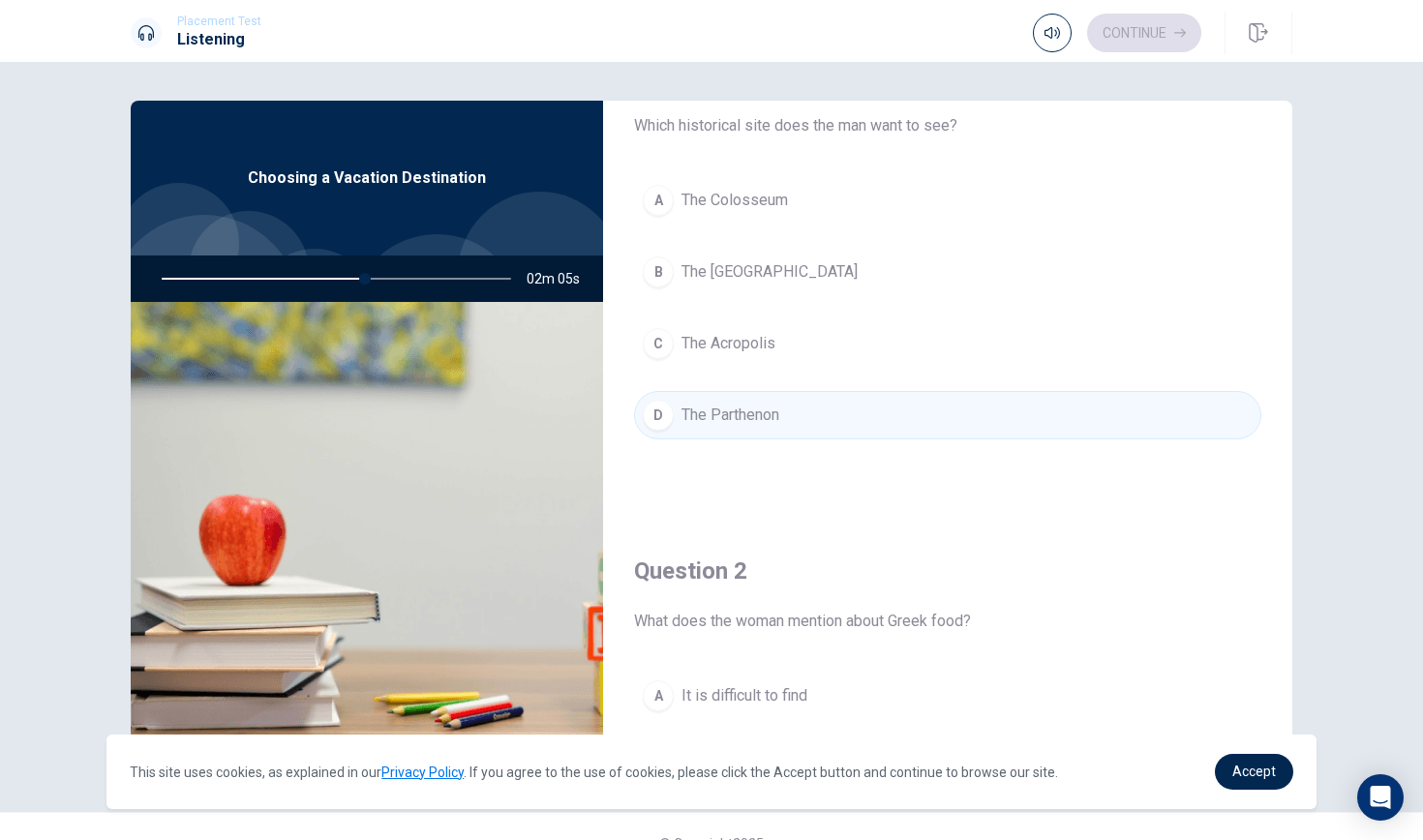 scroll, scrollTop: 34, scrollLeft: 0, axis: vertical 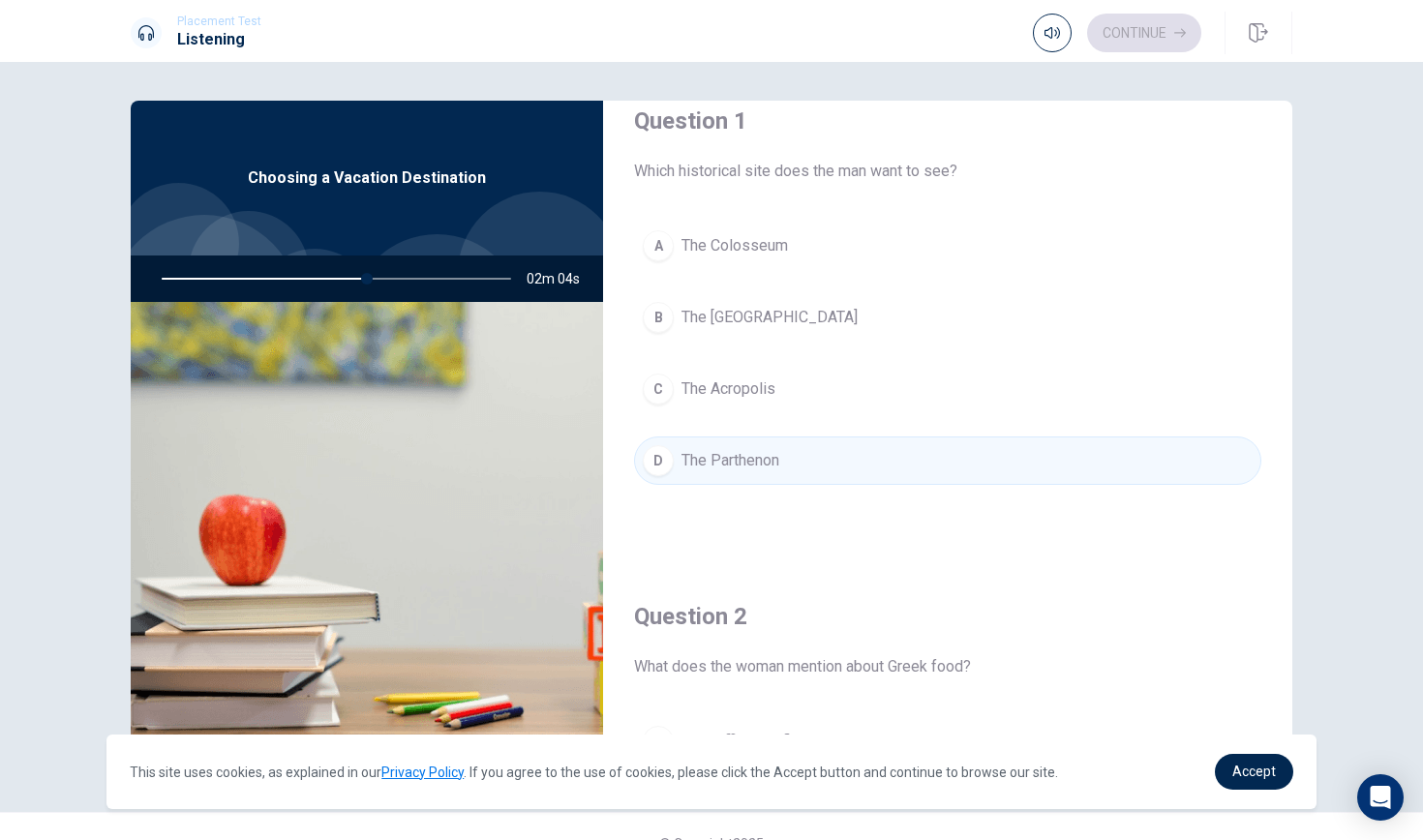 click on "The Colosseum" at bounding box center (735, 246) 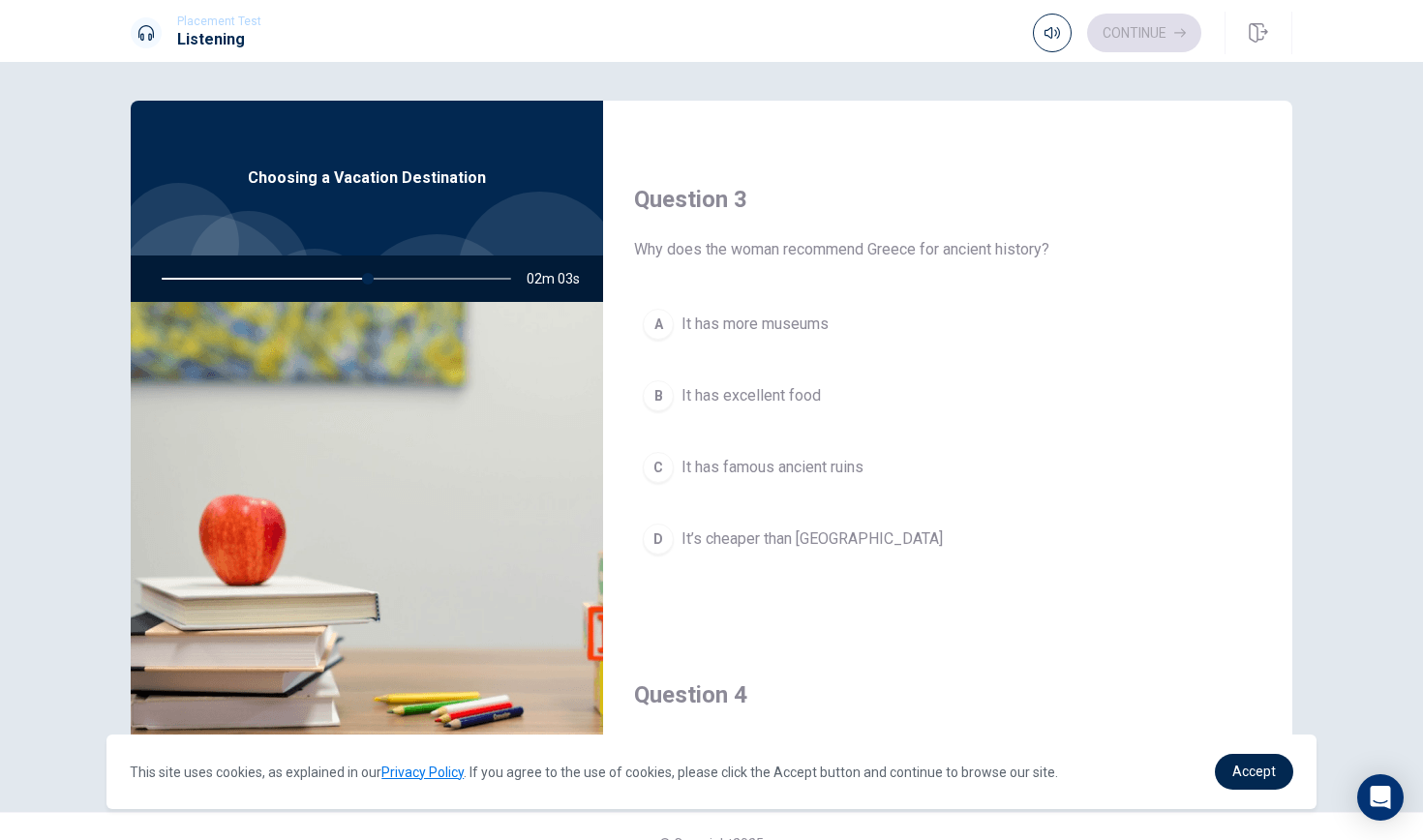 scroll, scrollTop: 991, scrollLeft: 0, axis: vertical 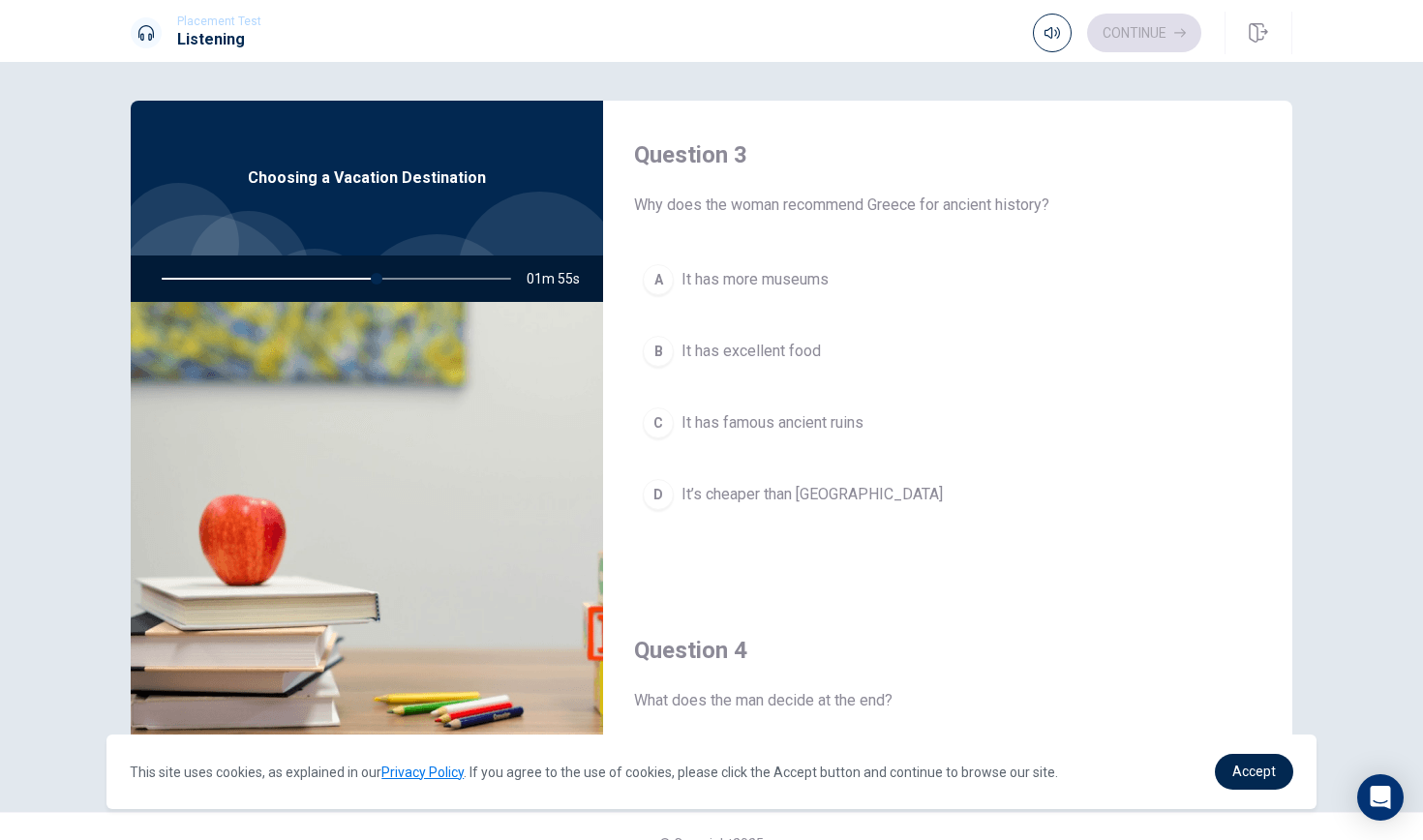 click on "It has famous ancient ruins" at bounding box center (772, 423) 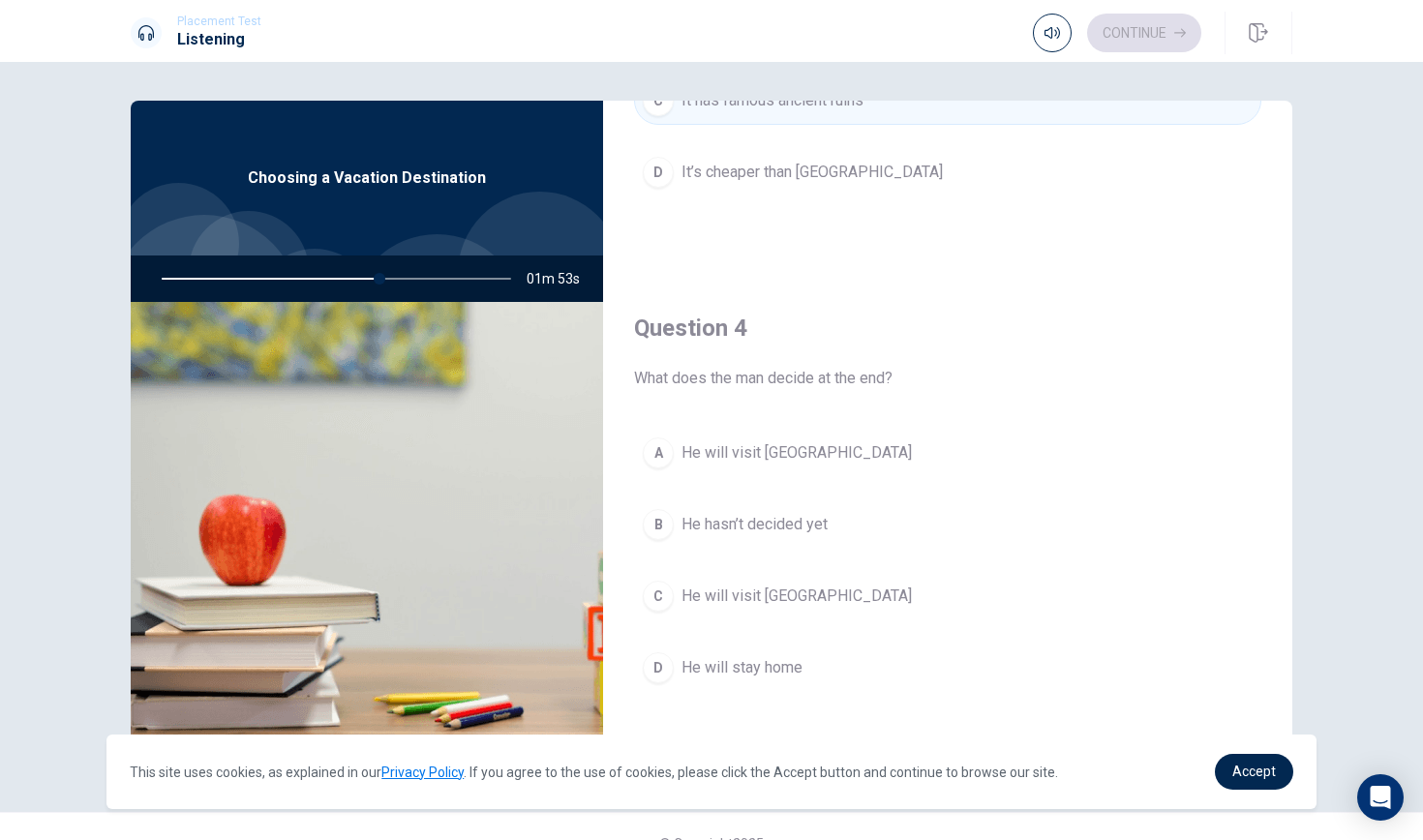 scroll, scrollTop: 1351, scrollLeft: 0, axis: vertical 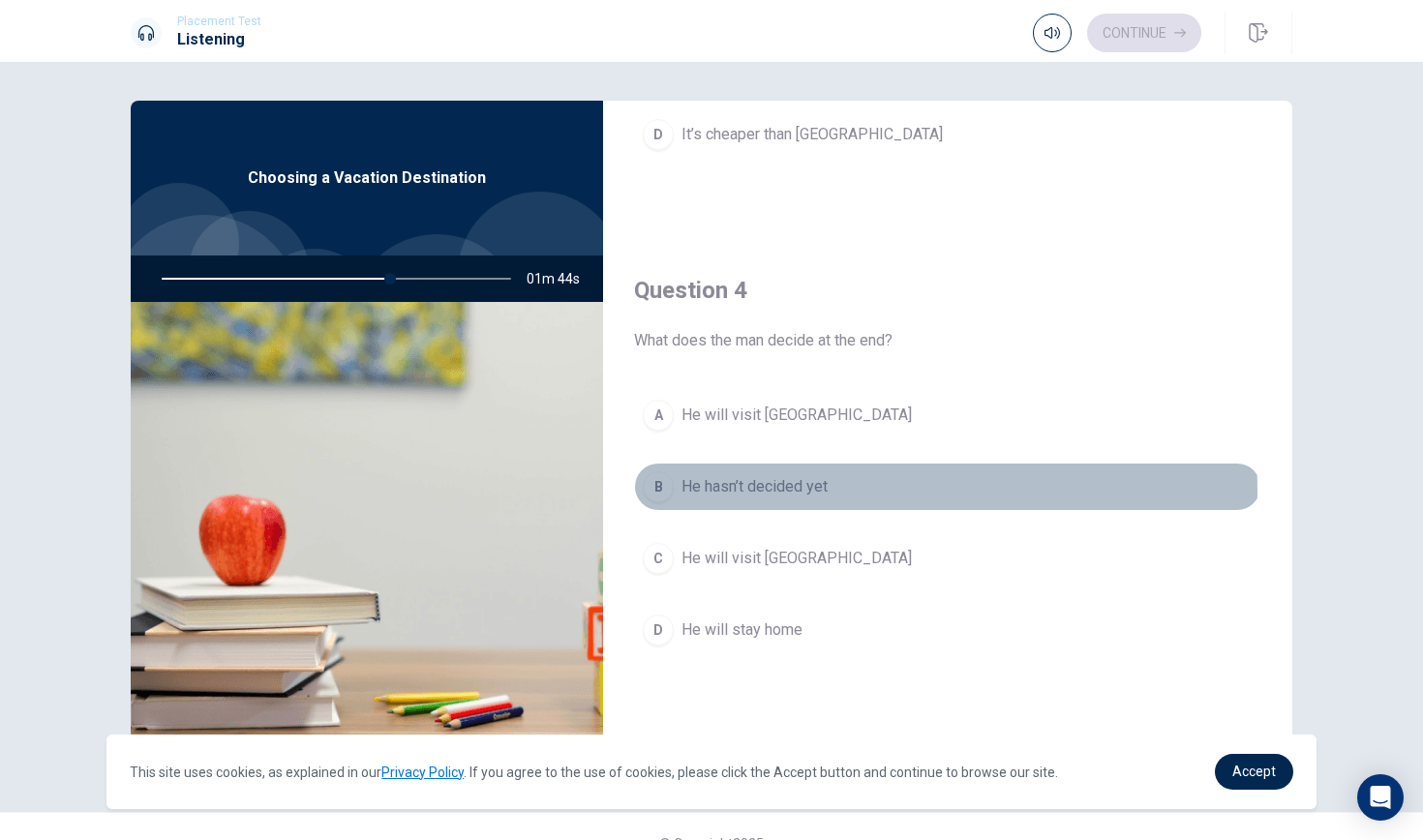 click on "He hasn’t decided yet" at bounding box center (754, 487) 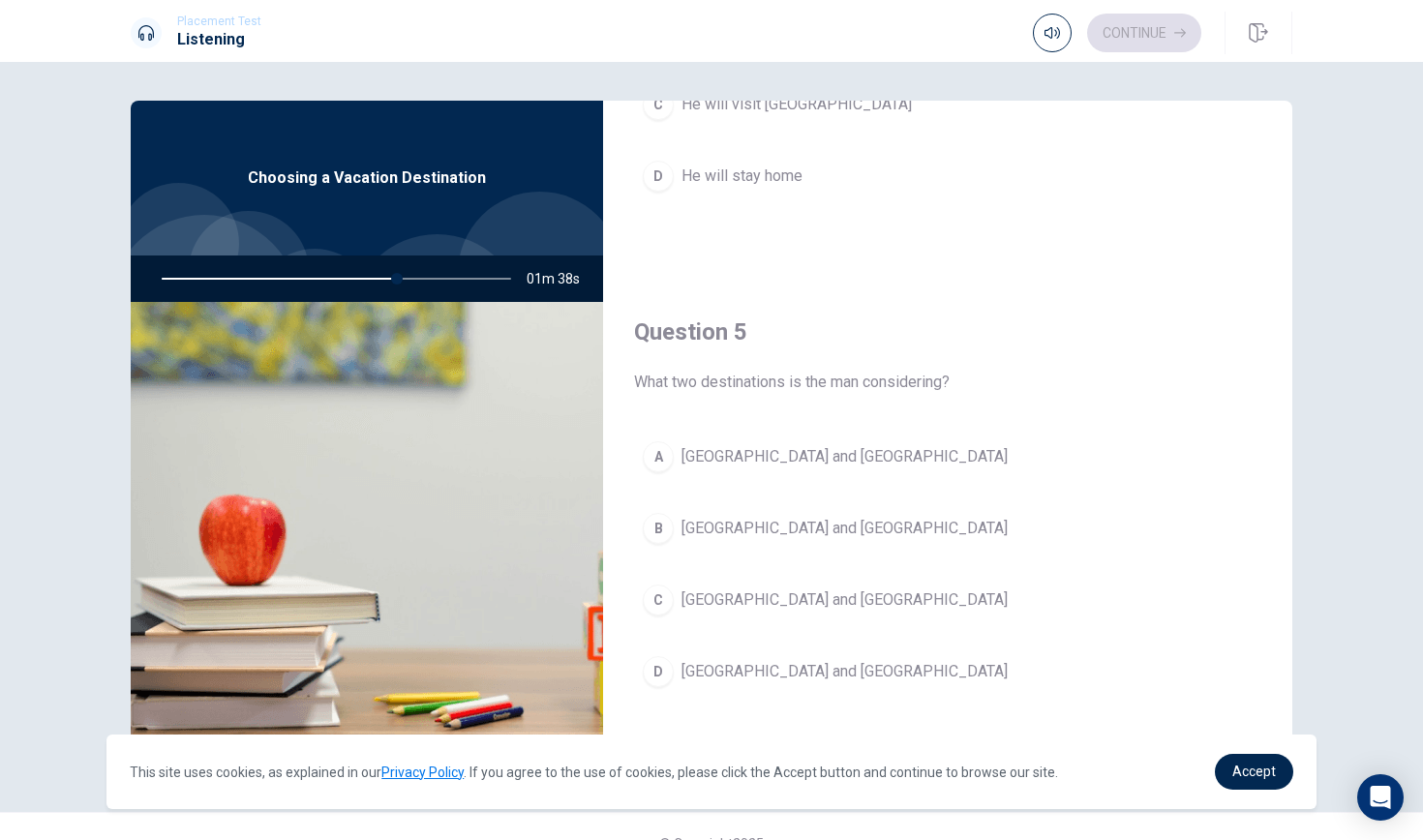 scroll, scrollTop: 1805, scrollLeft: 0, axis: vertical 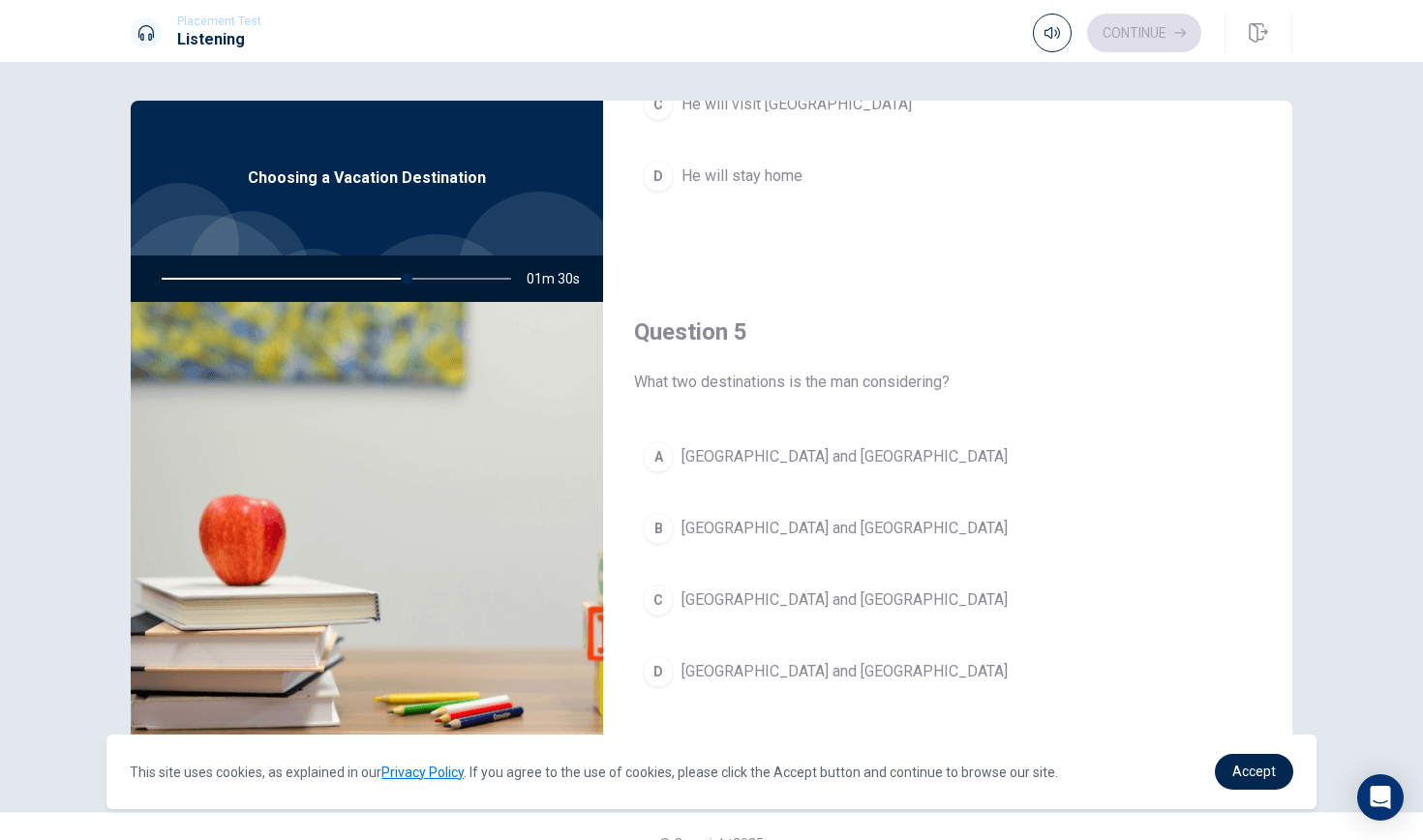 click on "[GEOGRAPHIC_DATA] and [GEOGRAPHIC_DATA]" at bounding box center [844, 528] 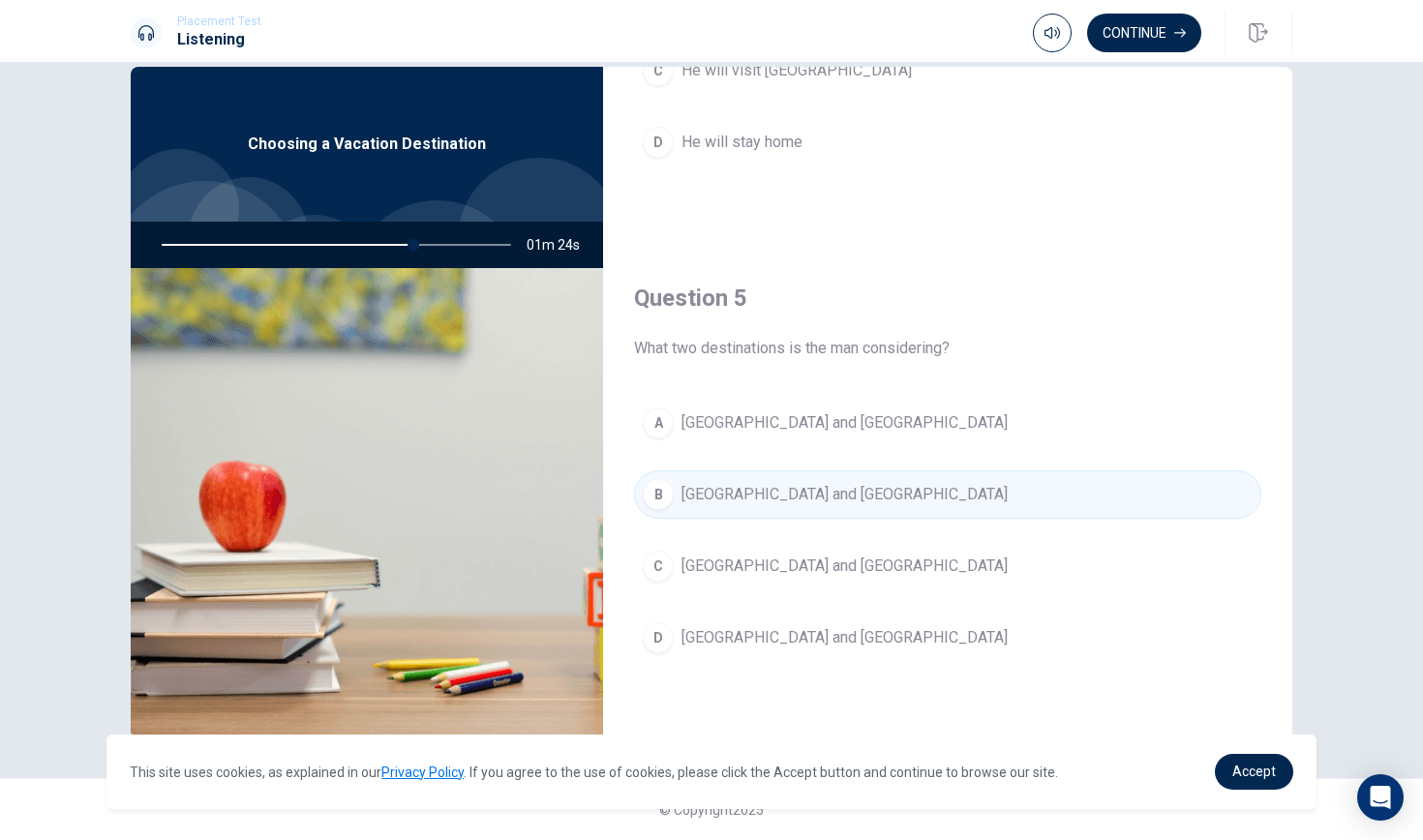 scroll, scrollTop: 35, scrollLeft: 0, axis: vertical 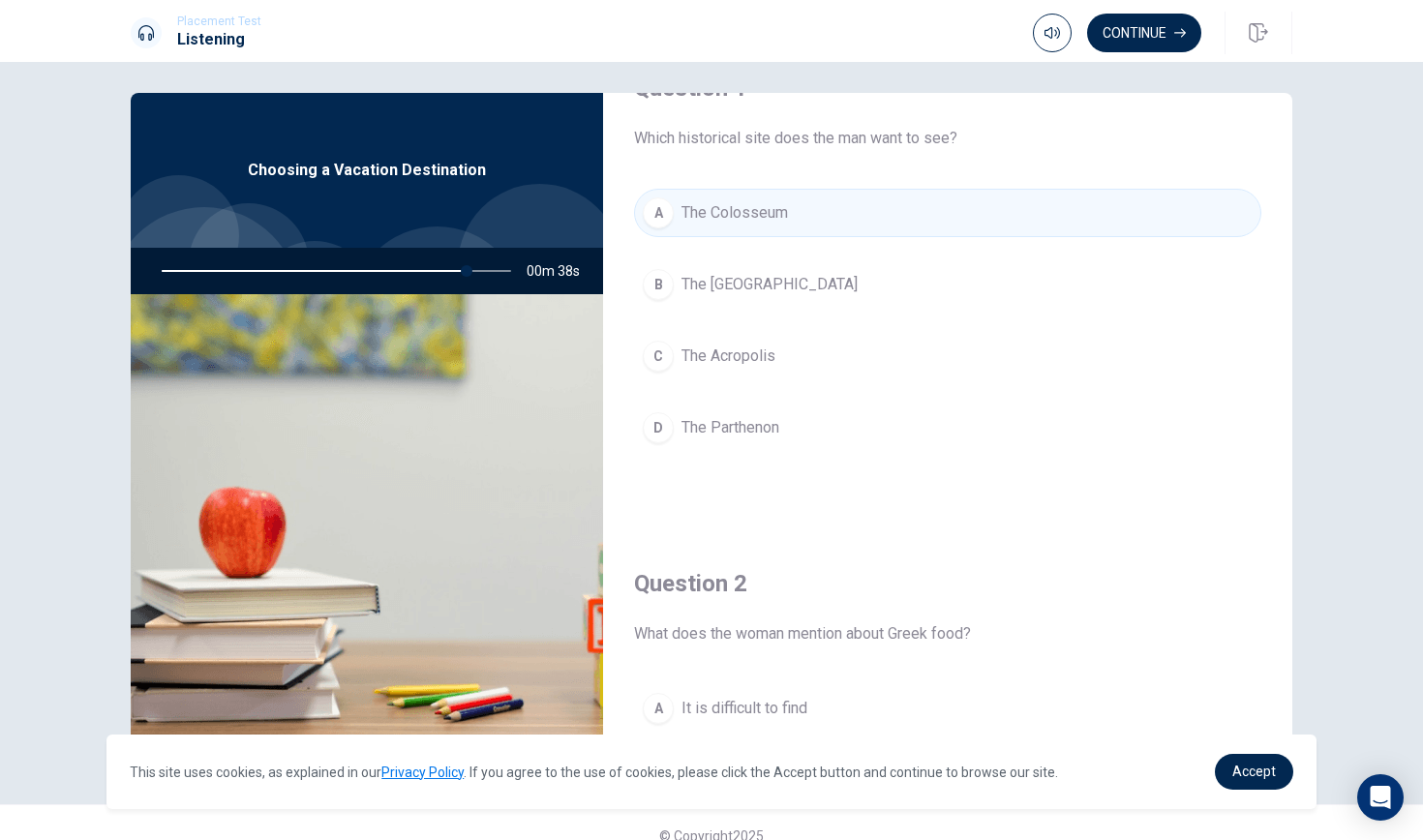 click on "The Acropolis" at bounding box center [728, 356] 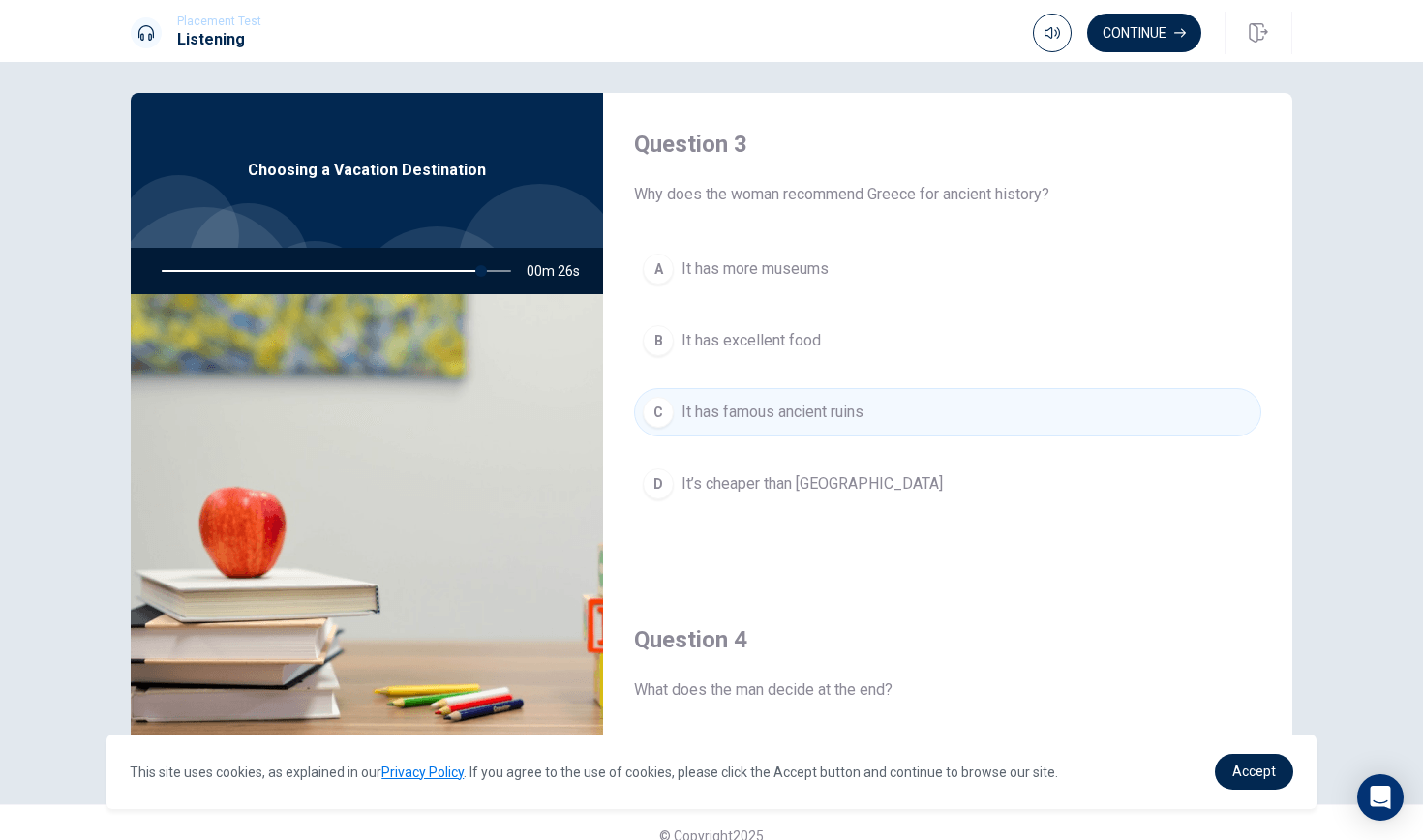 scroll, scrollTop: 973, scrollLeft: 0, axis: vertical 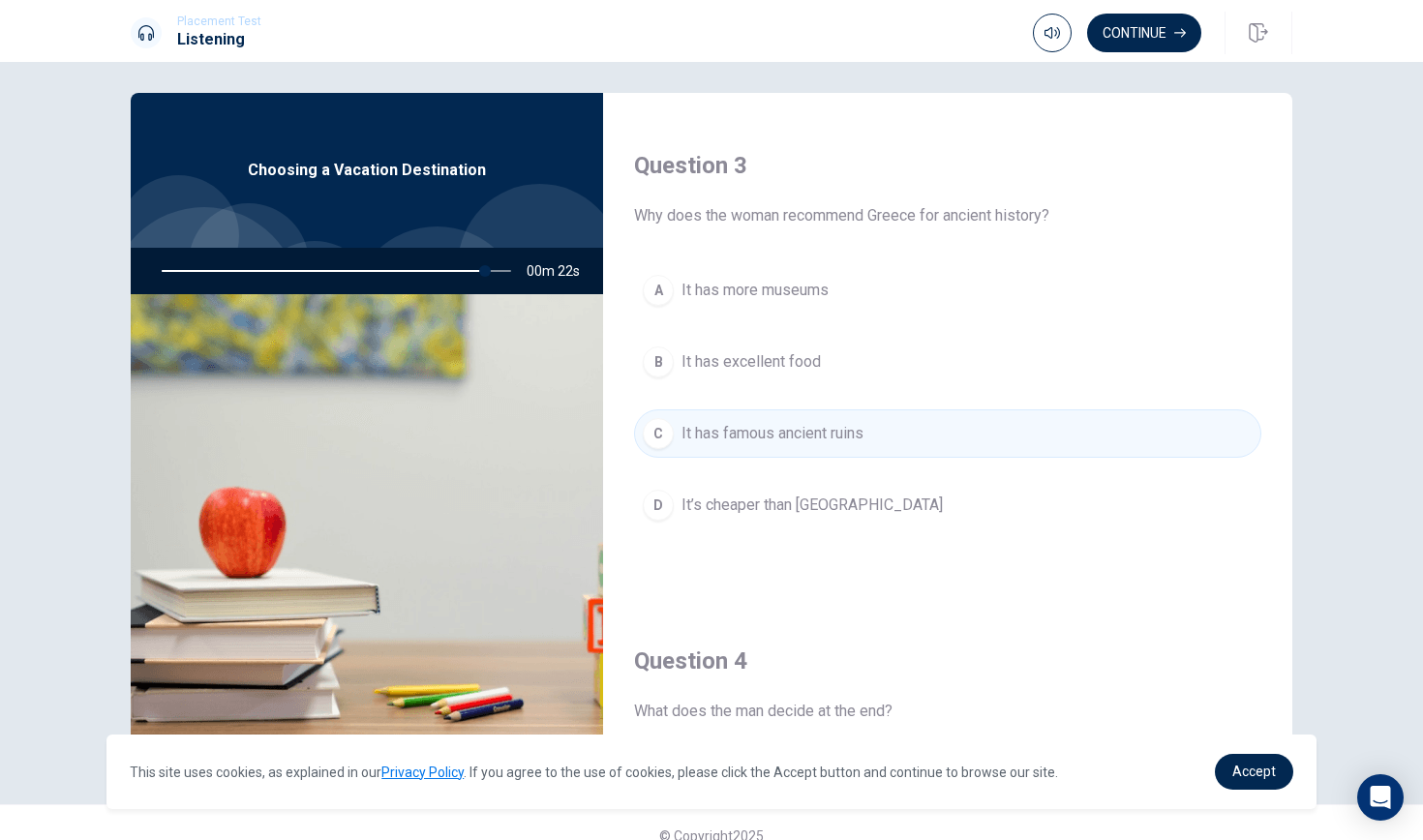 click on "D It’s cheaper than [GEOGRAPHIC_DATA]" at bounding box center [948, 505] 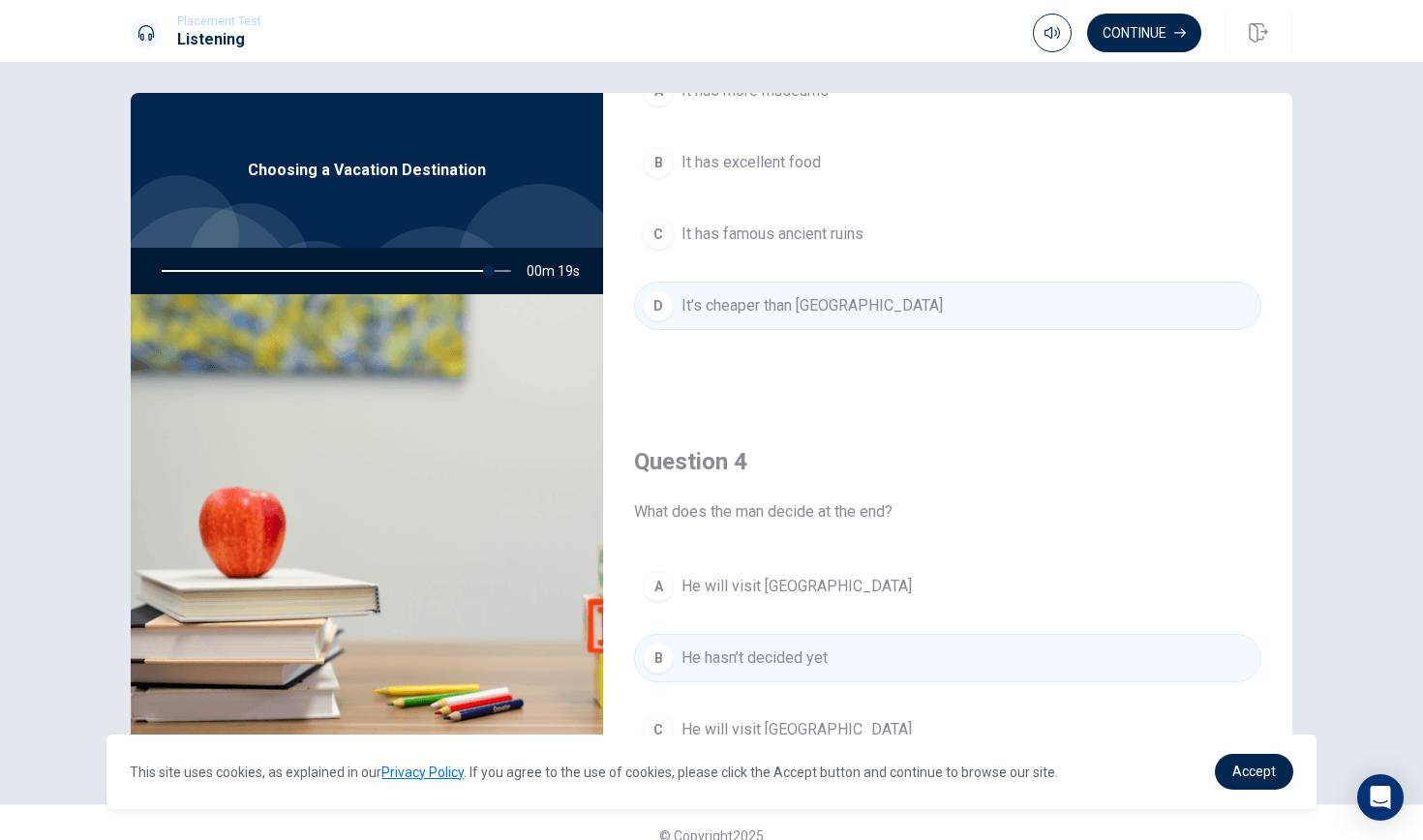 scroll, scrollTop: 1167, scrollLeft: 0, axis: vertical 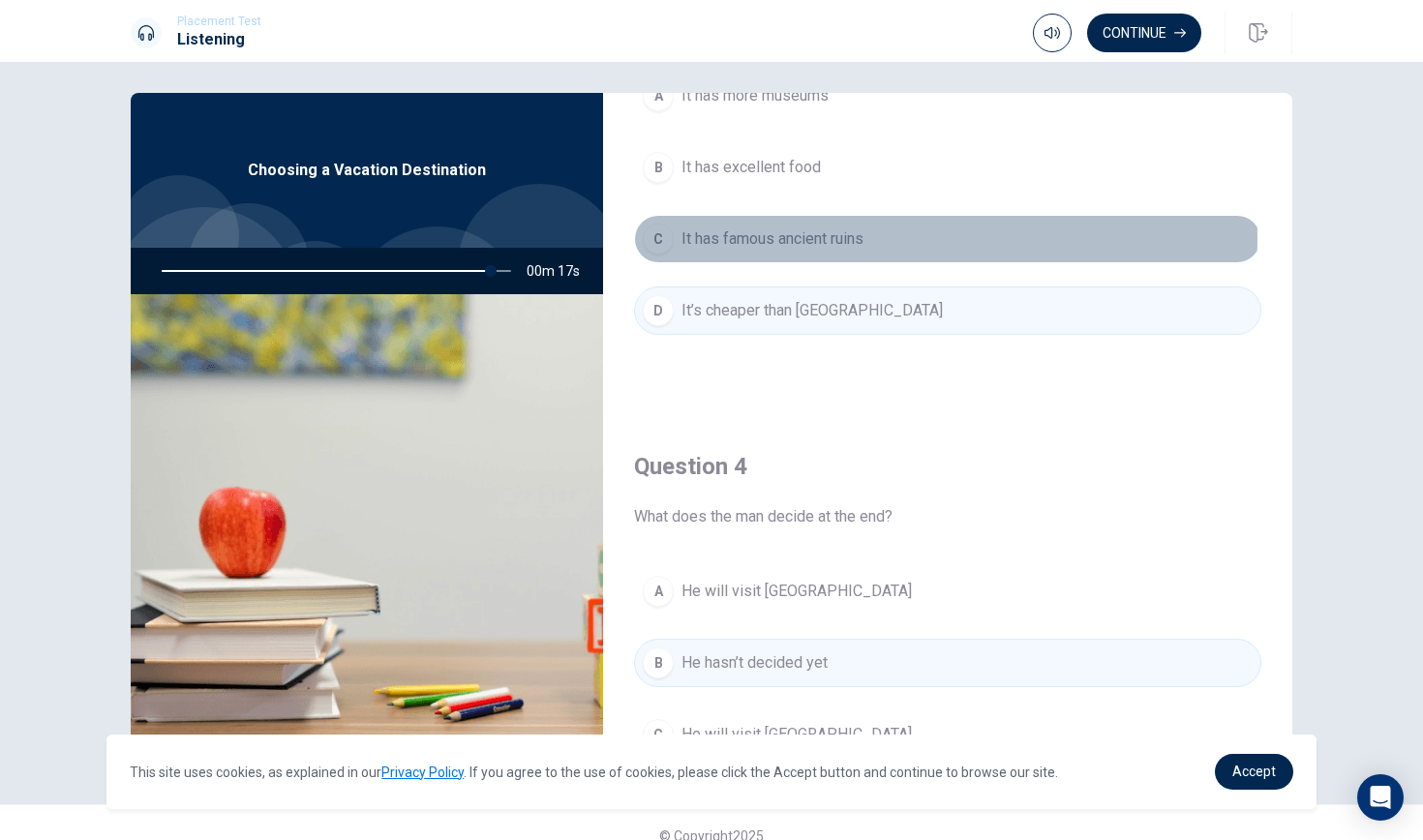 click on "It has famous ancient ruins" at bounding box center [772, 239] 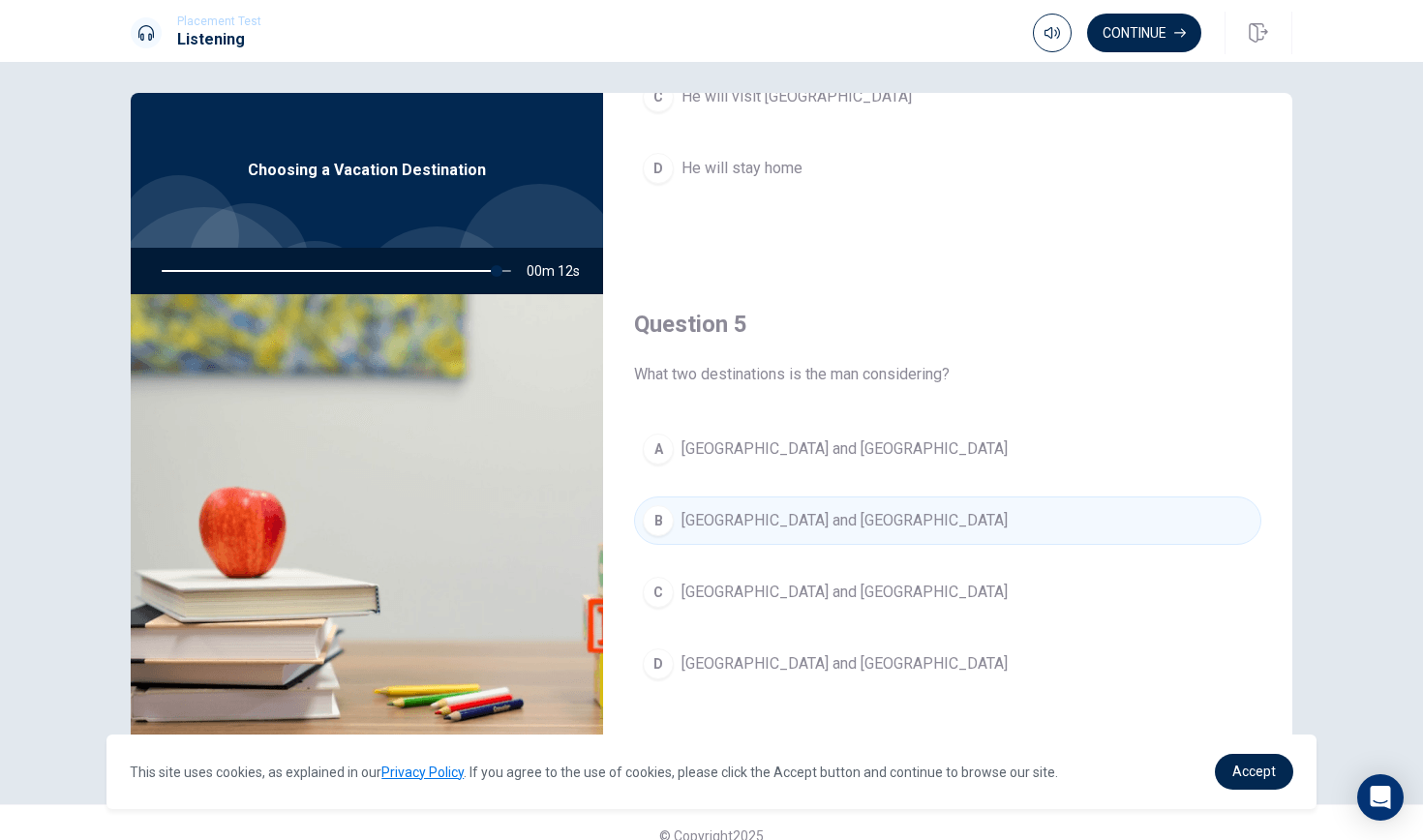 scroll, scrollTop: 1805, scrollLeft: 0, axis: vertical 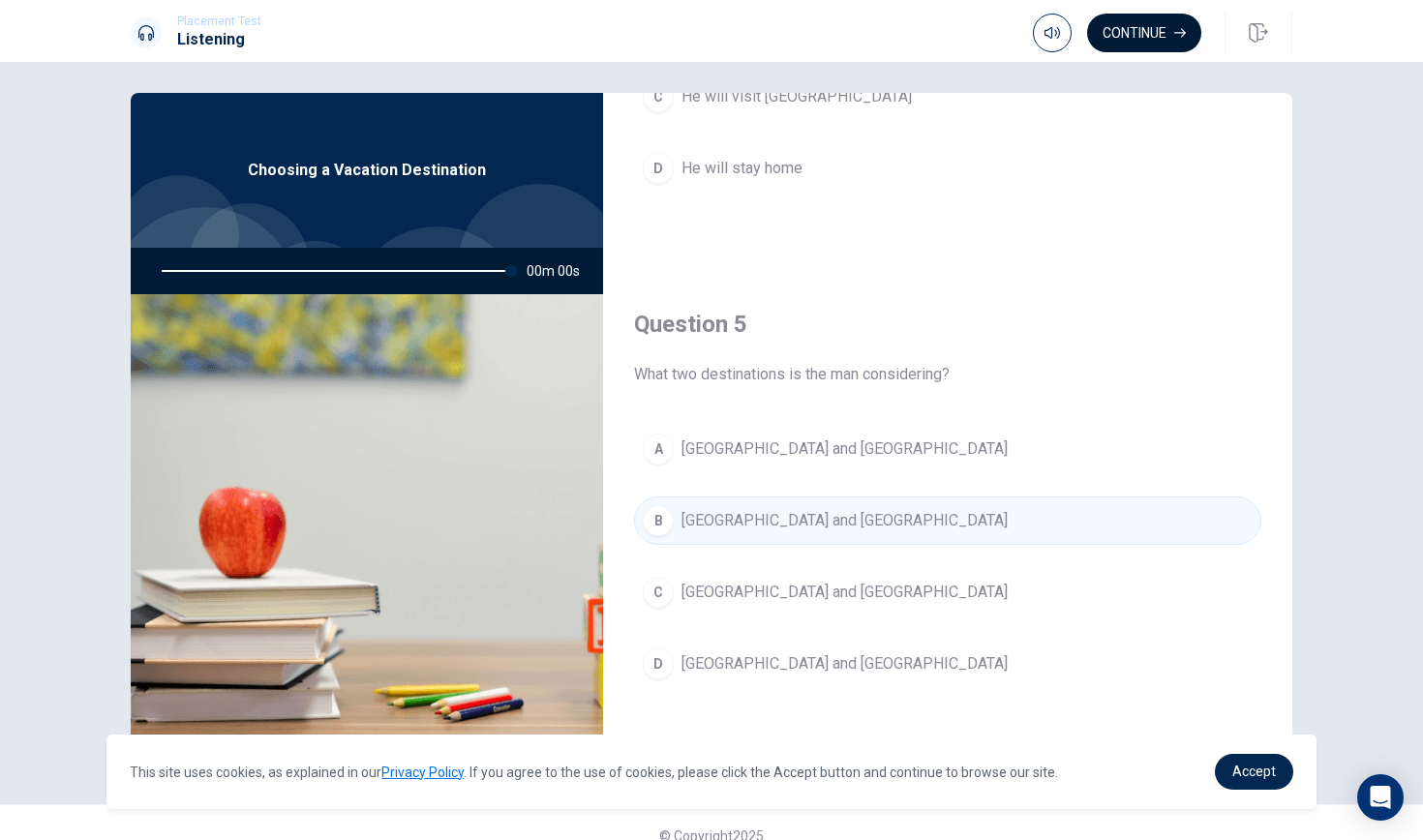 type on "0" 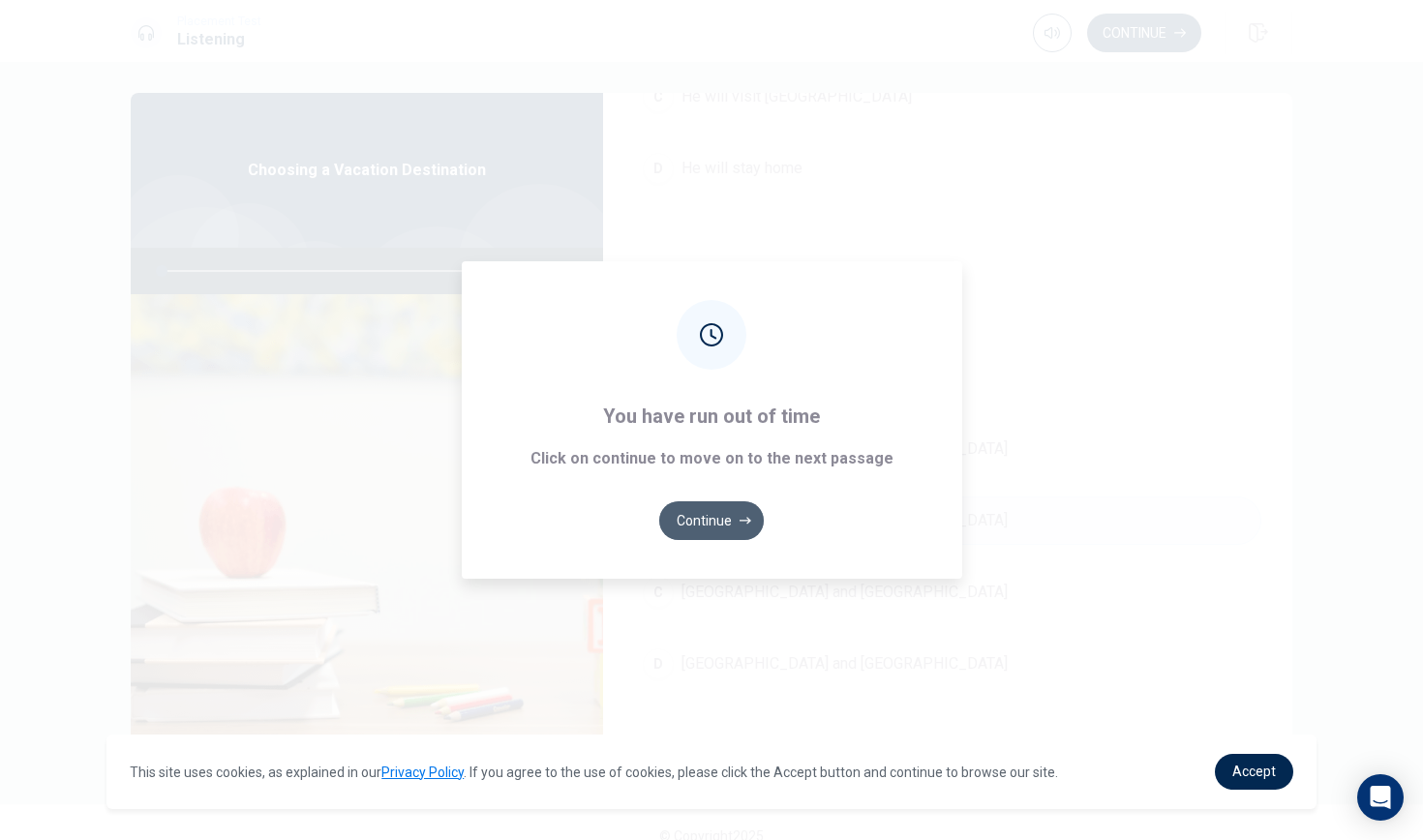click 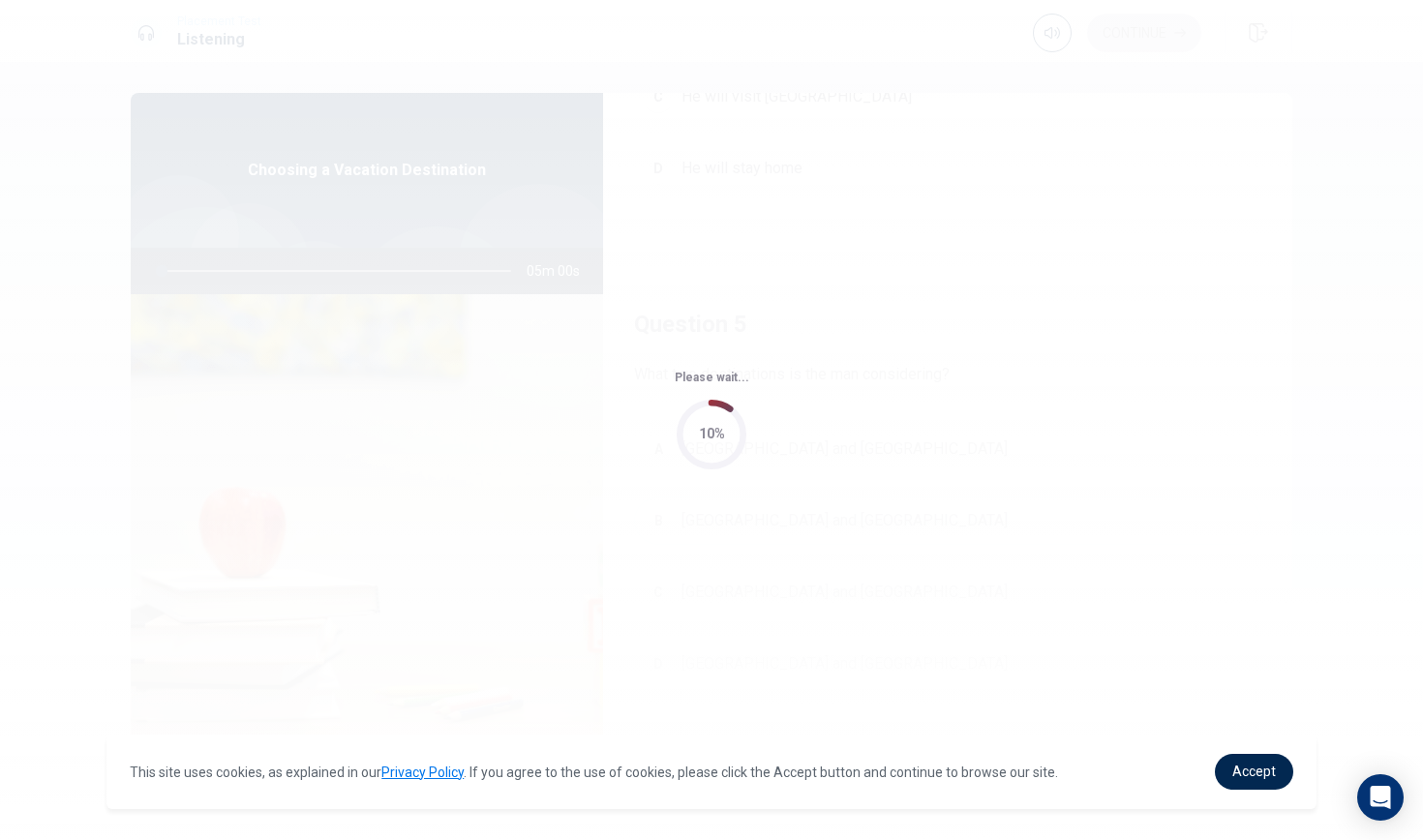 scroll, scrollTop: 0, scrollLeft: 0, axis: both 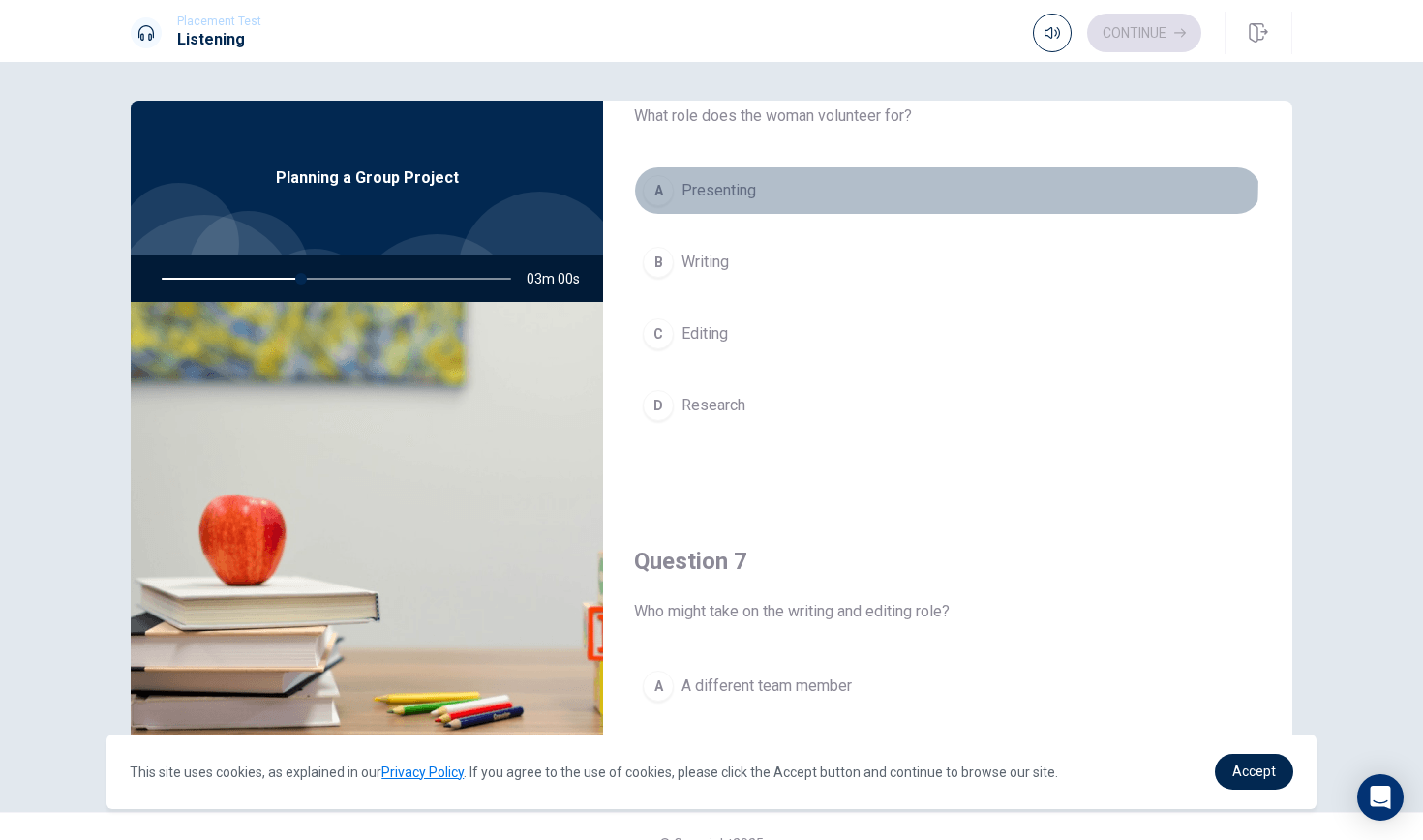 click on "A Presenting" at bounding box center (948, 191) 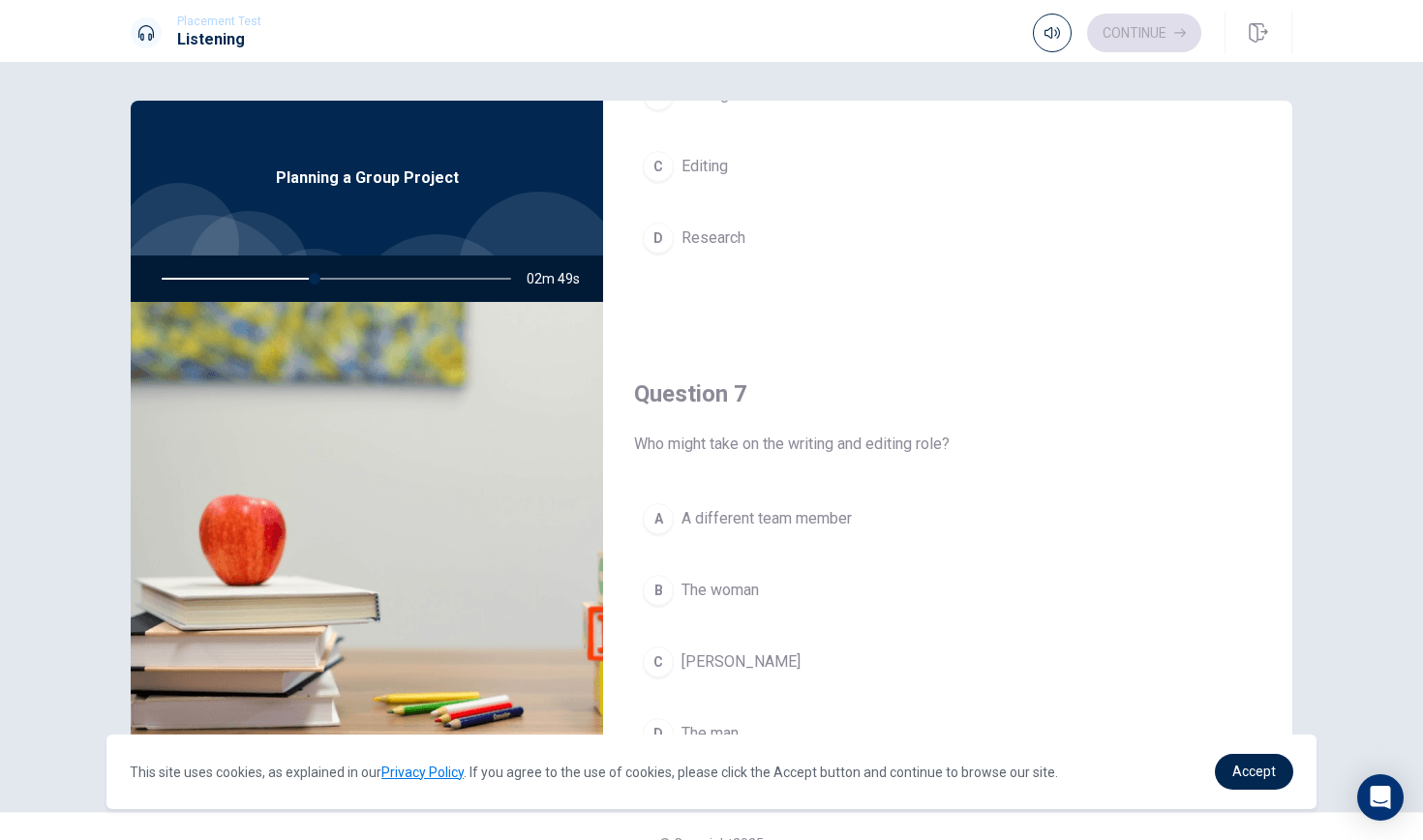 scroll, scrollTop: 224, scrollLeft: 0, axis: vertical 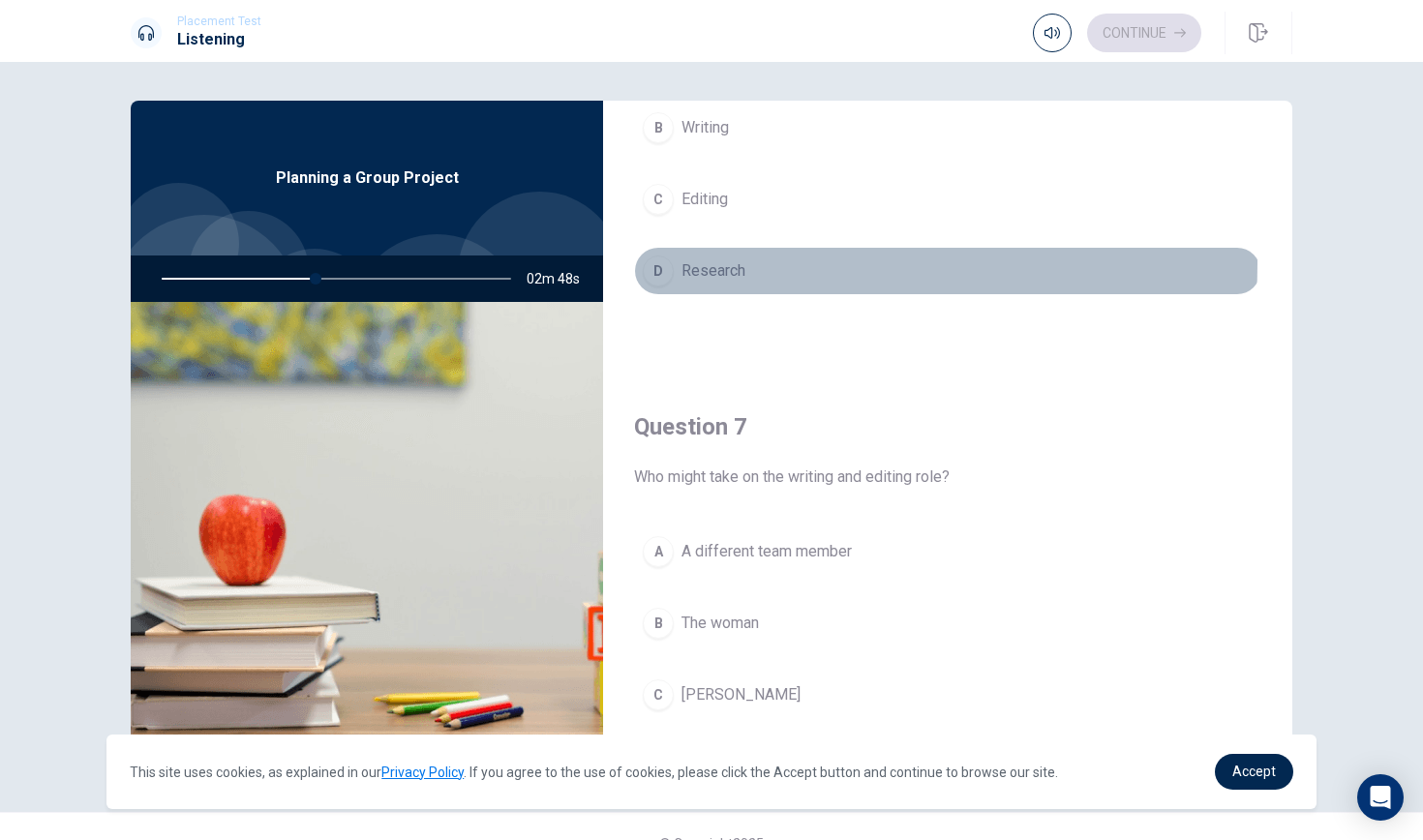 click on "Research" at bounding box center [713, 271] 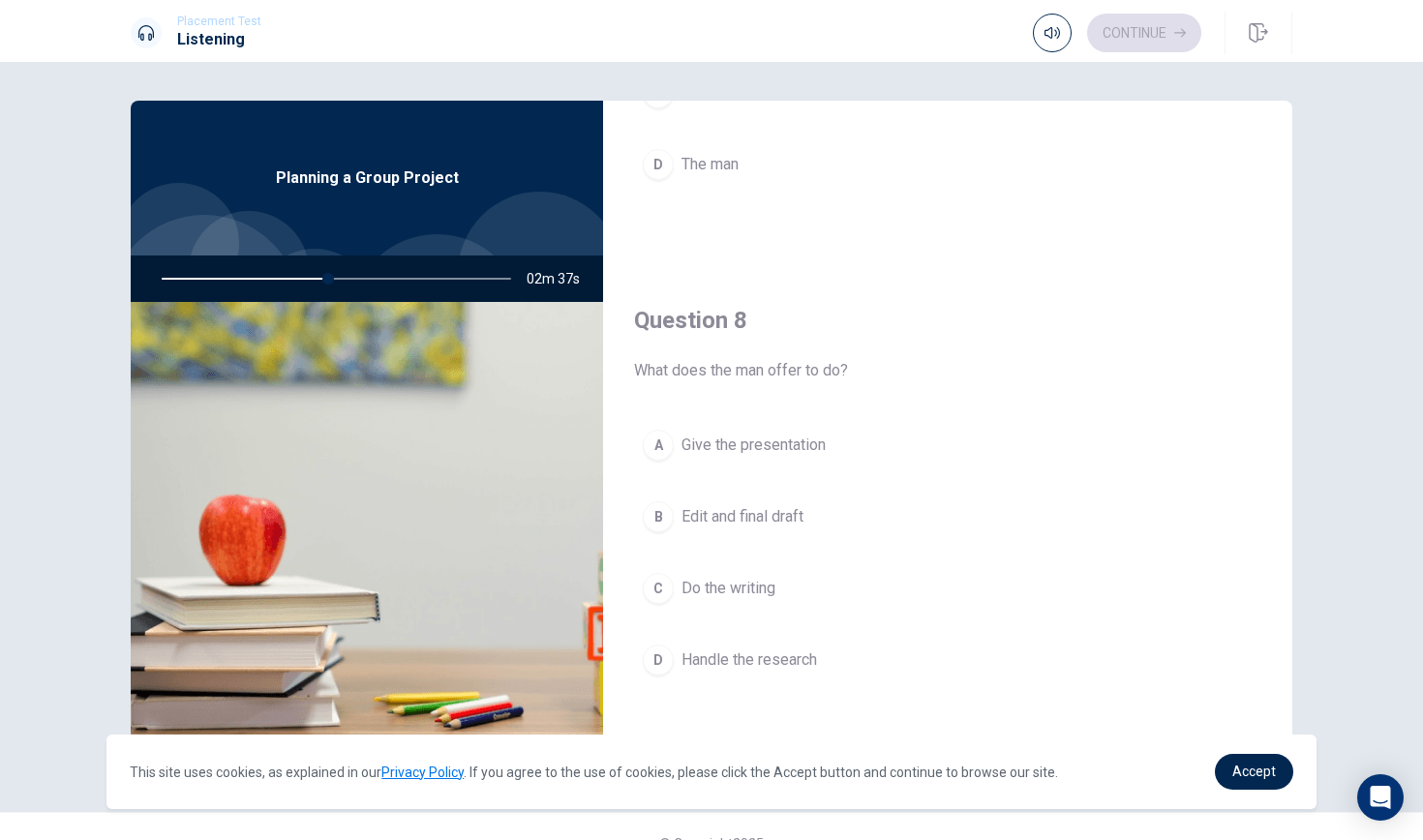 scroll, scrollTop: 830, scrollLeft: 0, axis: vertical 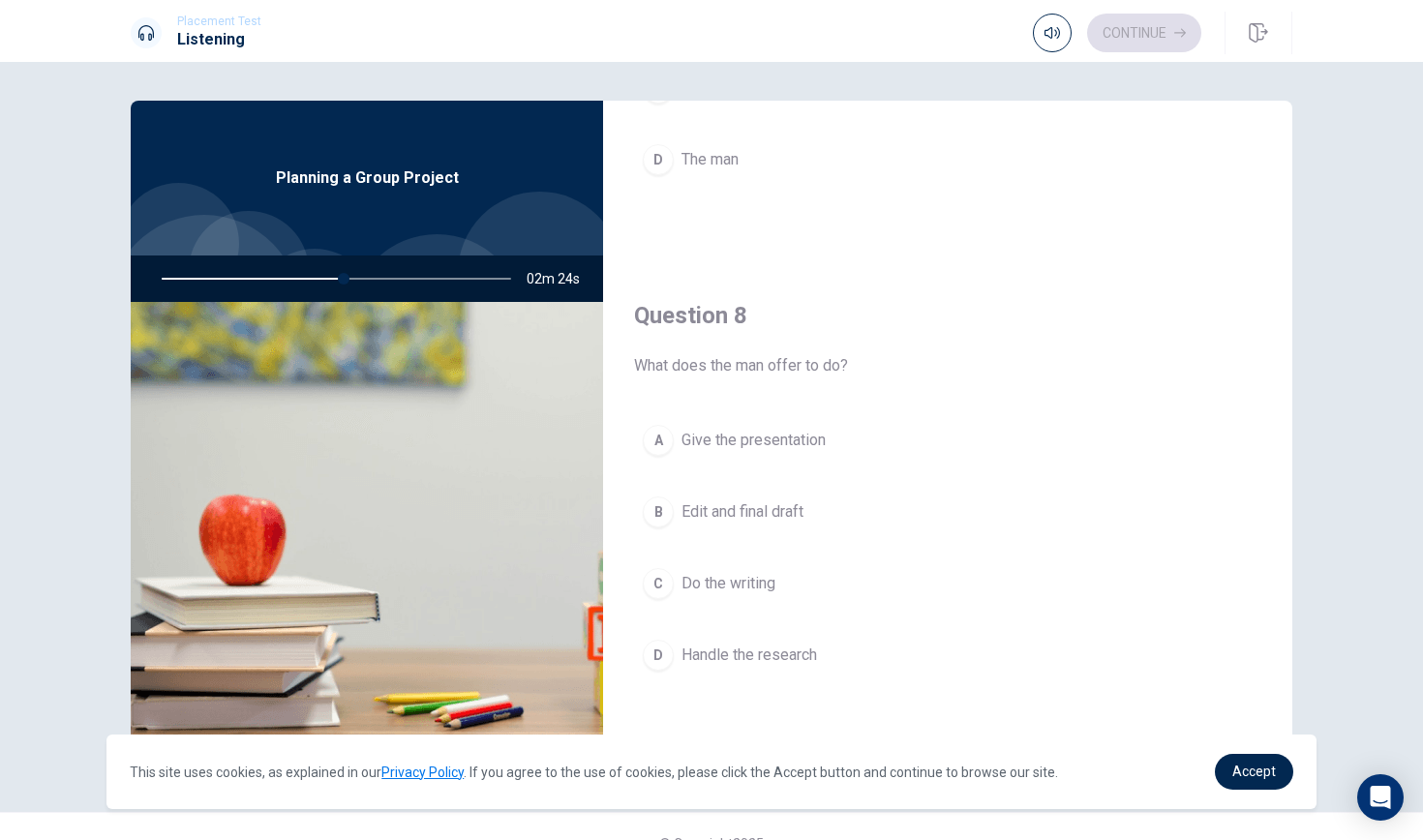 click on "Handle the research" at bounding box center [749, 655] 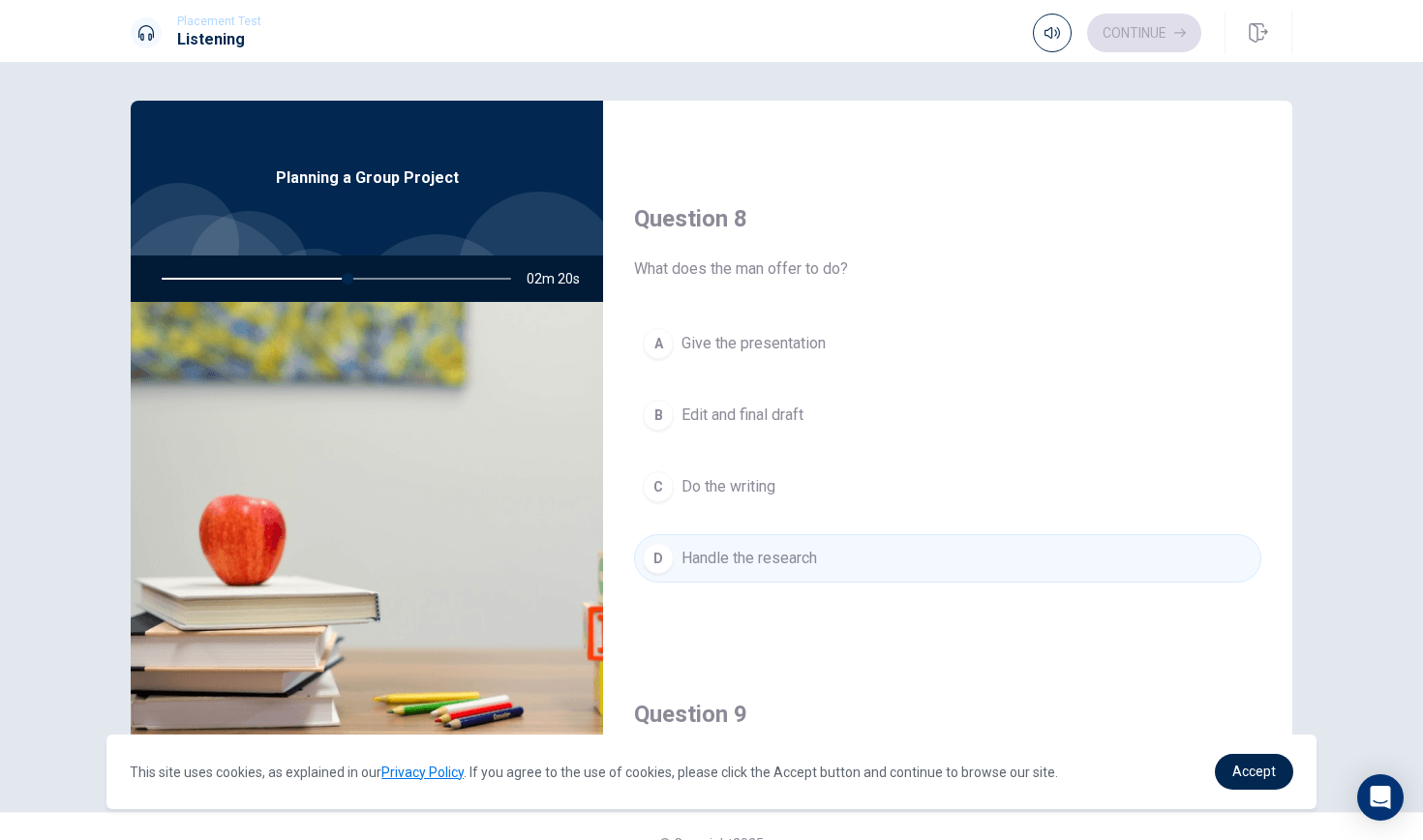 scroll, scrollTop: 944, scrollLeft: 0, axis: vertical 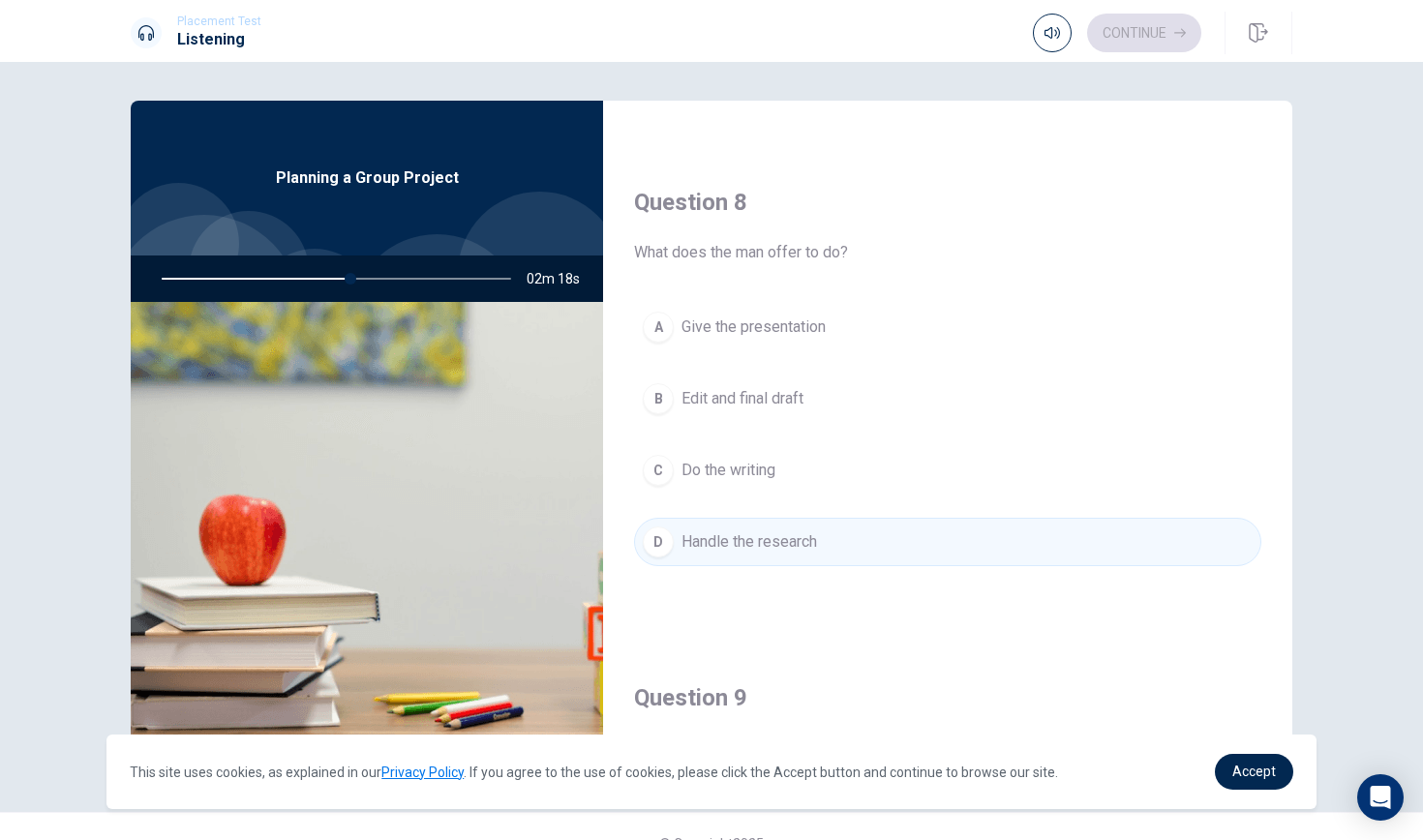 click on "Give the presentation" at bounding box center (753, 327) 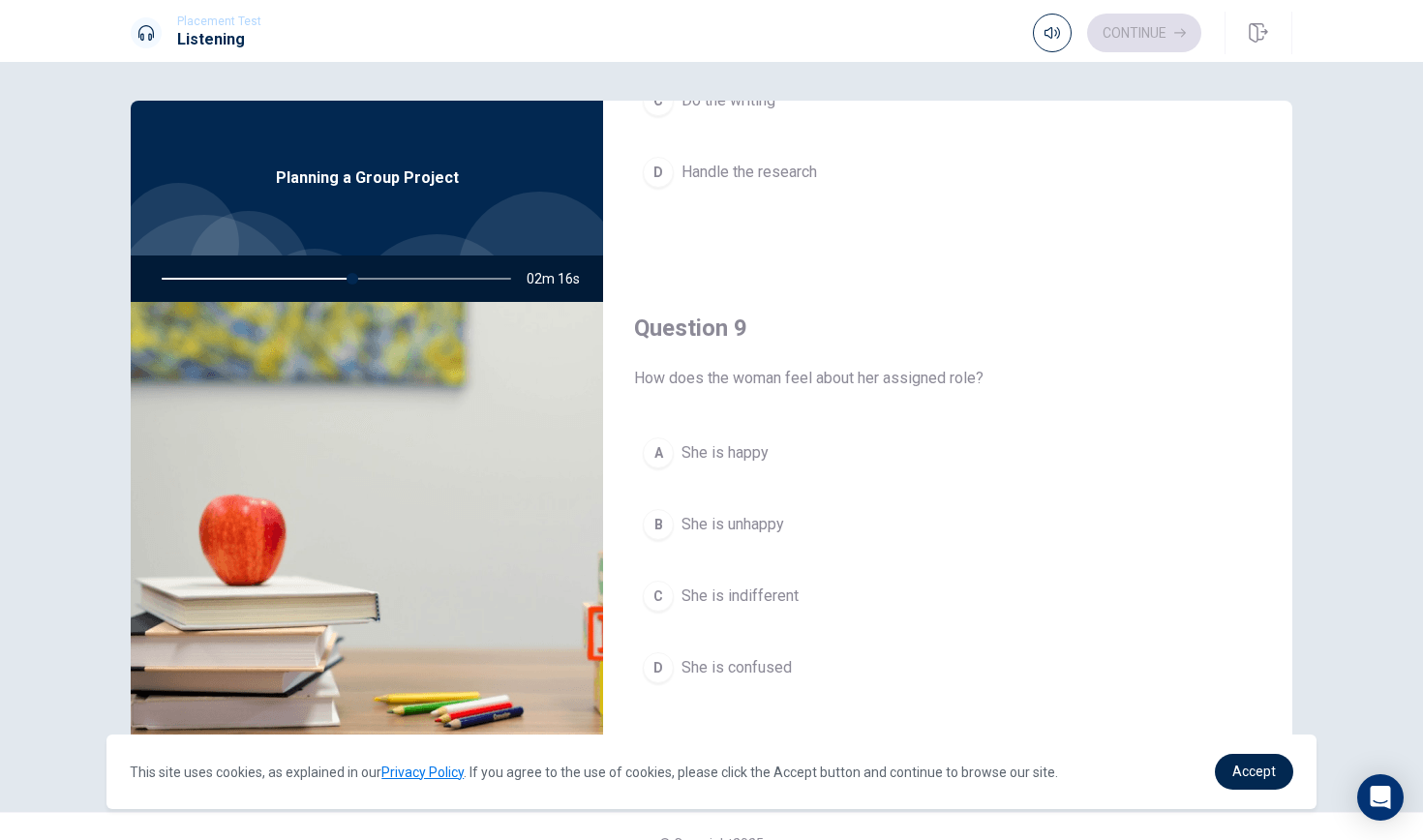 scroll, scrollTop: 1315, scrollLeft: 0, axis: vertical 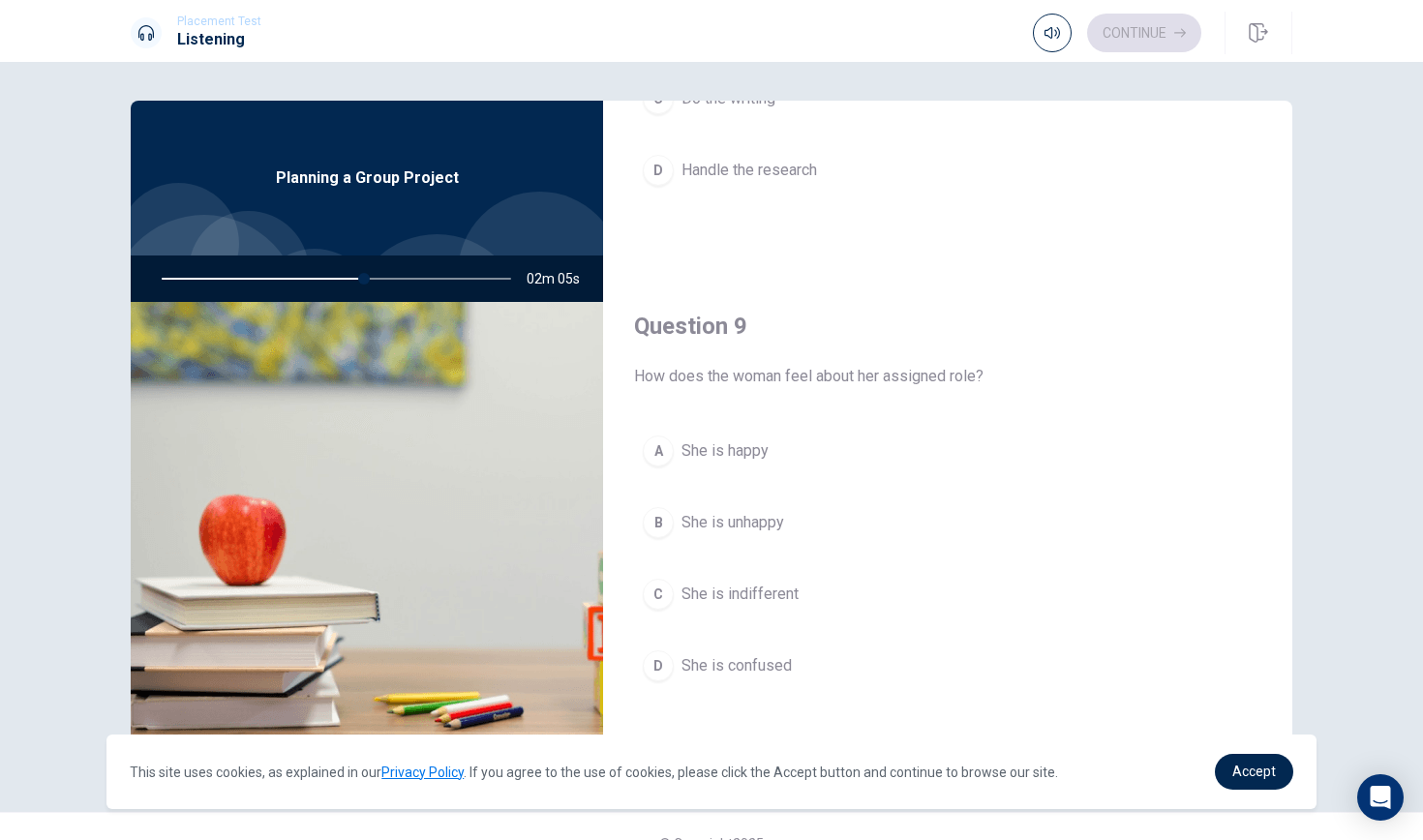click on "She is happy" at bounding box center [725, 451] 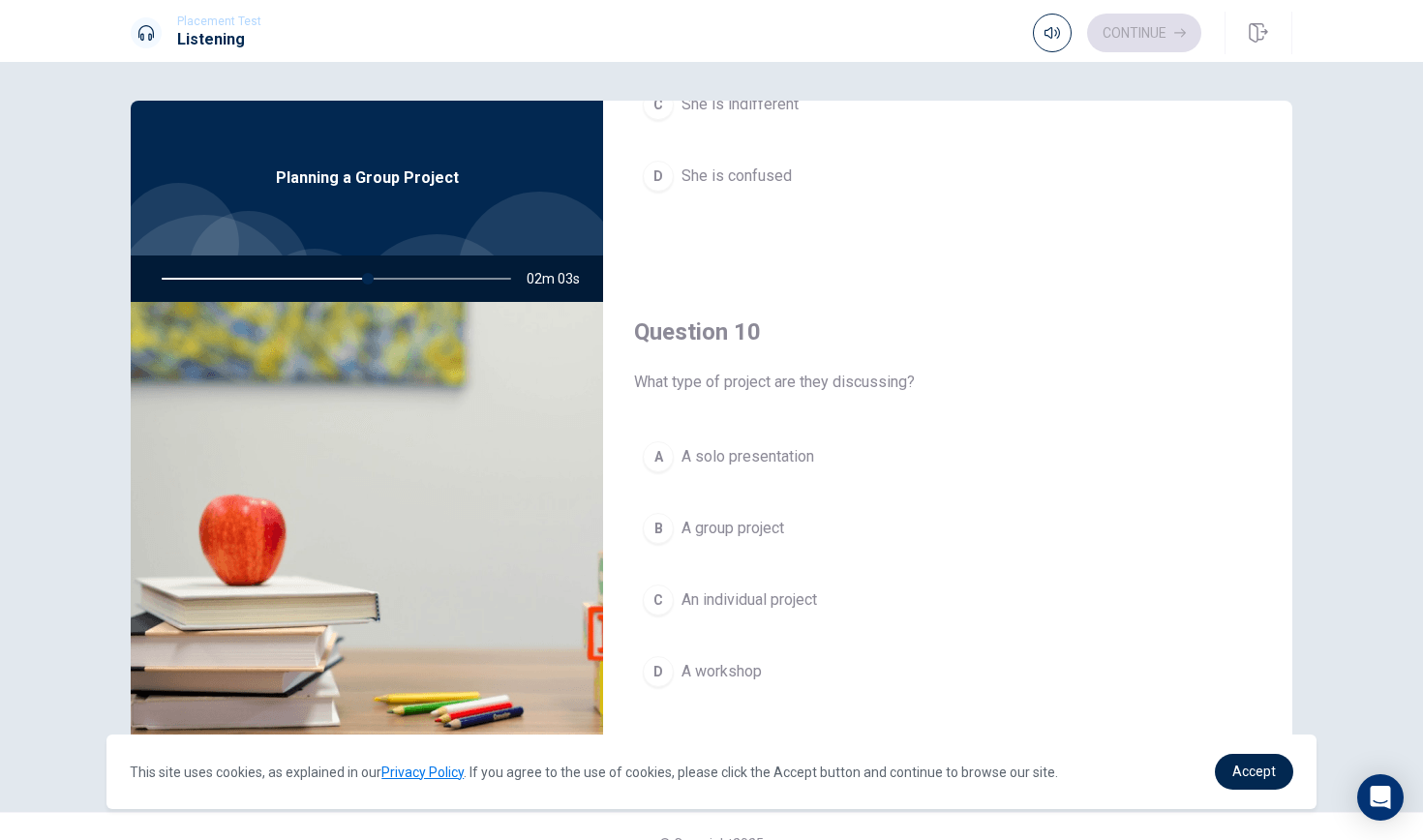 scroll, scrollTop: 1805, scrollLeft: 0, axis: vertical 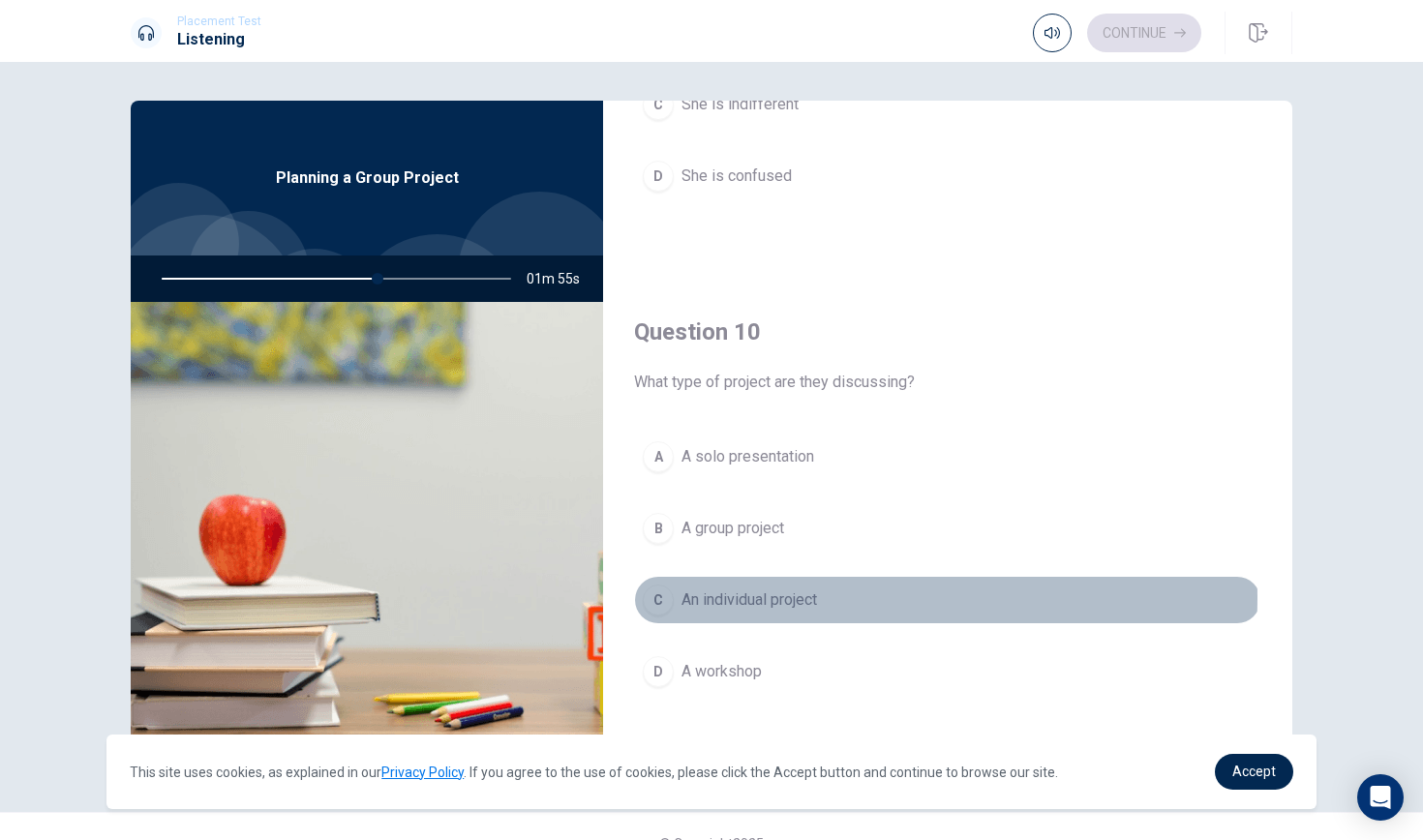 click on "An individual project" at bounding box center [749, 600] 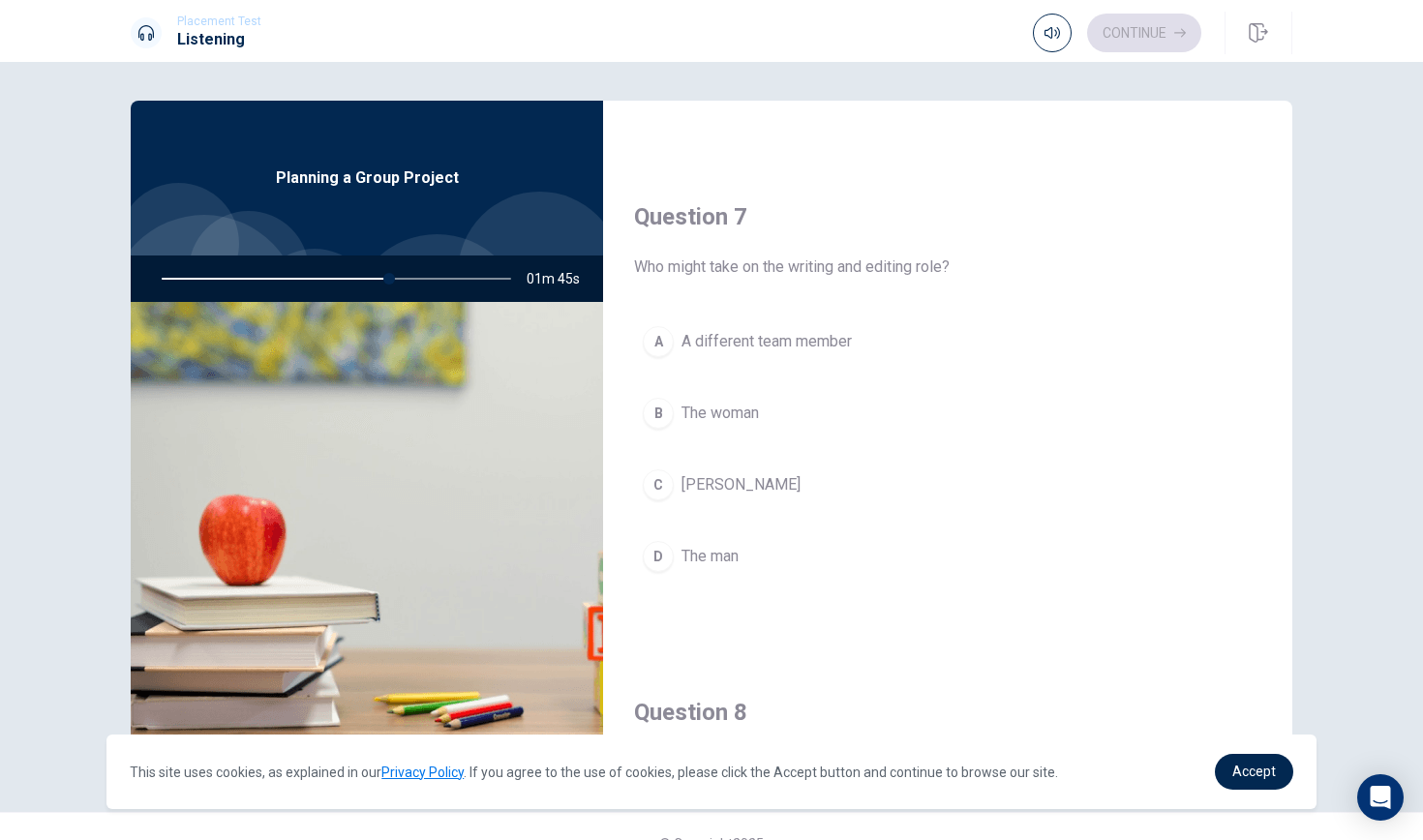 scroll, scrollTop: 435, scrollLeft: 0, axis: vertical 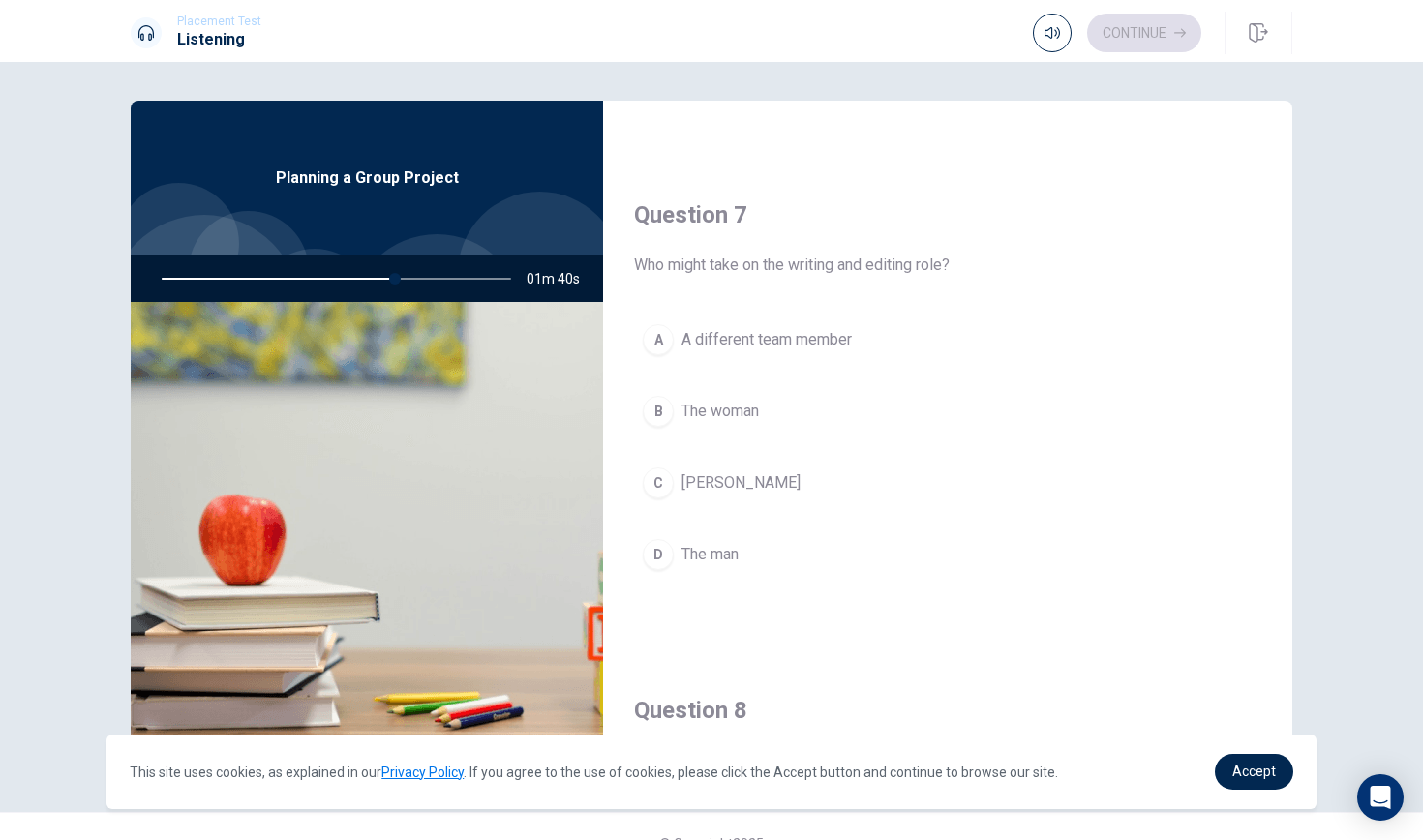 click on "A different team member" at bounding box center [767, 340] 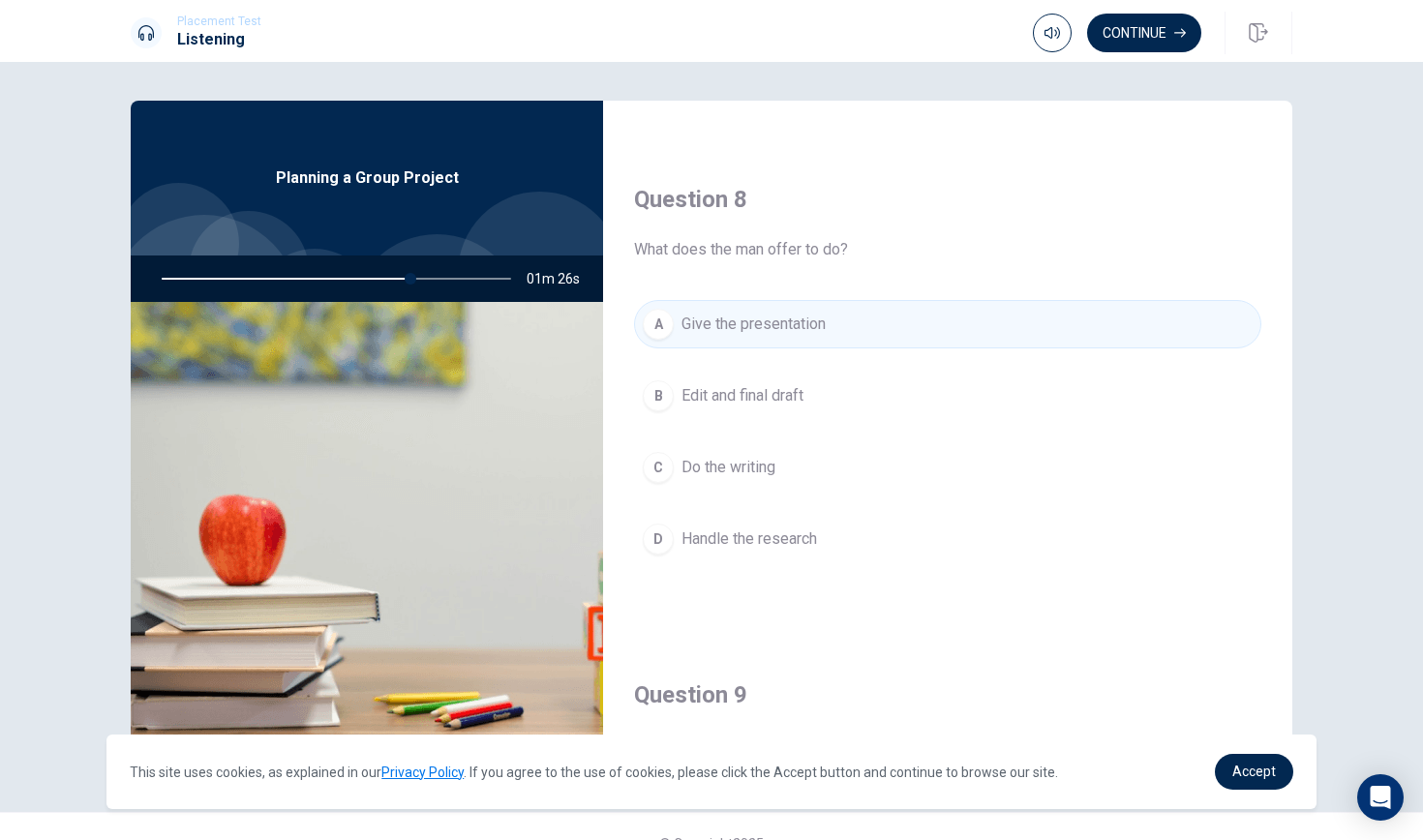 scroll, scrollTop: 943, scrollLeft: 0, axis: vertical 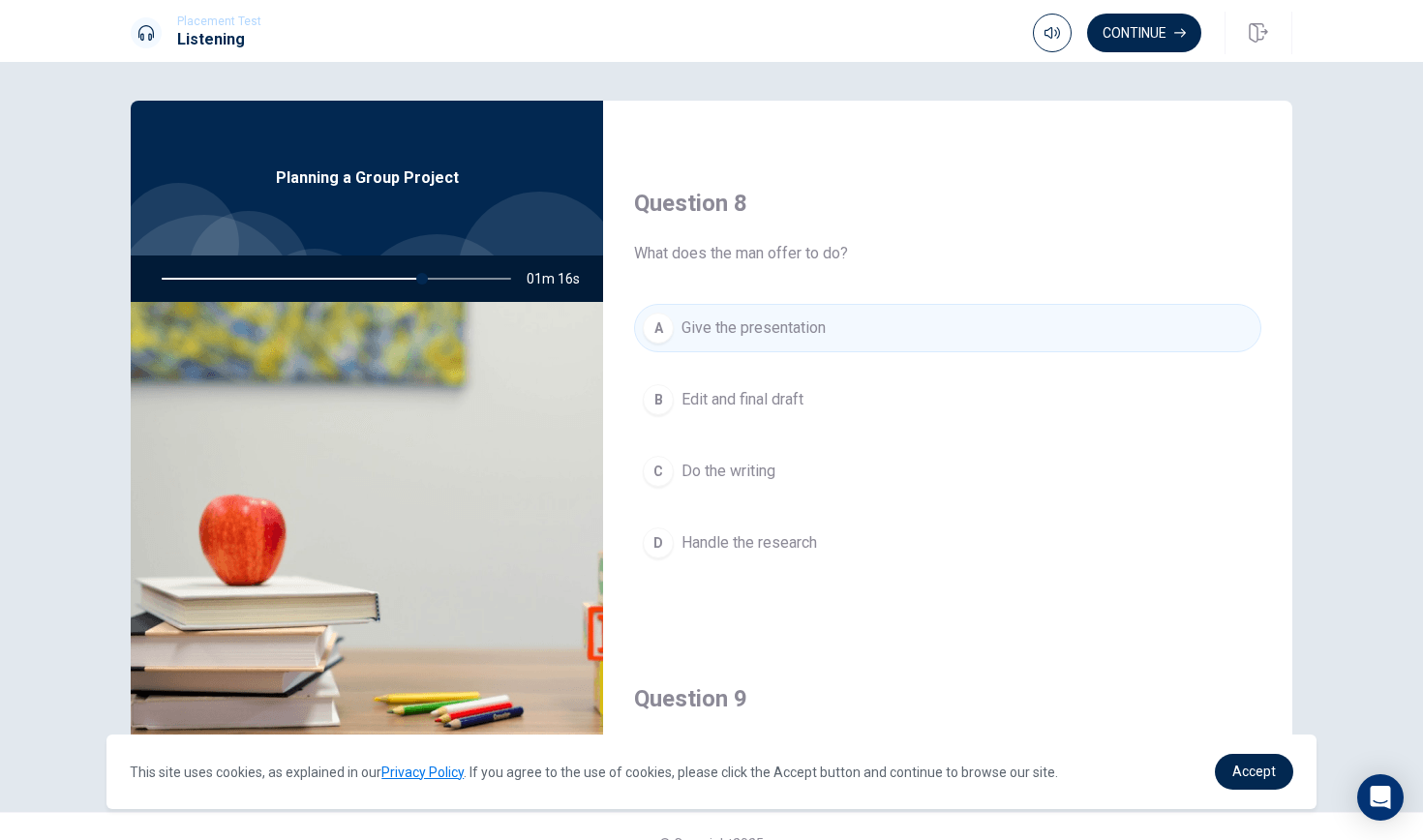 click at bounding box center (332, 279) 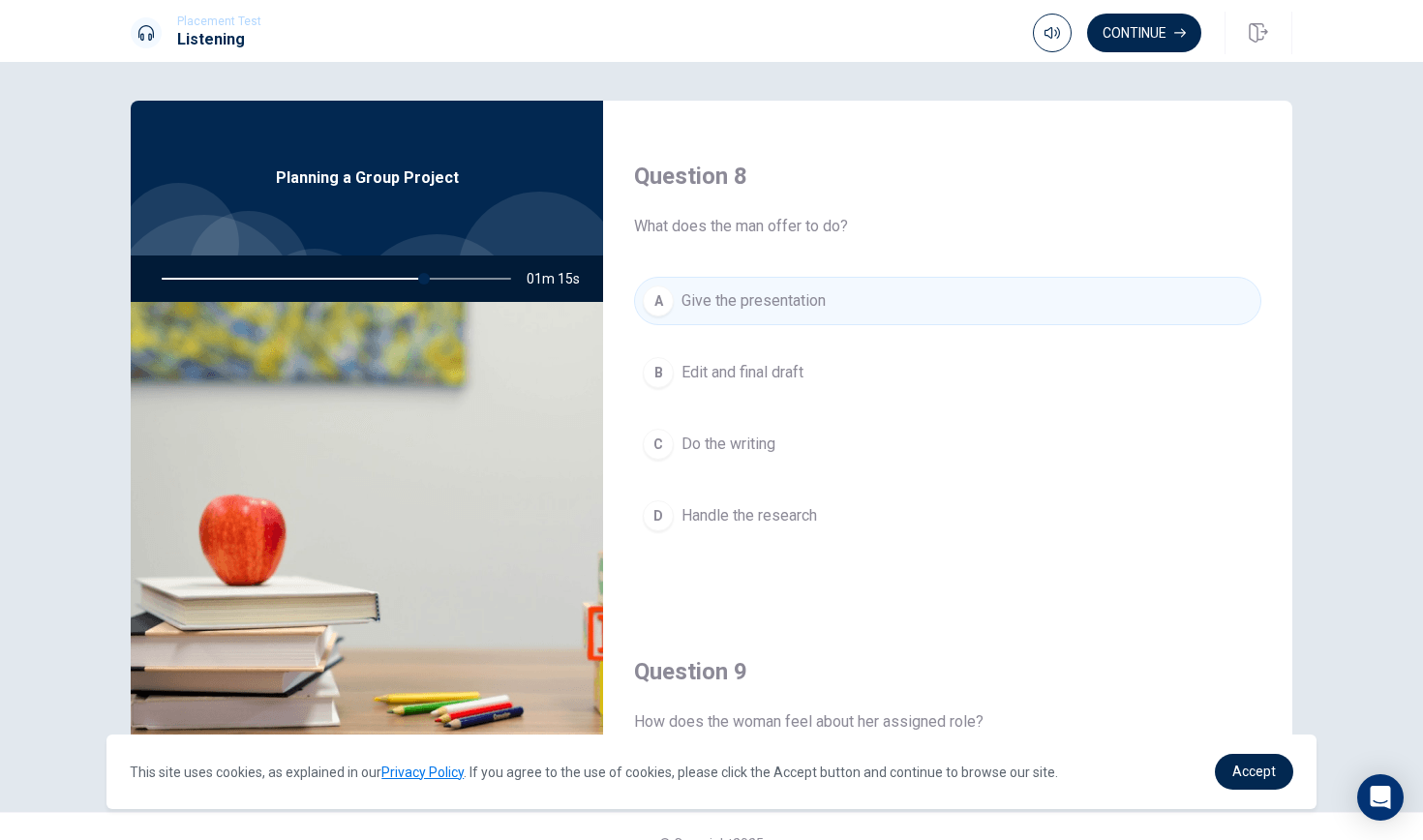 scroll, scrollTop: 987, scrollLeft: 0, axis: vertical 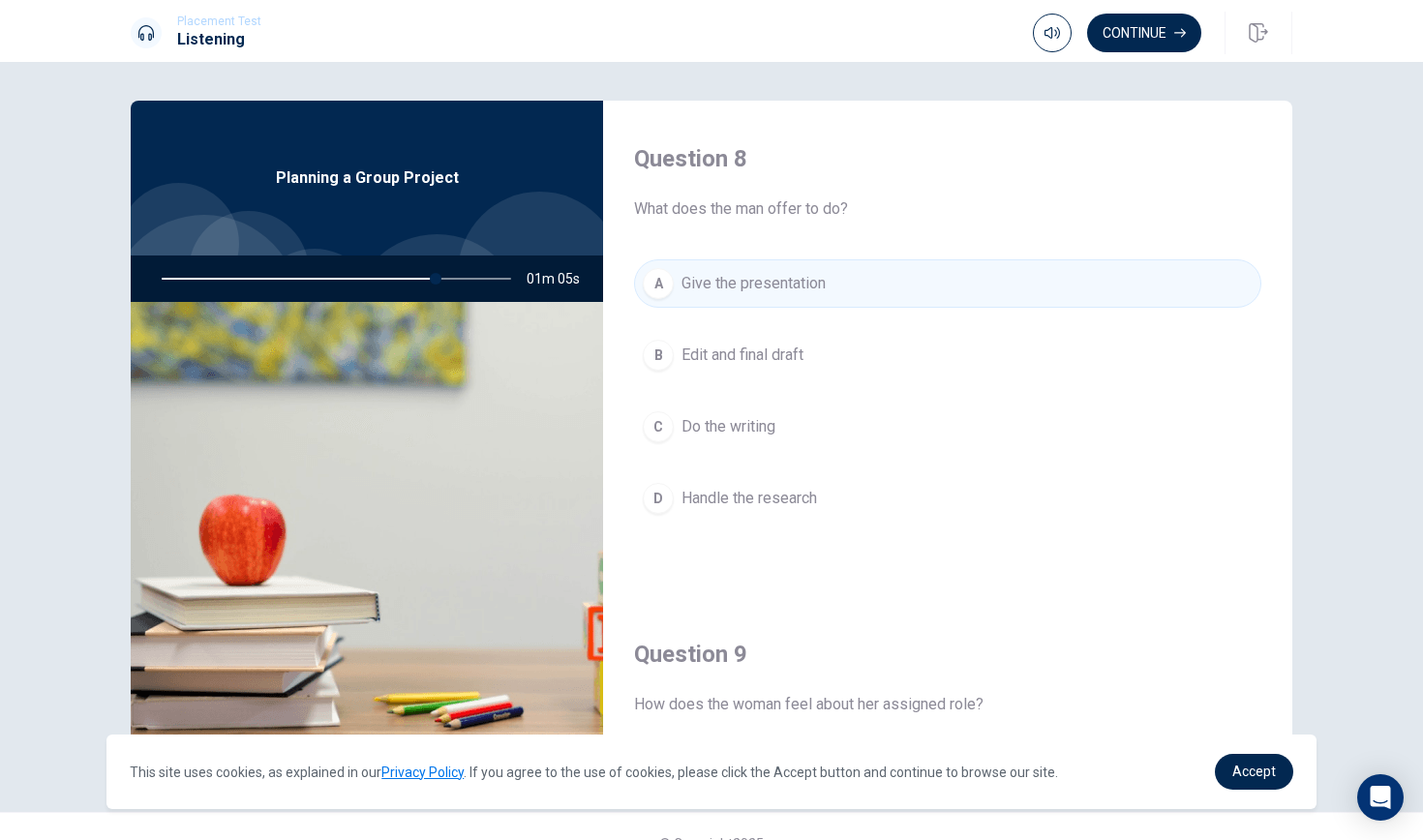 click on "Handle the research" at bounding box center [749, 498] 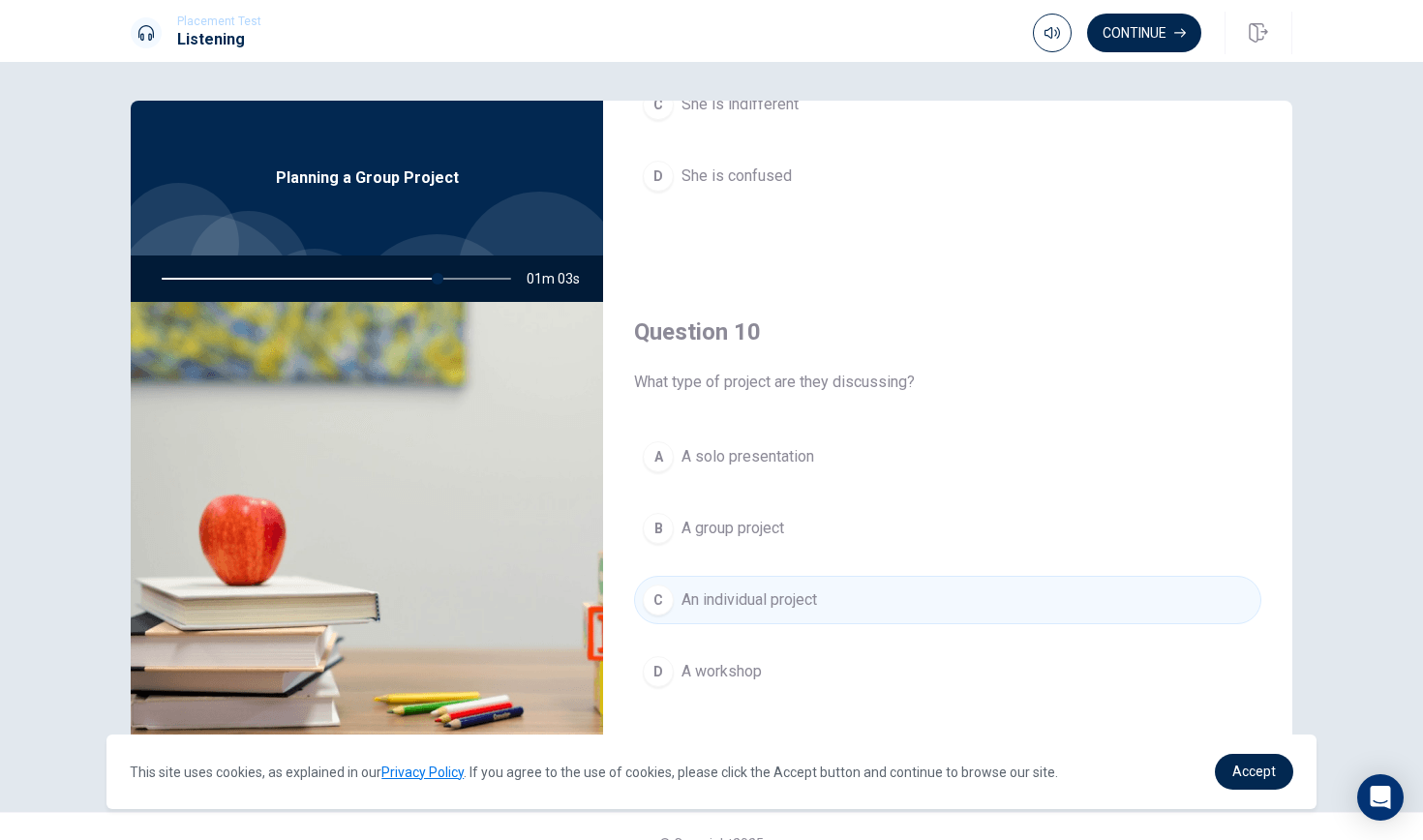 scroll, scrollTop: 1805, scrollLeft: 0, axis: vertical 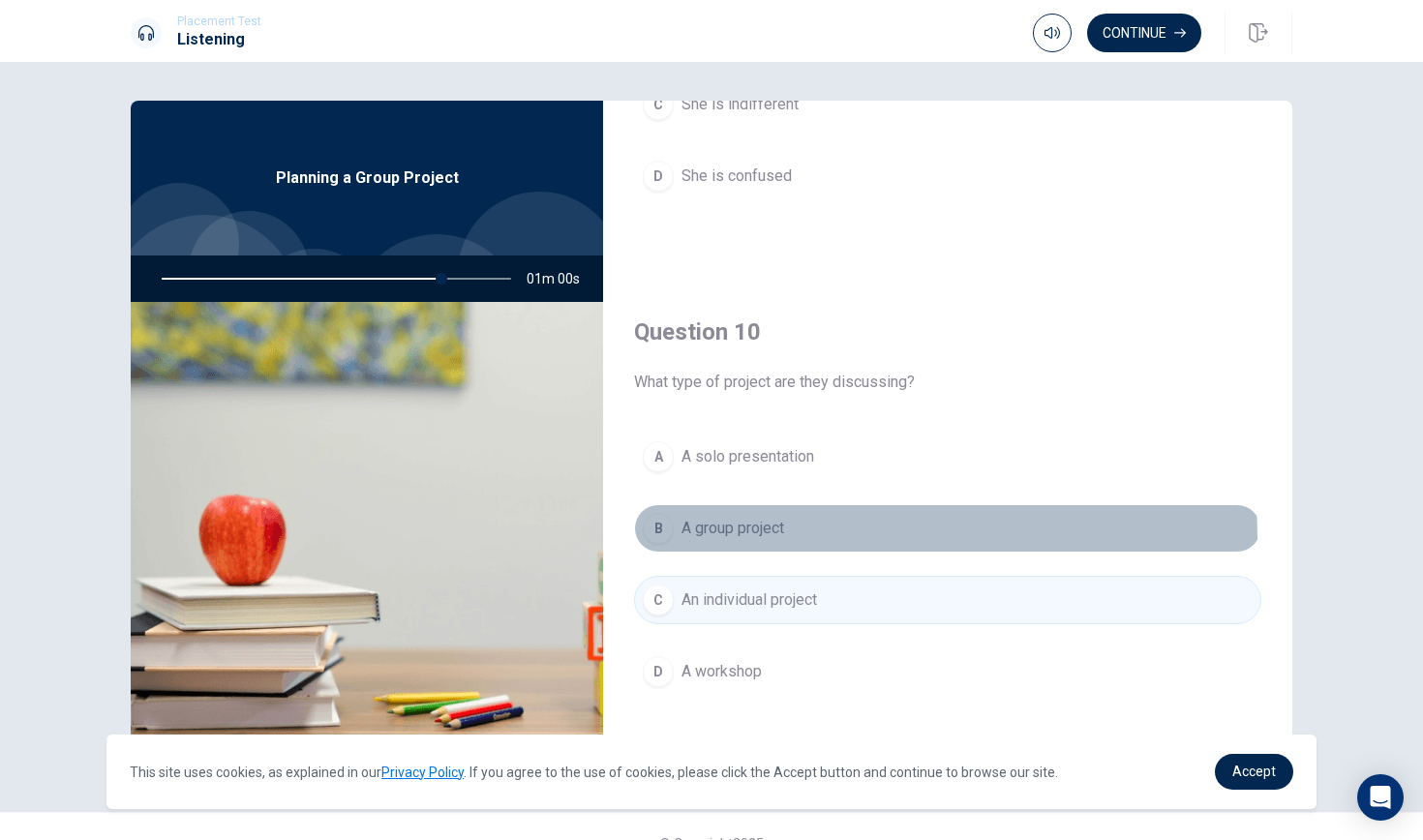 click on "A group project" at bounding box center [733, 528] 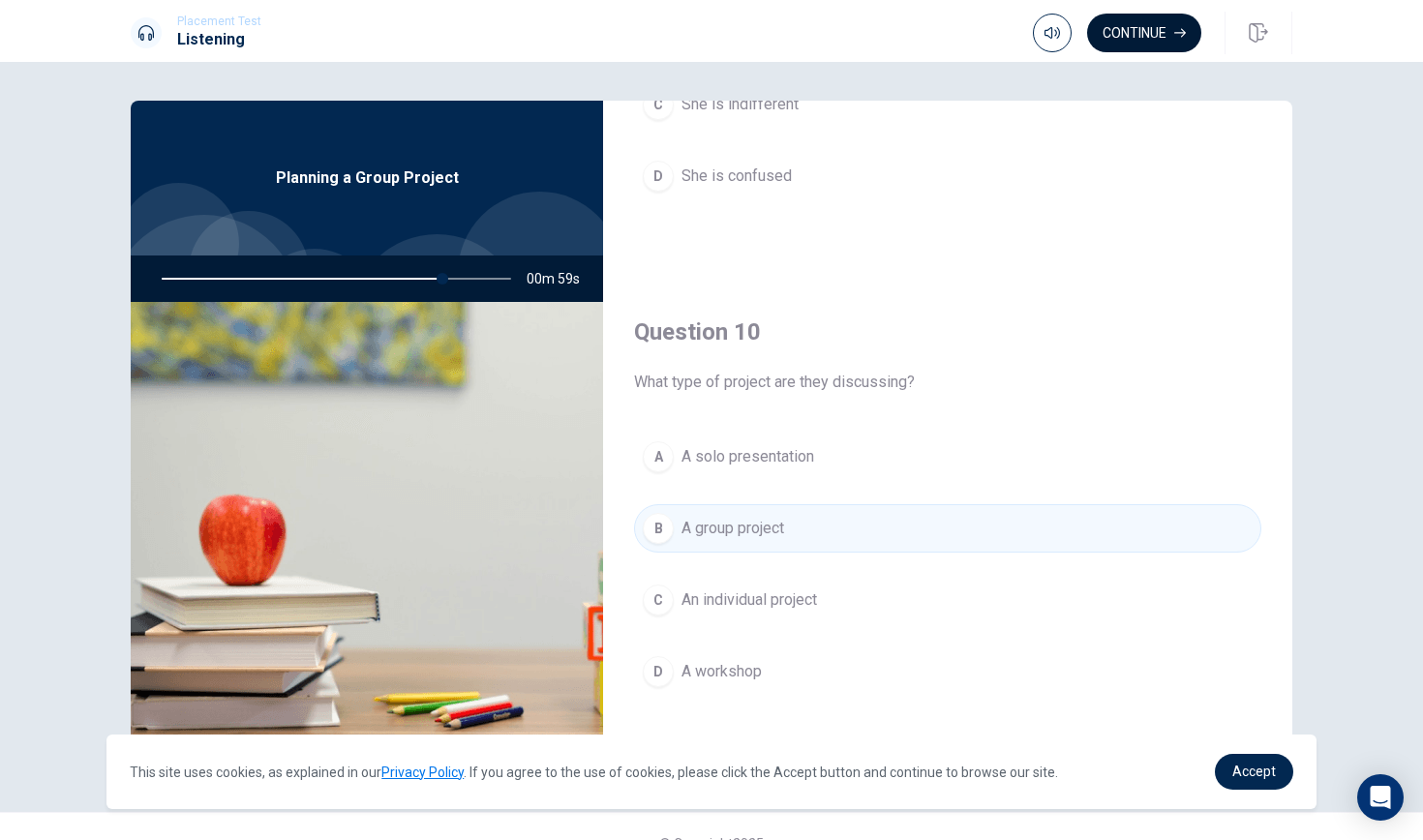 click on "Continue" at bounding box center (1144, 33) 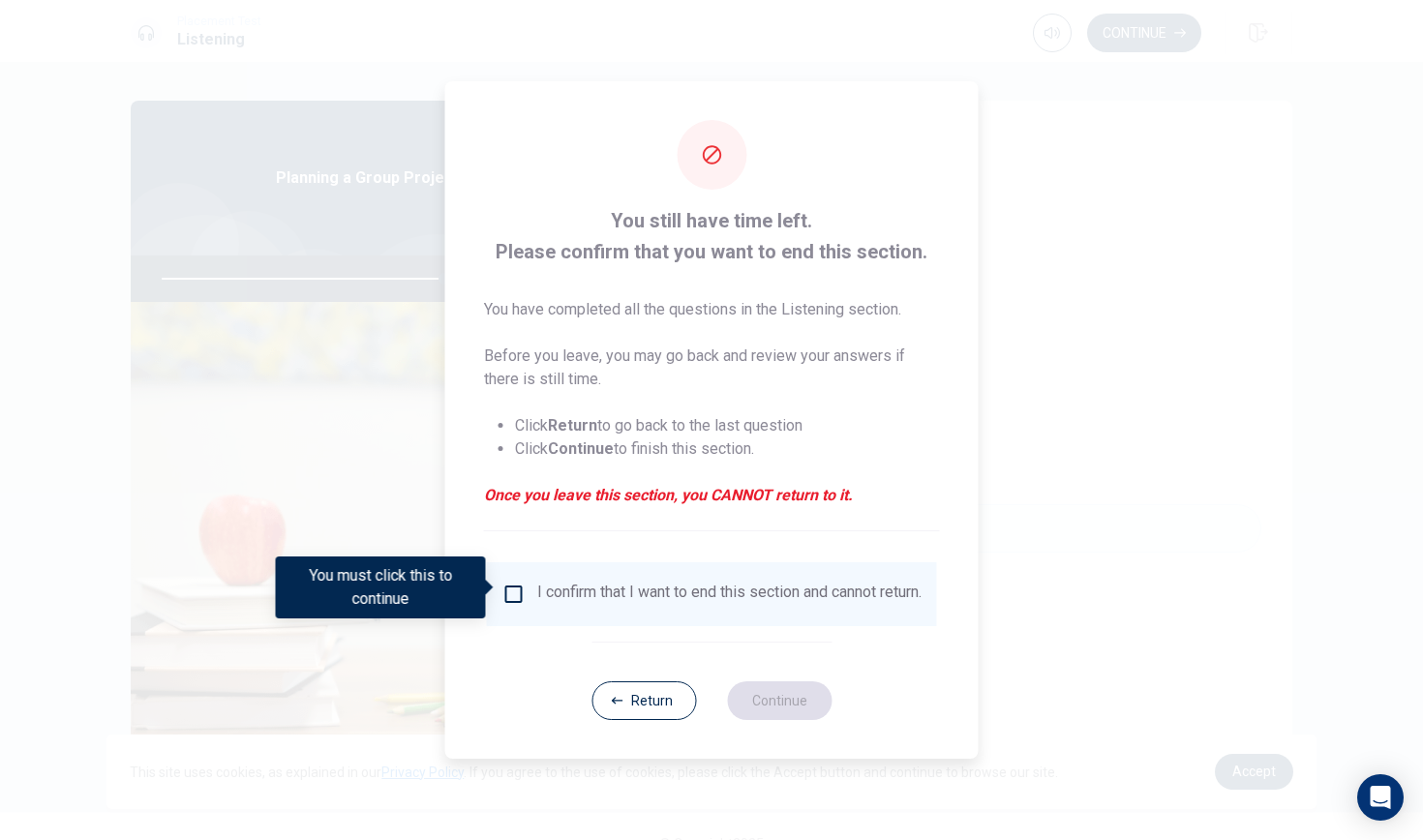 click on "I confirm that I want to end this section and cannot return." at bounding box center [712, 594] 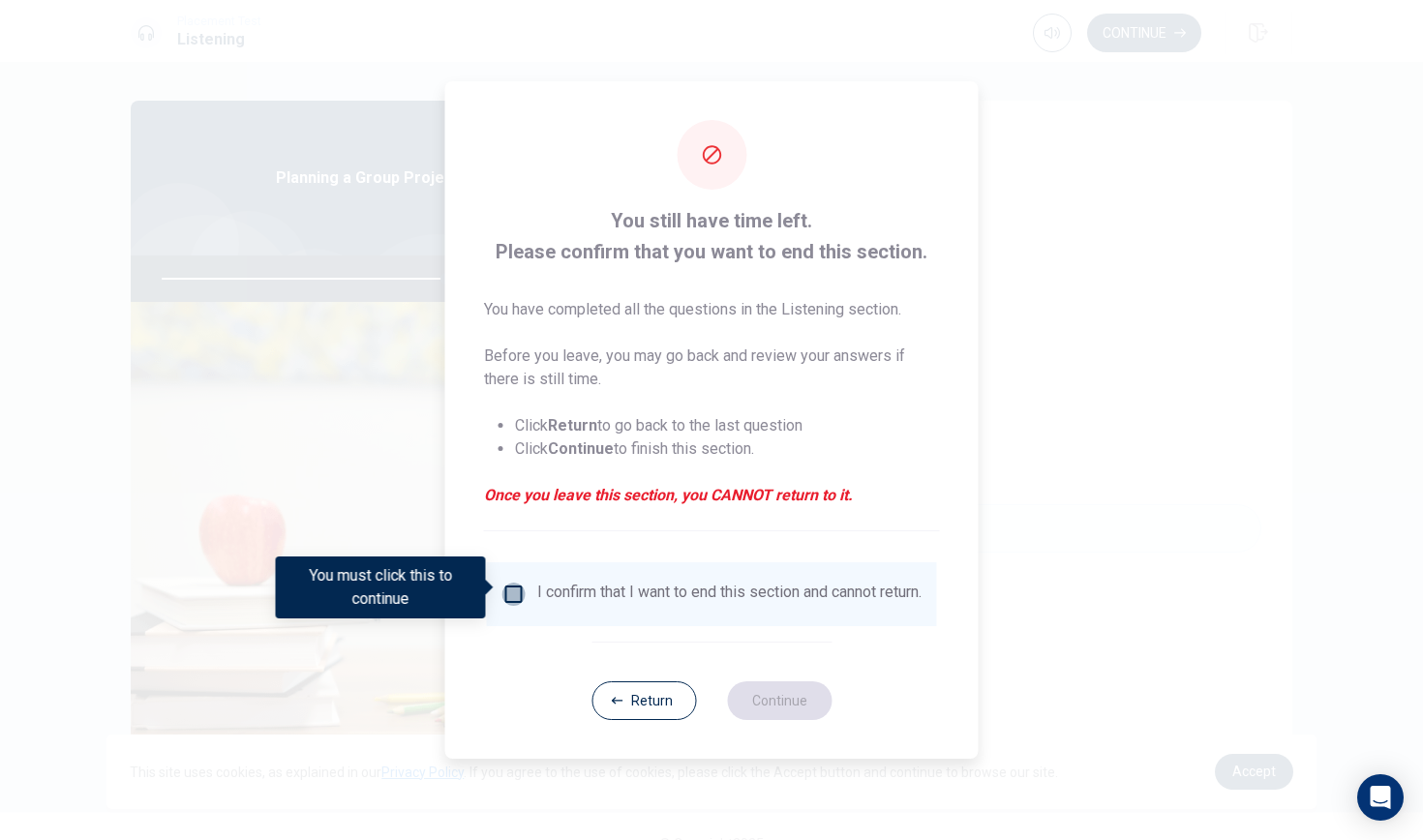 click at bounding box center (514, 594) 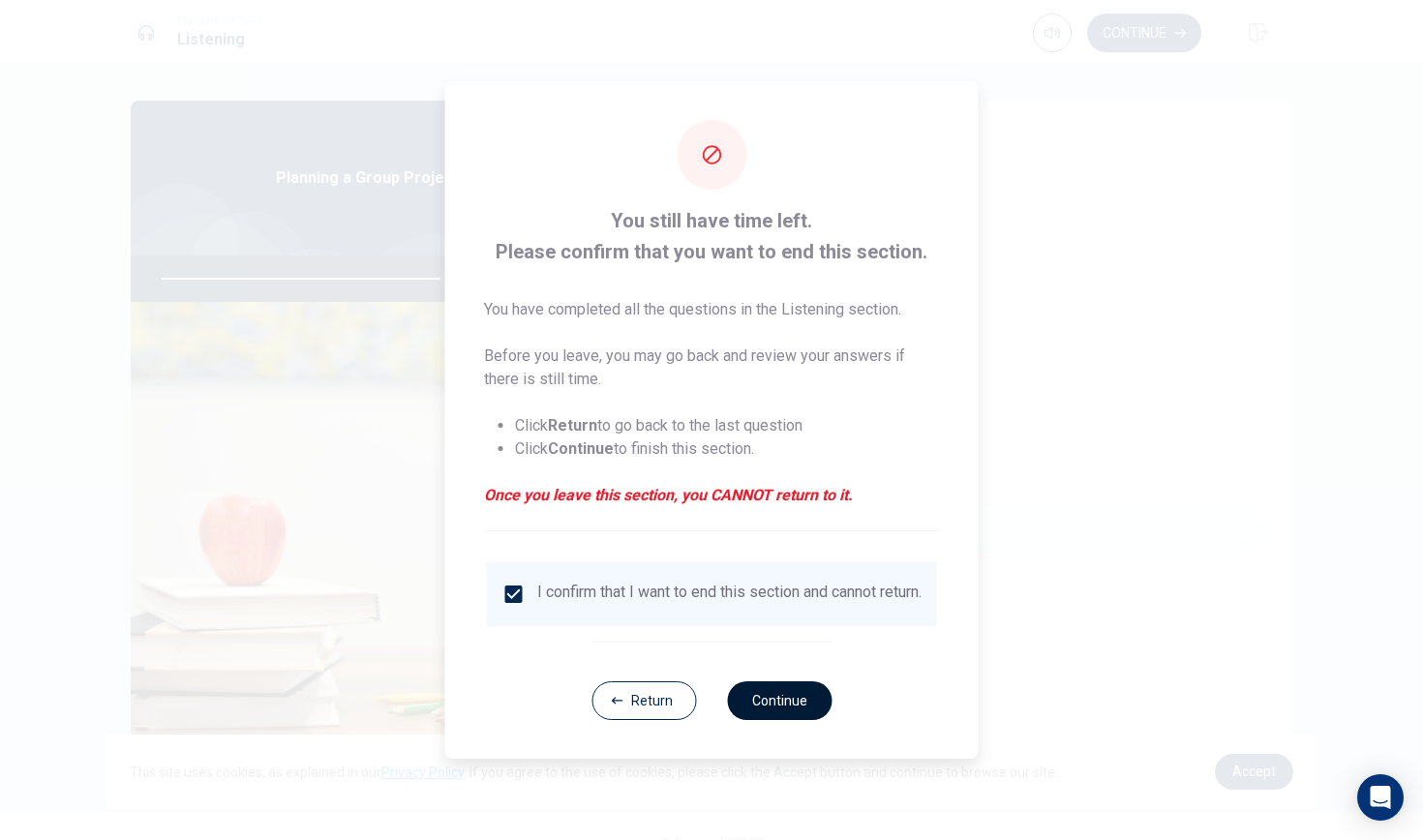 click on "Continue" at bounding box center (779, 701) 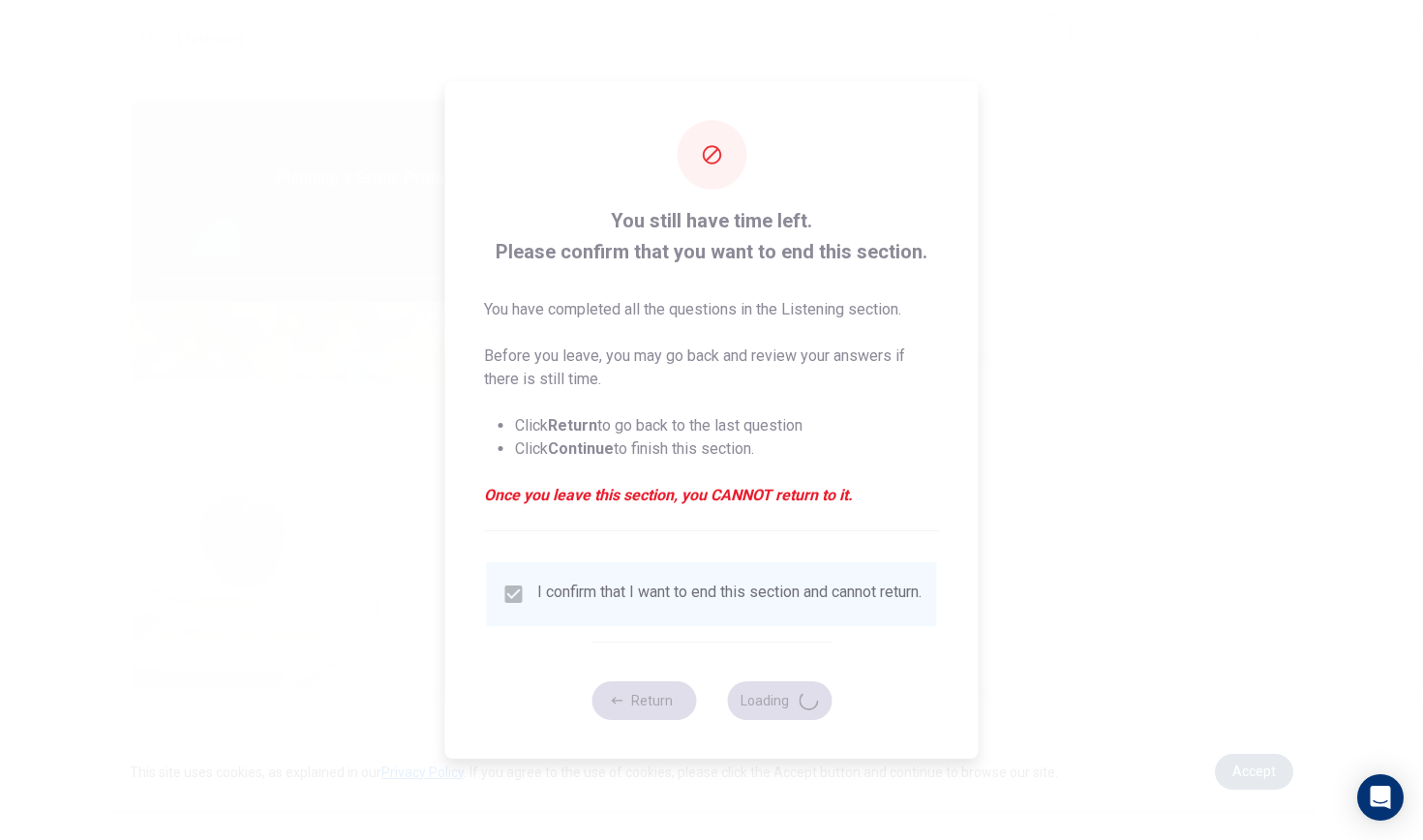 type on "82" 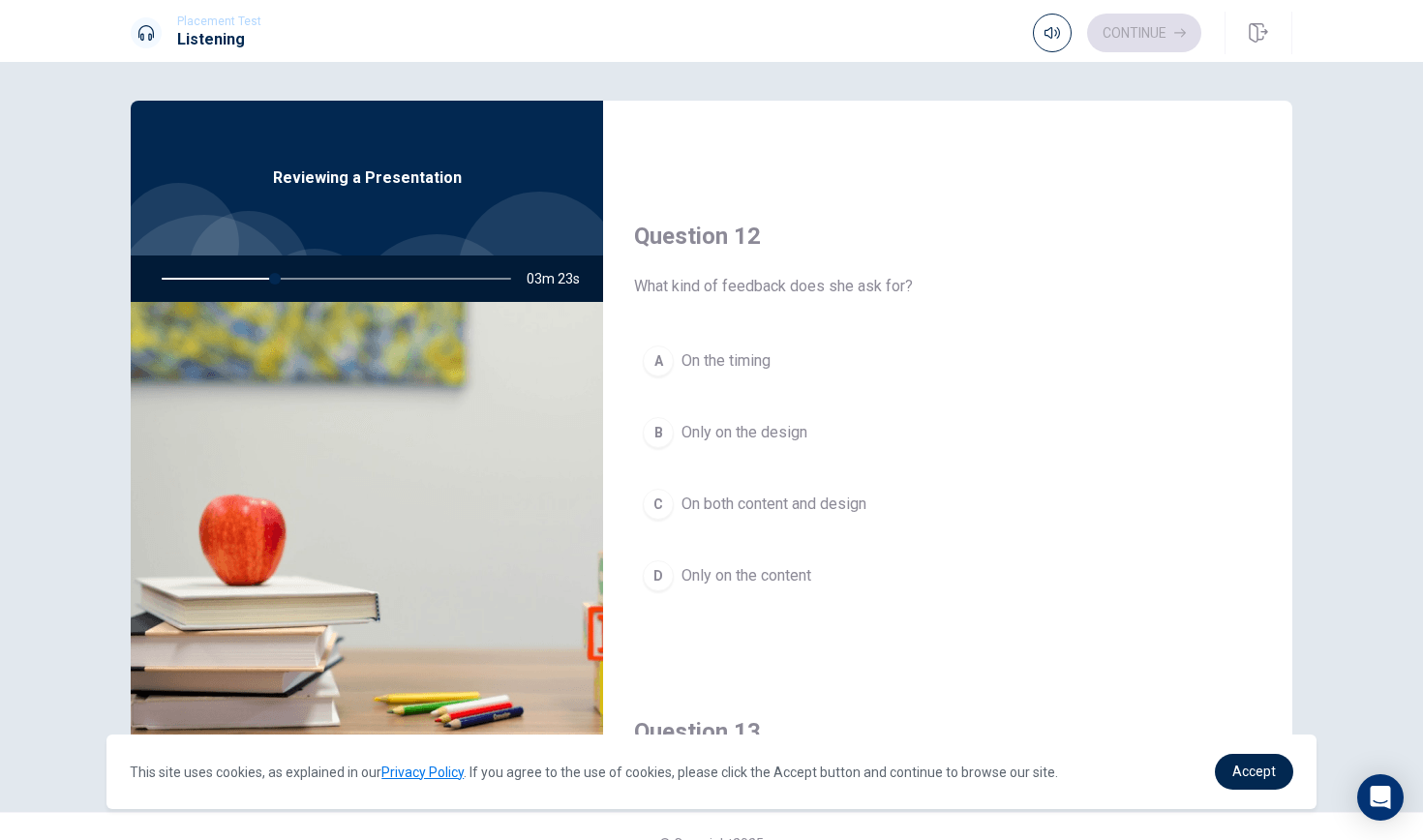 scroll, scrollTop: 422, scrollLeft: 0, axis: vertical 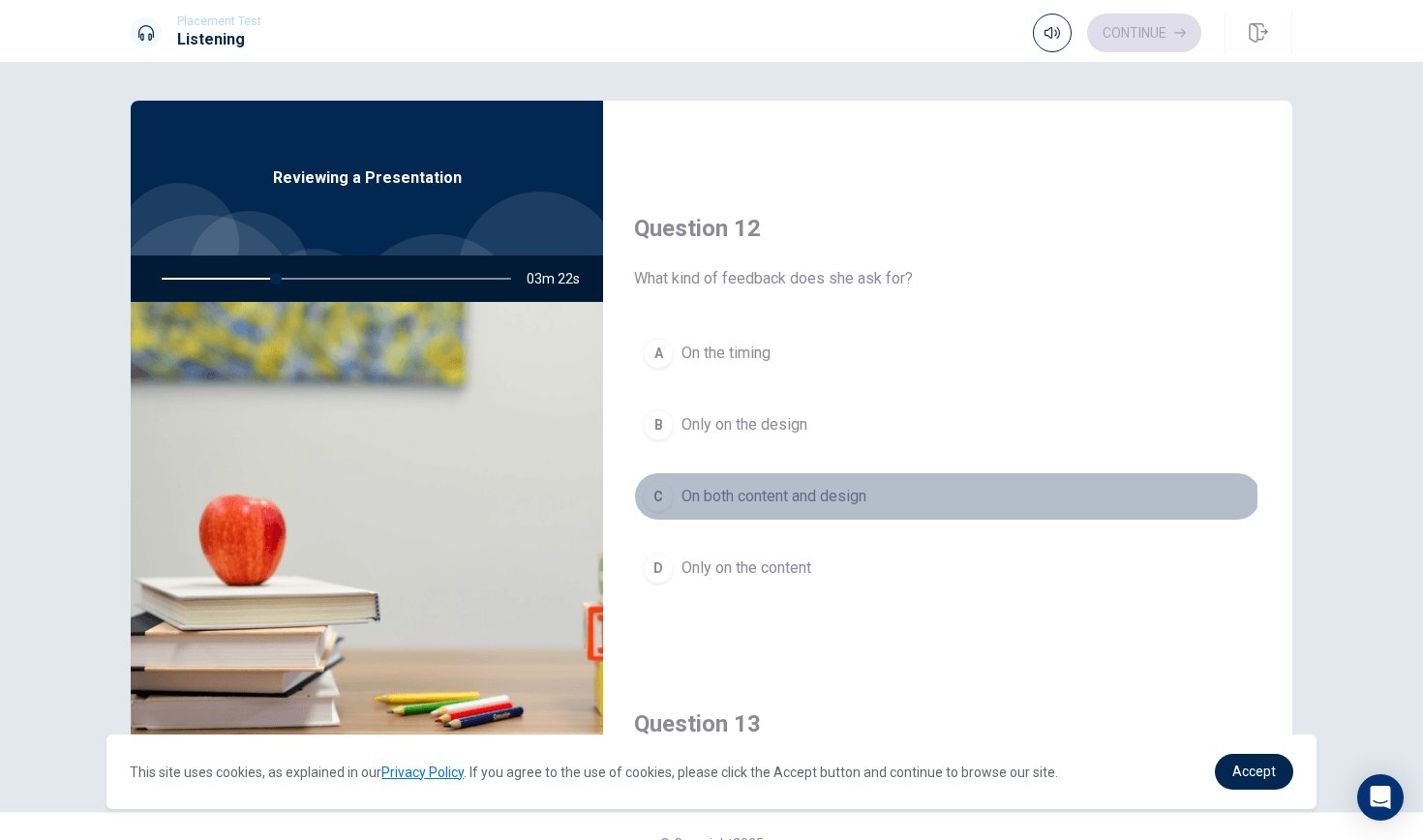 click on "On both content and design" at bounding box center (773, 496) 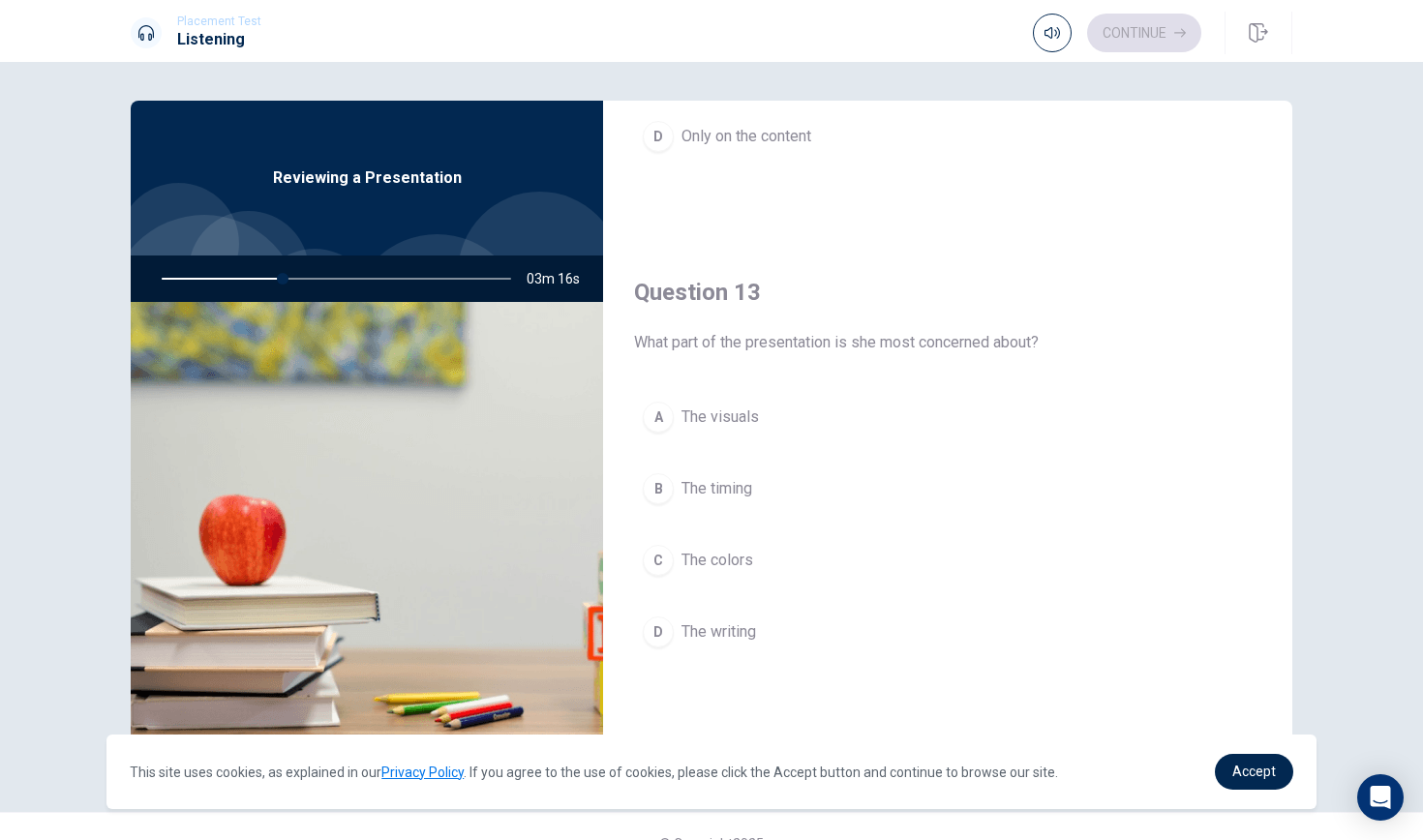 scroll, scrollTop: 868, scrollLeft: 0, axis: vertical 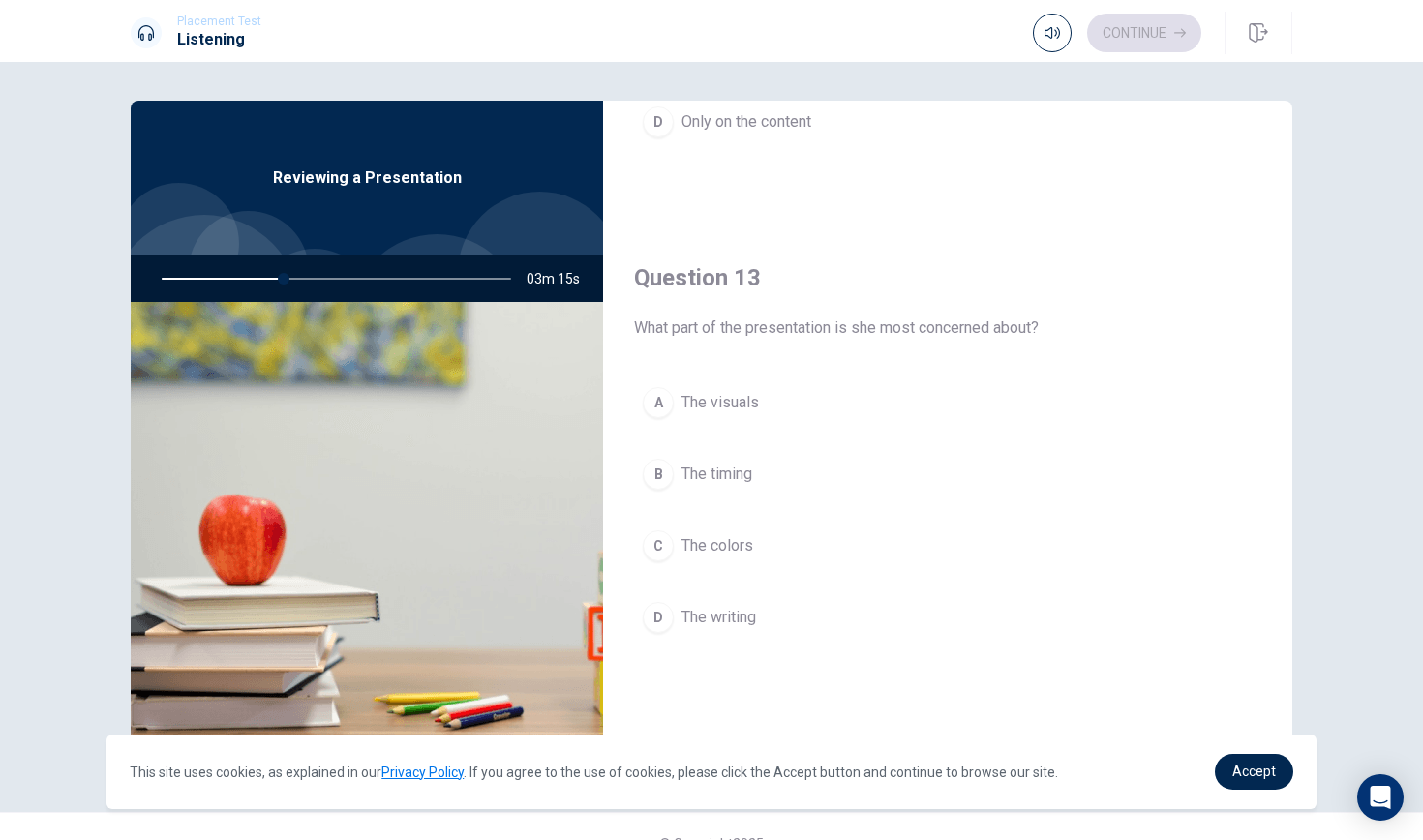 click on "A The visuals" at bounding box center (948, 403) 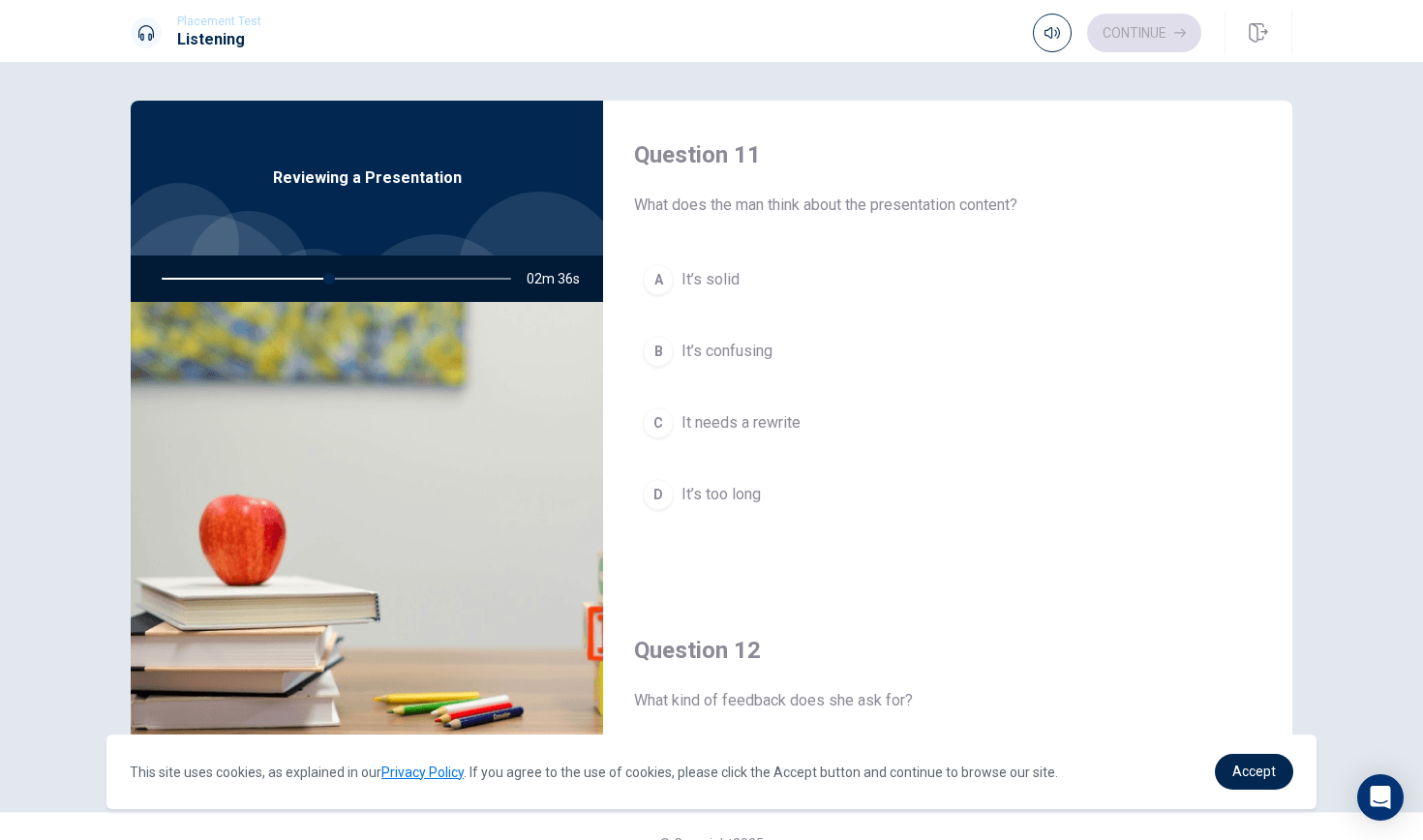 scroll, scrollTop: 0, scrollLeft: 0, axis: both 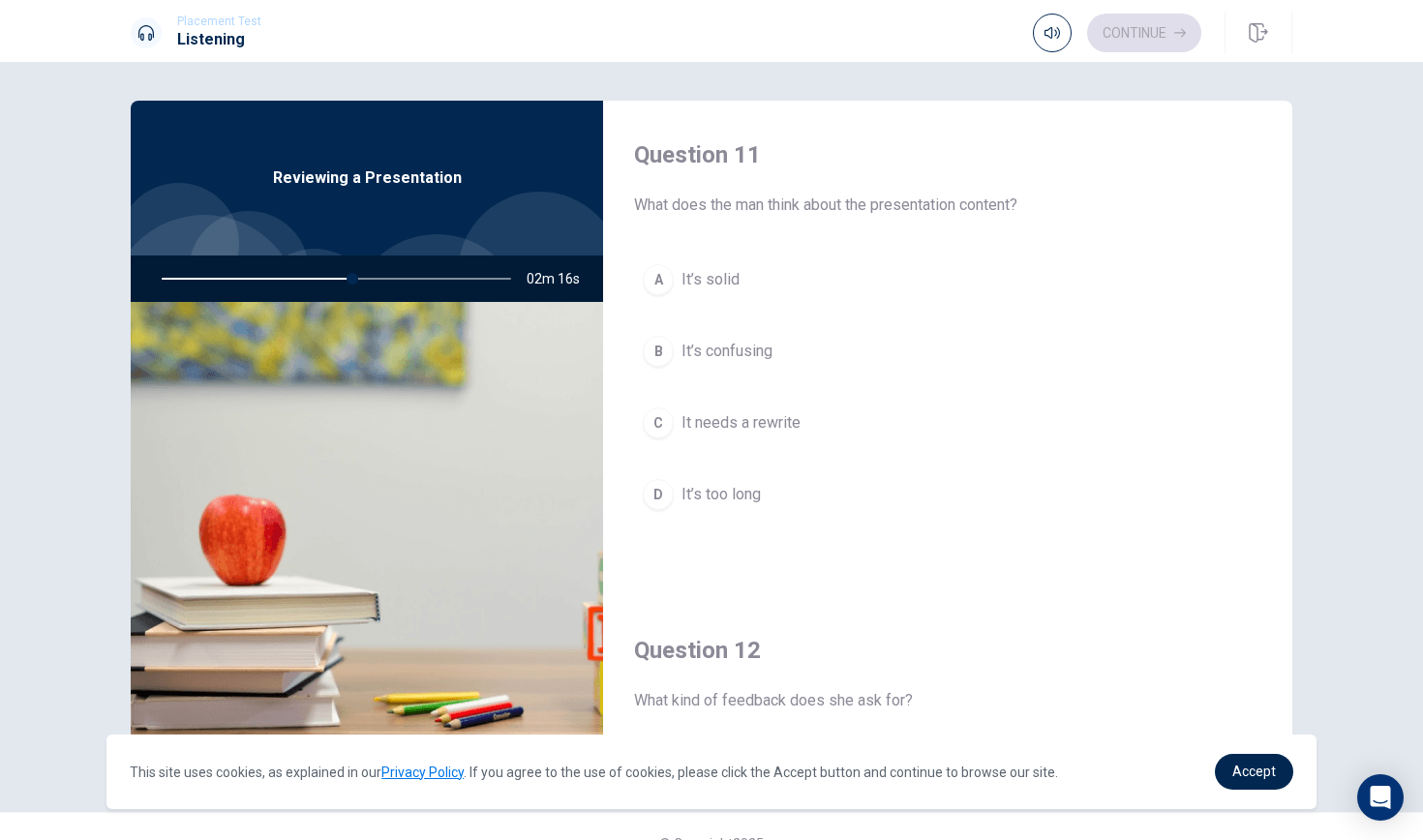 click on "B It’s confusing" at bounding box center [948, 351] 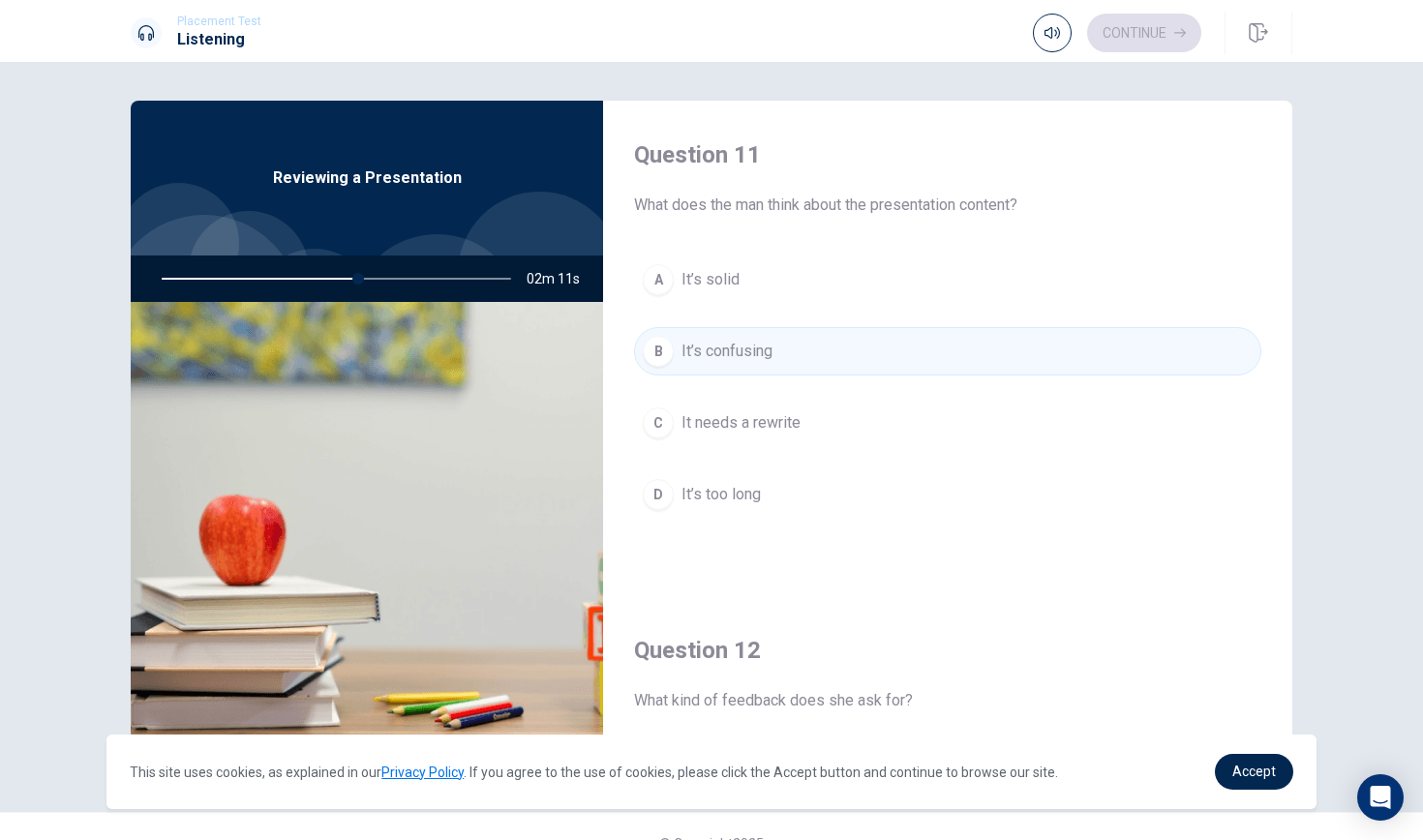 scroll, scrollTop: 0, scrollLeft: 0, axis: both 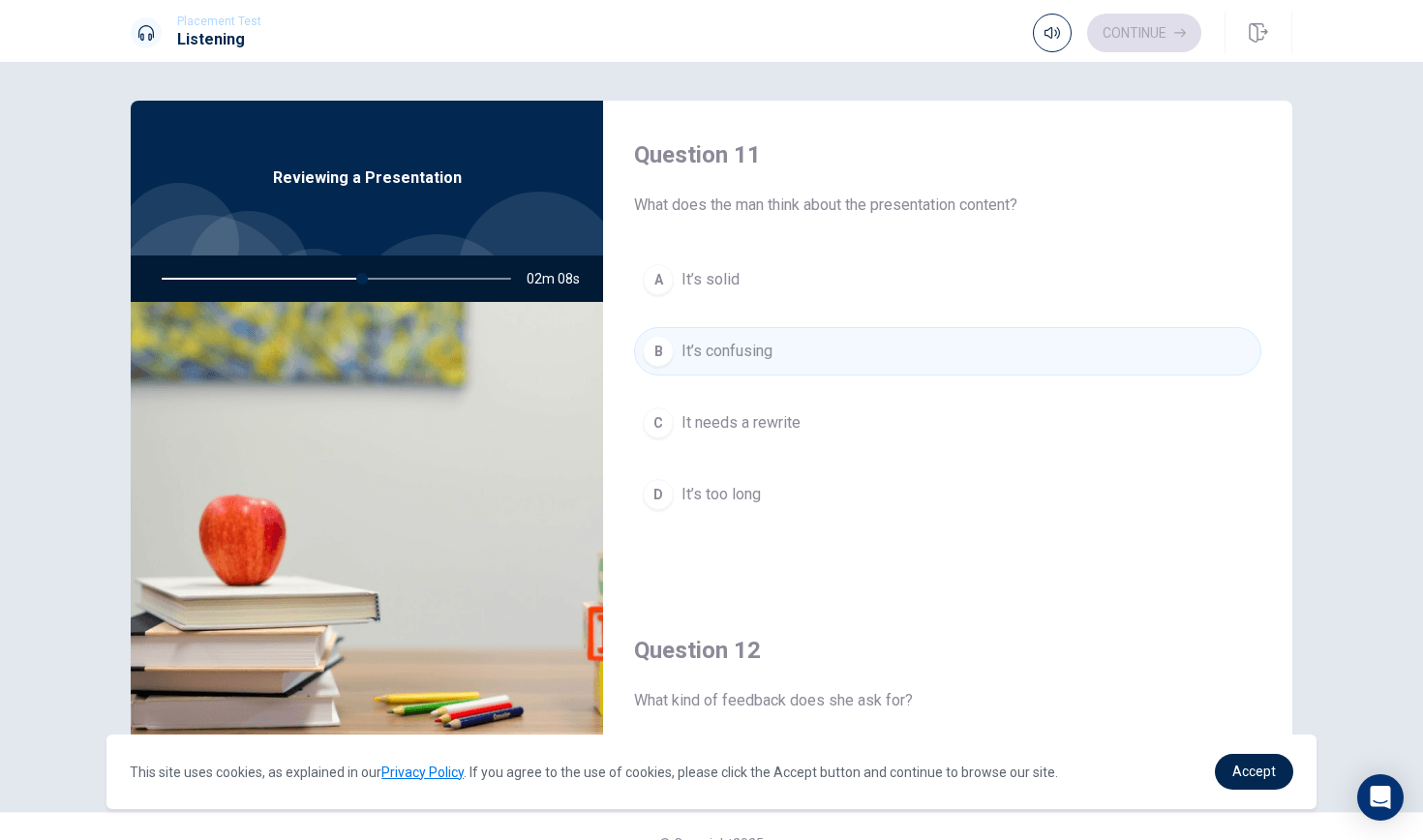 click on "It needs a rewrite" at bounding box center [741, 423] 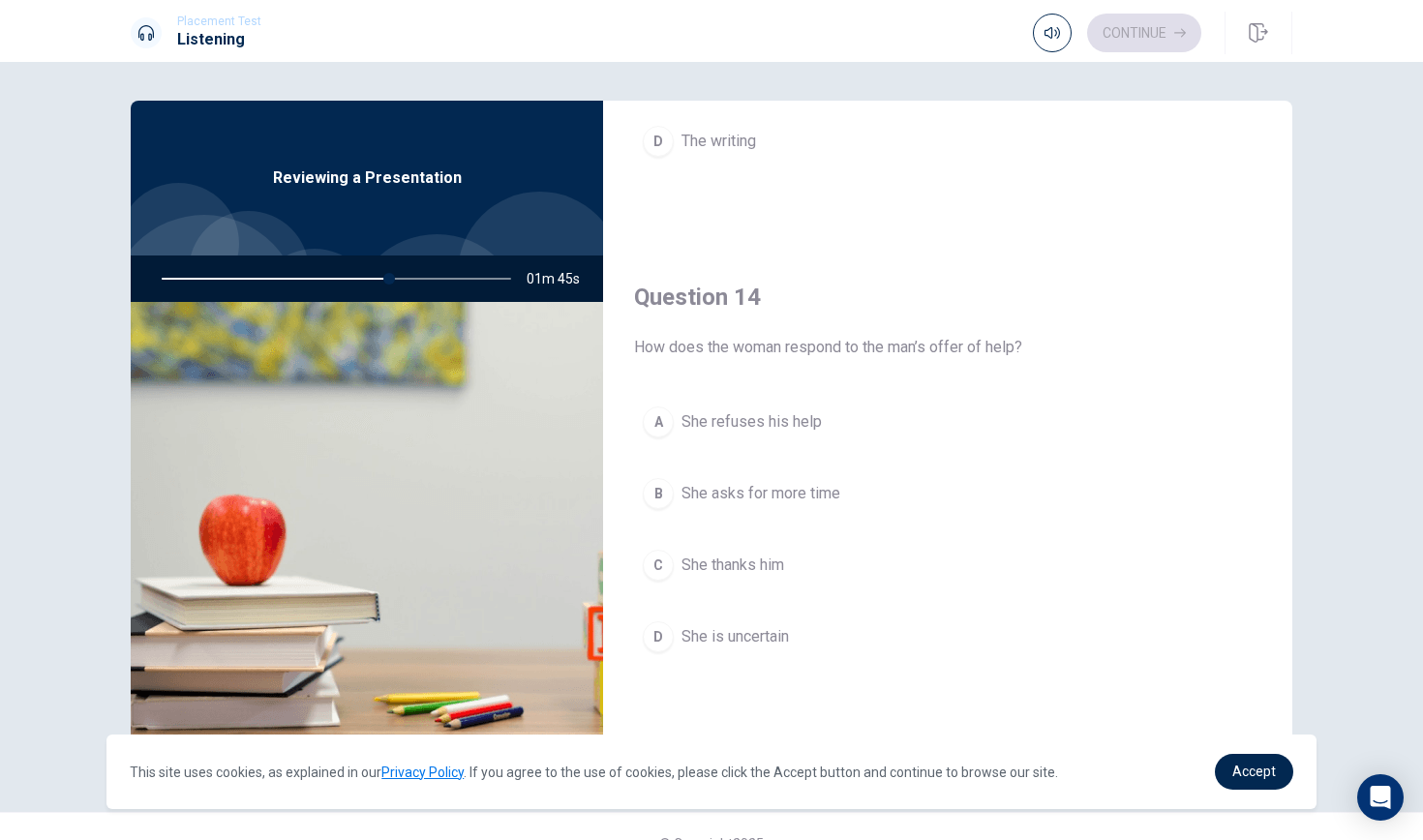 scroll, scrollTop: 1348, scrollLeft: 0, axis: vertical 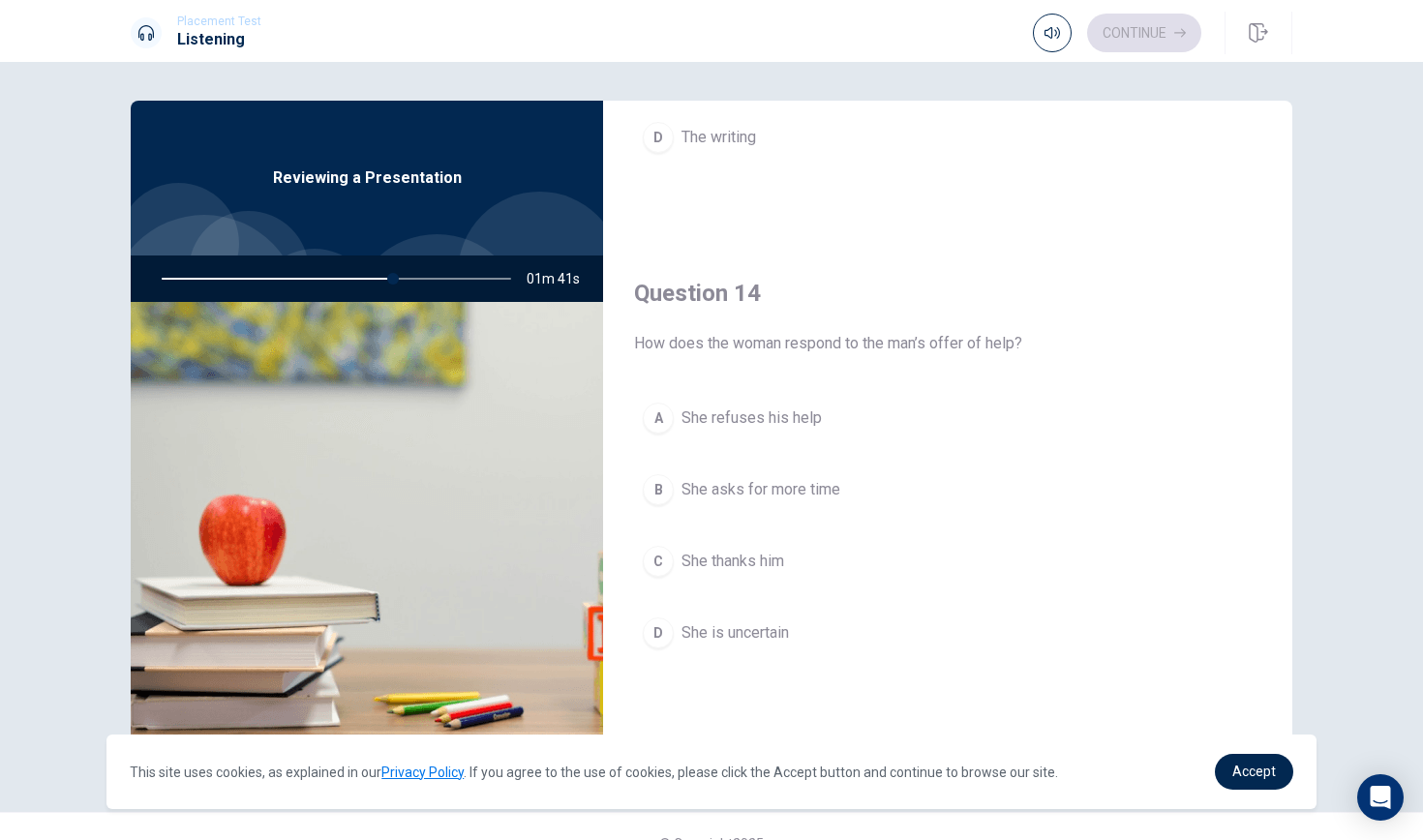 click on "She thanks him" at bounding box center [733, 561] 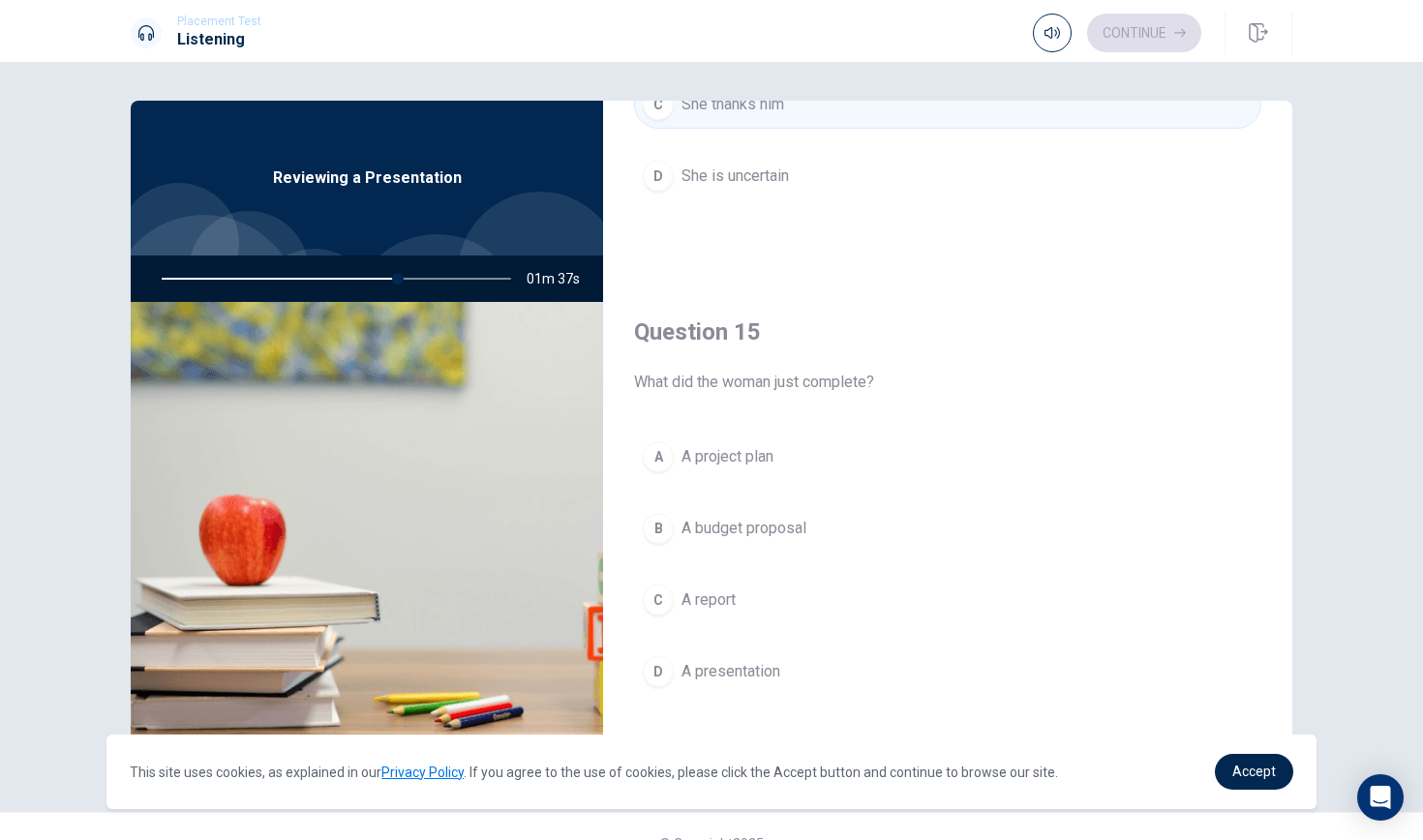 scroll, scrollTop: 1805, scrollLeft: 0, axis: vertical 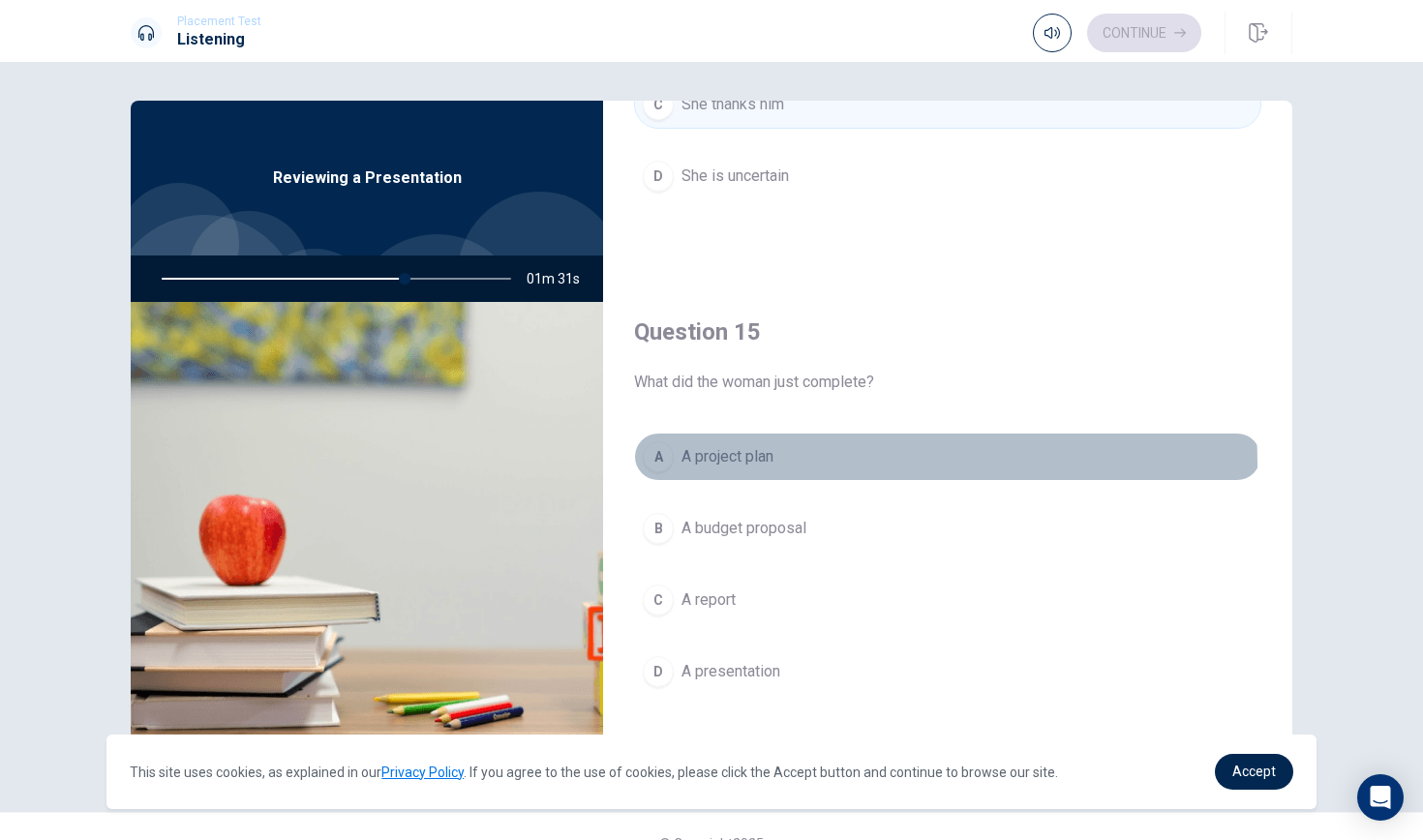 click on "A A project plan" at bounding box center (948, 457) 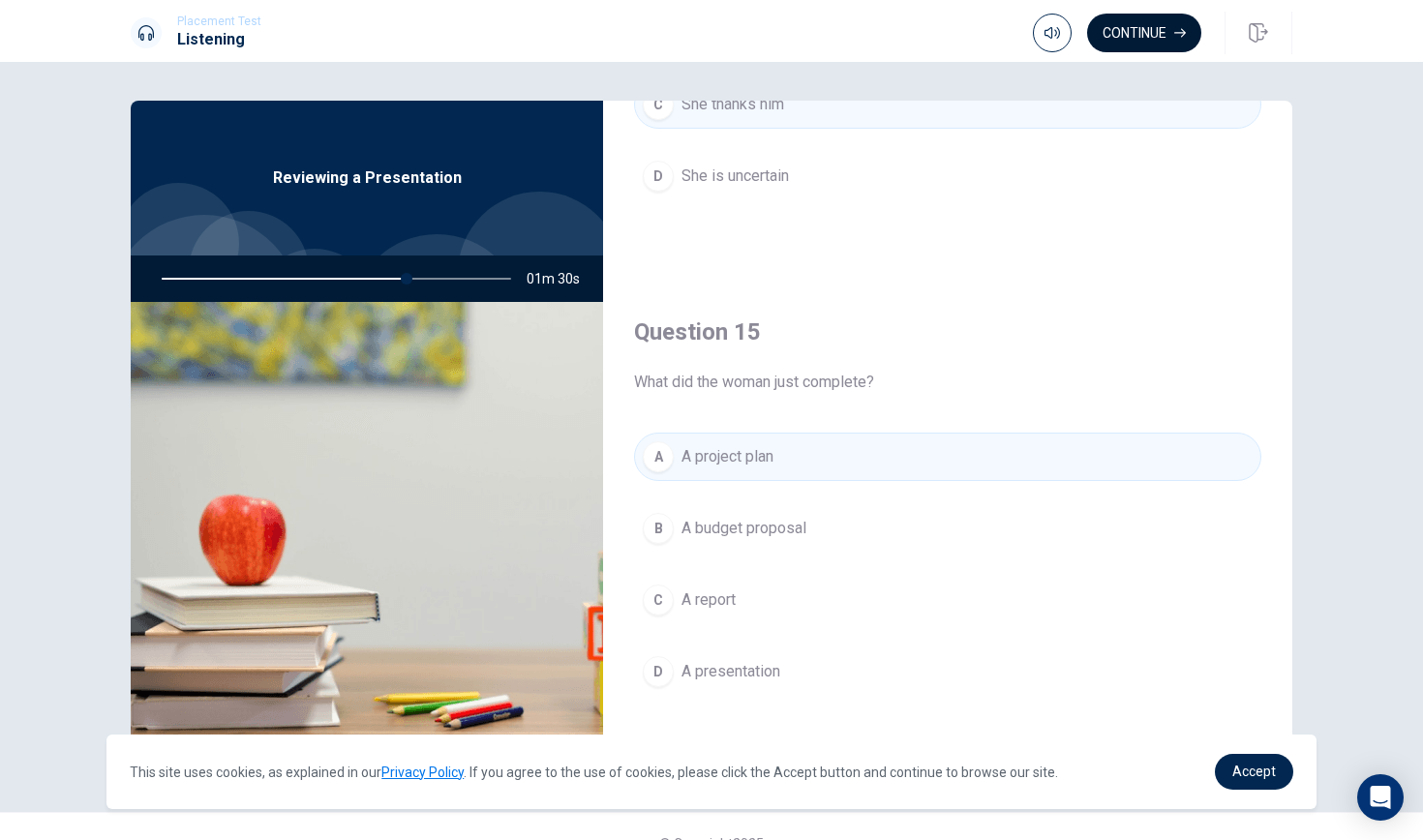 click on "Continue" at bounding box center [1144, 33] 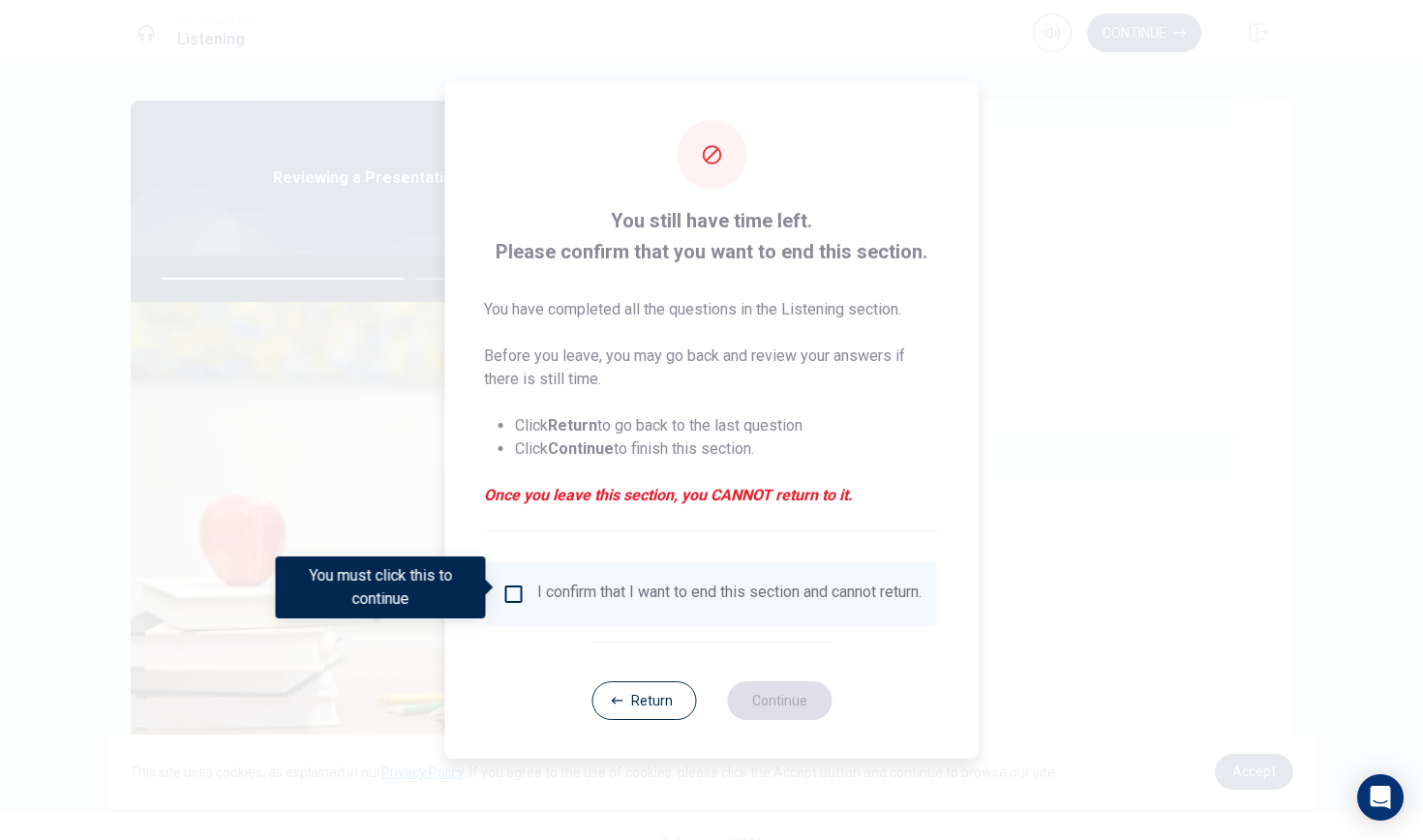 click at bounding box center [514, 594] 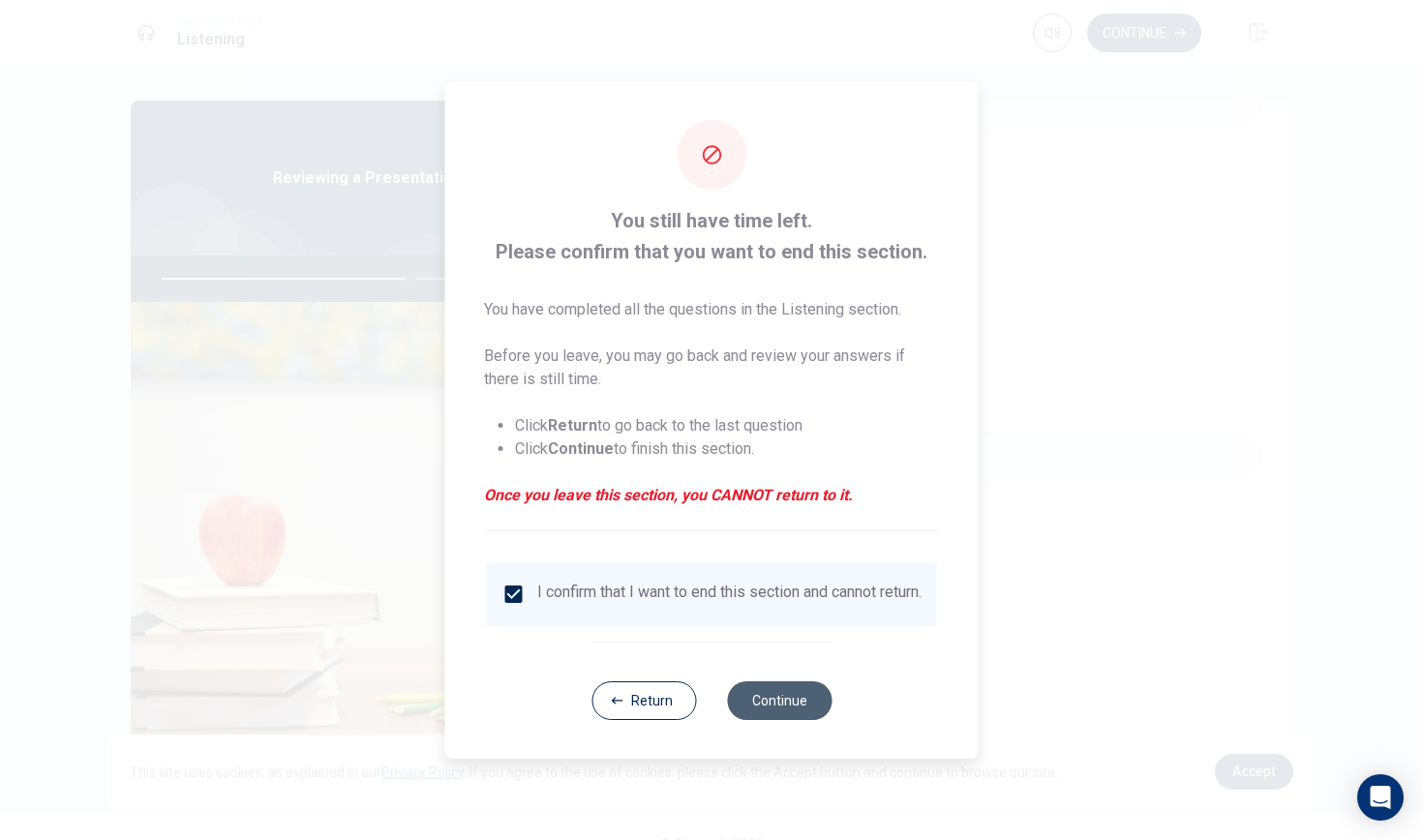 click on "Continue" at bounding box center [779, 701] 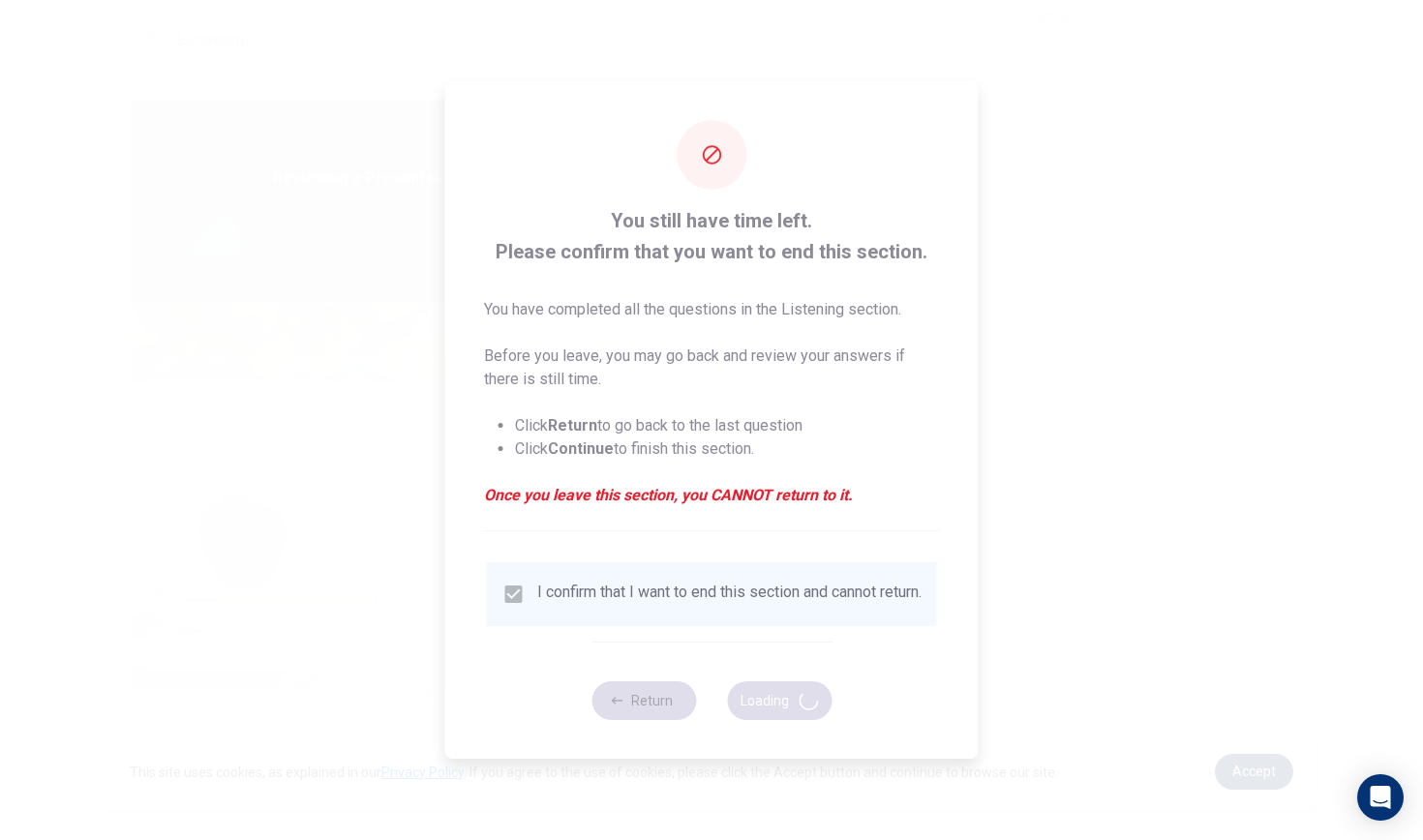 type on "72" 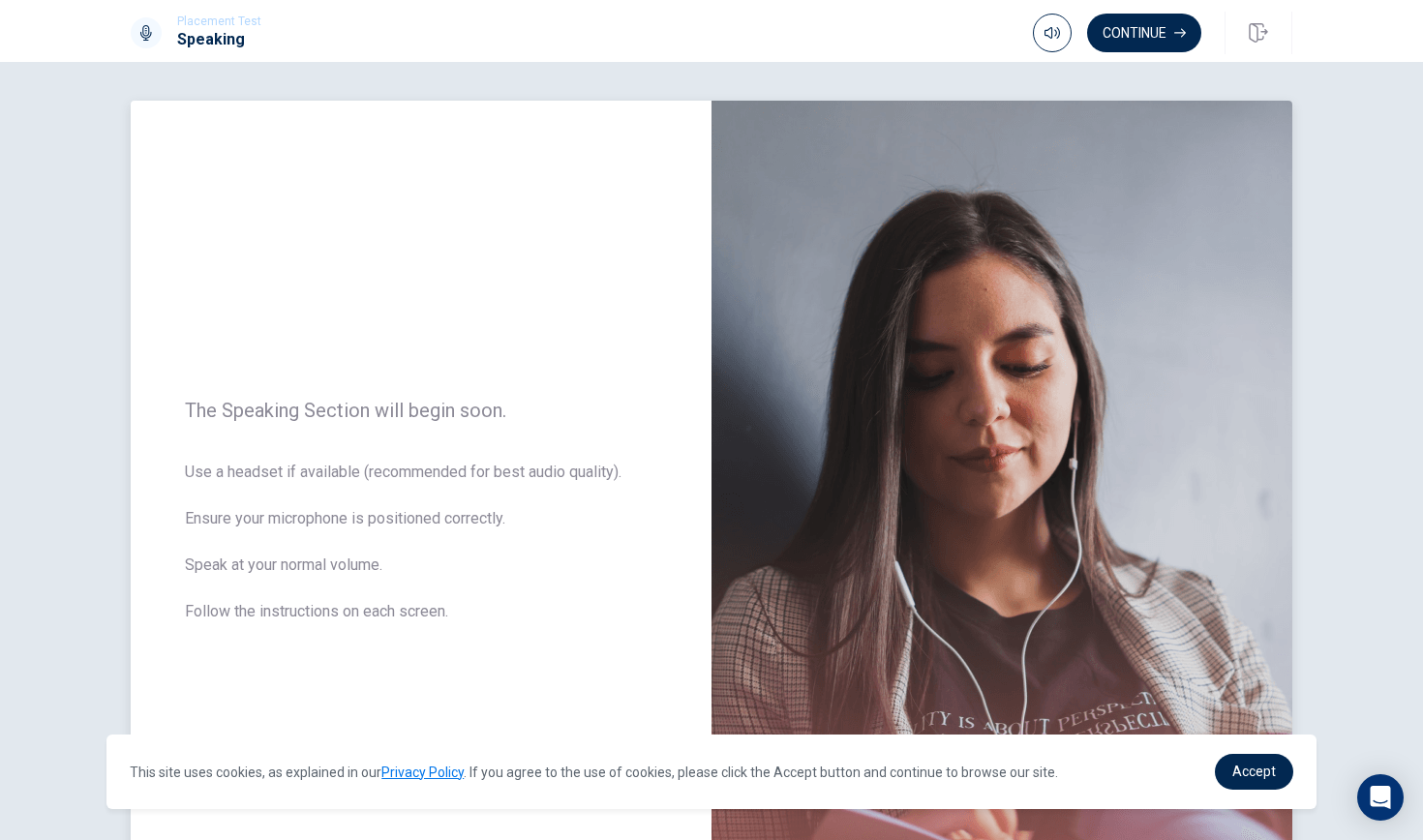 scroll, scrollTop: 0, scrollLeft: 0, axis: both 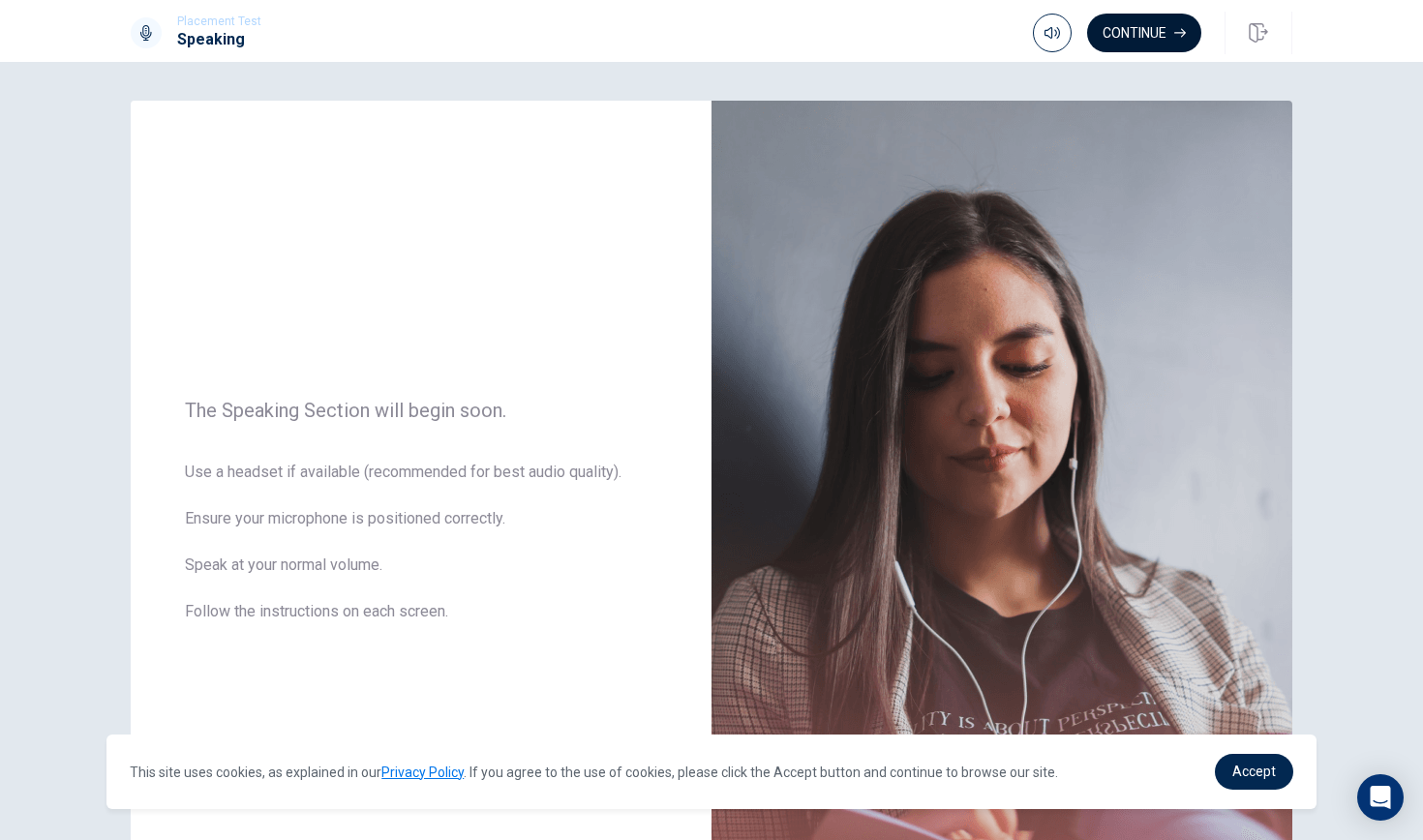 click on "Continue" at bounding box center [1144, 33] 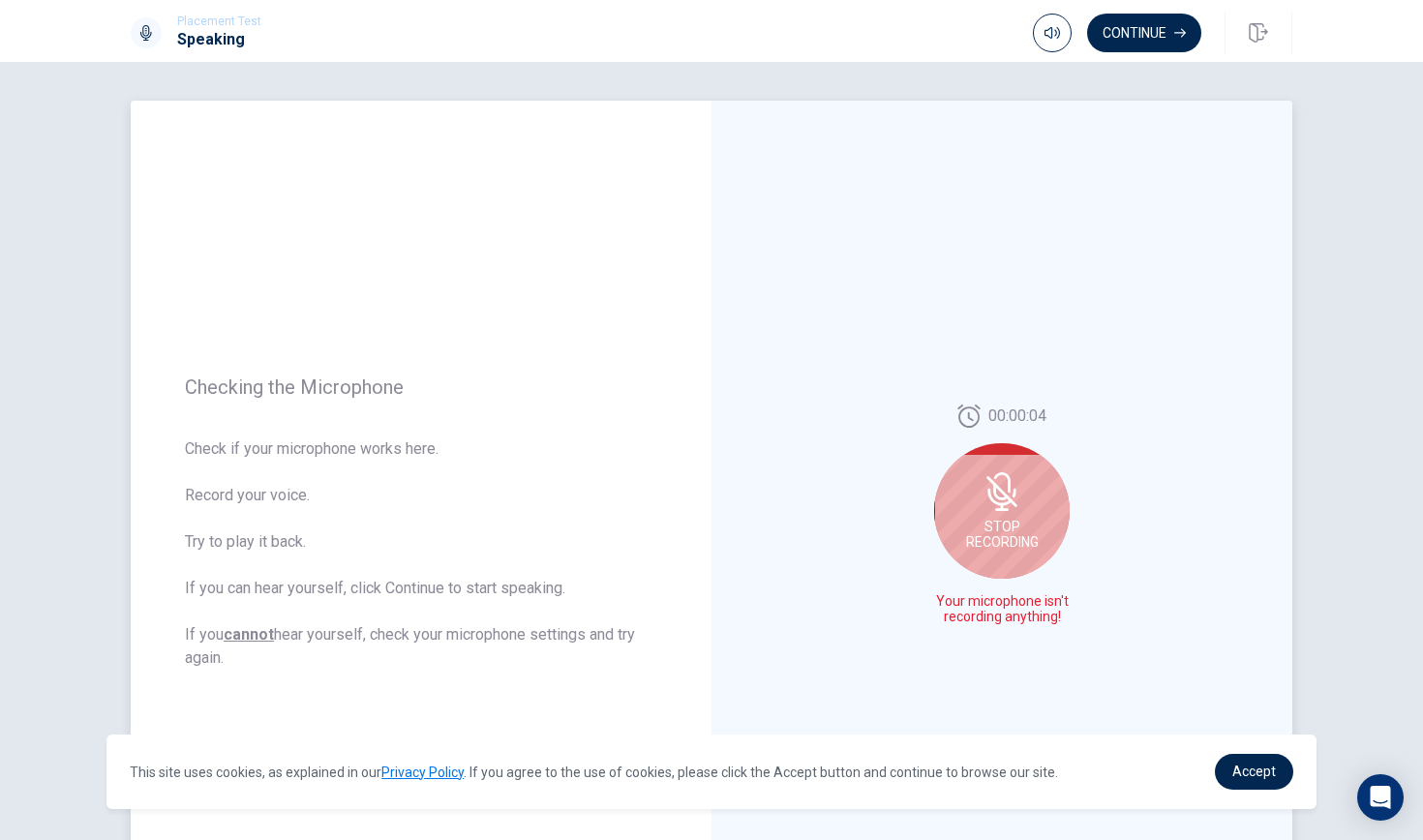 click on "Stop   Recording" at bounding box center (1002, 511) 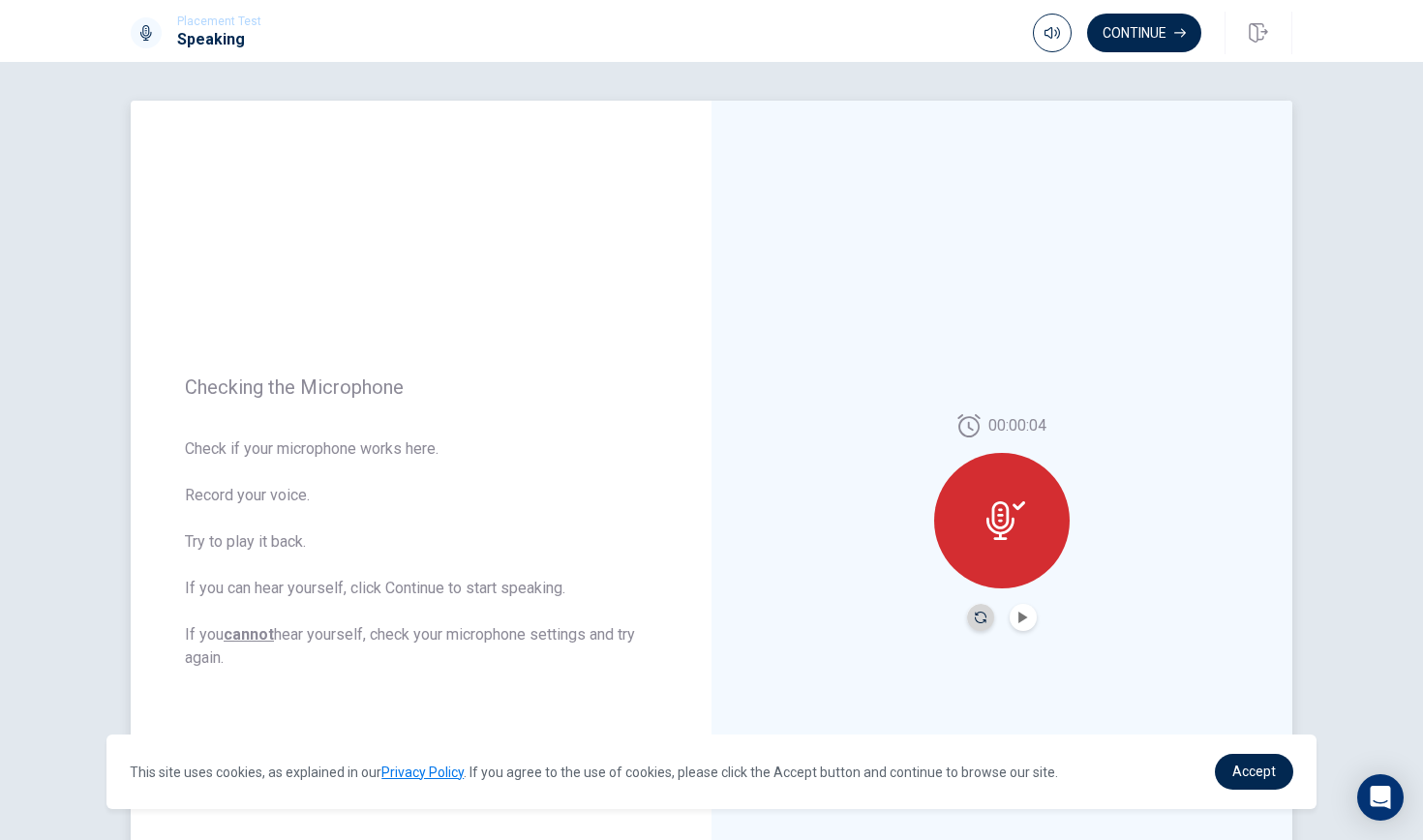 click 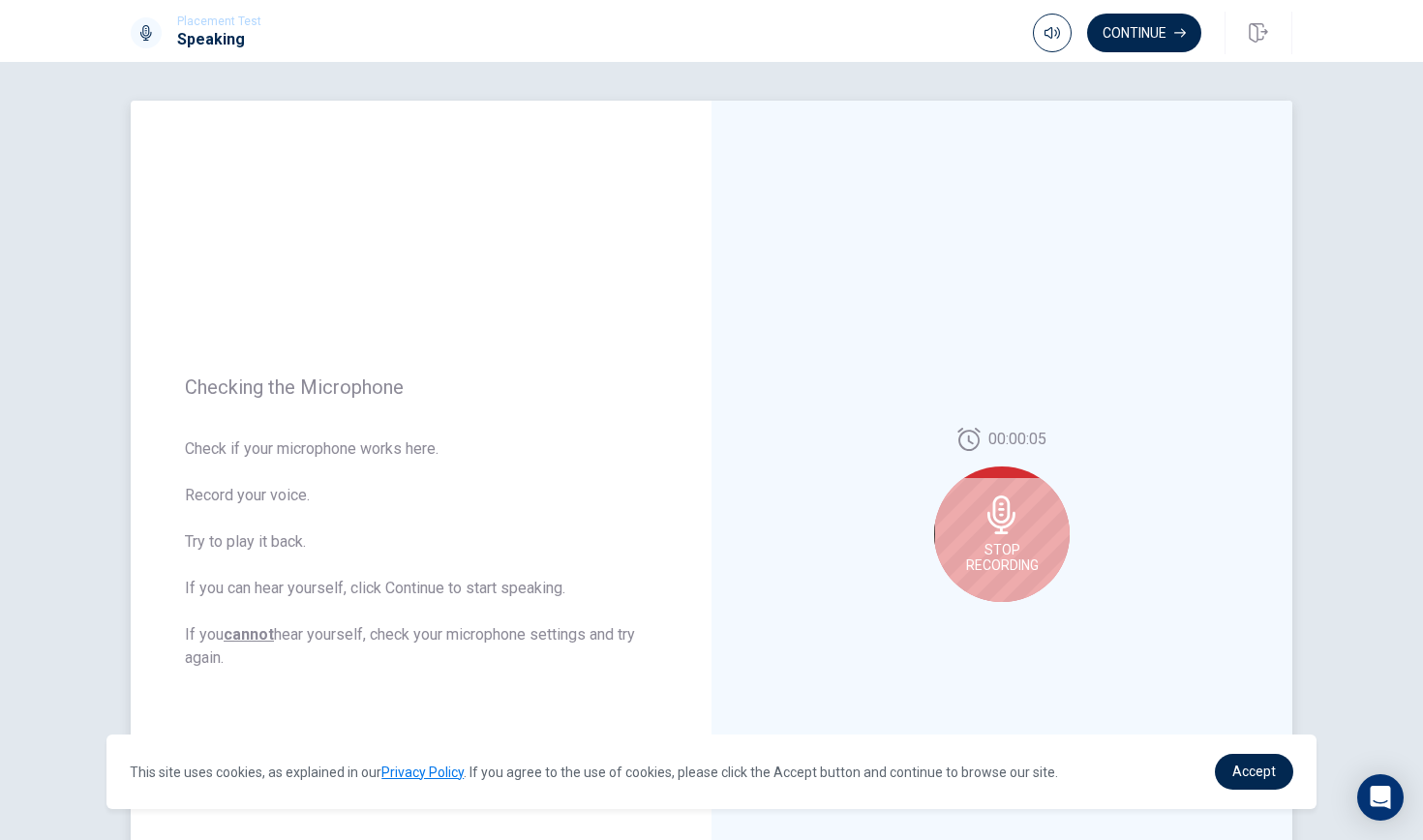 click on "Stop   Recording" at bounding box center [1002, 557] 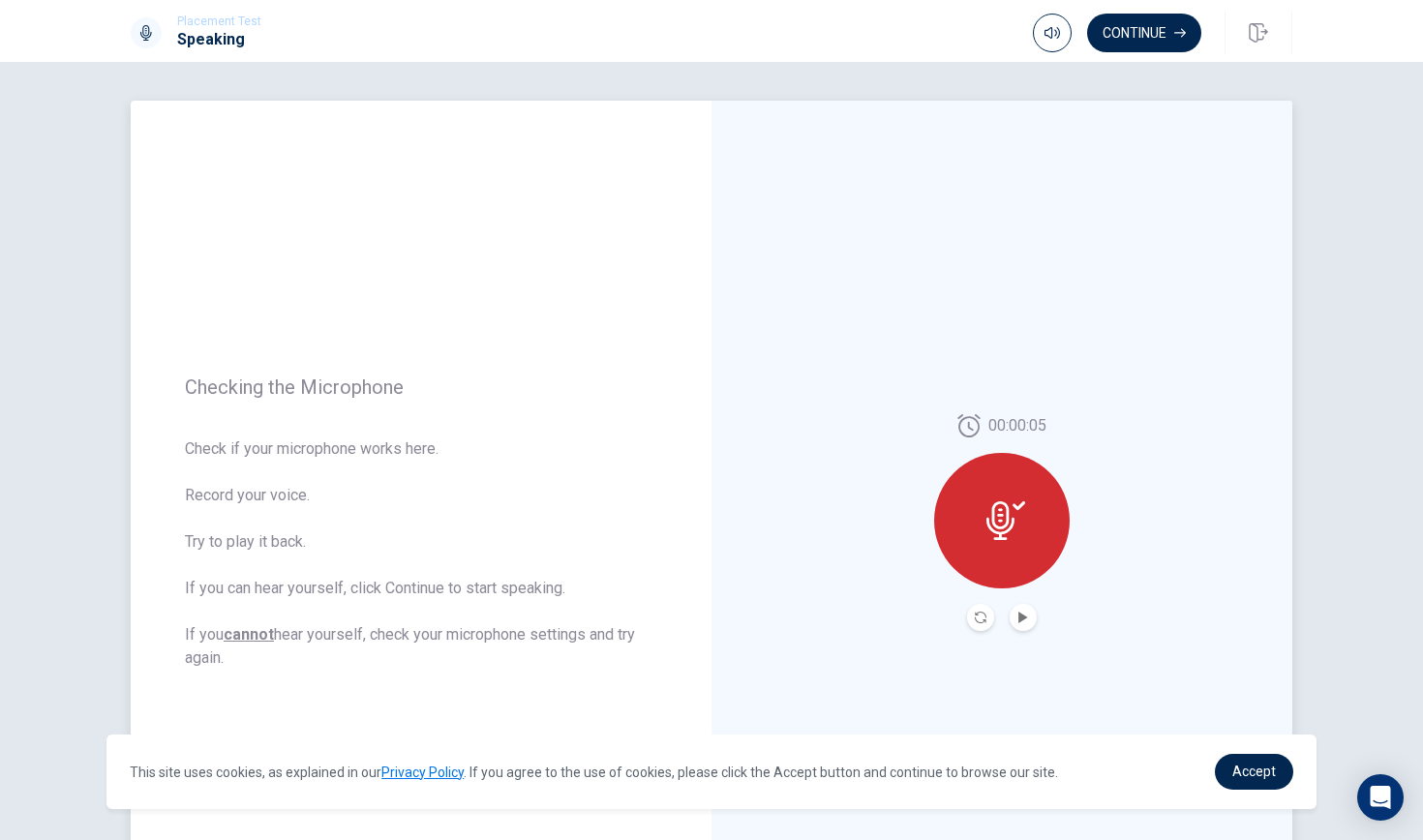 click at bounding box center [1023, 617] 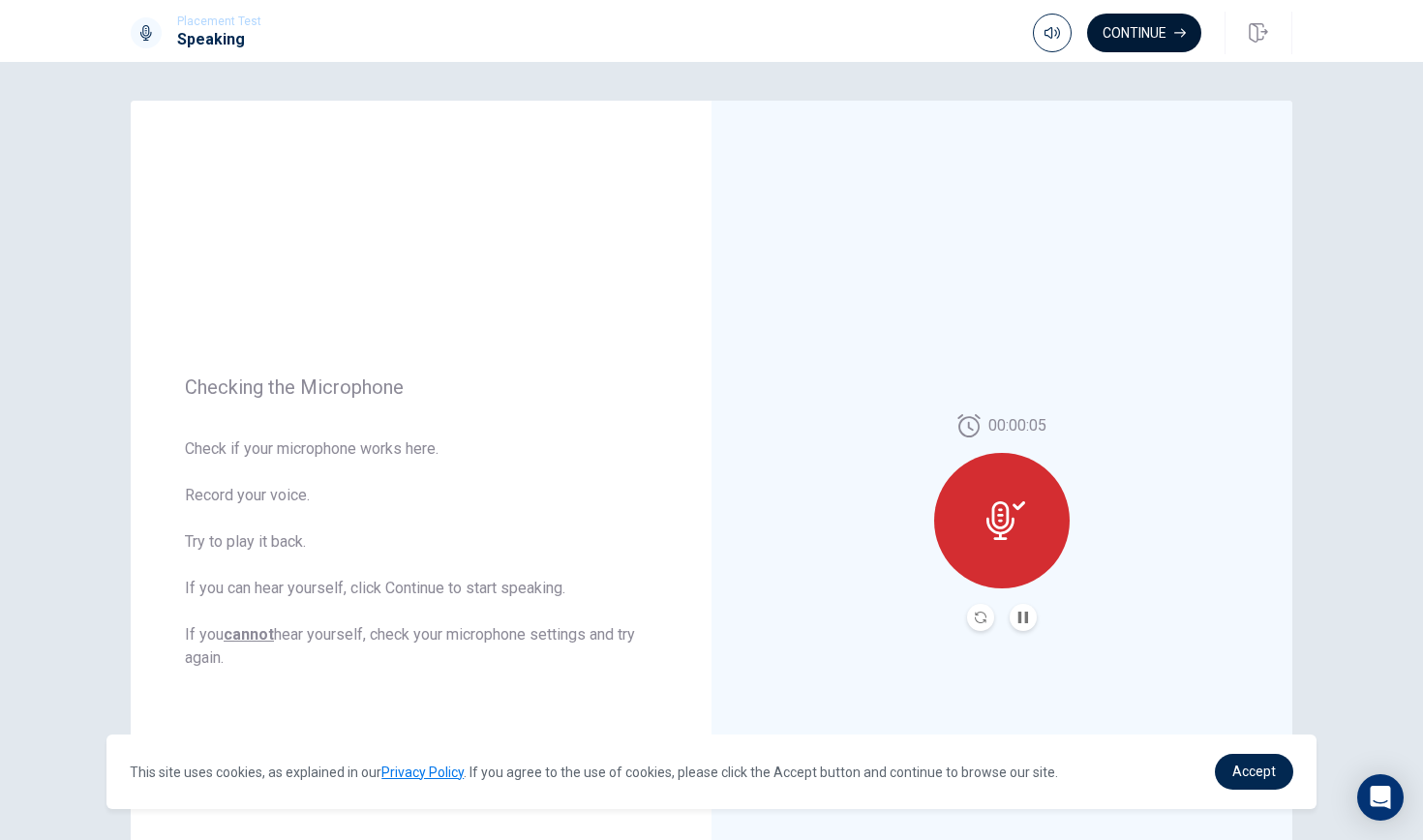 click on "Continue" at bounding box center [1144, 33] 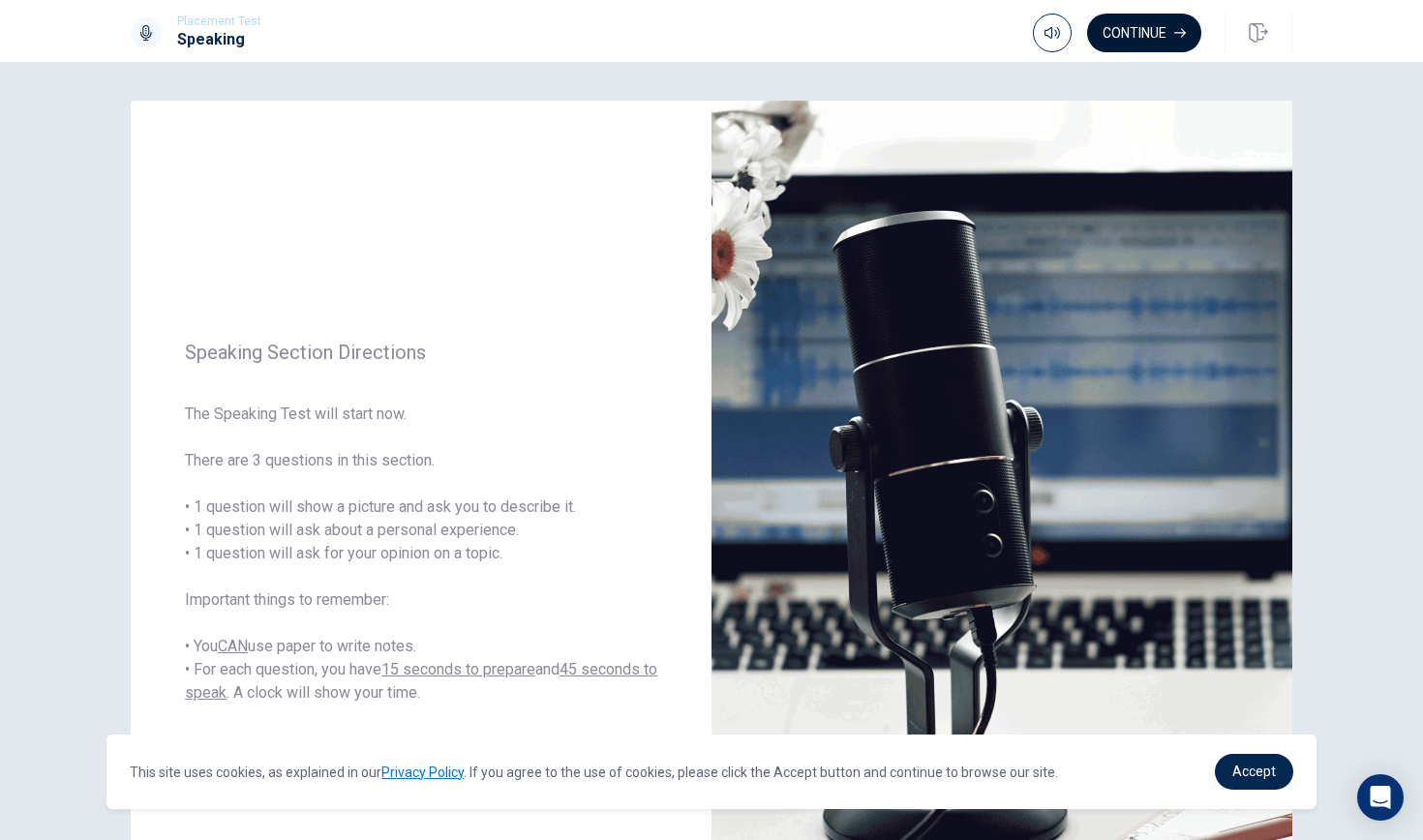 click on "Continue" at bounding box center [1144, 33] 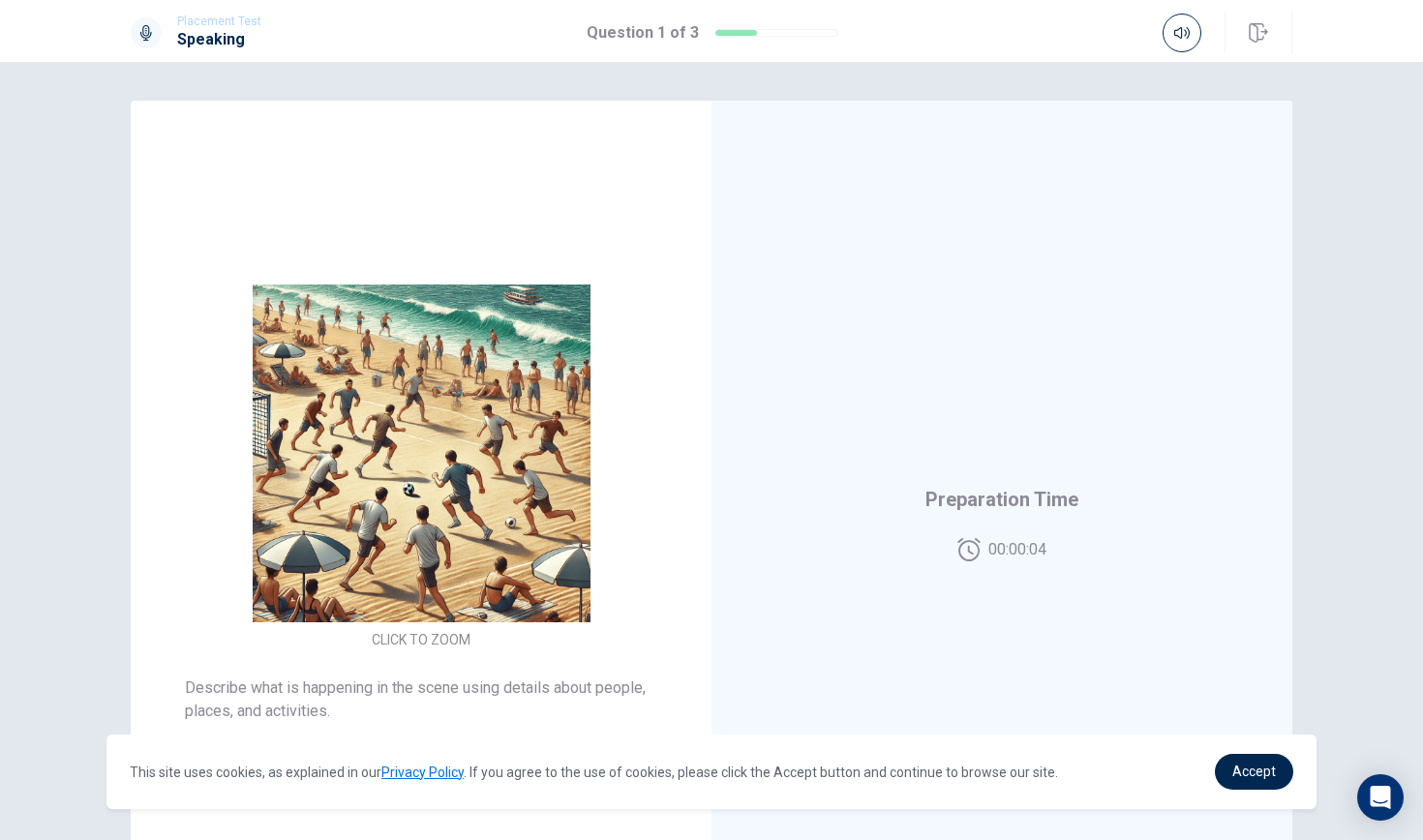 type 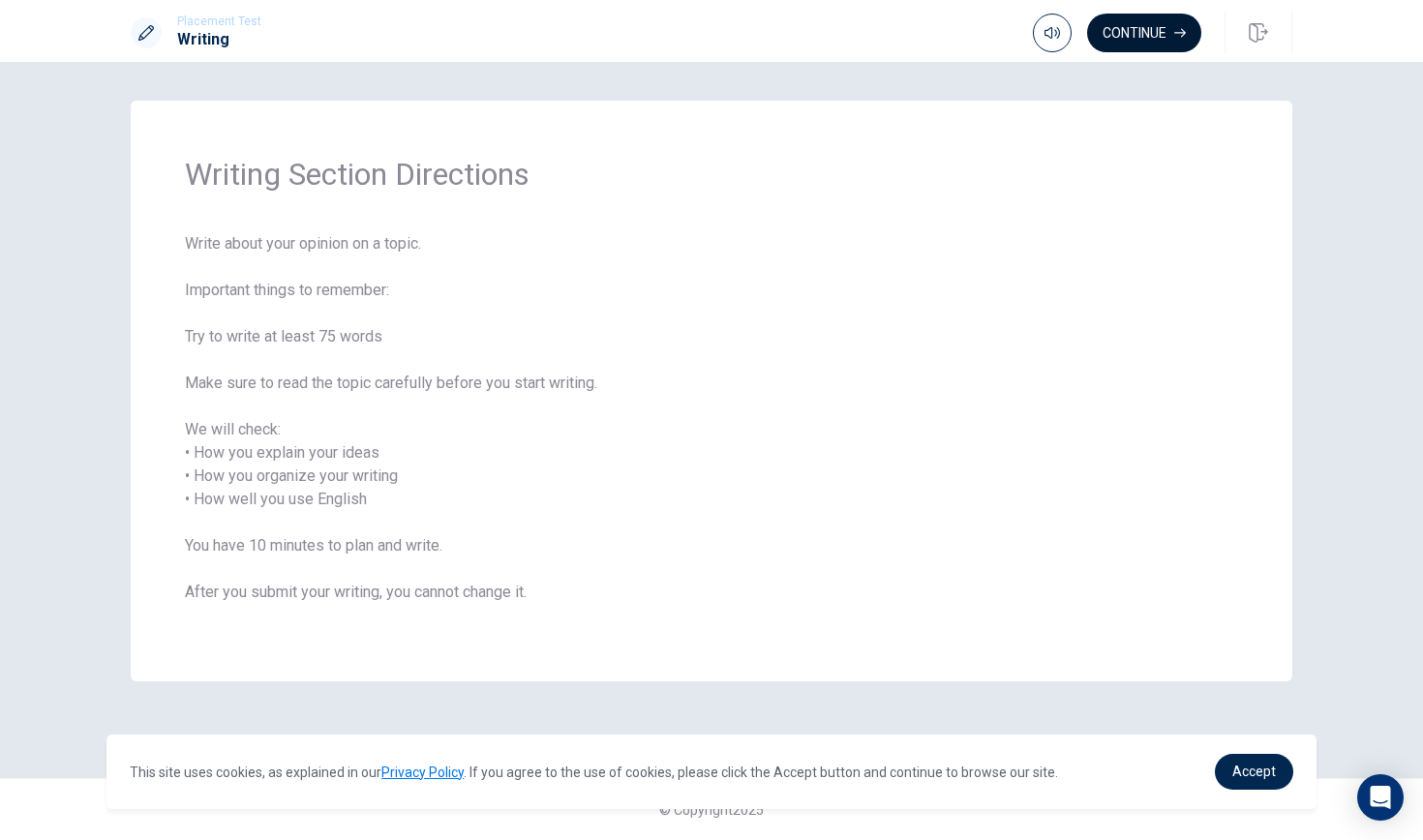 click on "Continue" at bounding box center (1144, 33) 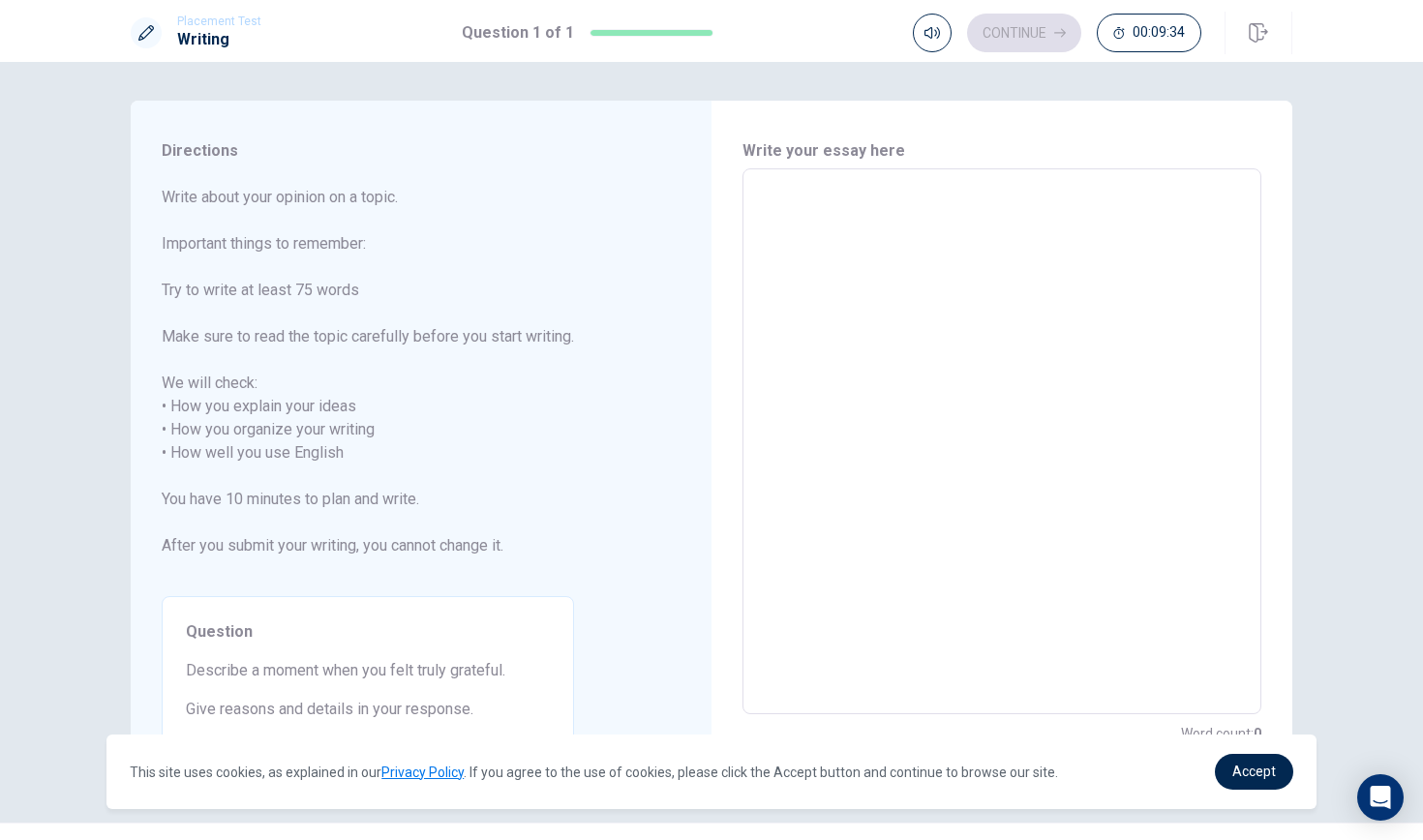 click at bounding box center (1002, 441) 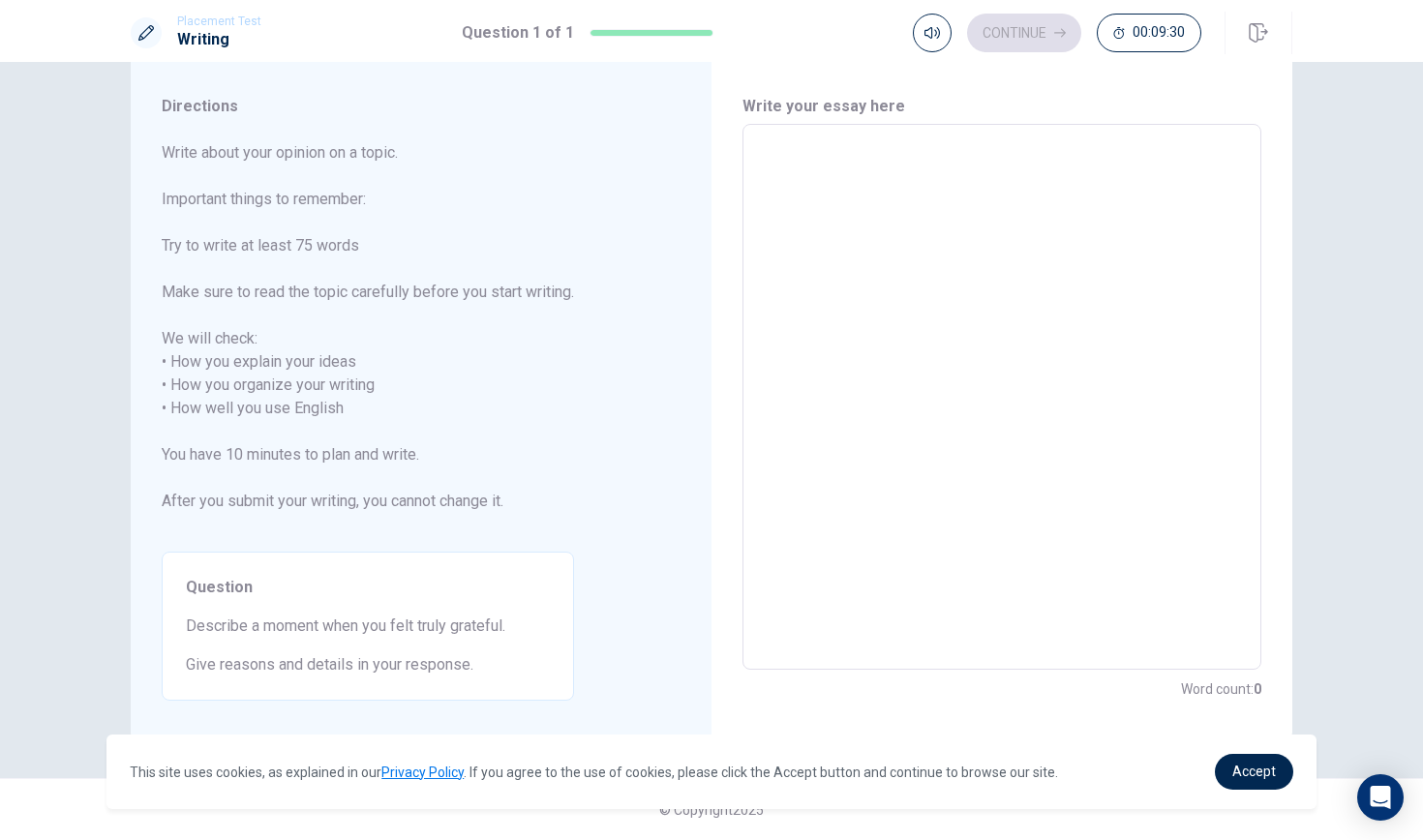 scroll, scrollTop: 45, scrollLeft: 0, axis: vertical 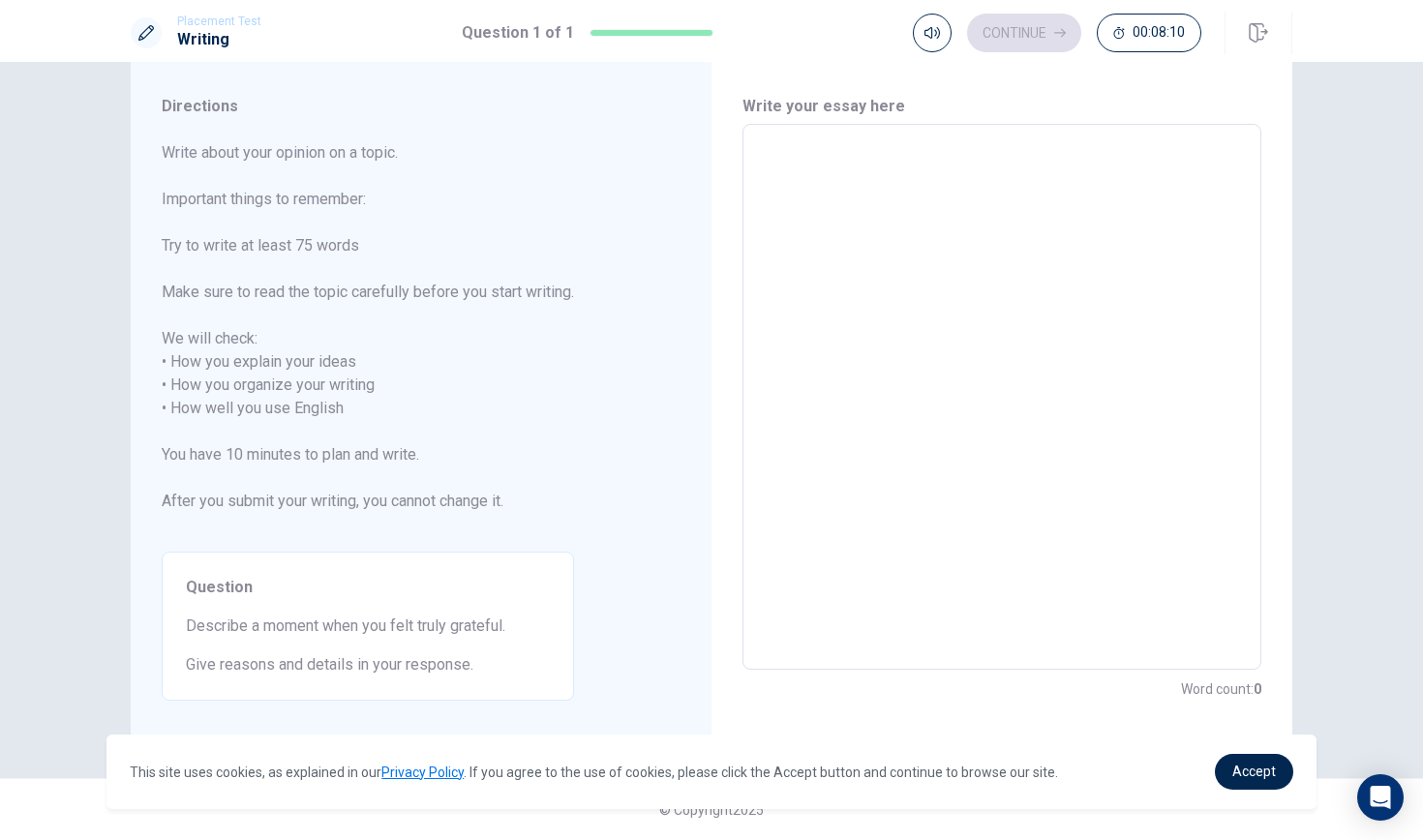 click at bounding box center [1002, 397] 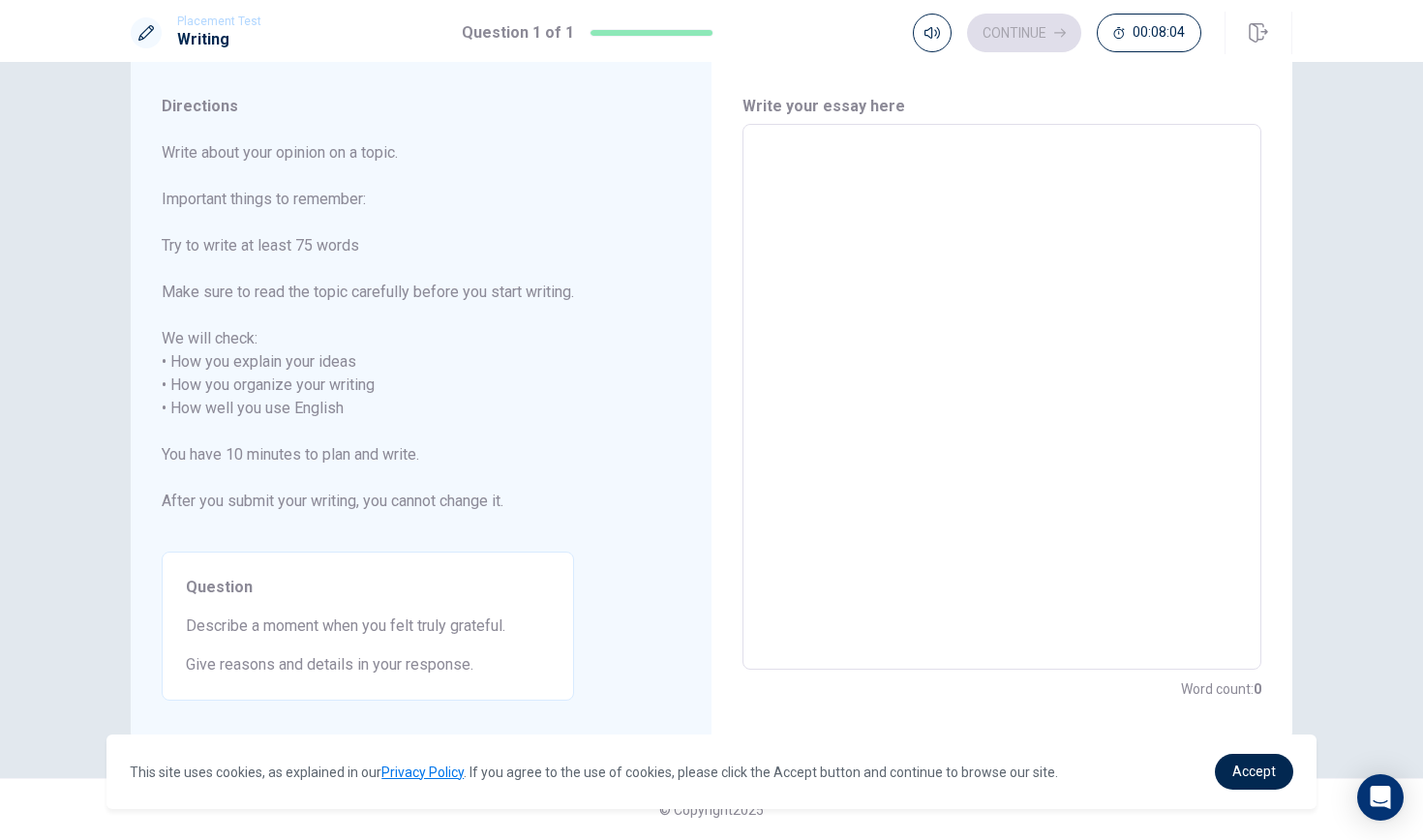 type on "T" 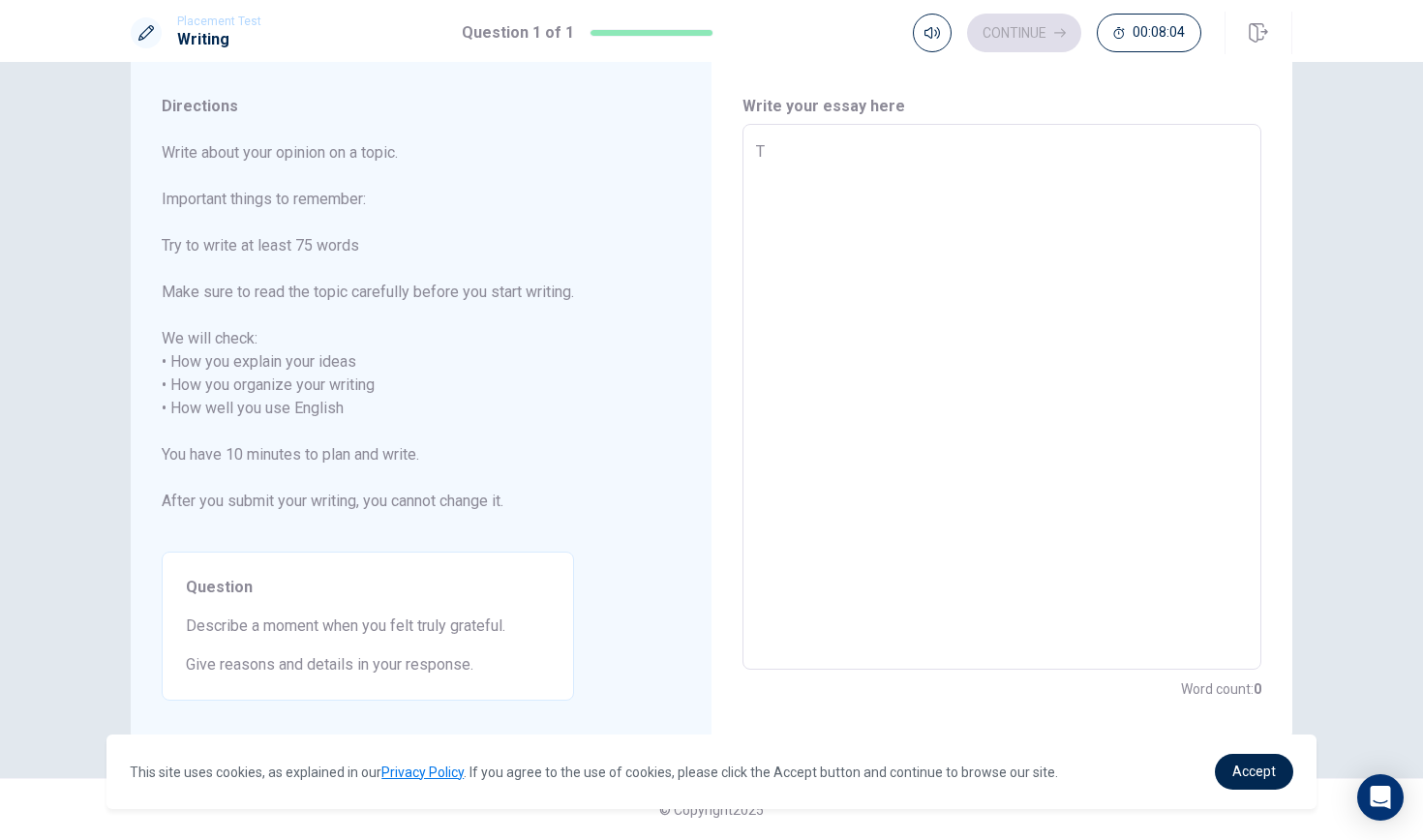 type on "x" 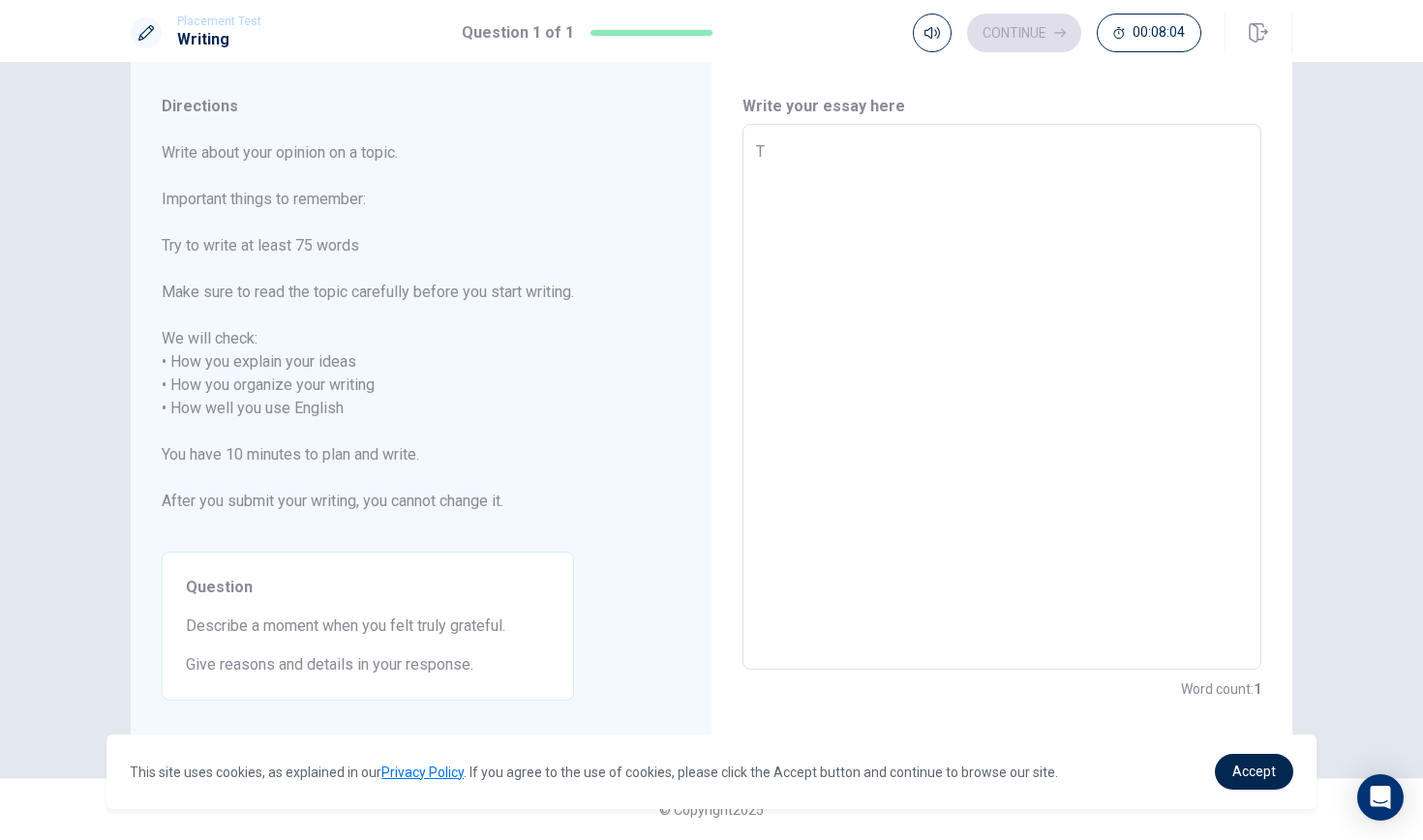 type on "Th" 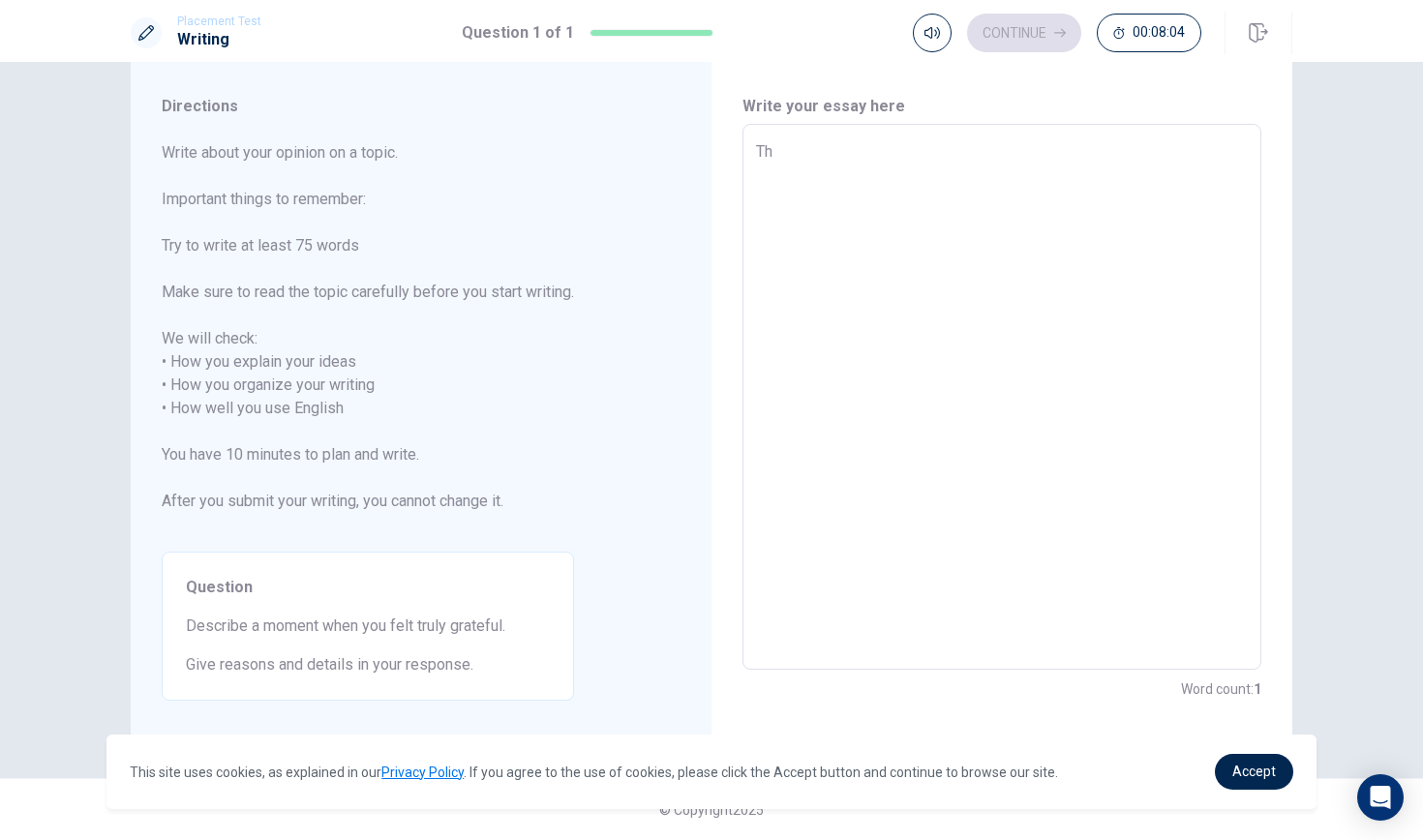type on "x" 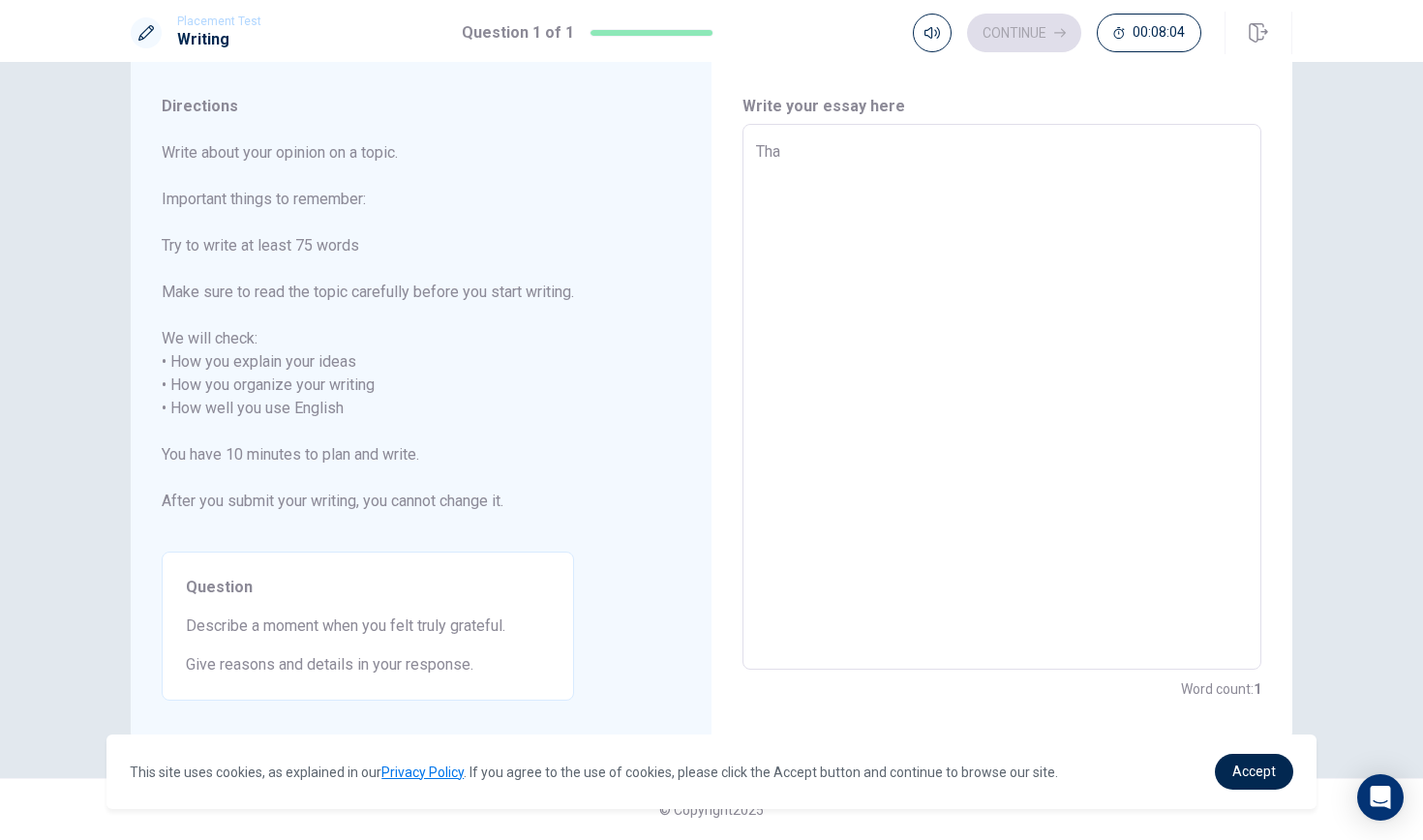 type on "x" 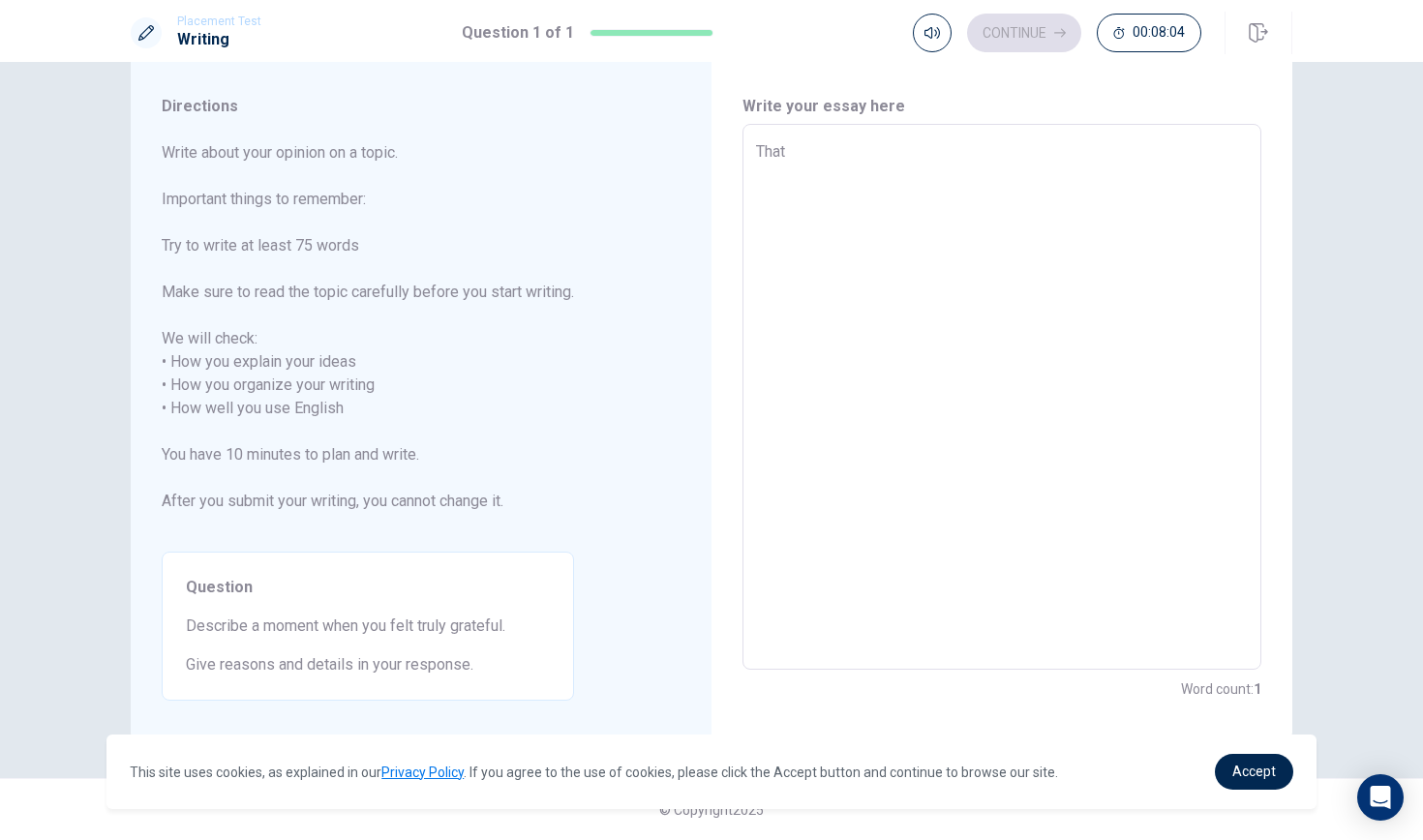 type on "x" 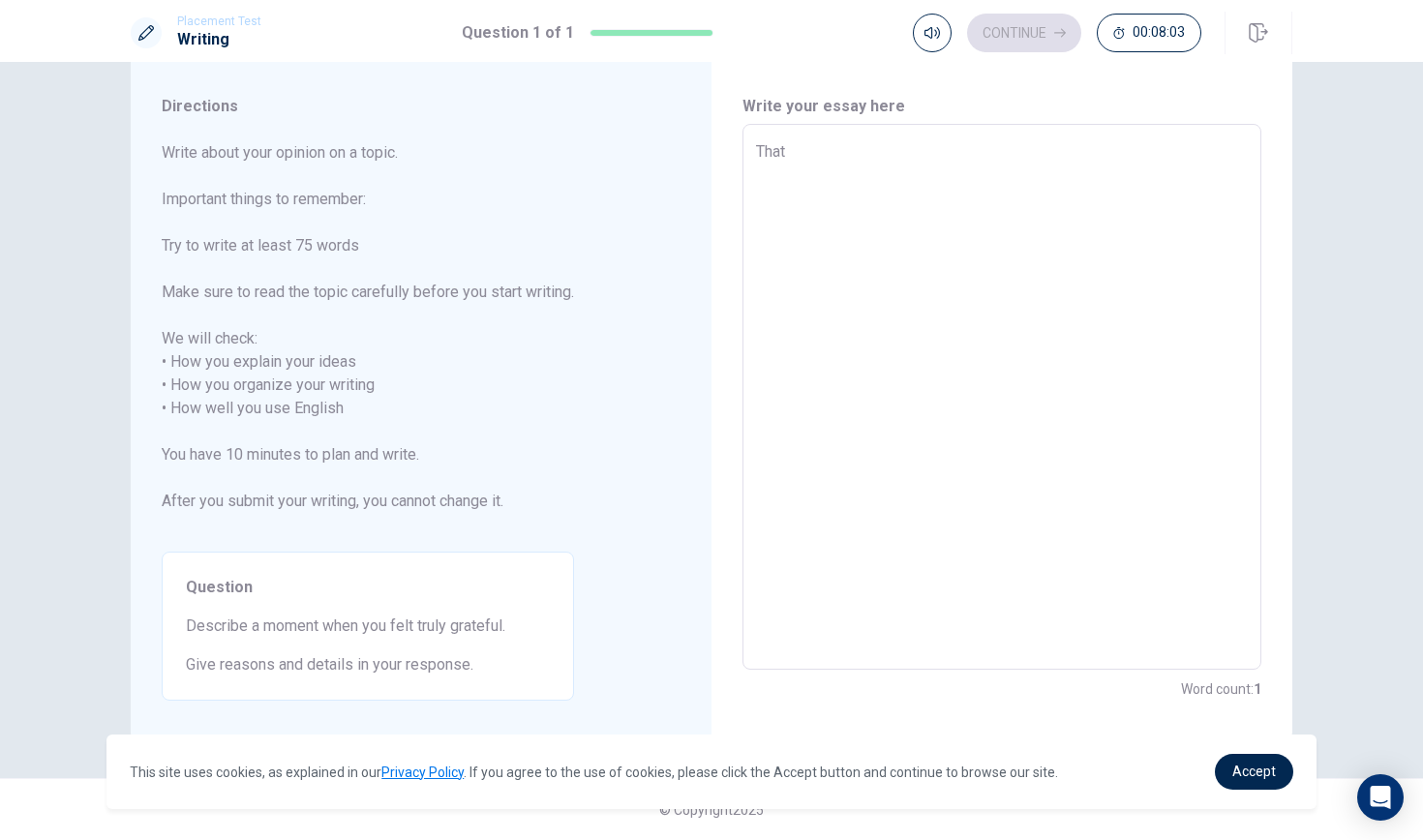 type on "That" 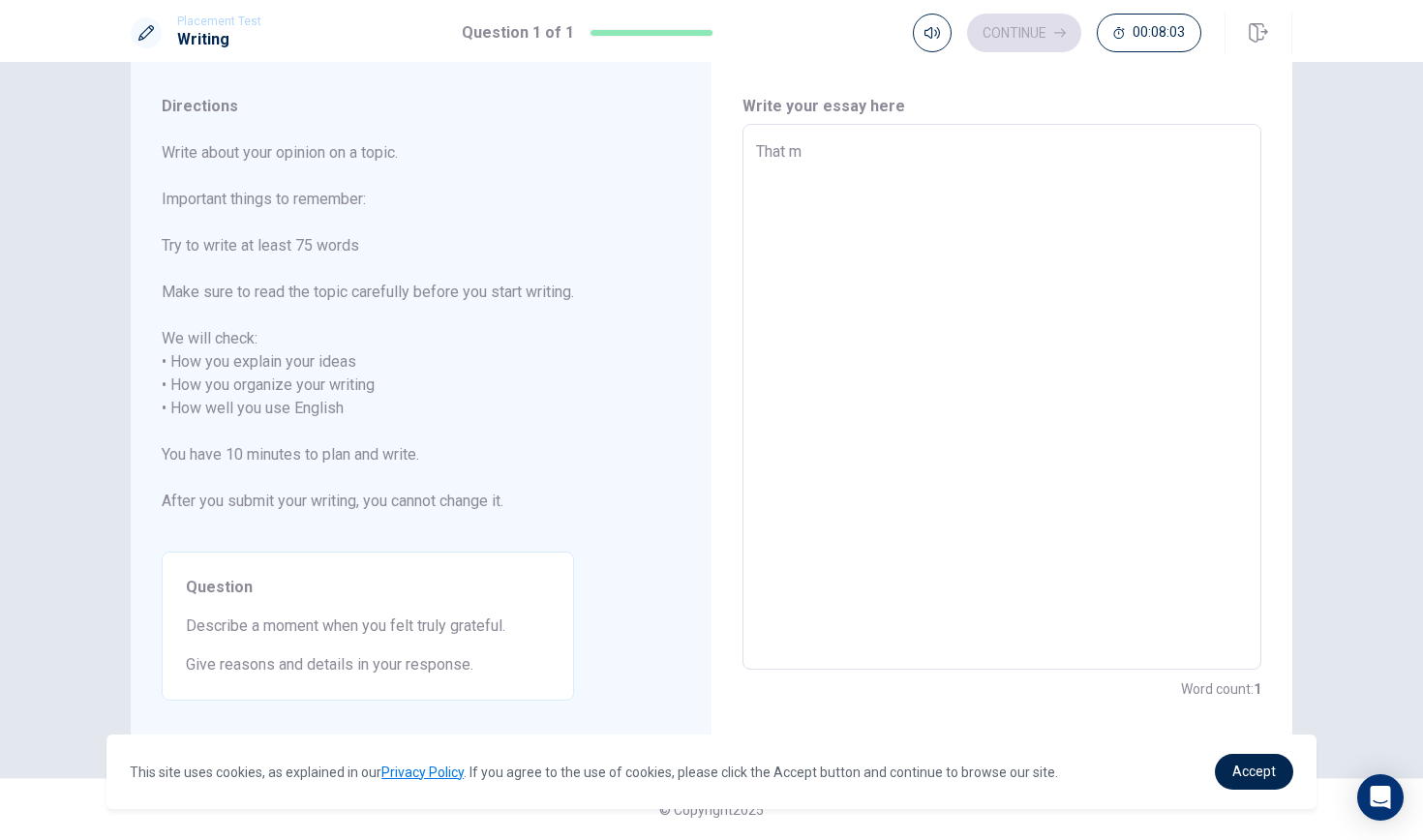 type on "x" 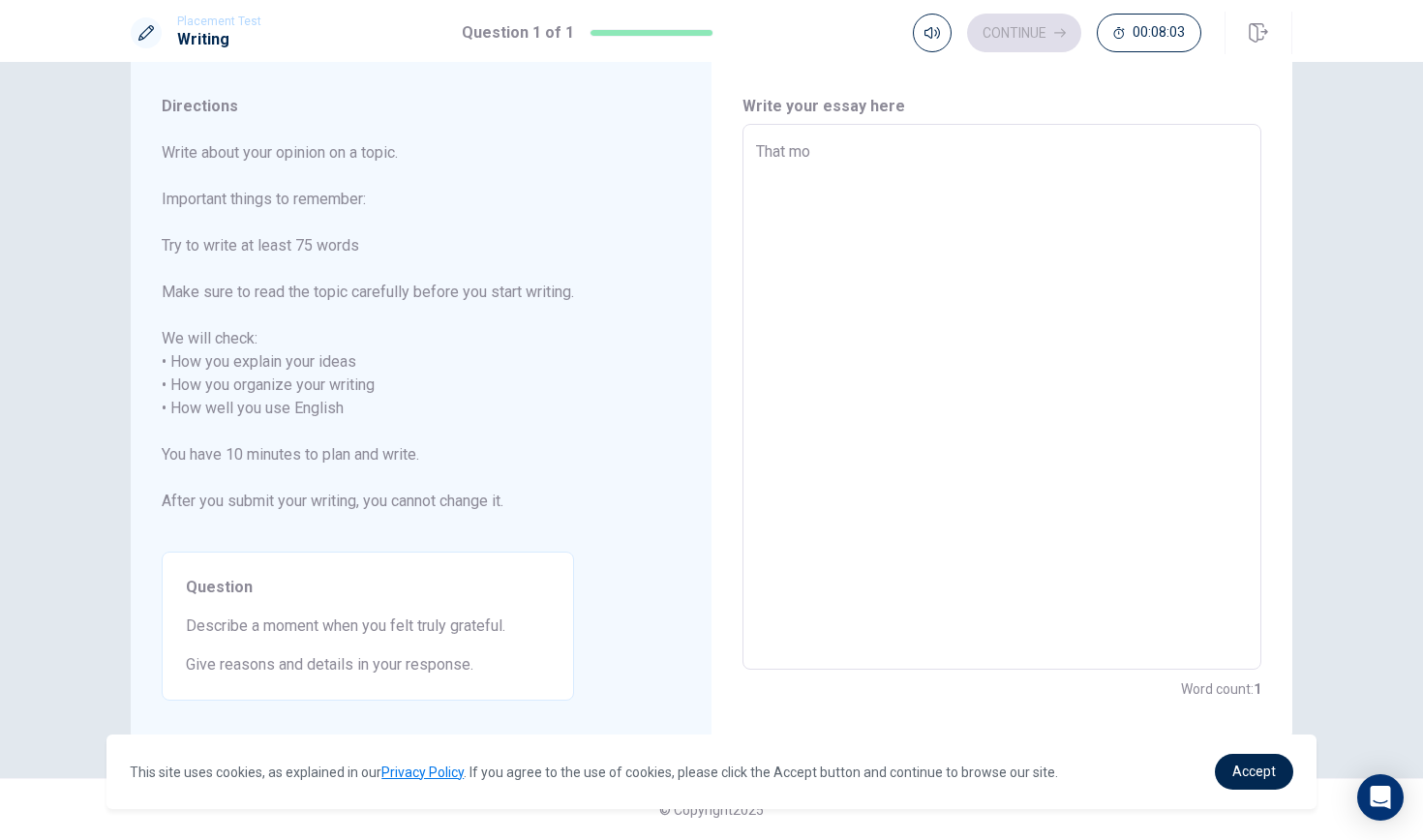 type on "x" 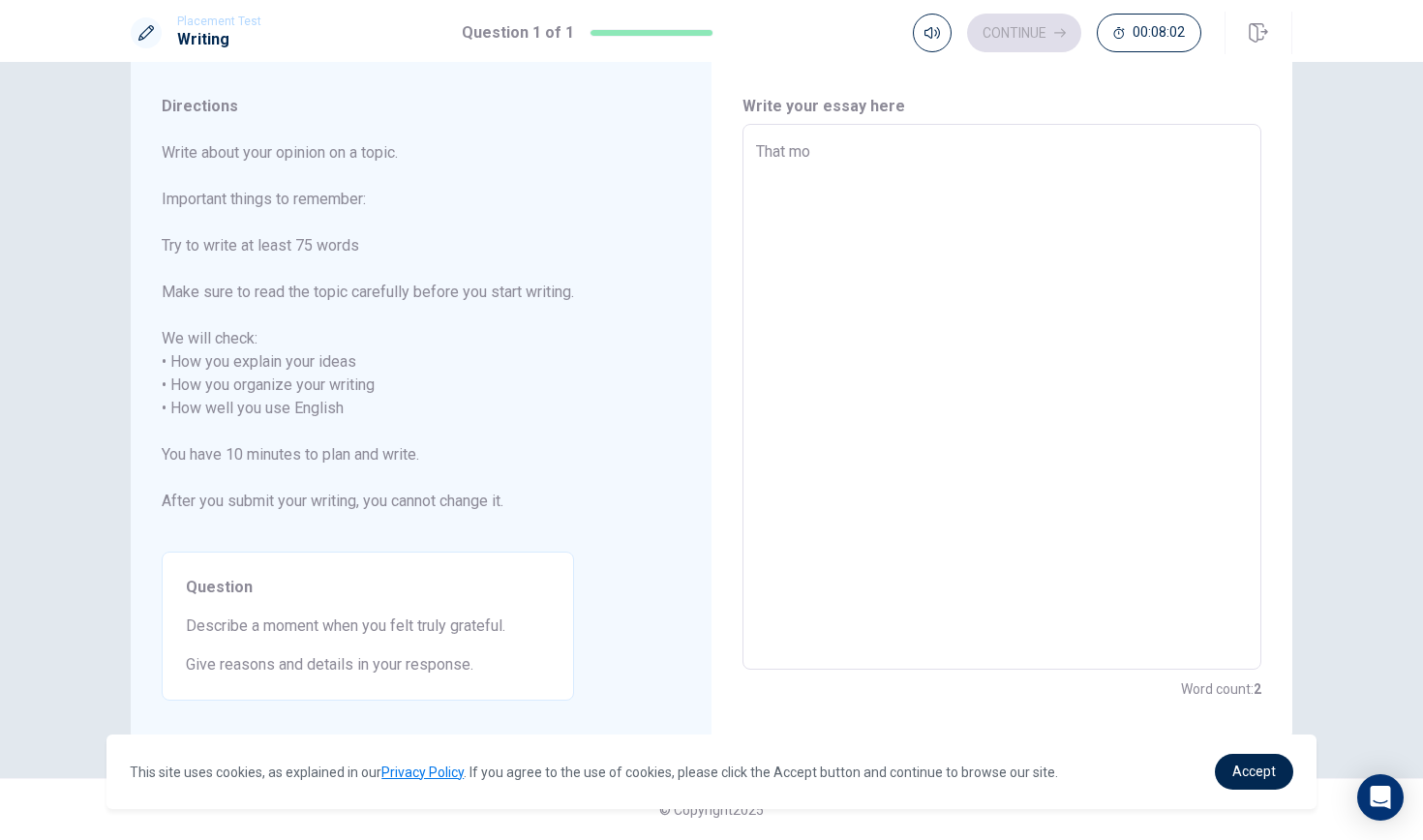 type on "That mom" 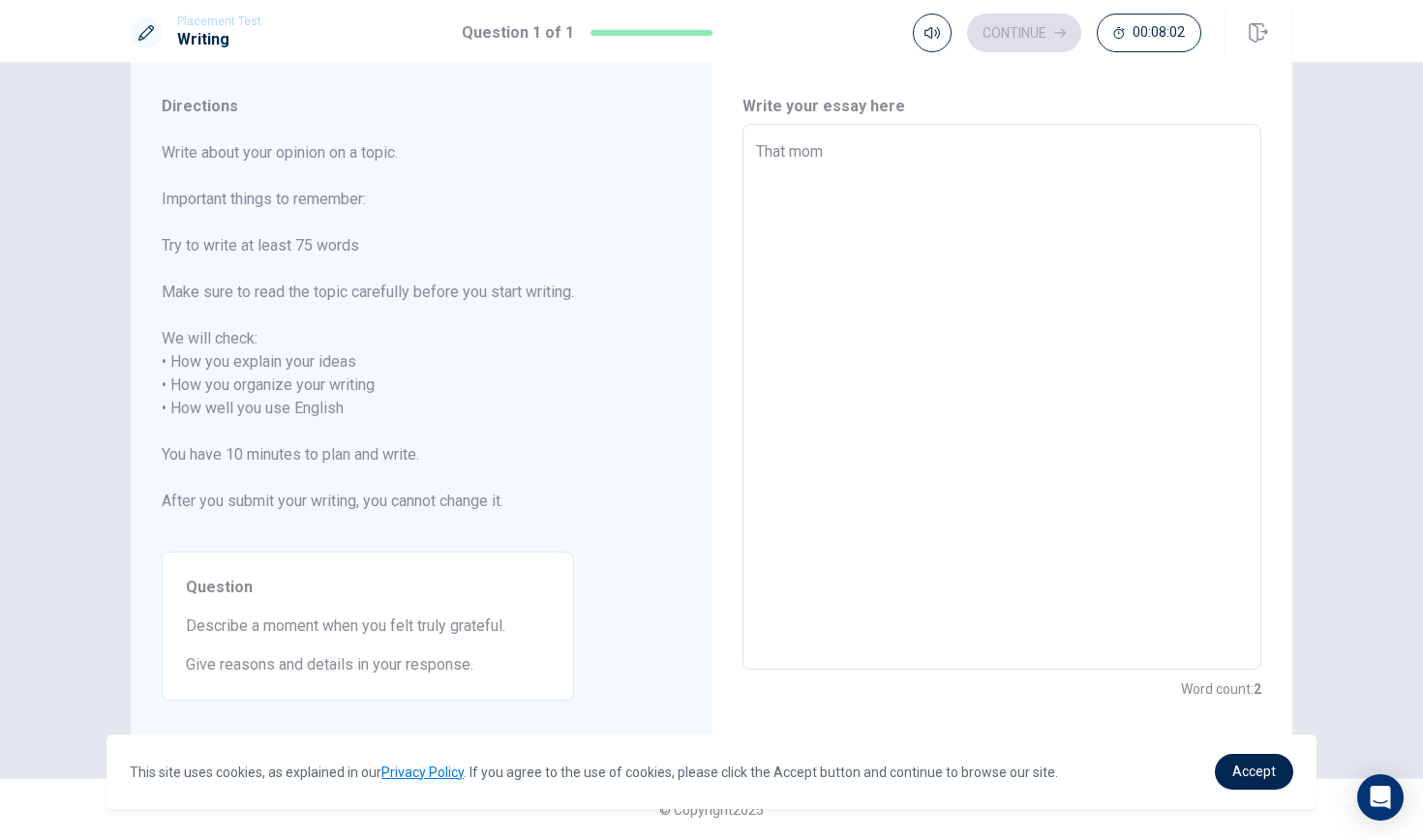 type on "x" 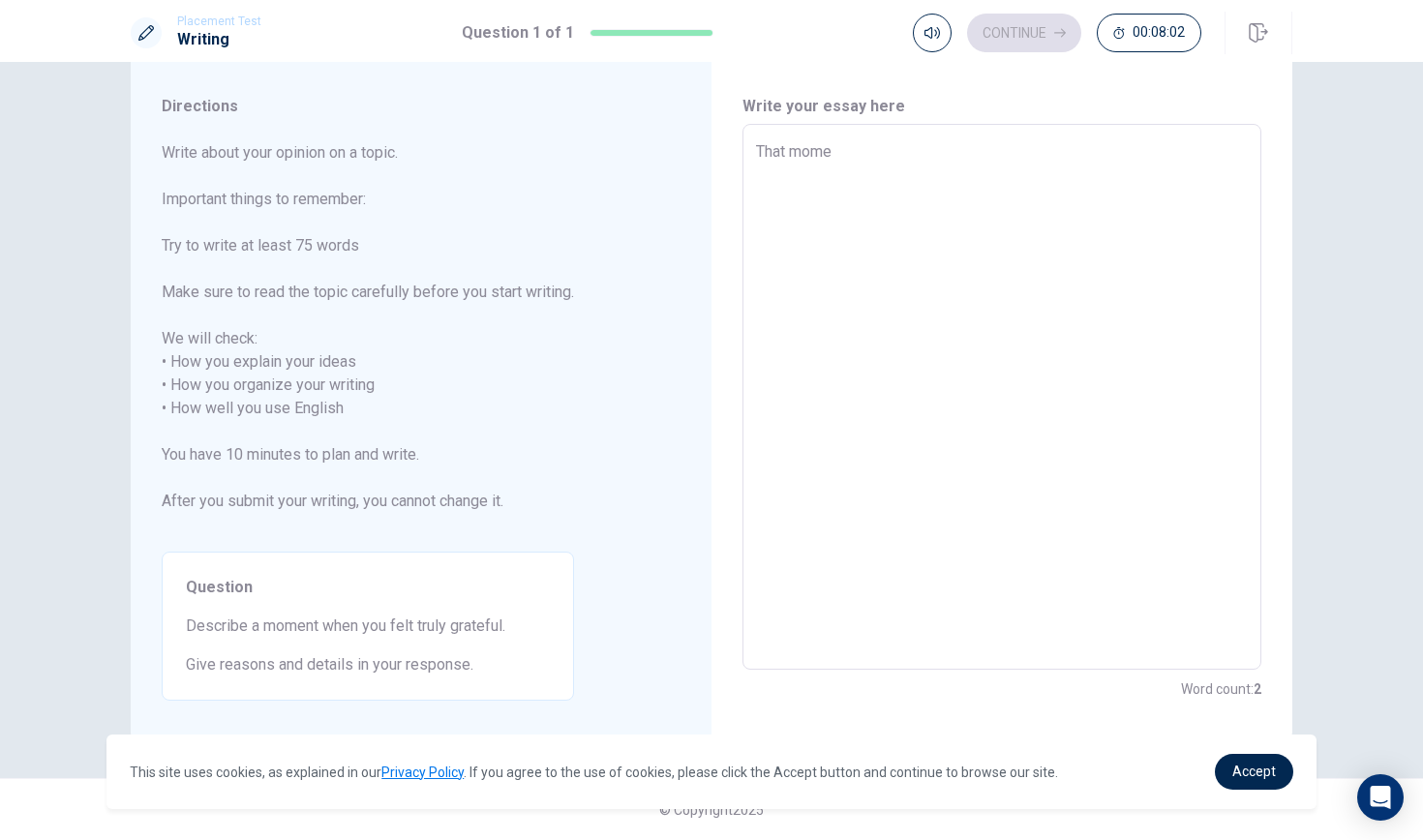 type on "x" 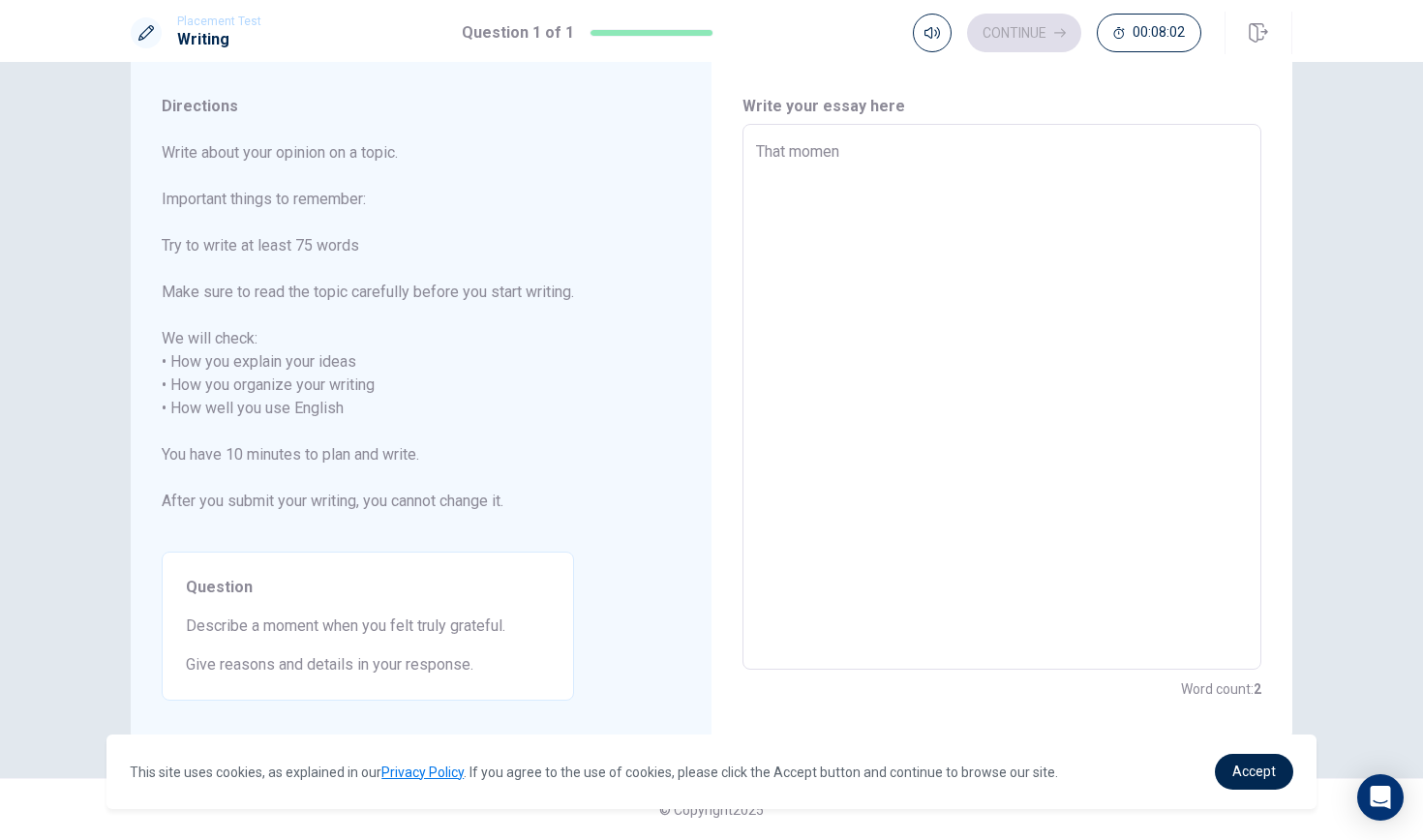 type on "x" 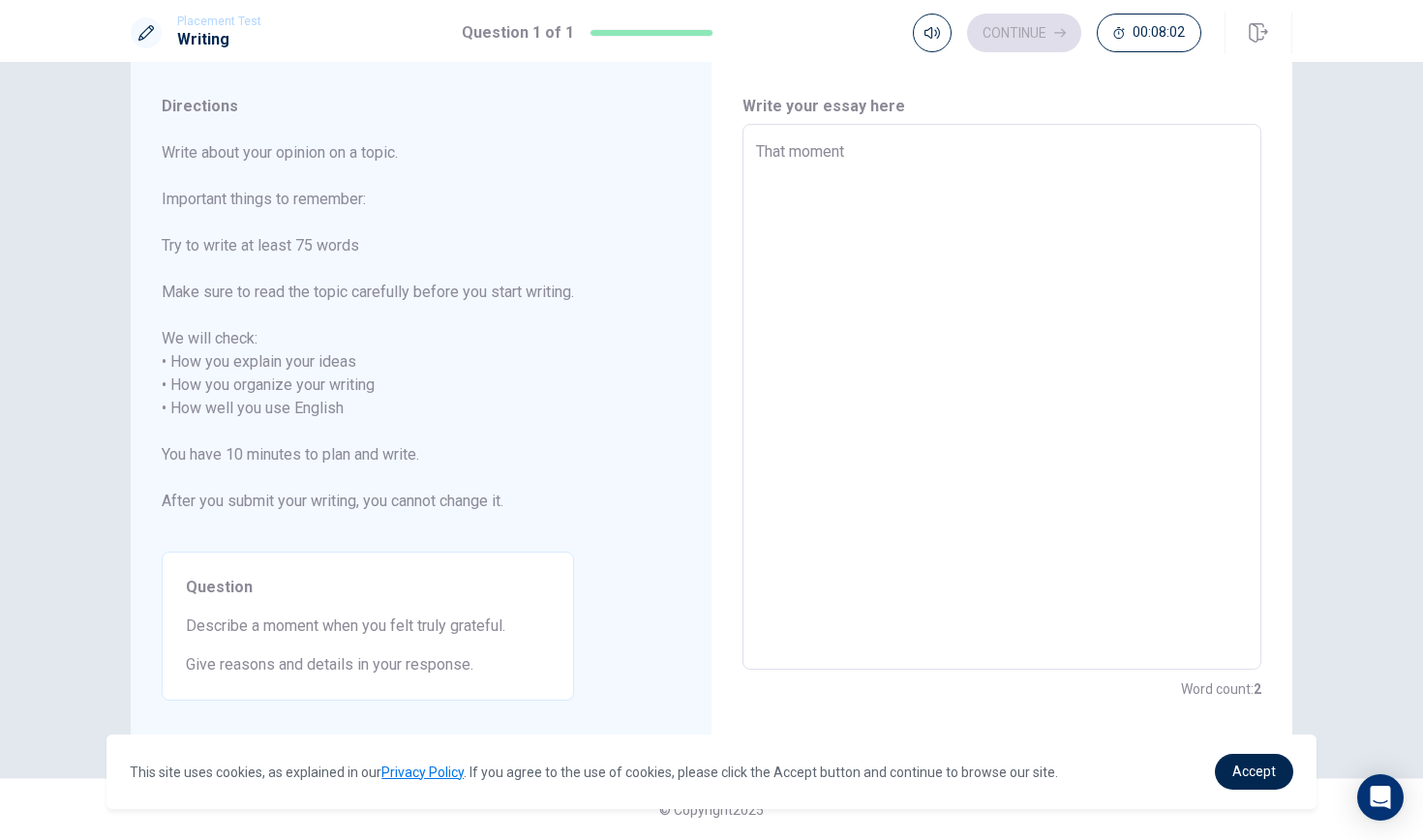 type on "x" 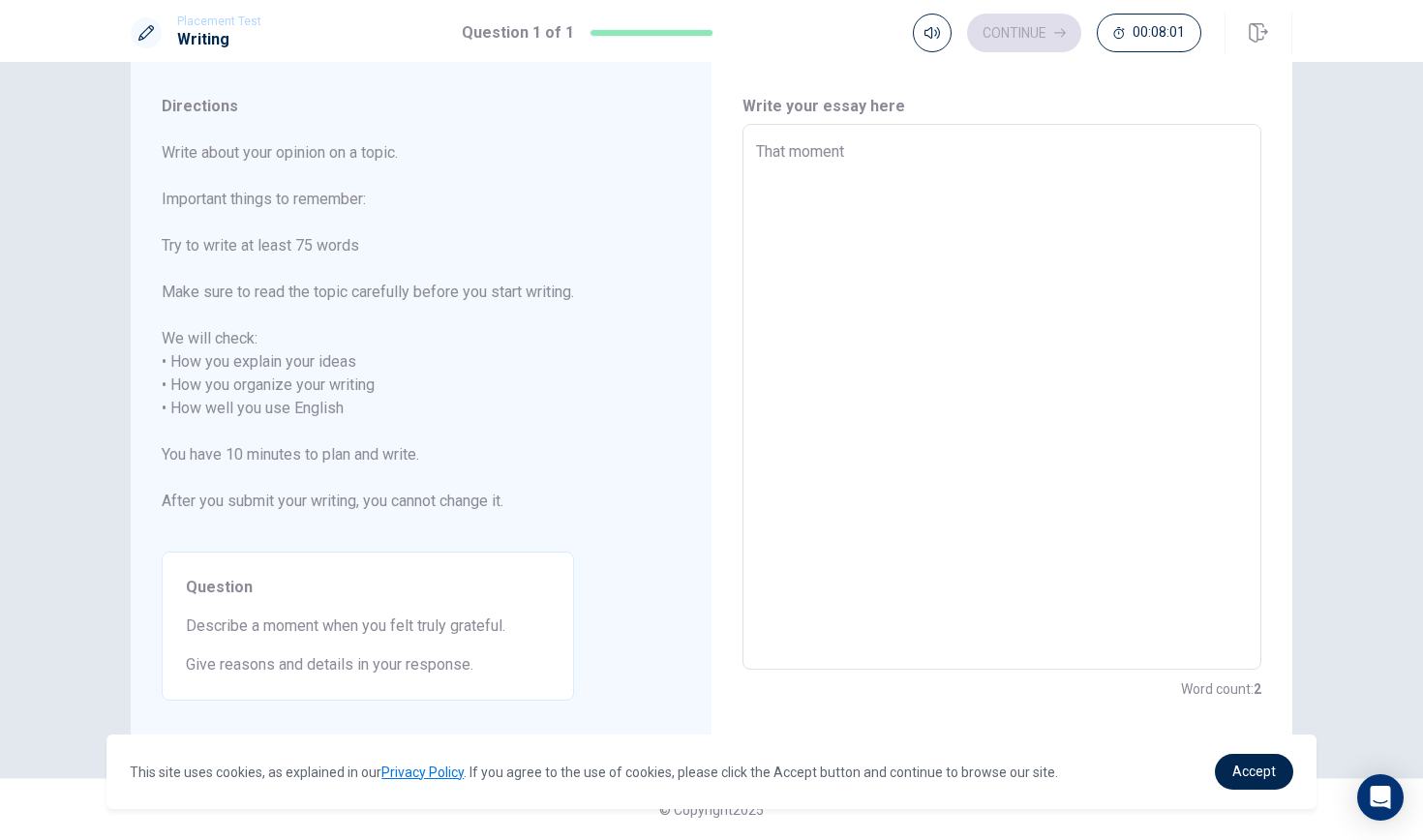 type on "That moment w" 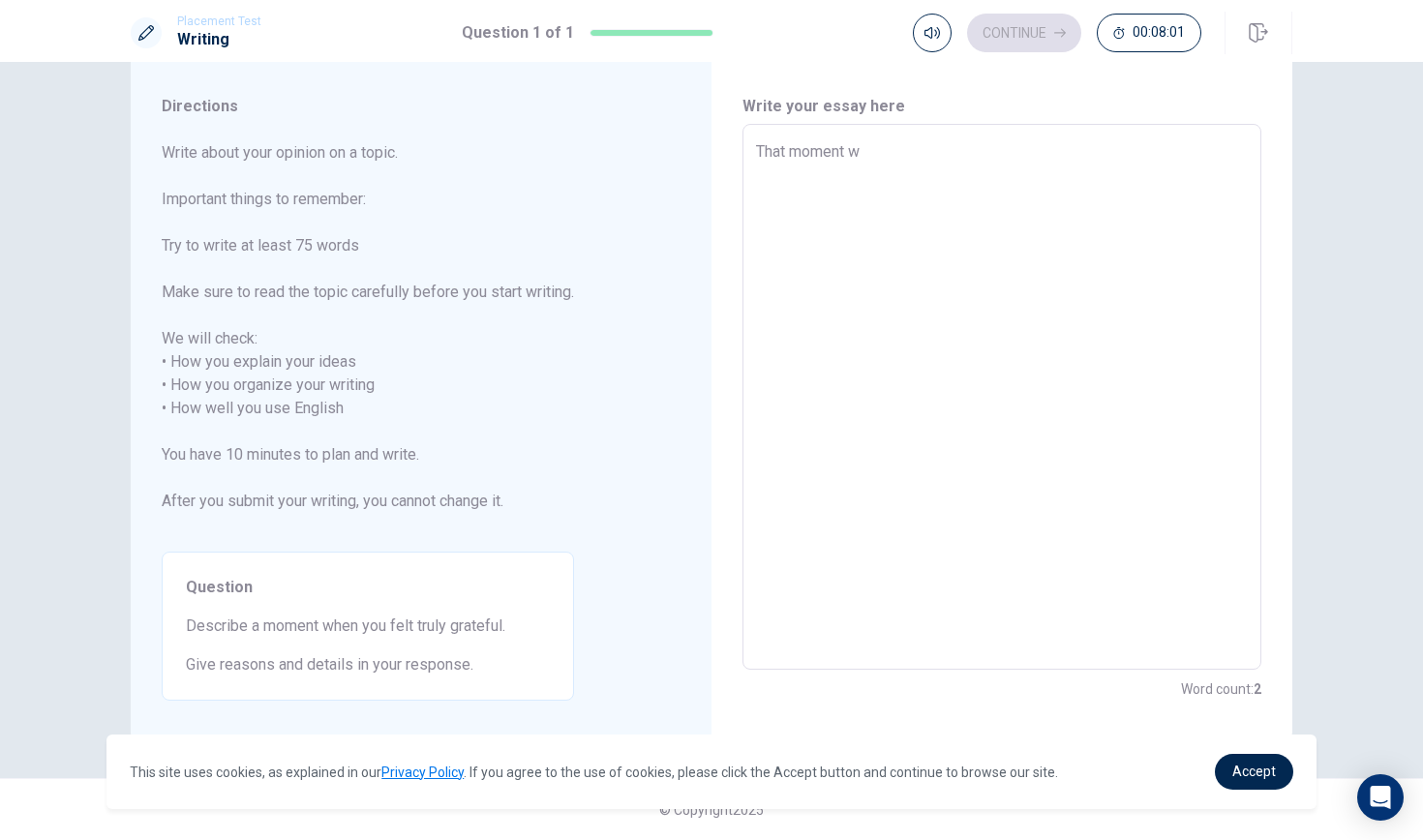 type on "x" 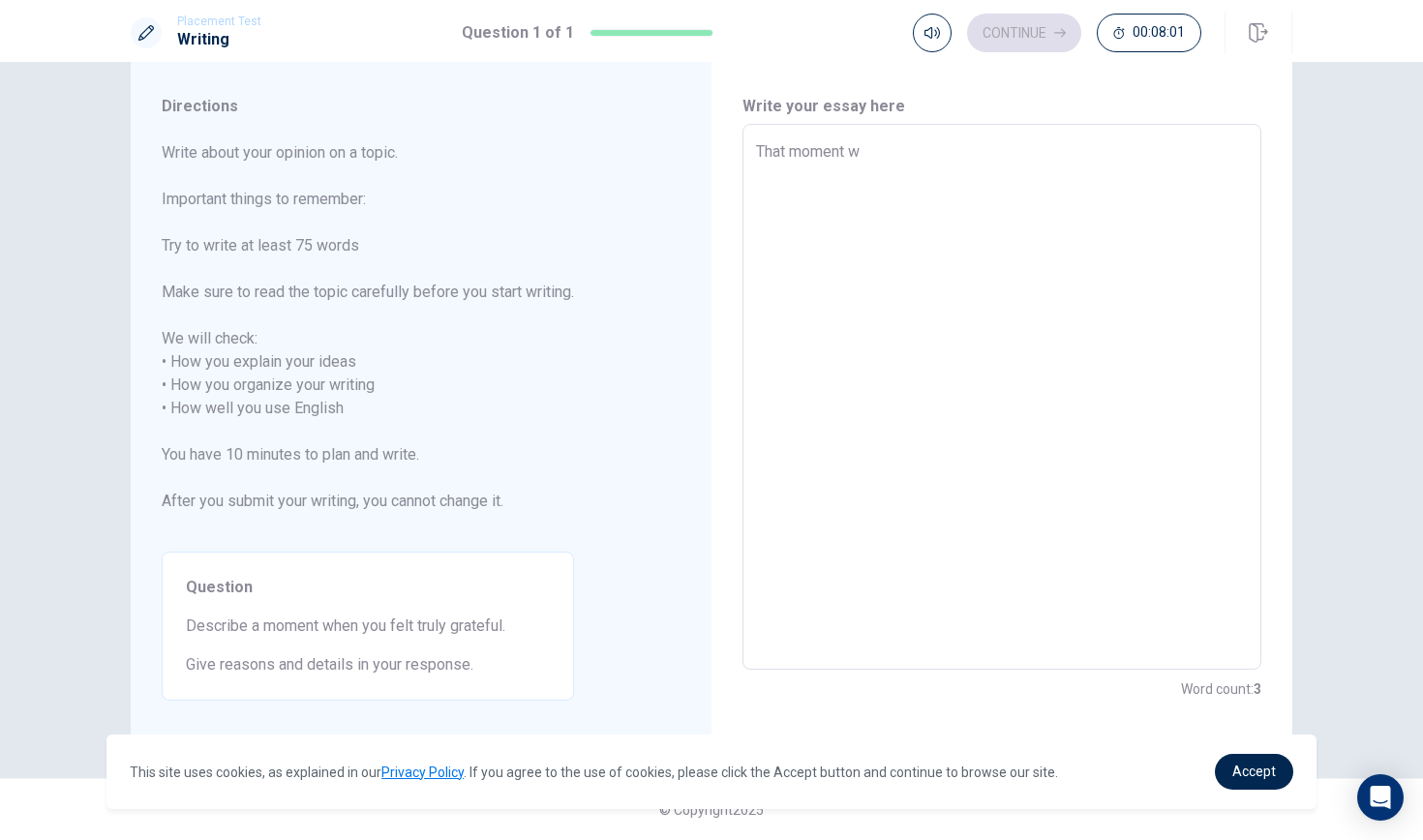 type on "That moment wa" 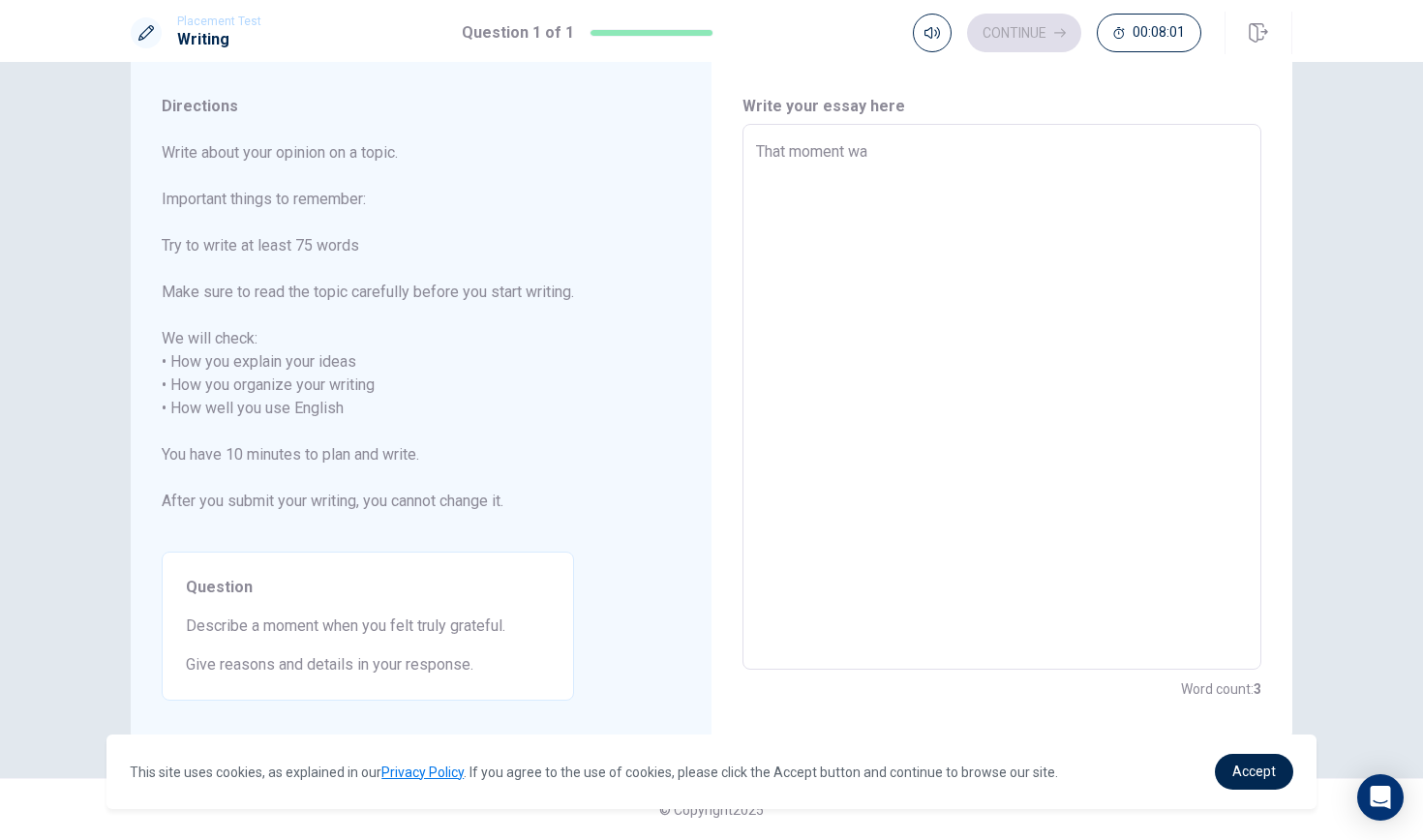 type on "x" 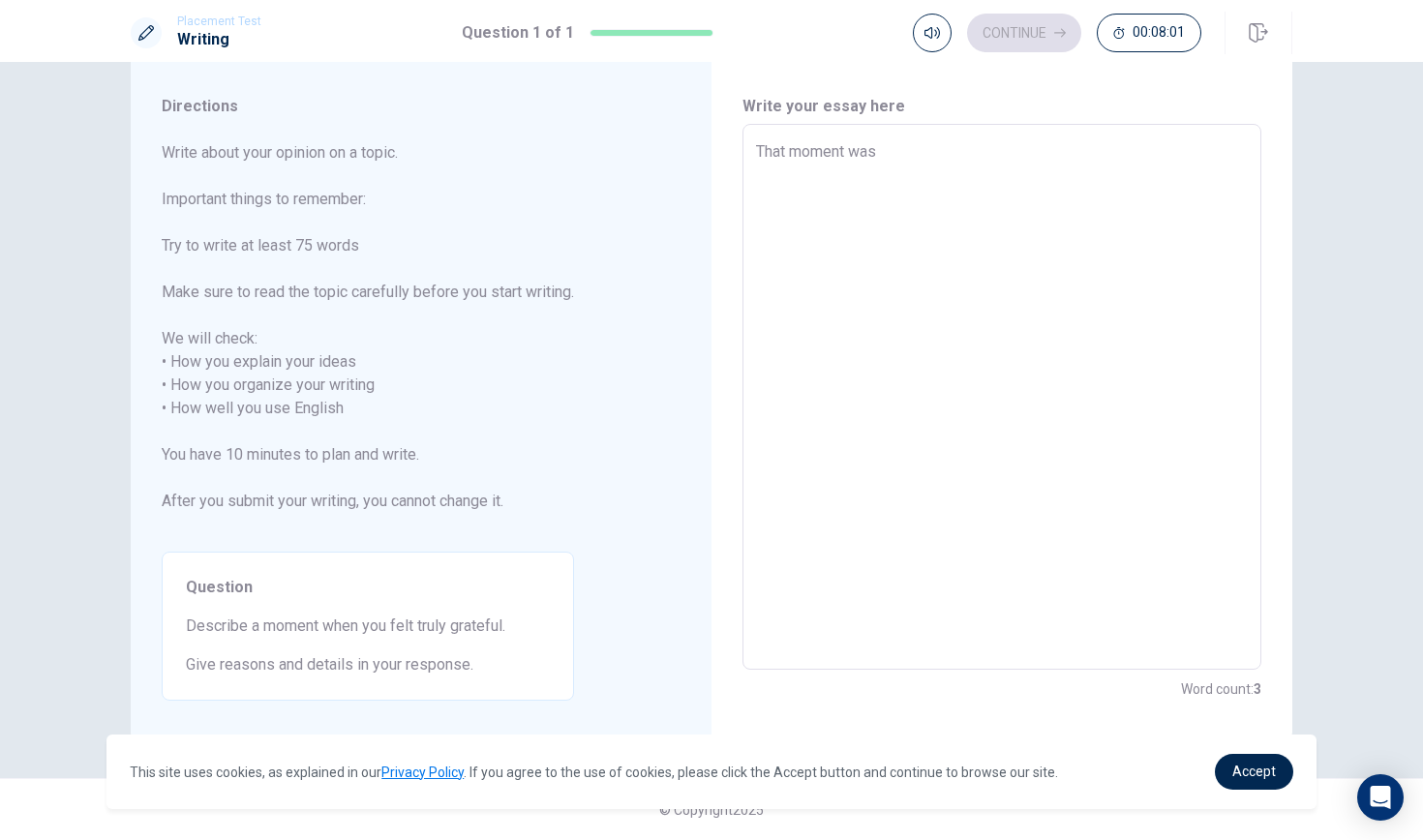 type on "x" 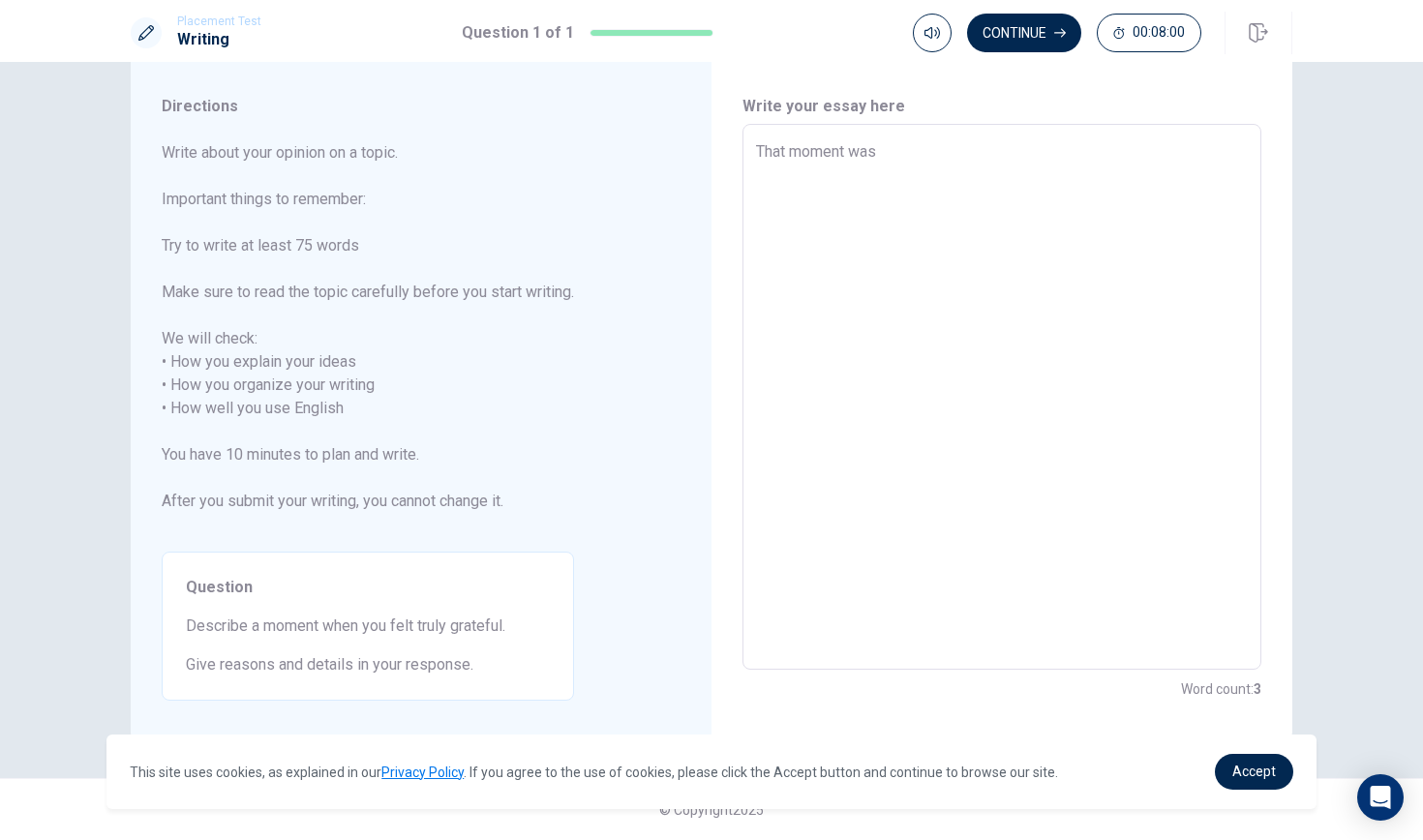 type on "x" 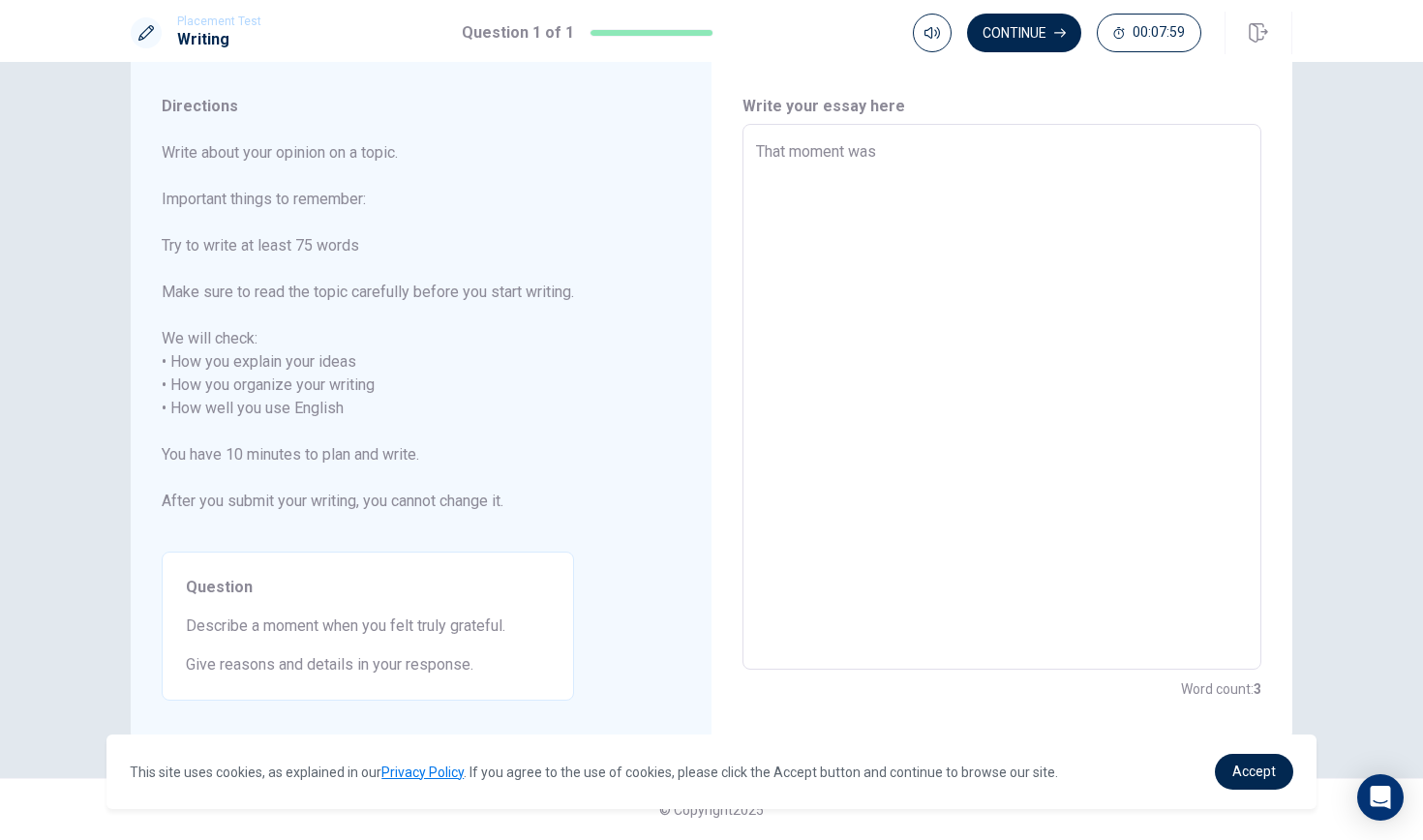 type on "That moment was w" 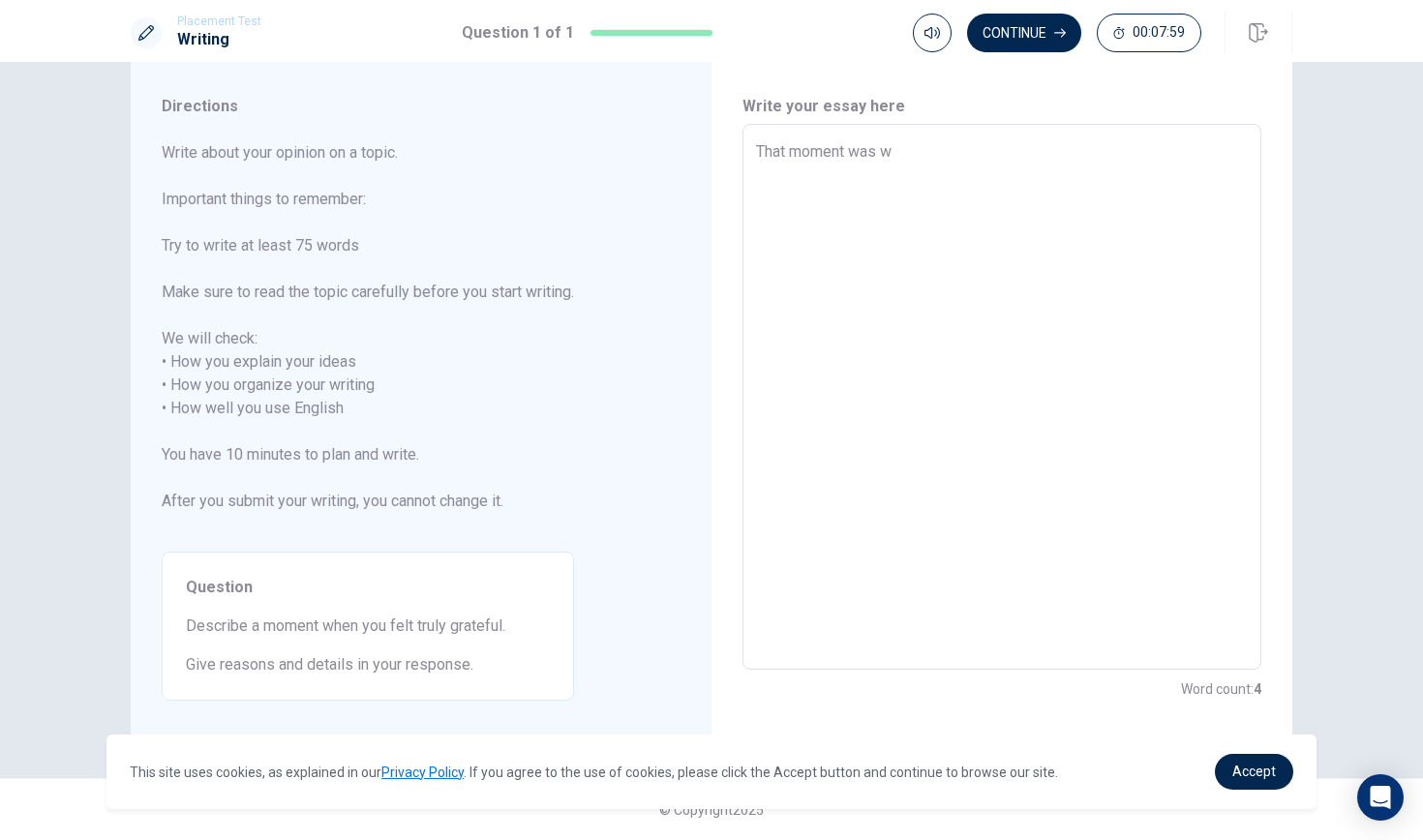 type on "x" 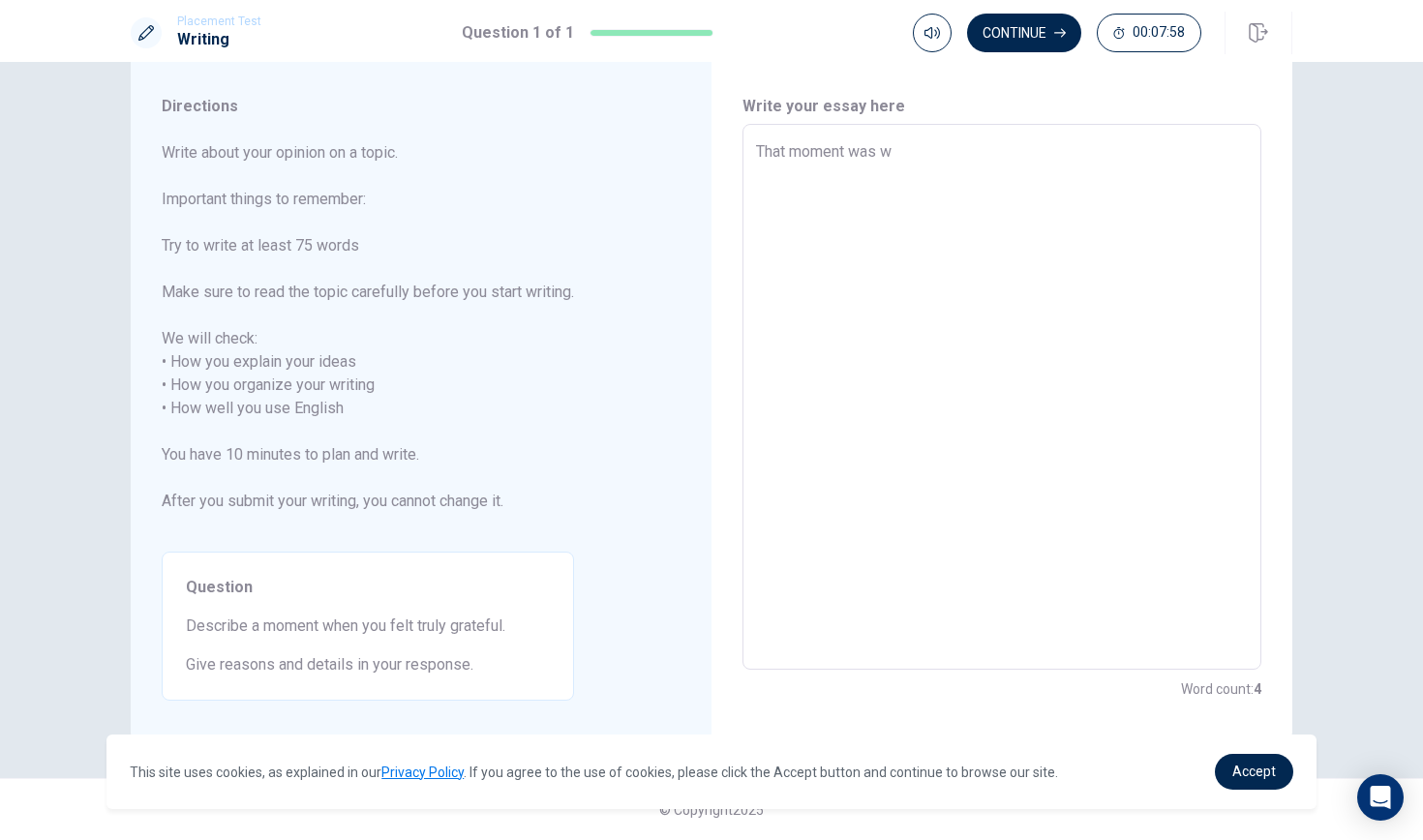 type on "That moment was wh" 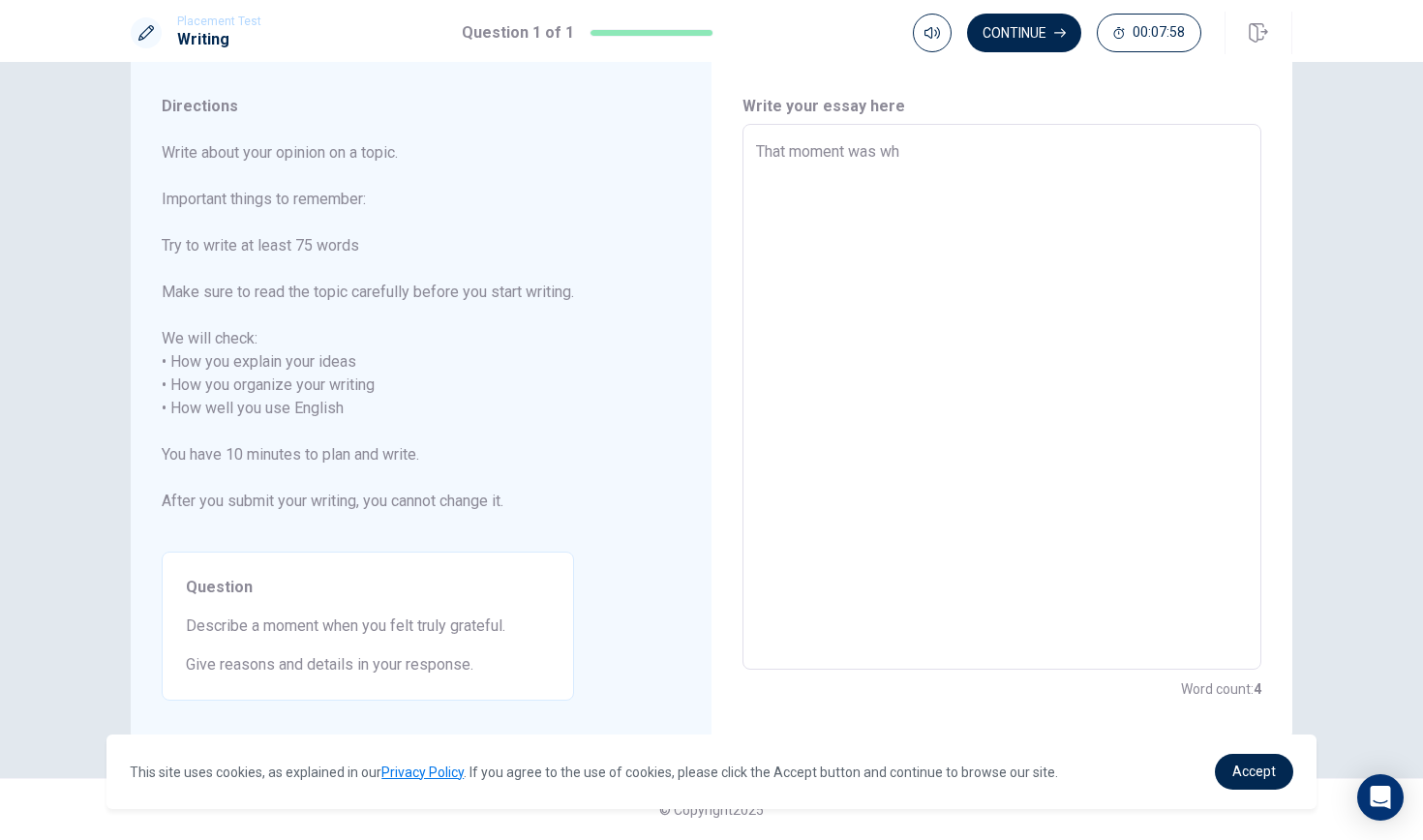 type on "x" 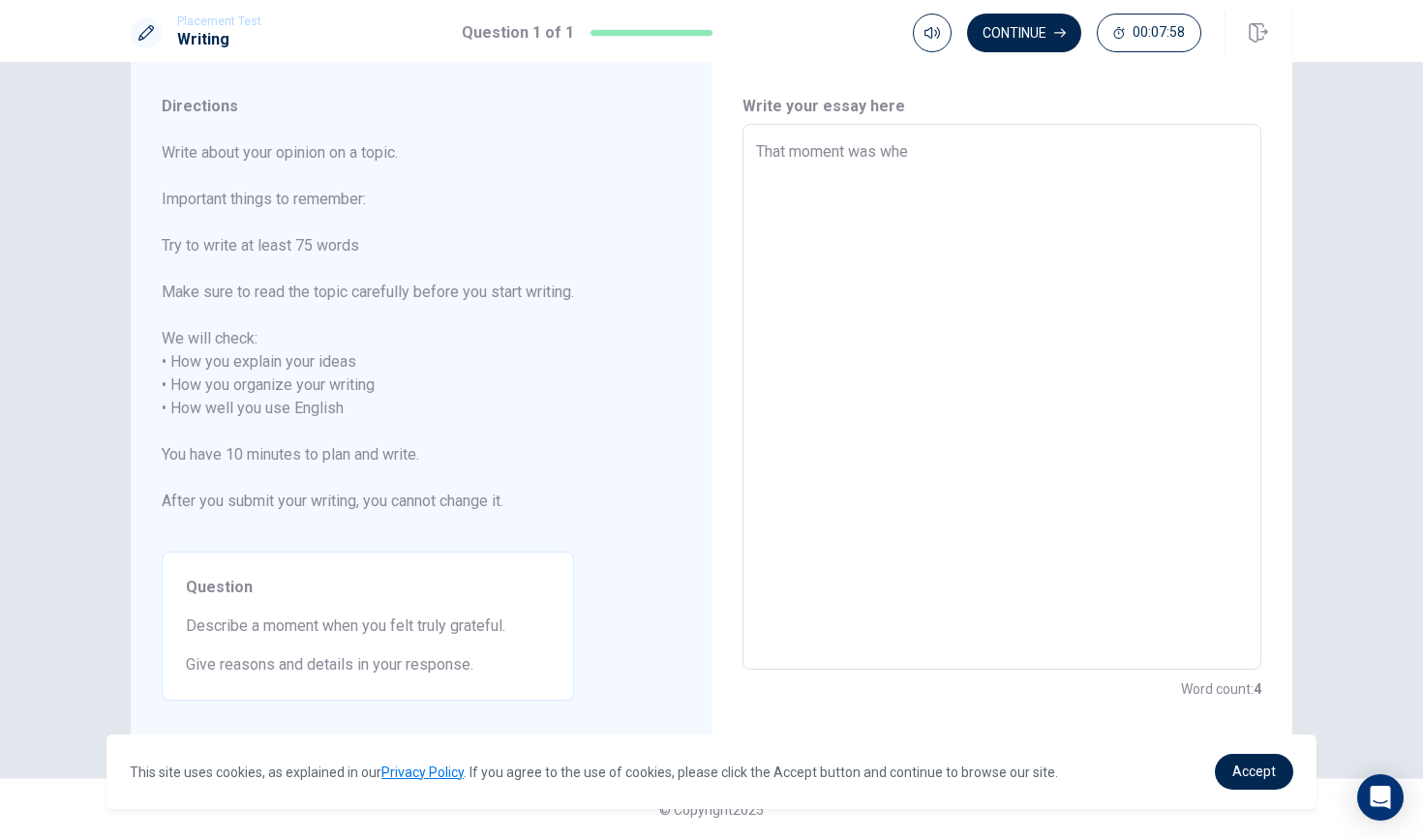 type on "x" 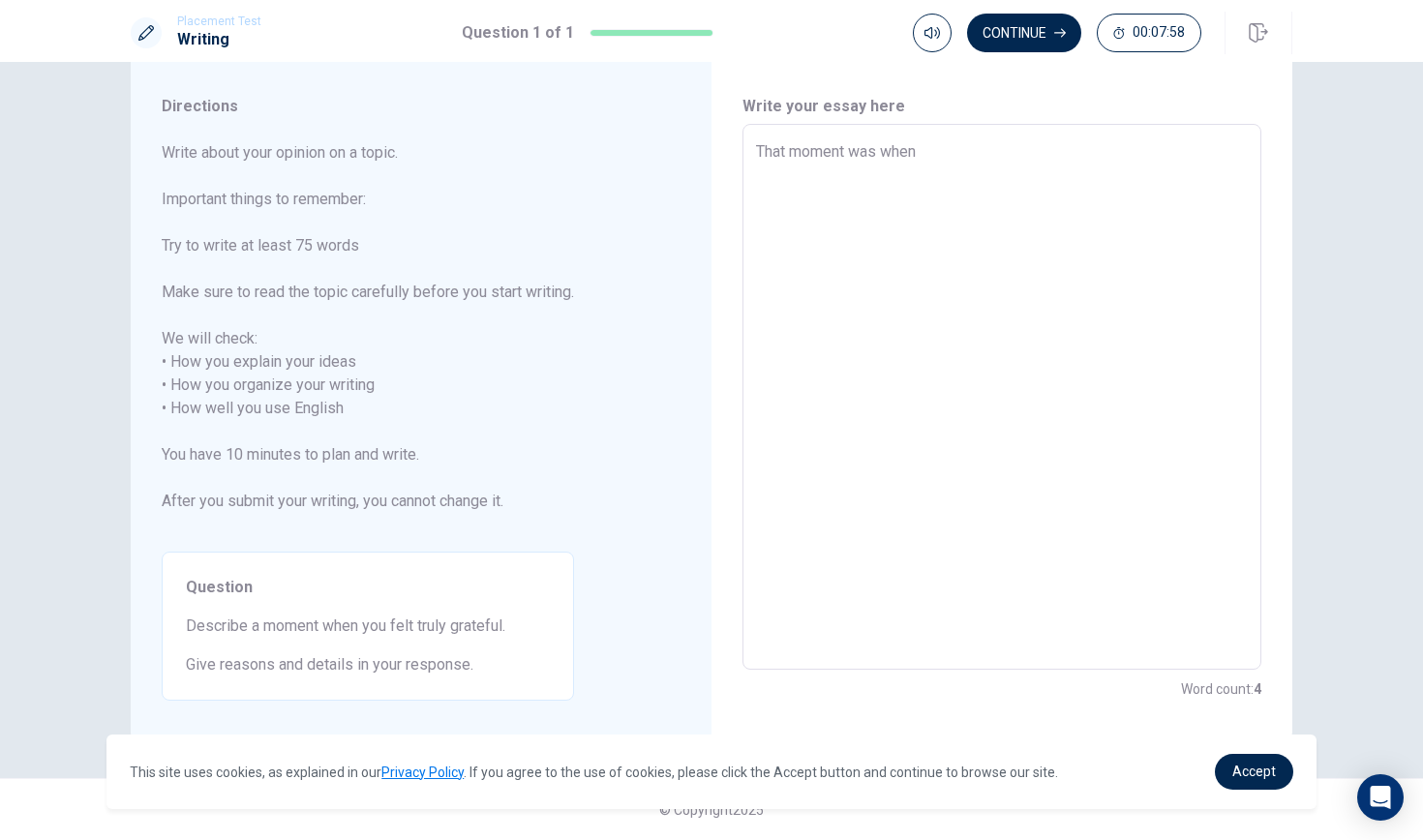 type on "x" 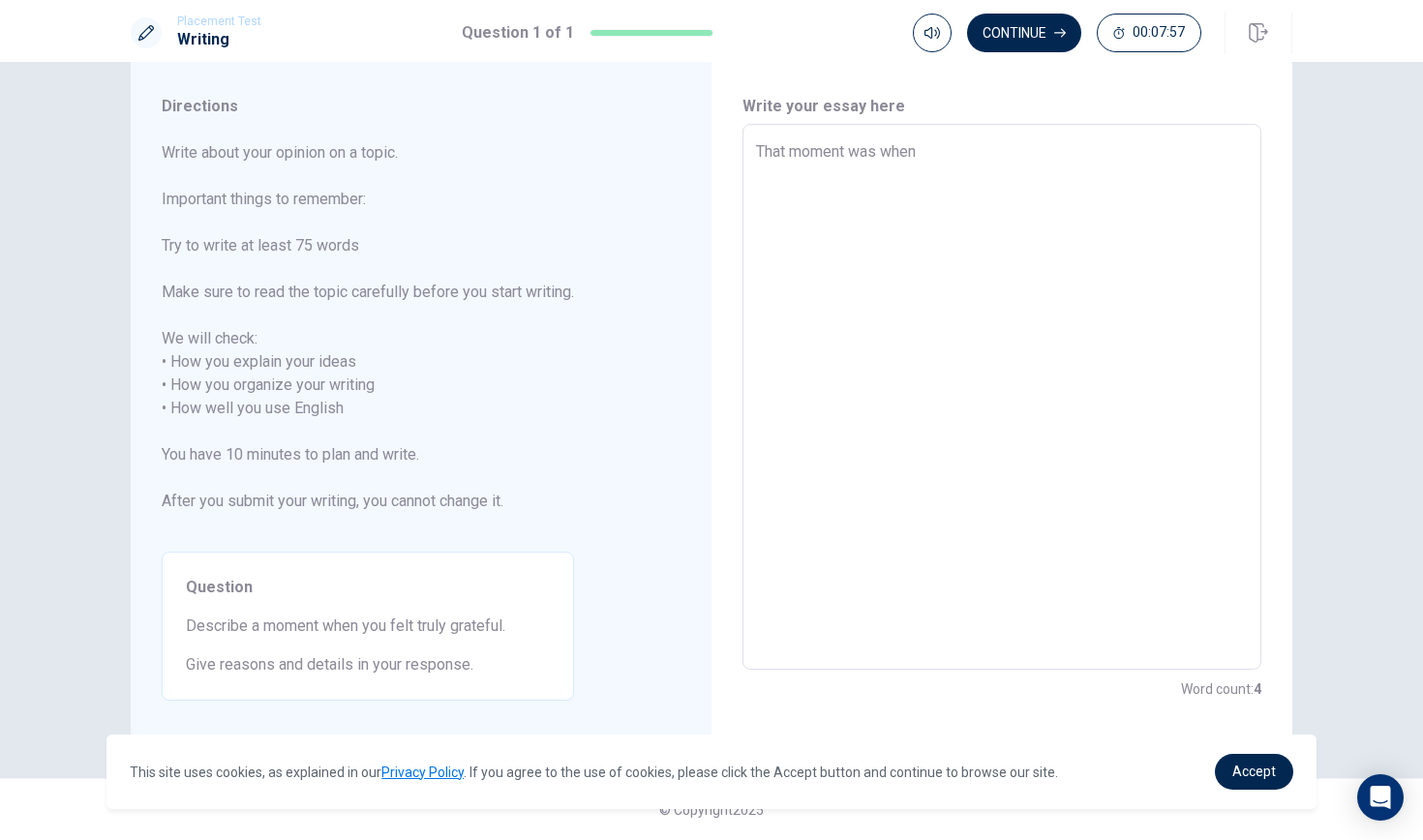 type on "That moment was when m" 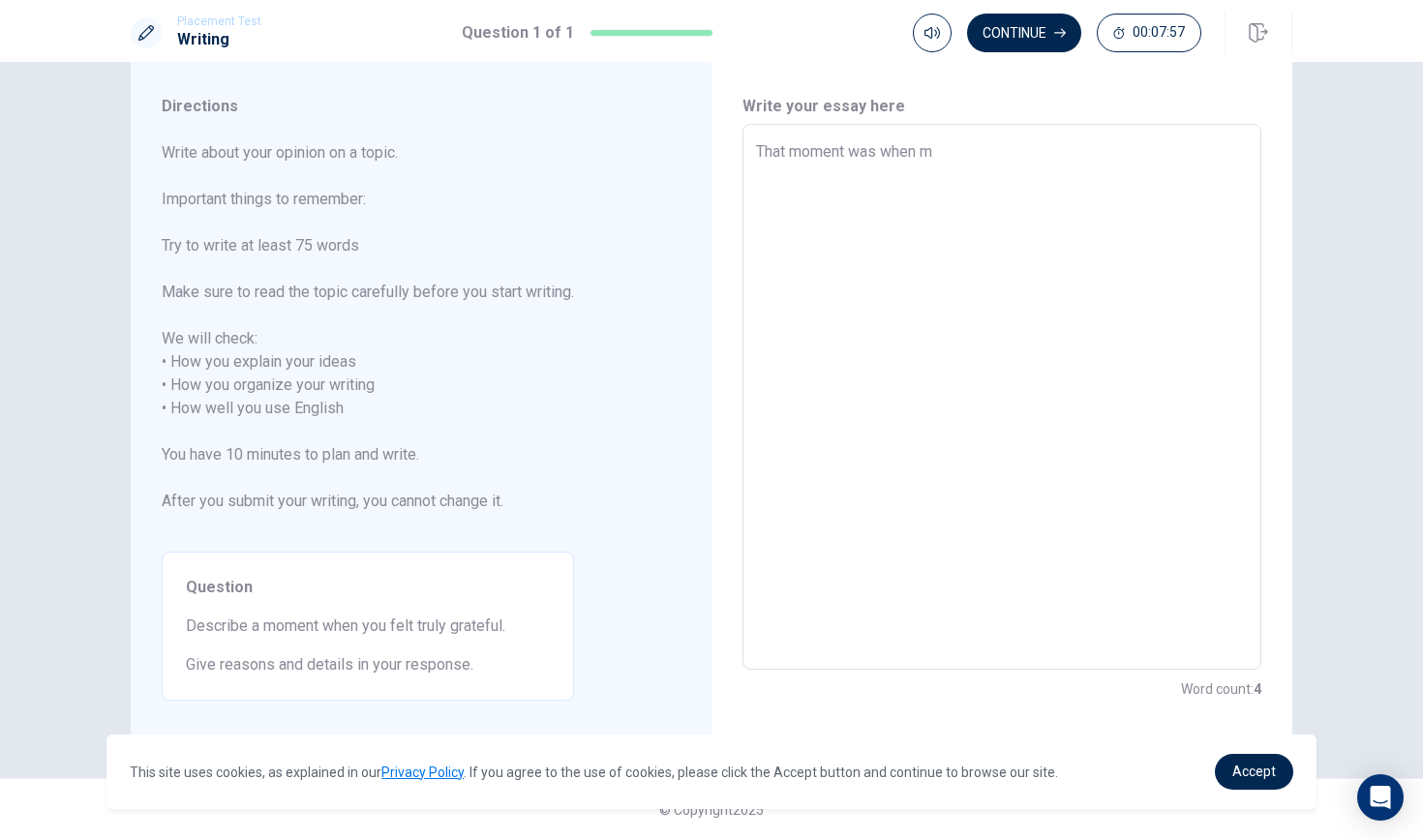 type on "x" 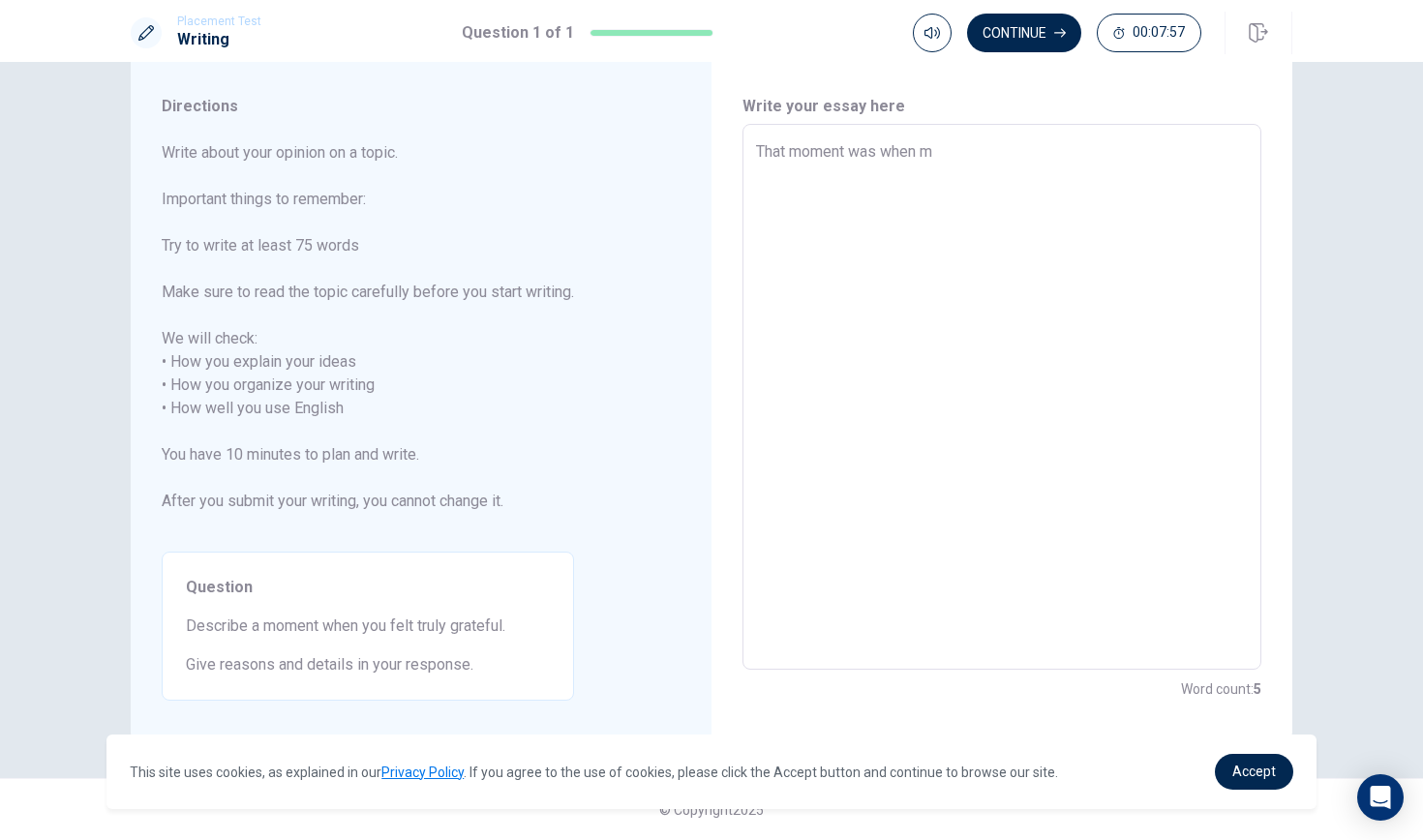 type on "That moment was when ma" 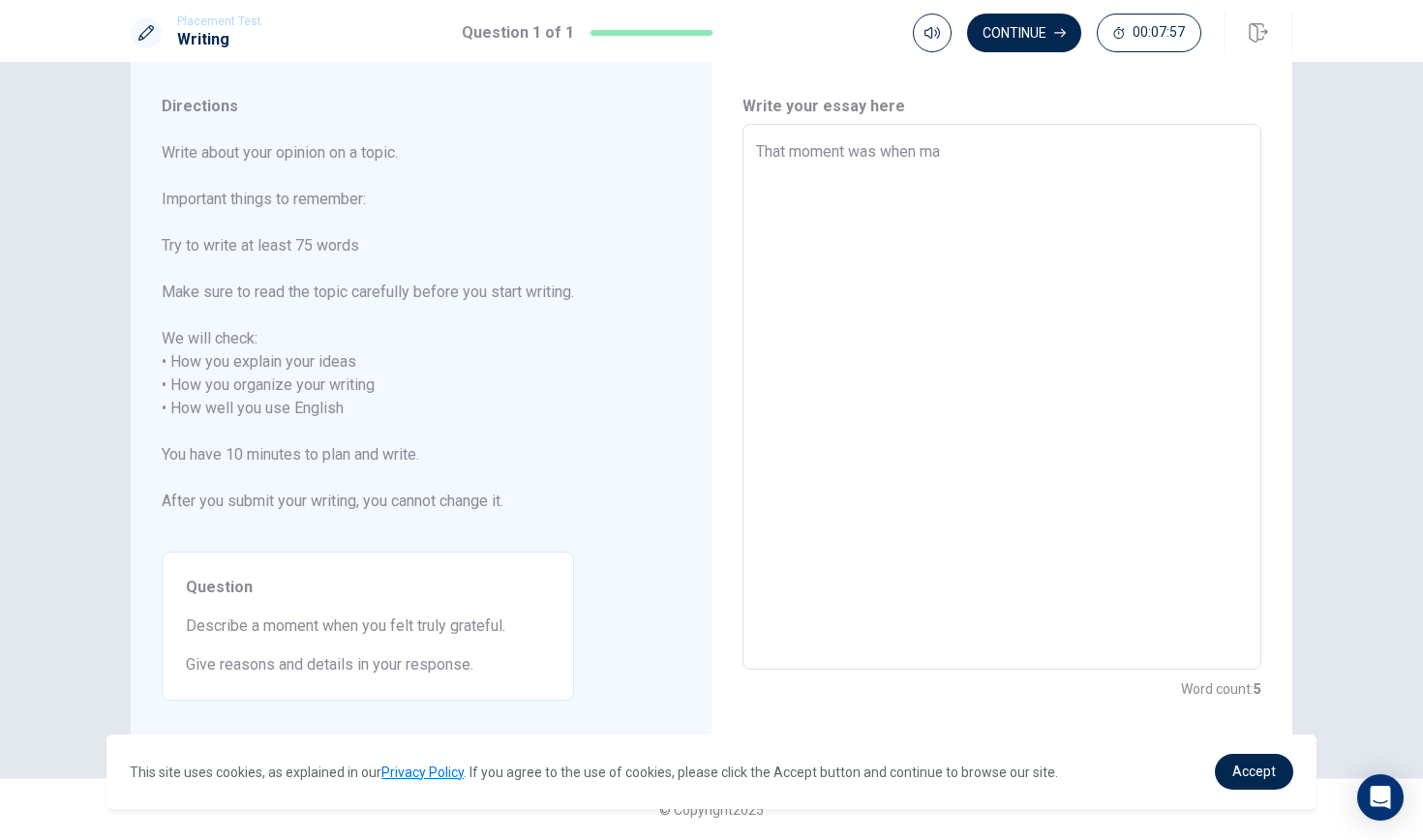 type on "x" 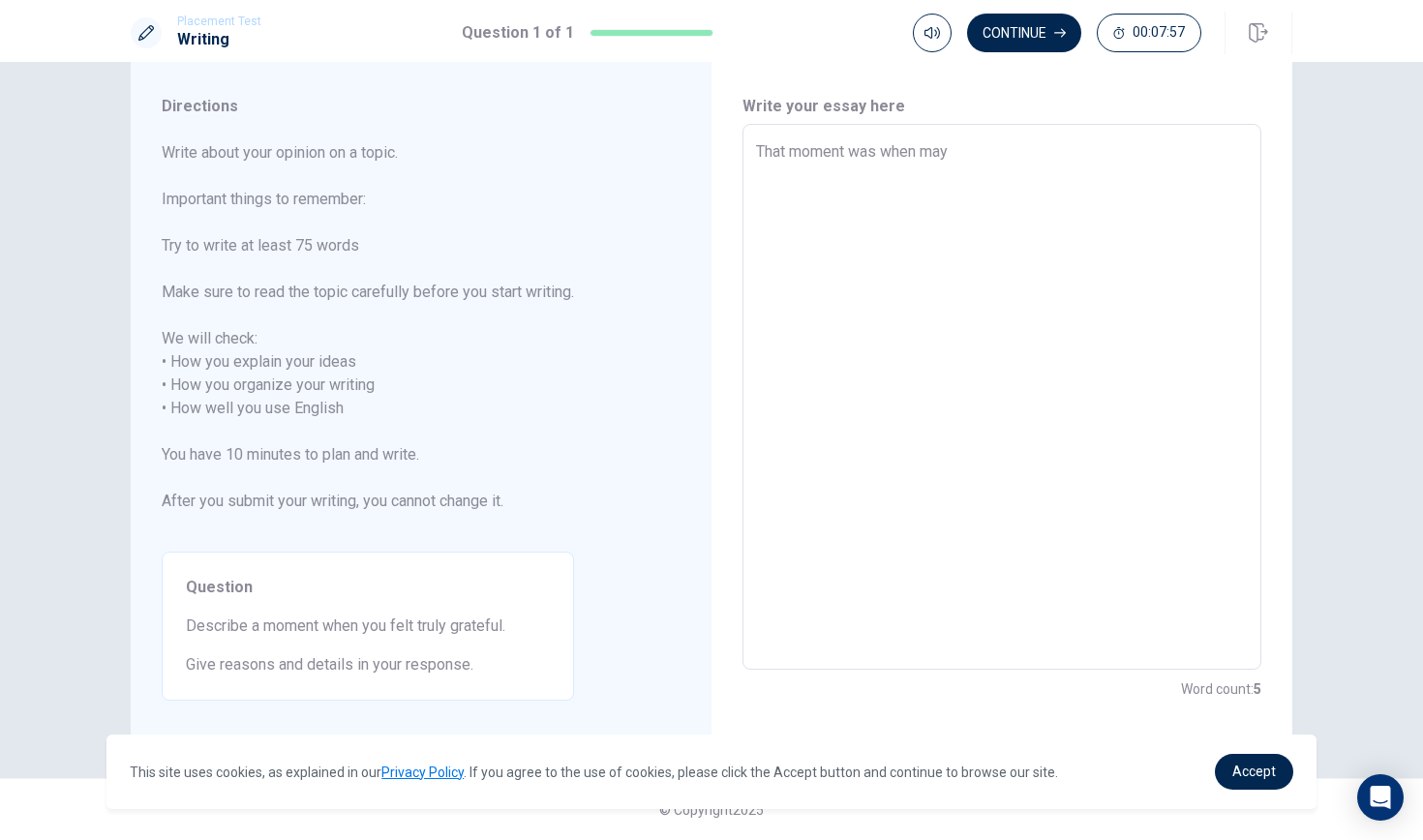 type on "x" 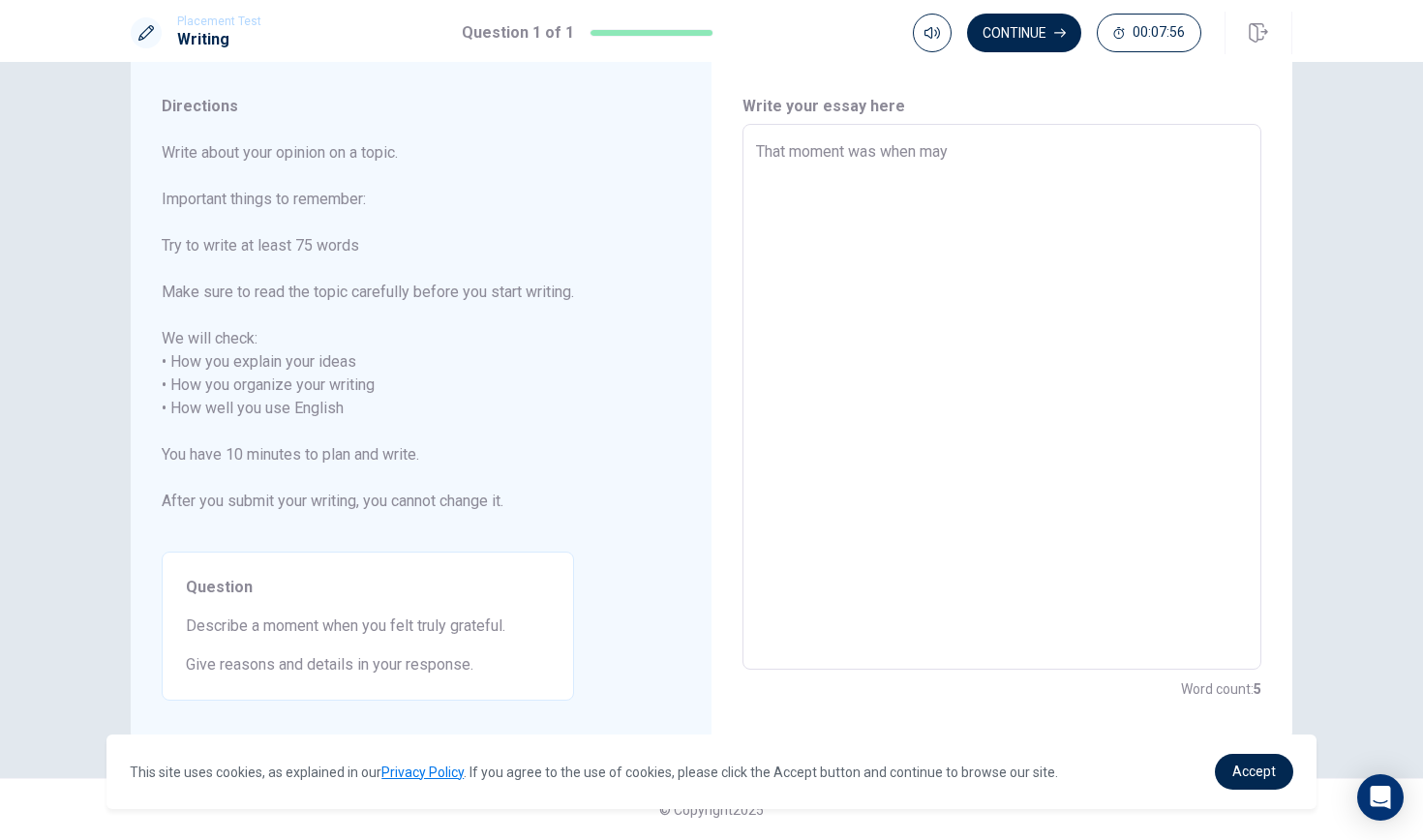 type on "That moment was when may" 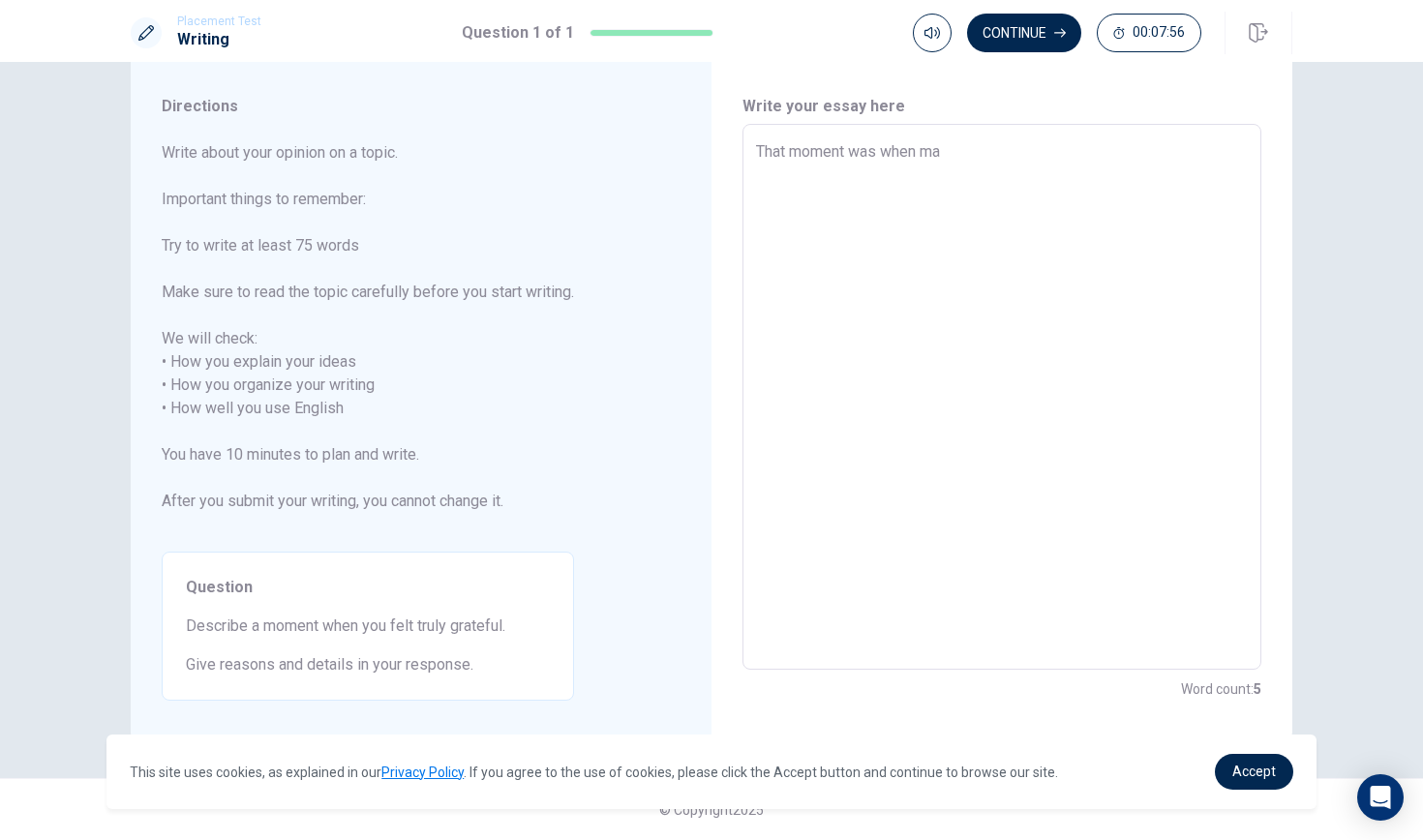 type on "x" 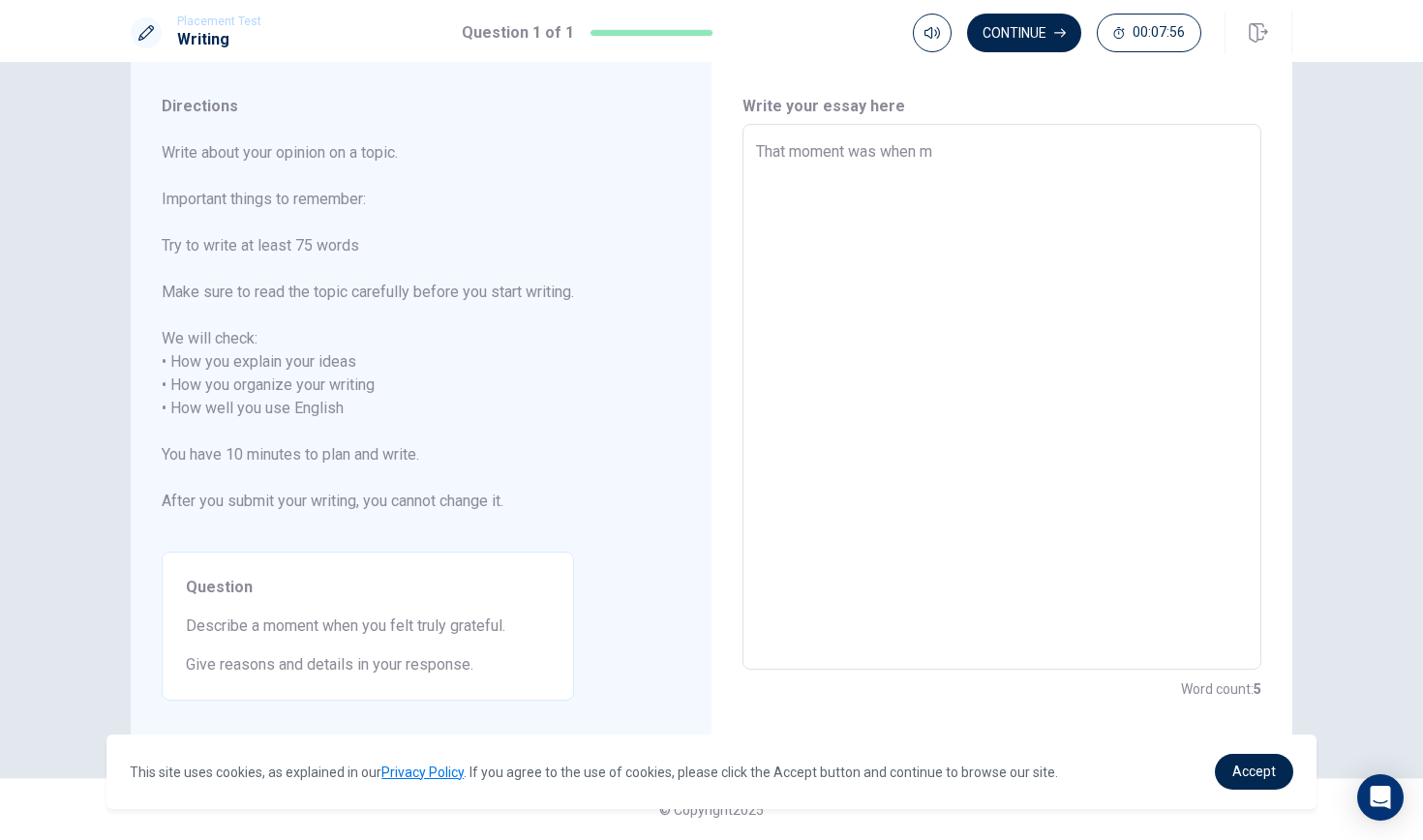 type on "x" 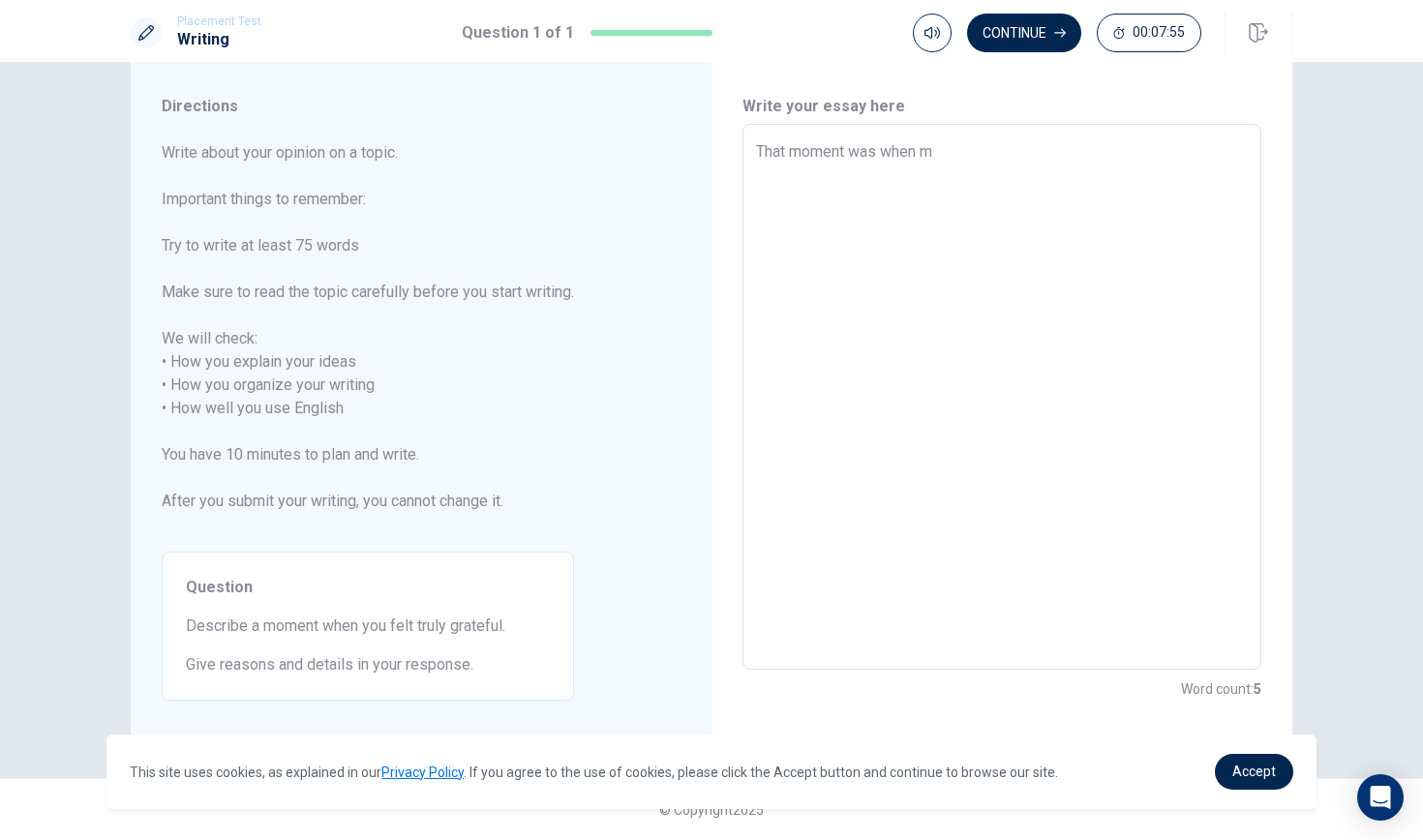 type on "That moment was when my" 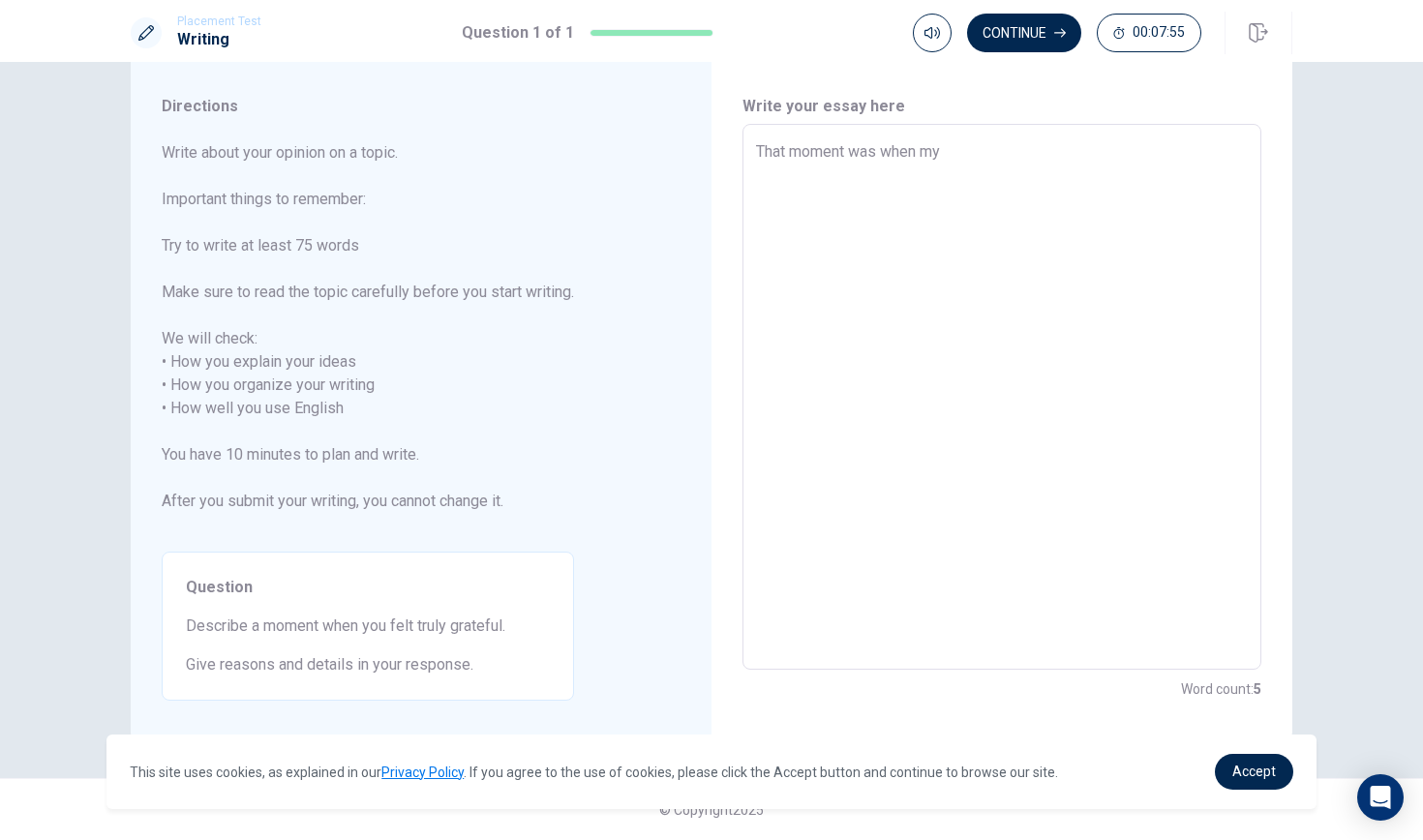 type on "x" 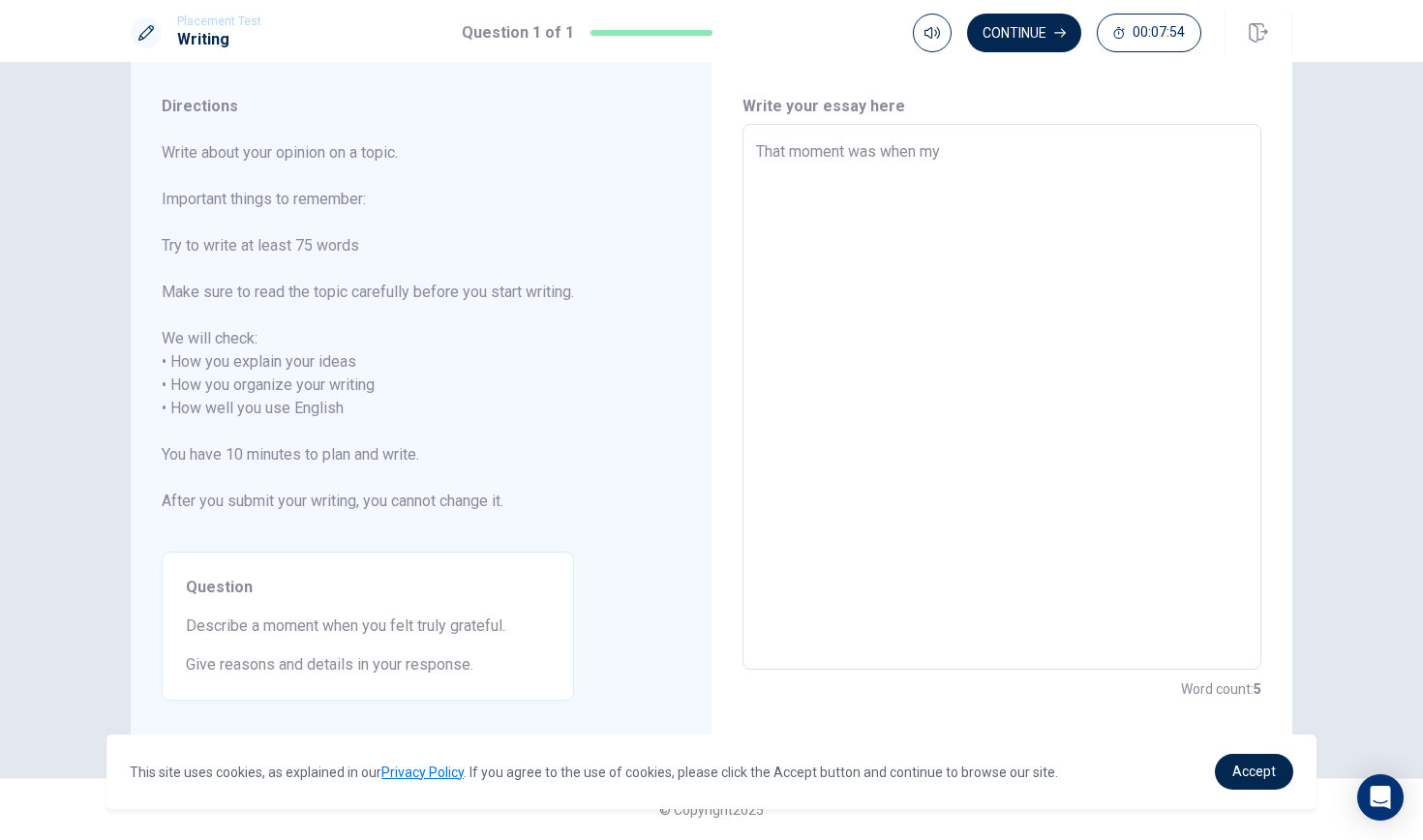 type on "That moment was when my p" 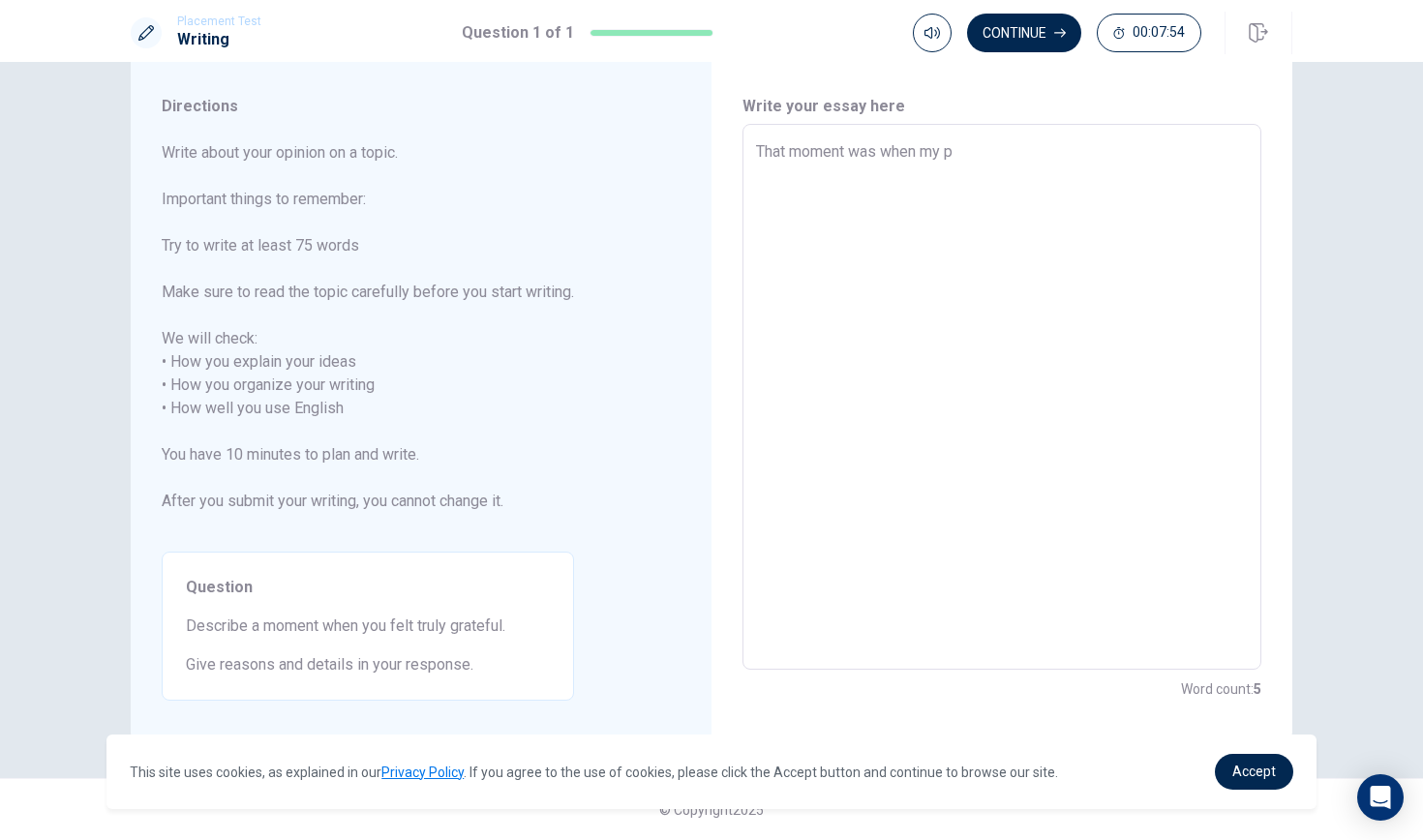 type on "x" 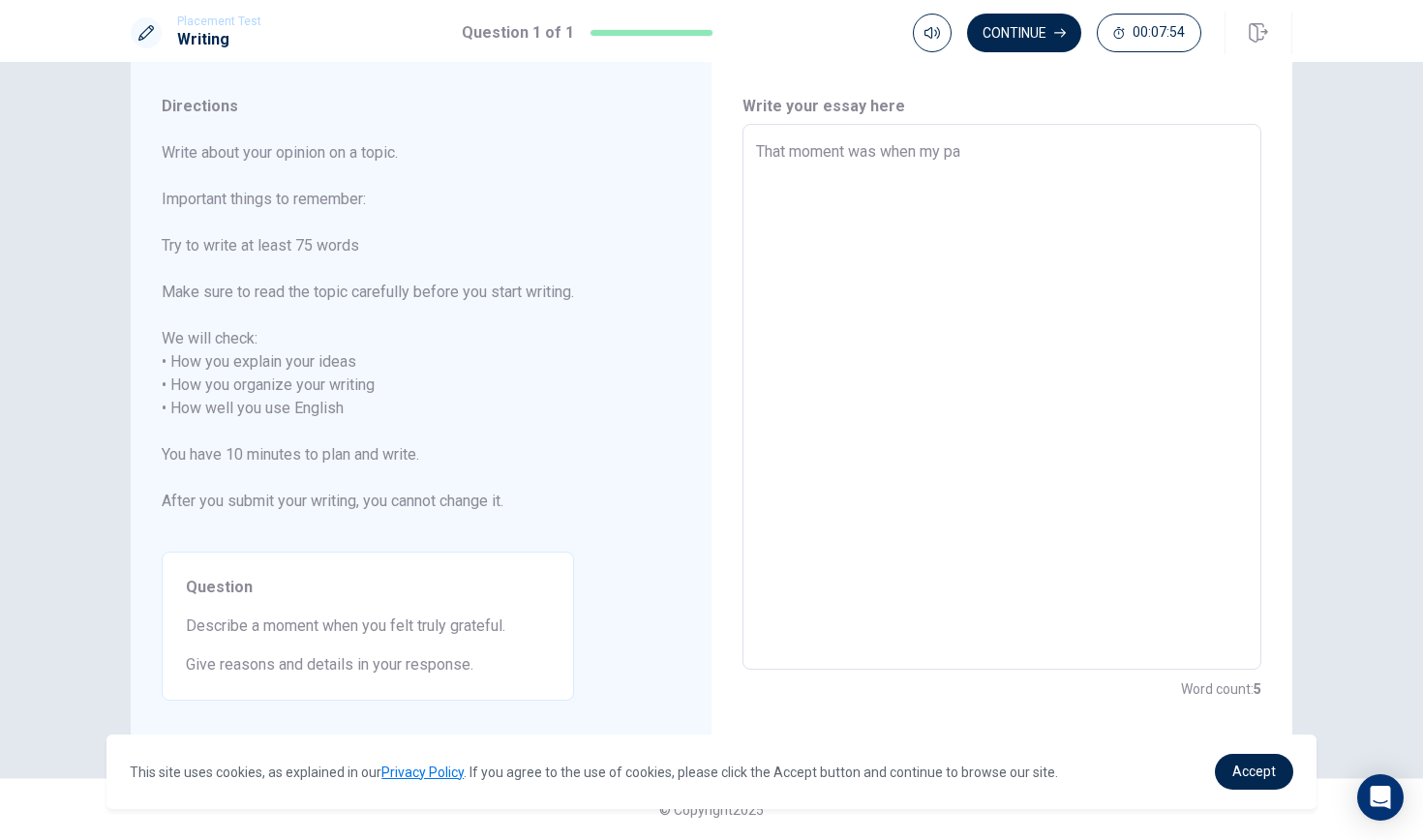 type on "x" 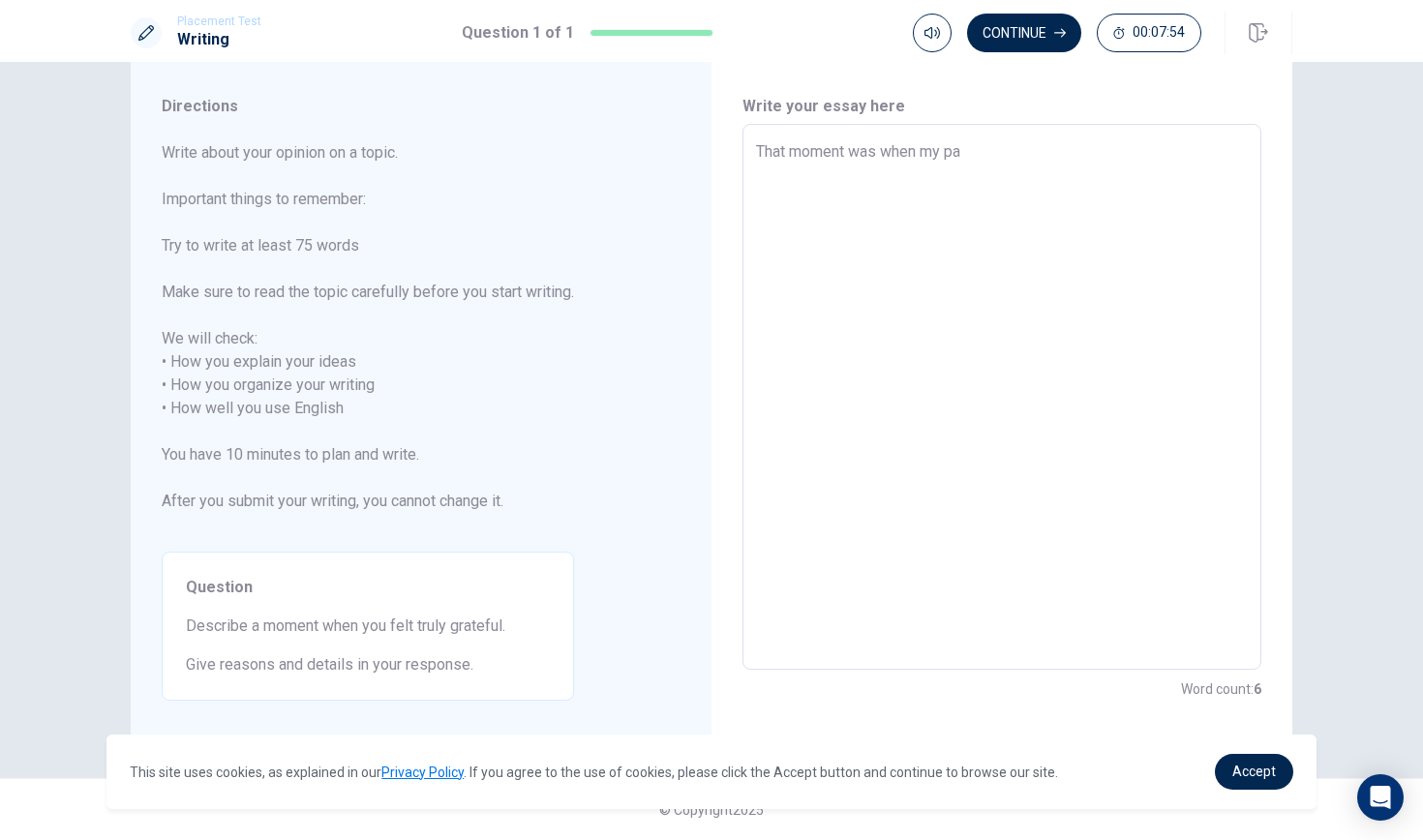 type on "That moment was when my par" 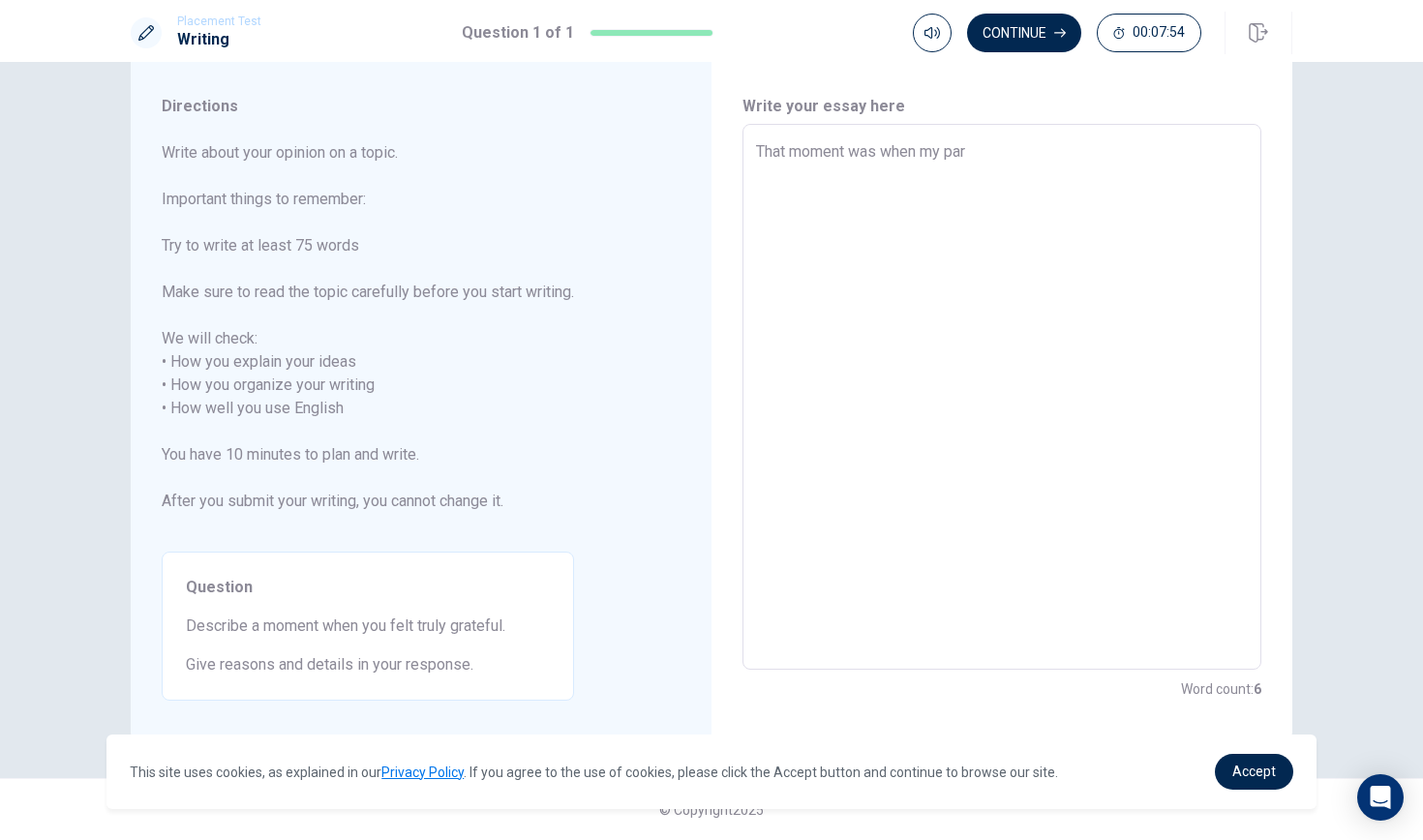type on "x" 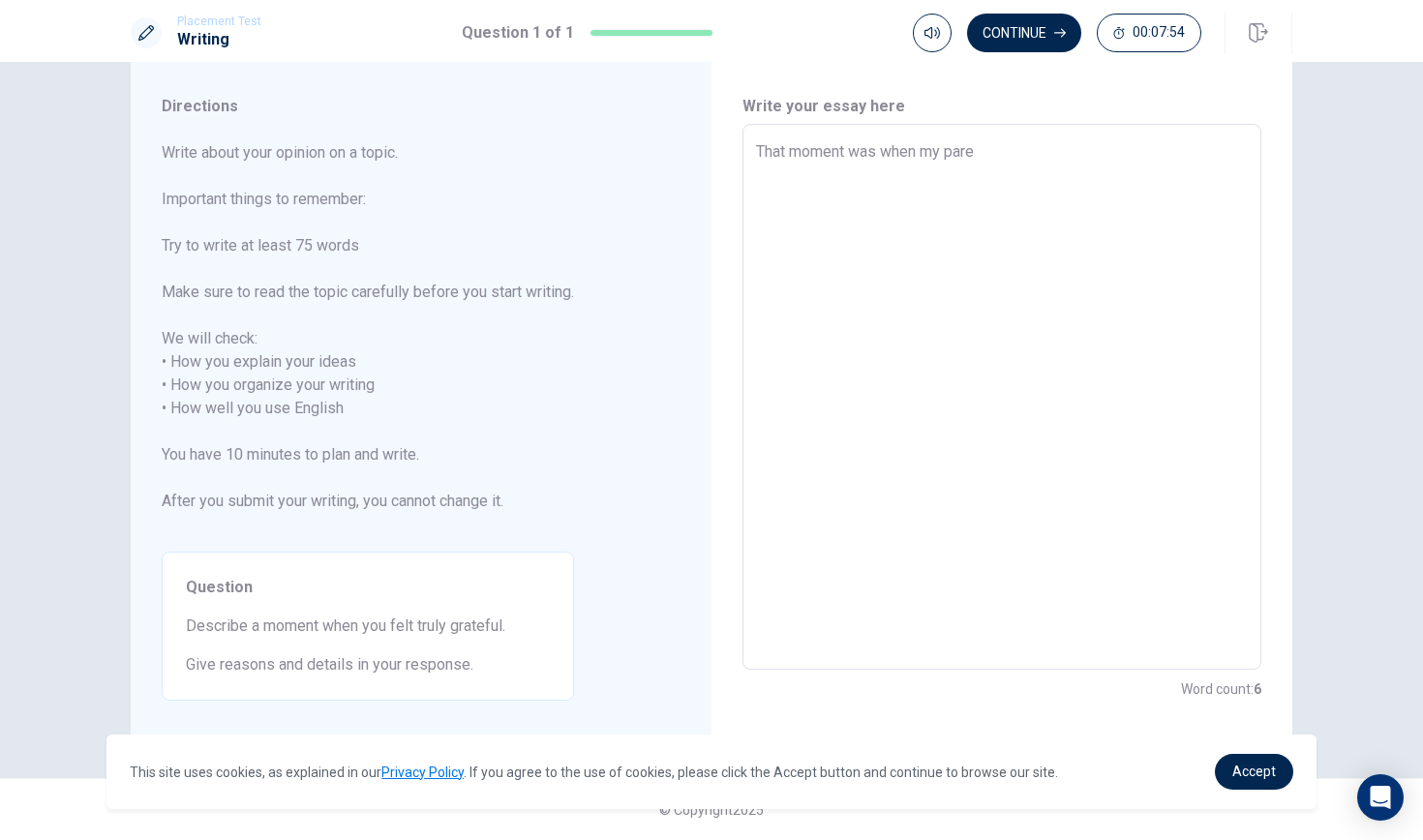 type on "x" 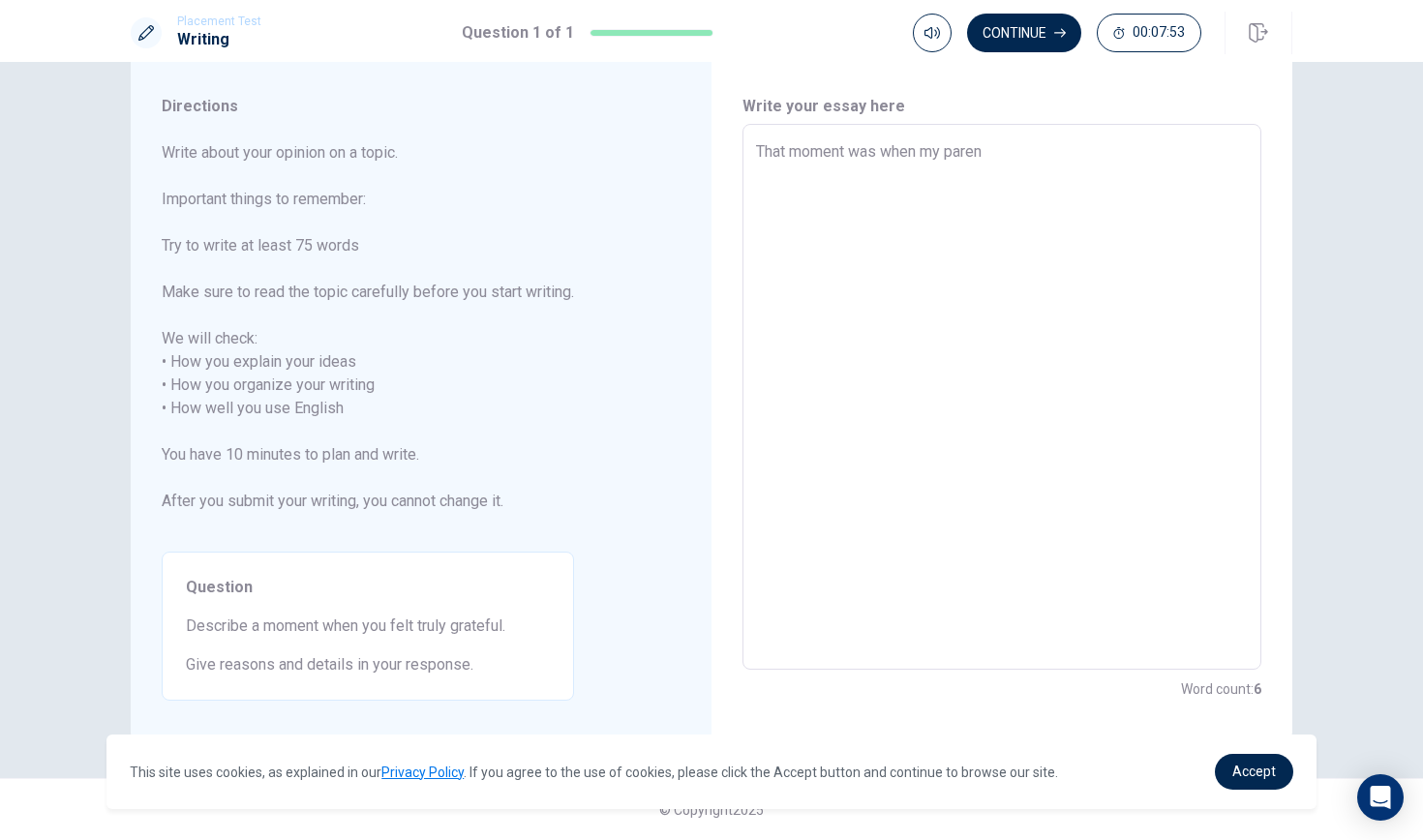 type on "x" 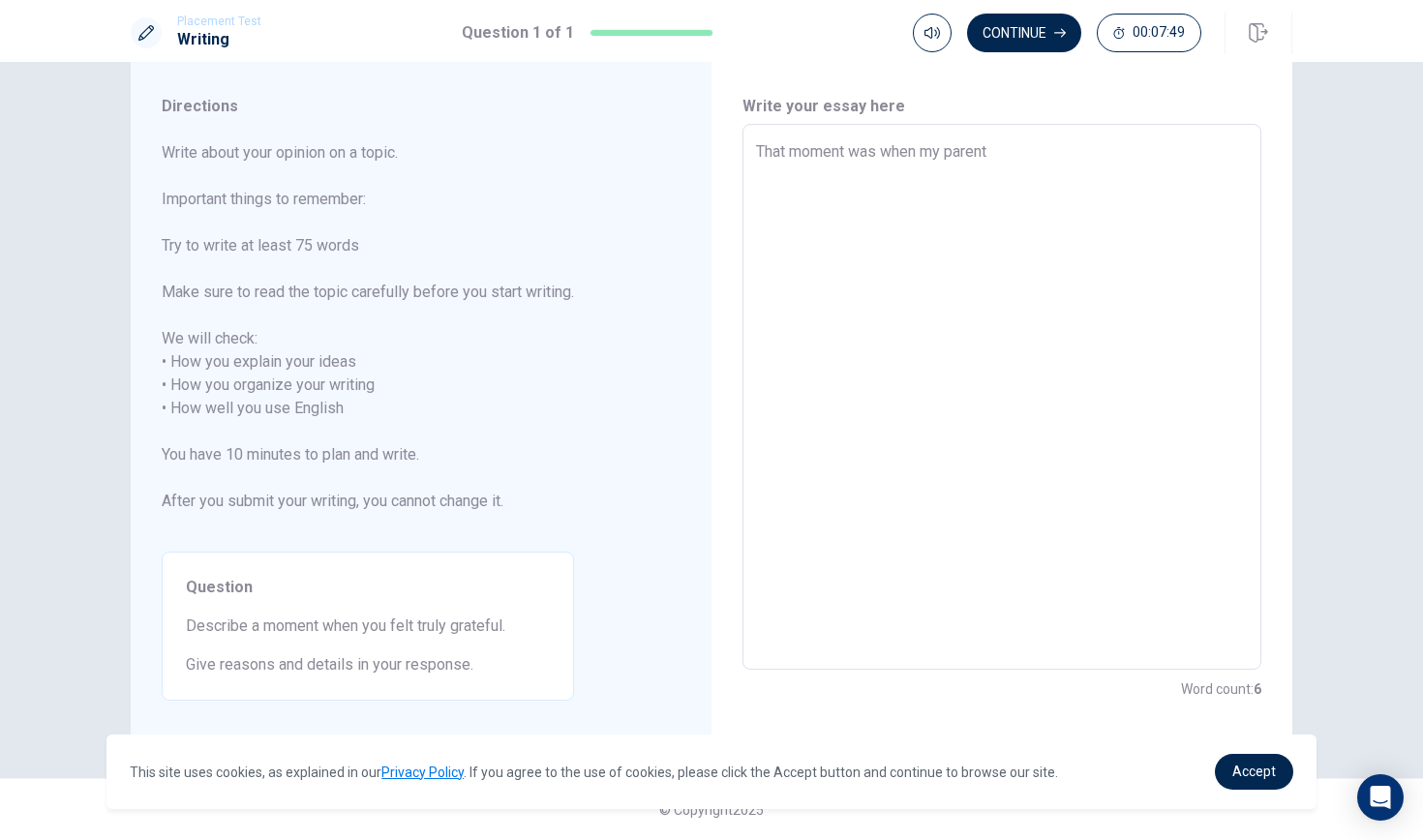 type on "x" 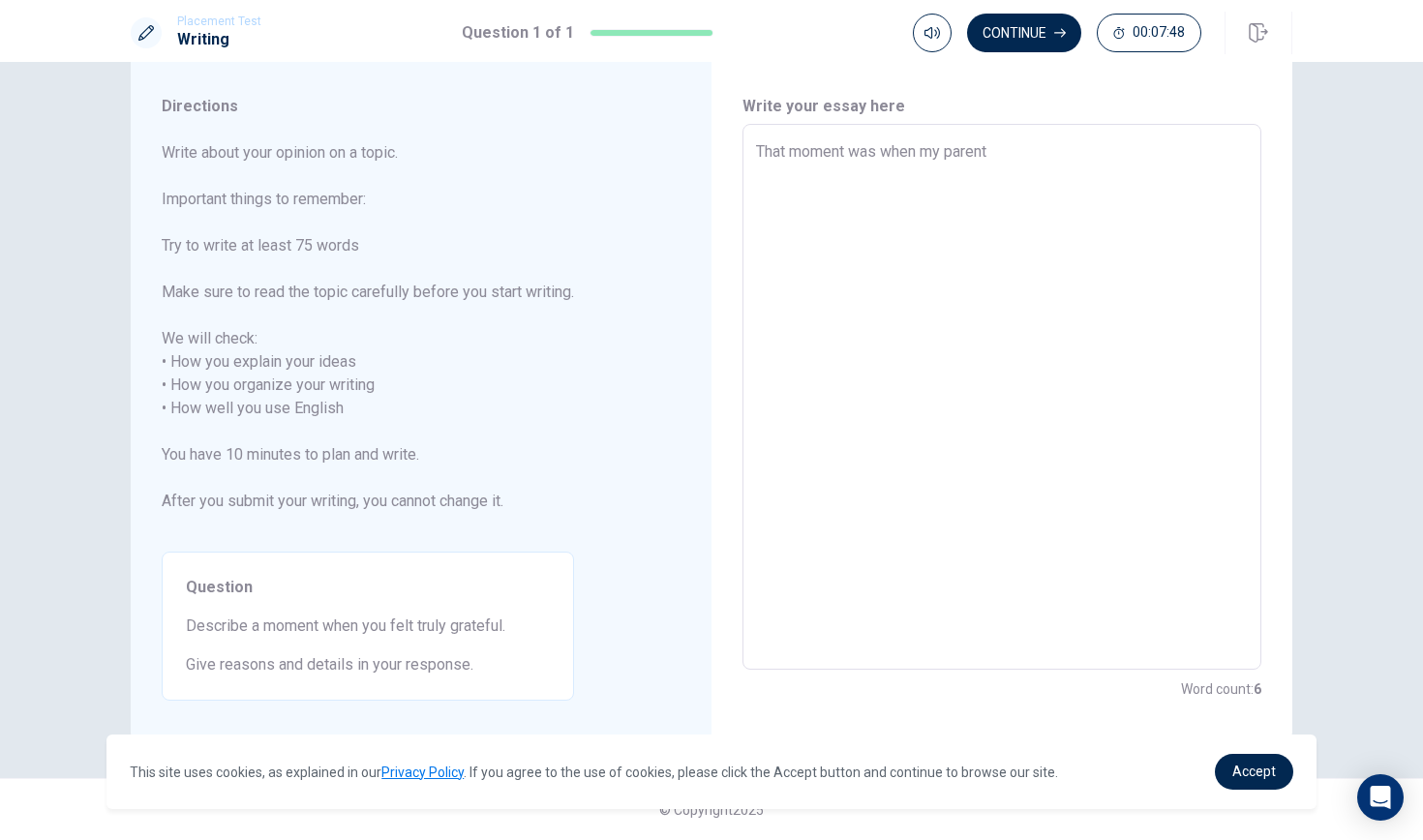 type on "That moment was when my parents" 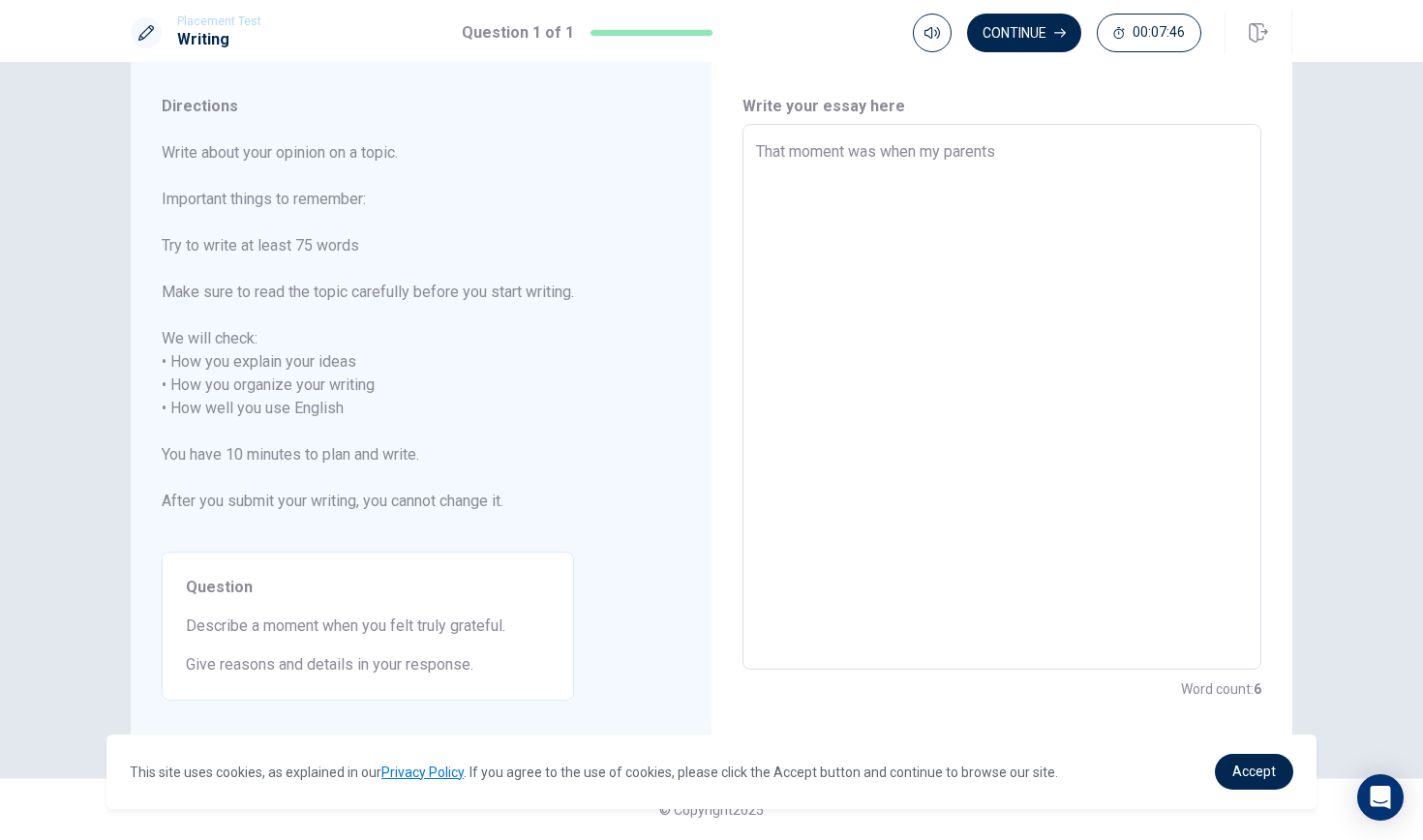 type on "x" 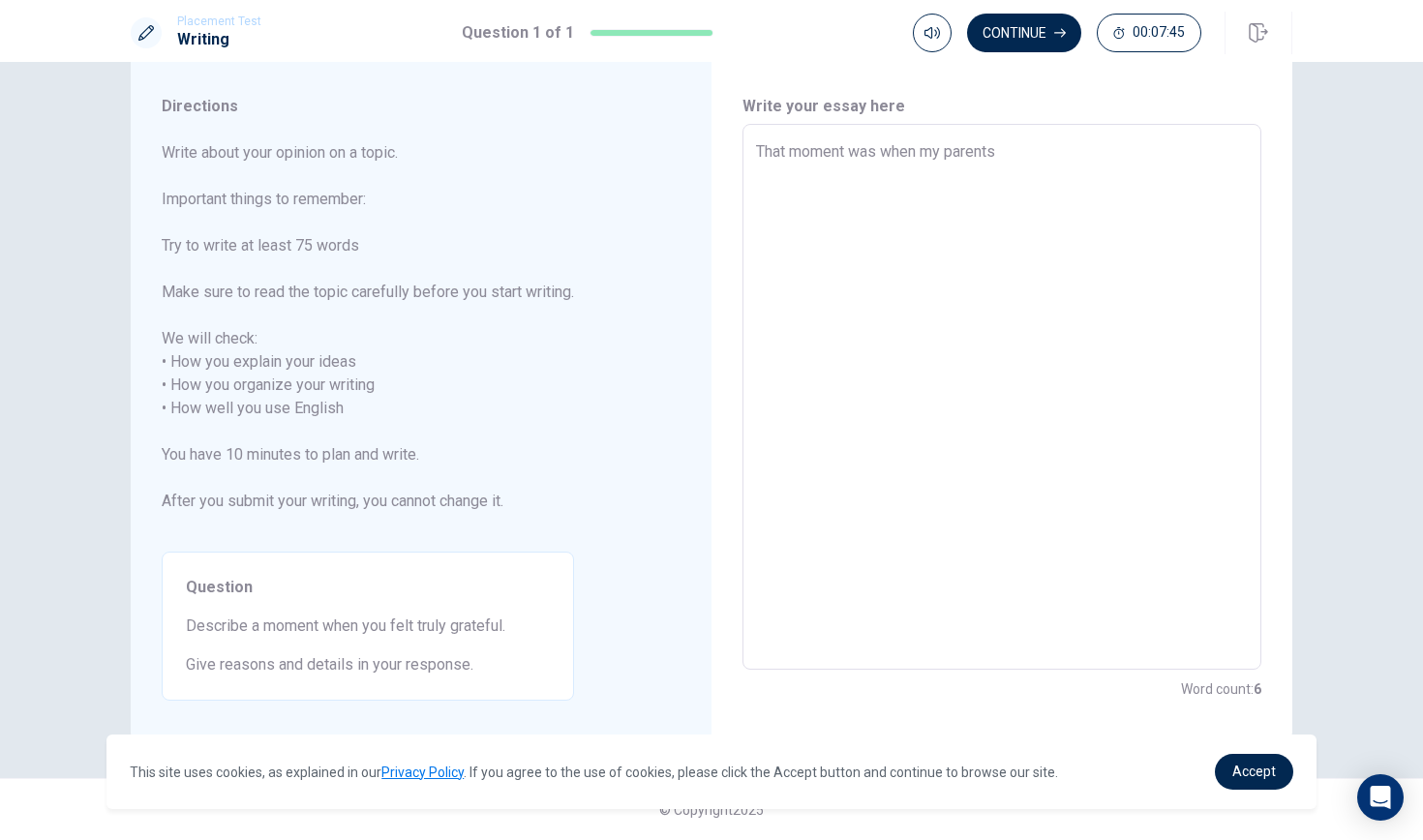 type on "x" 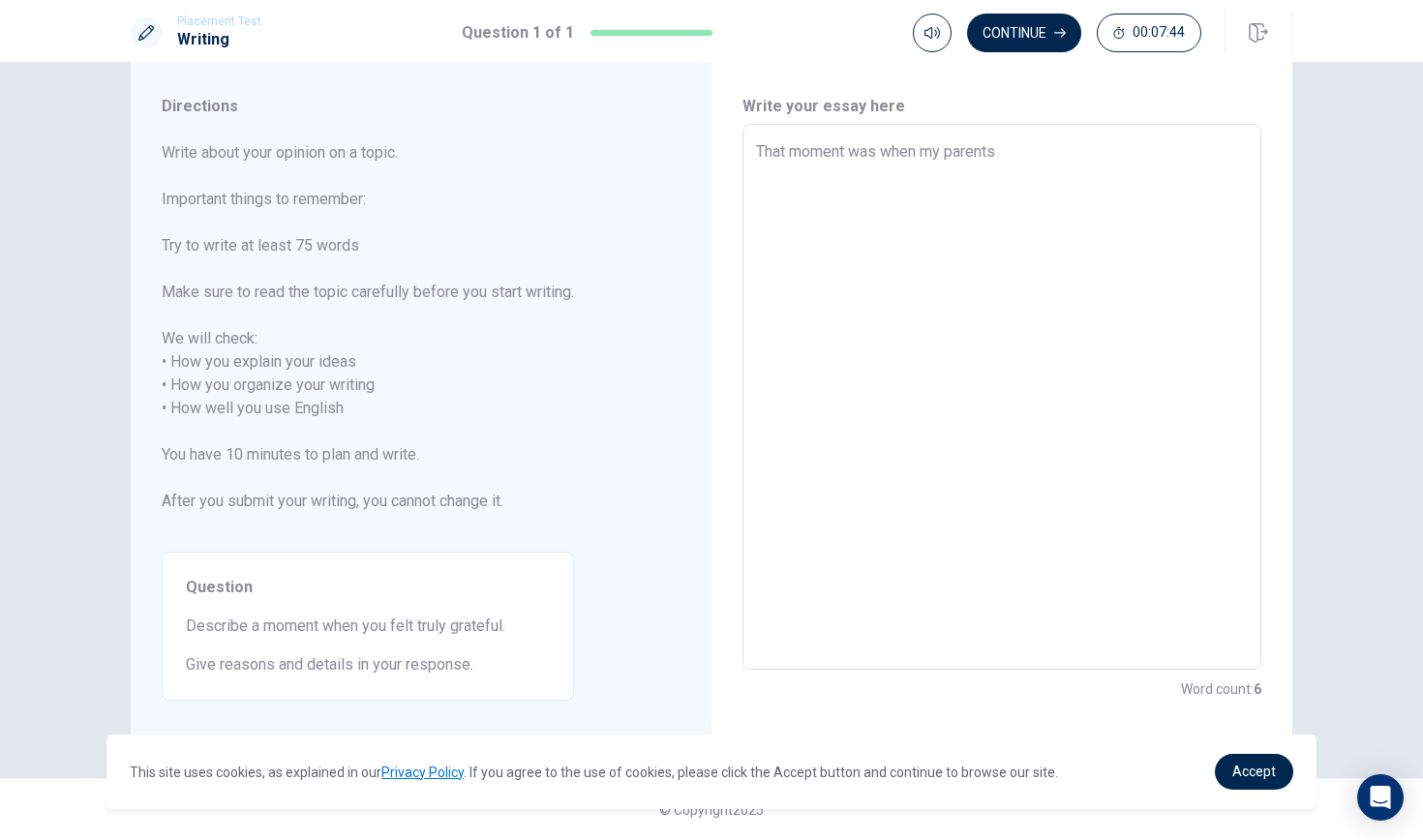 type on "That moment was when my parents h" 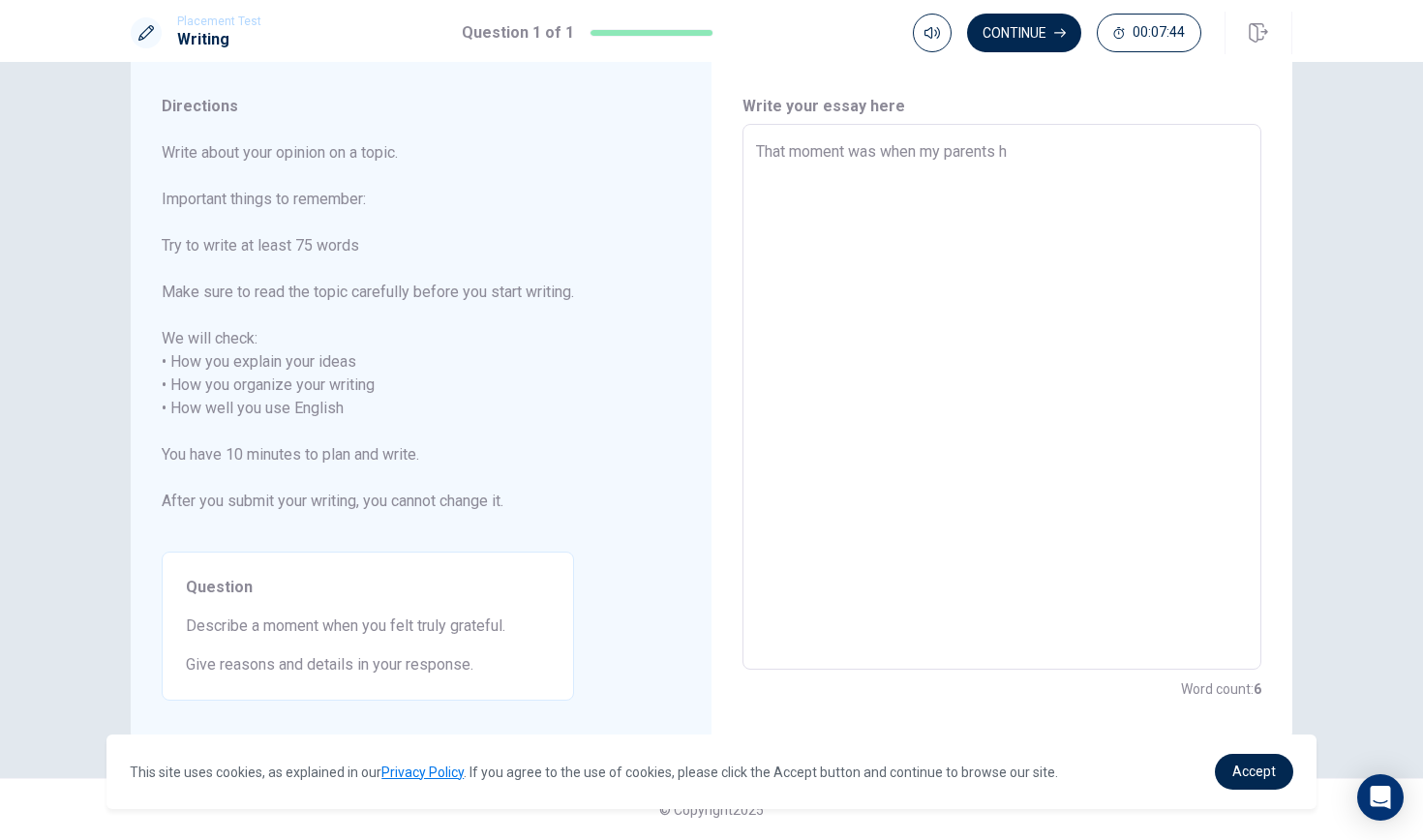 type on "x" 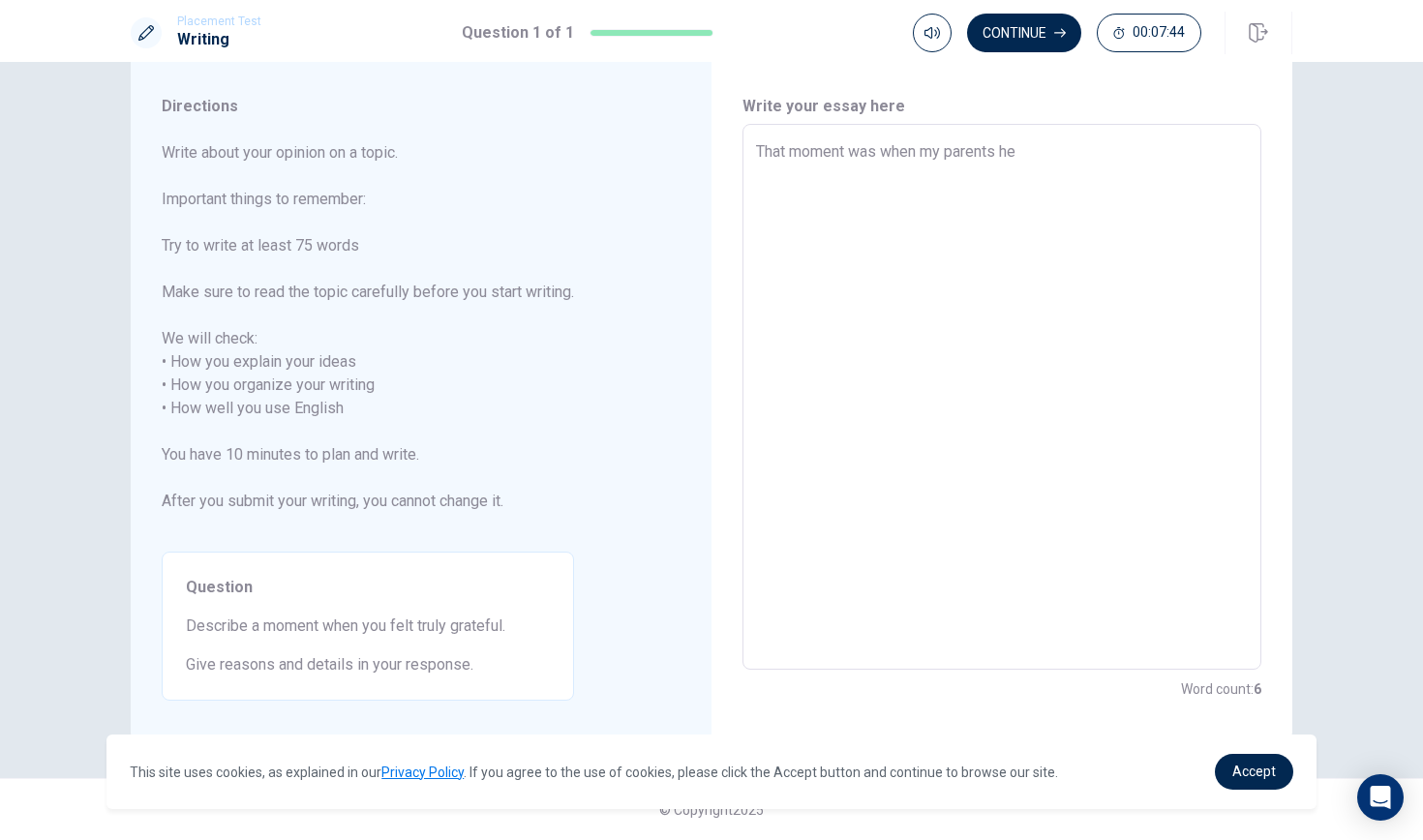 type on "x" 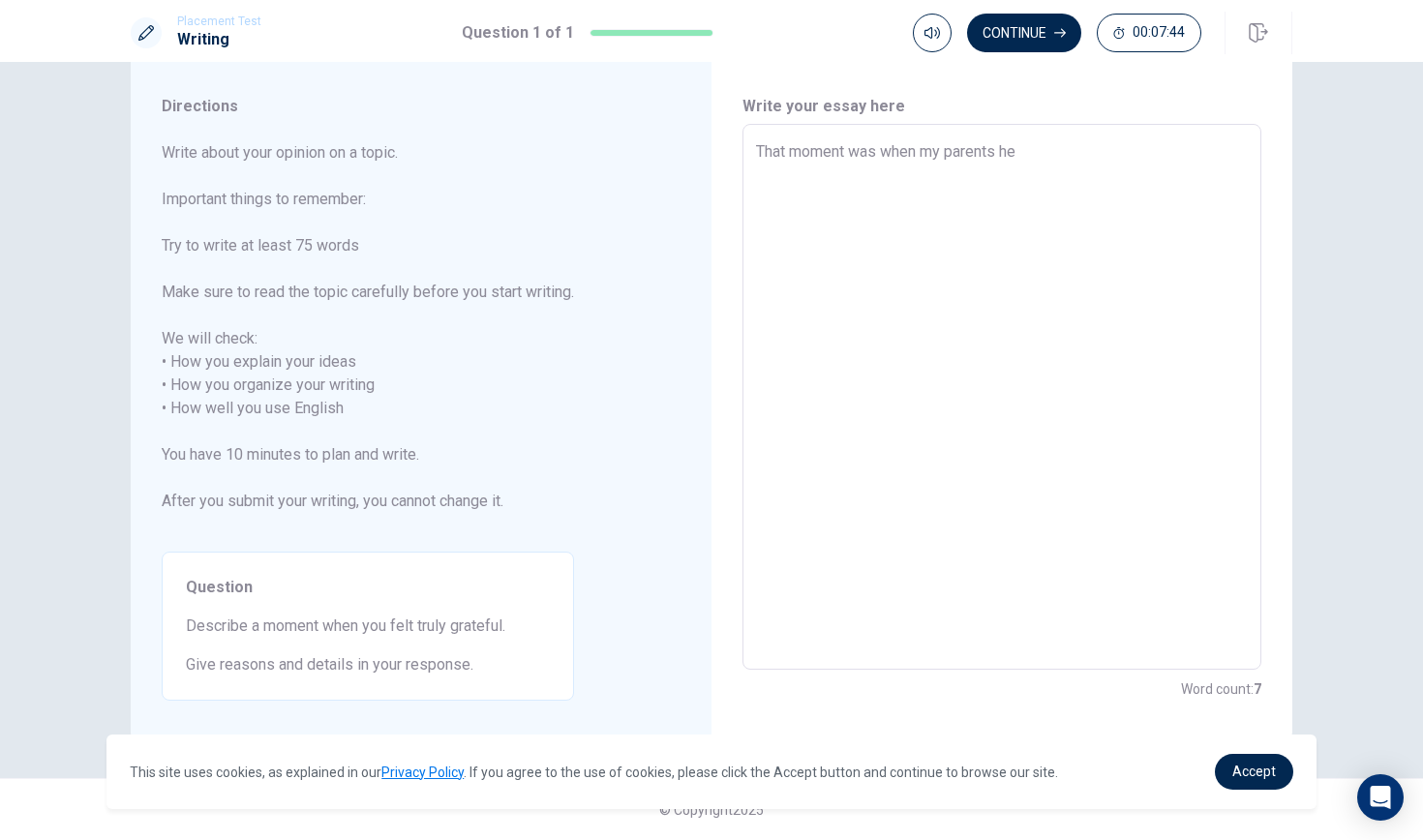 type on "That moment was when my parents [PERSON_NAME]" 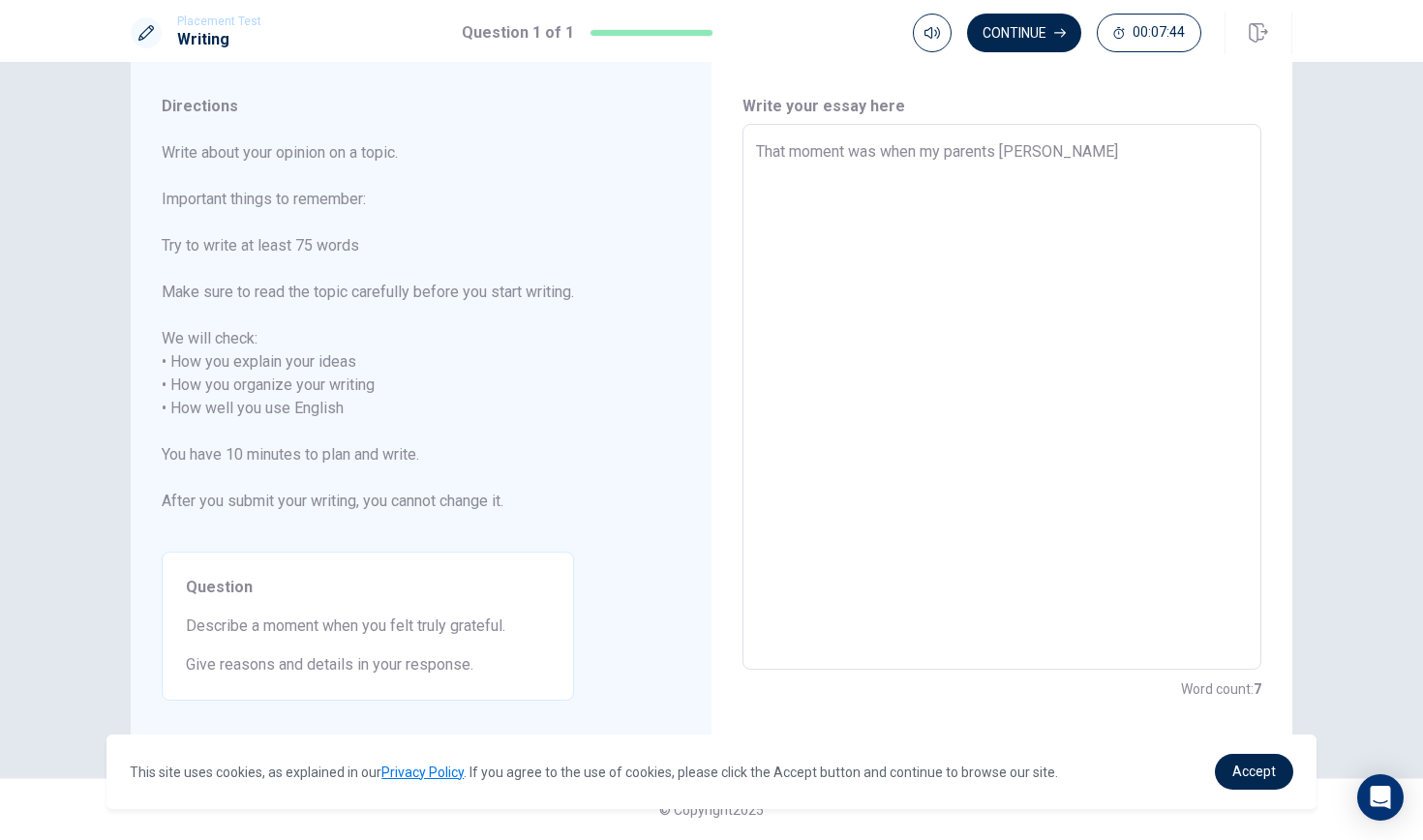 type on "x" 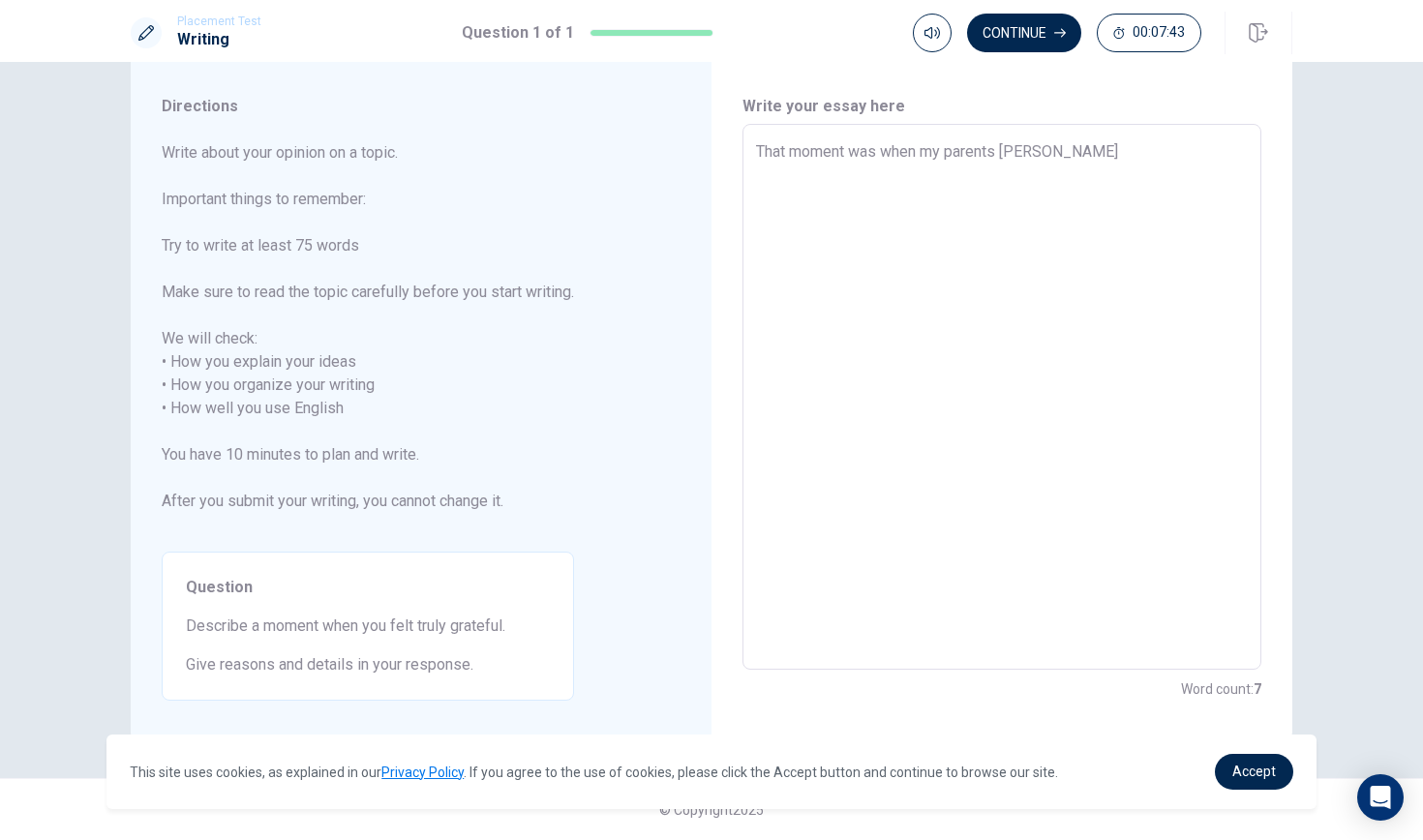 type on "That moment was when my parents help" 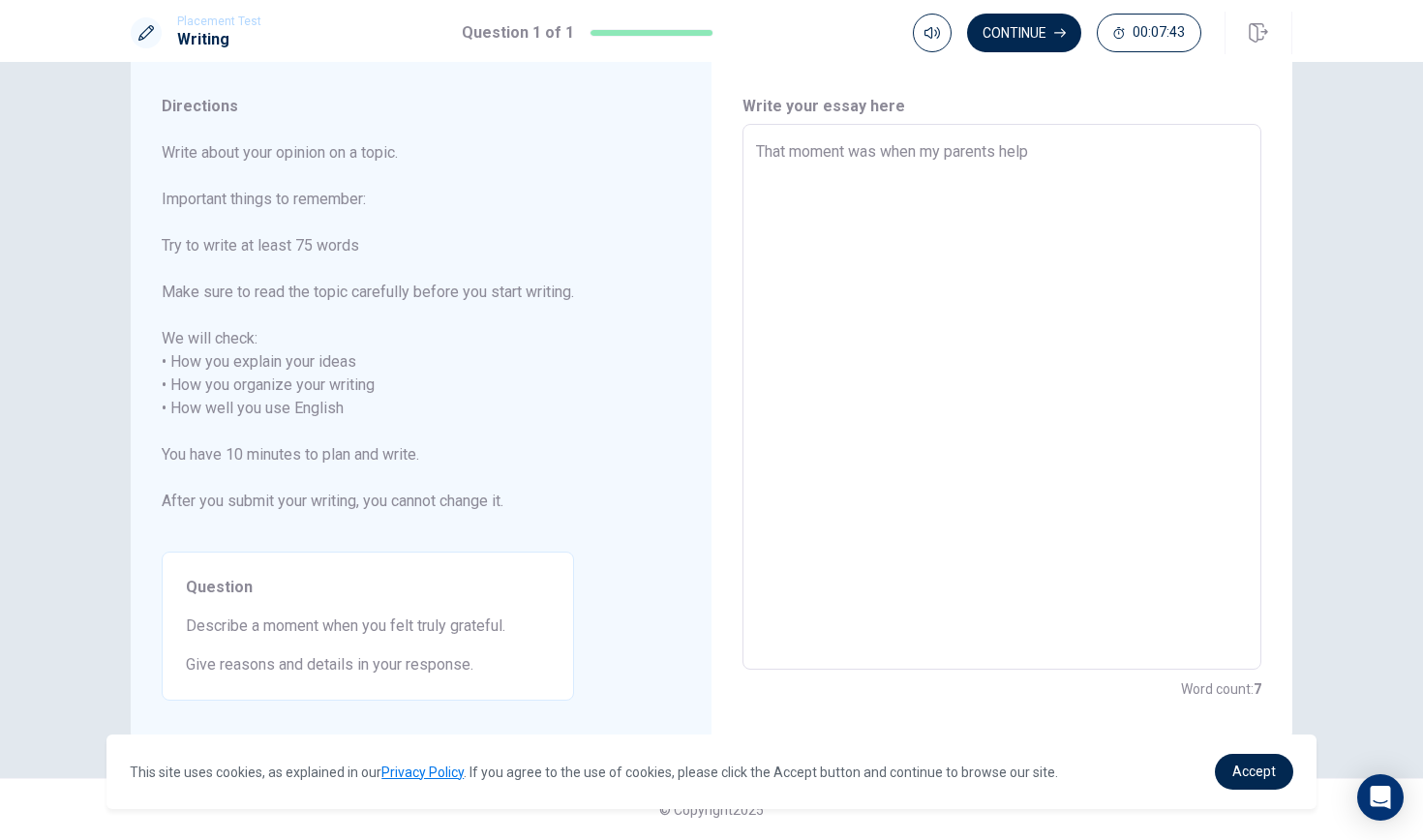 type on "x" 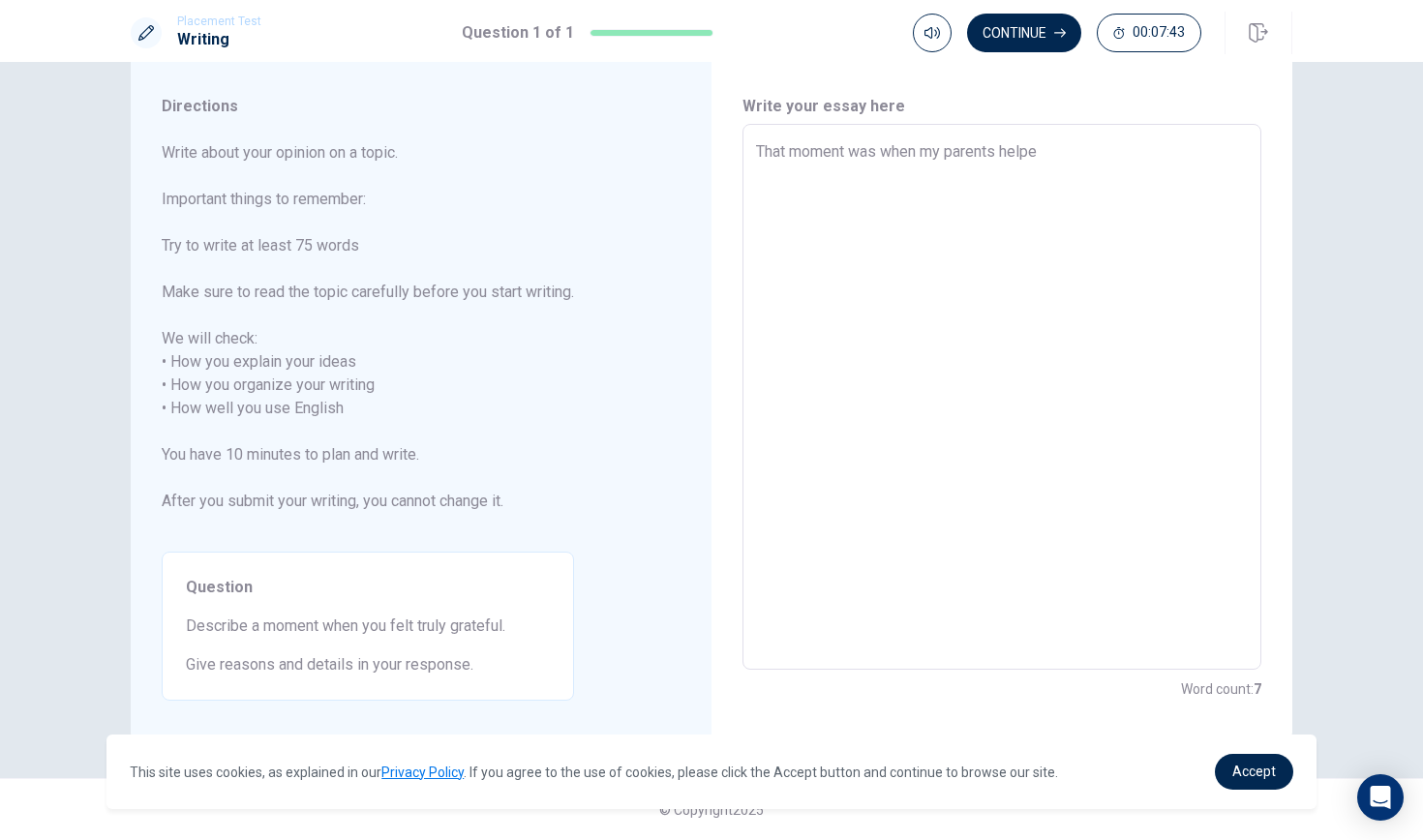 type on "x" 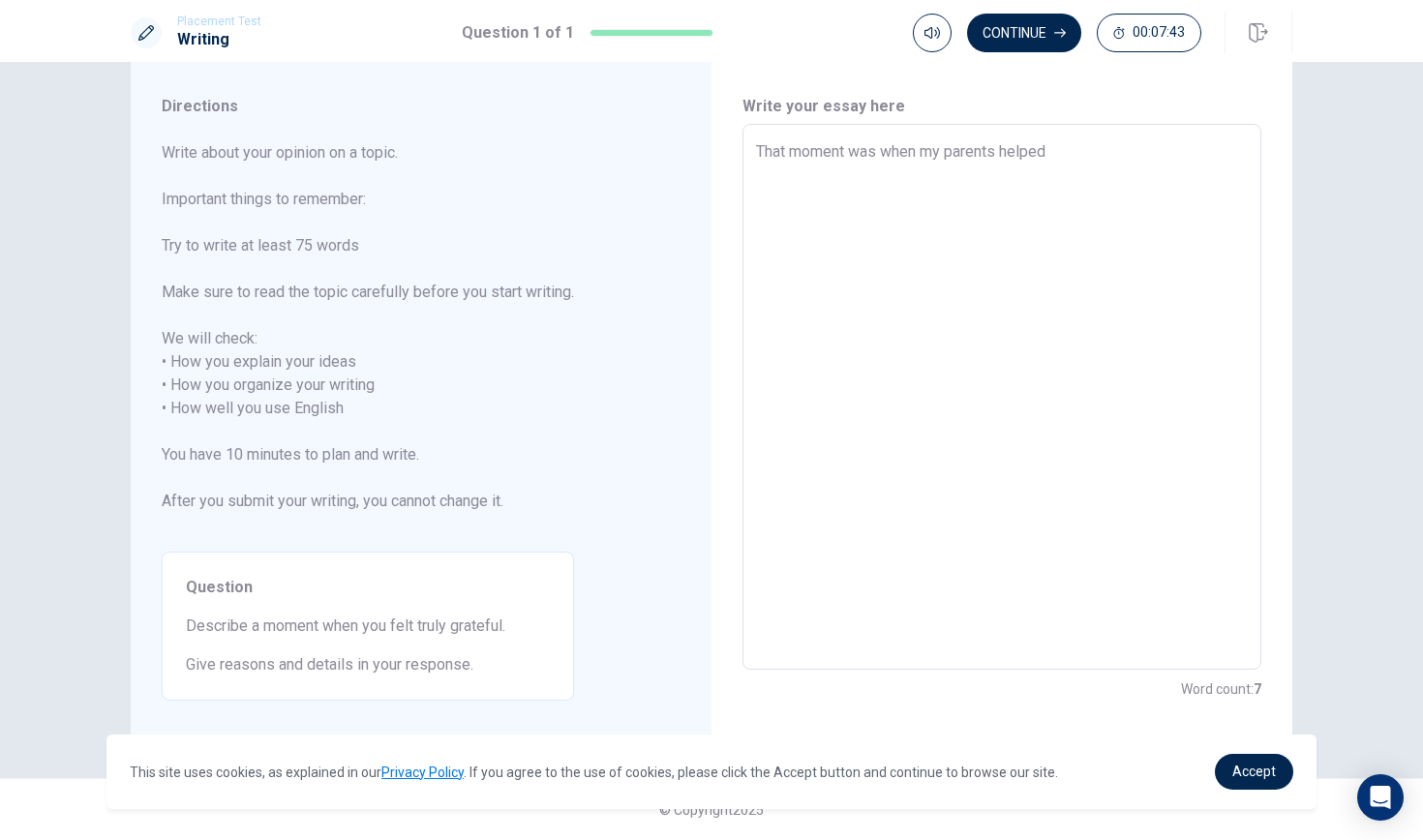 type on "x" 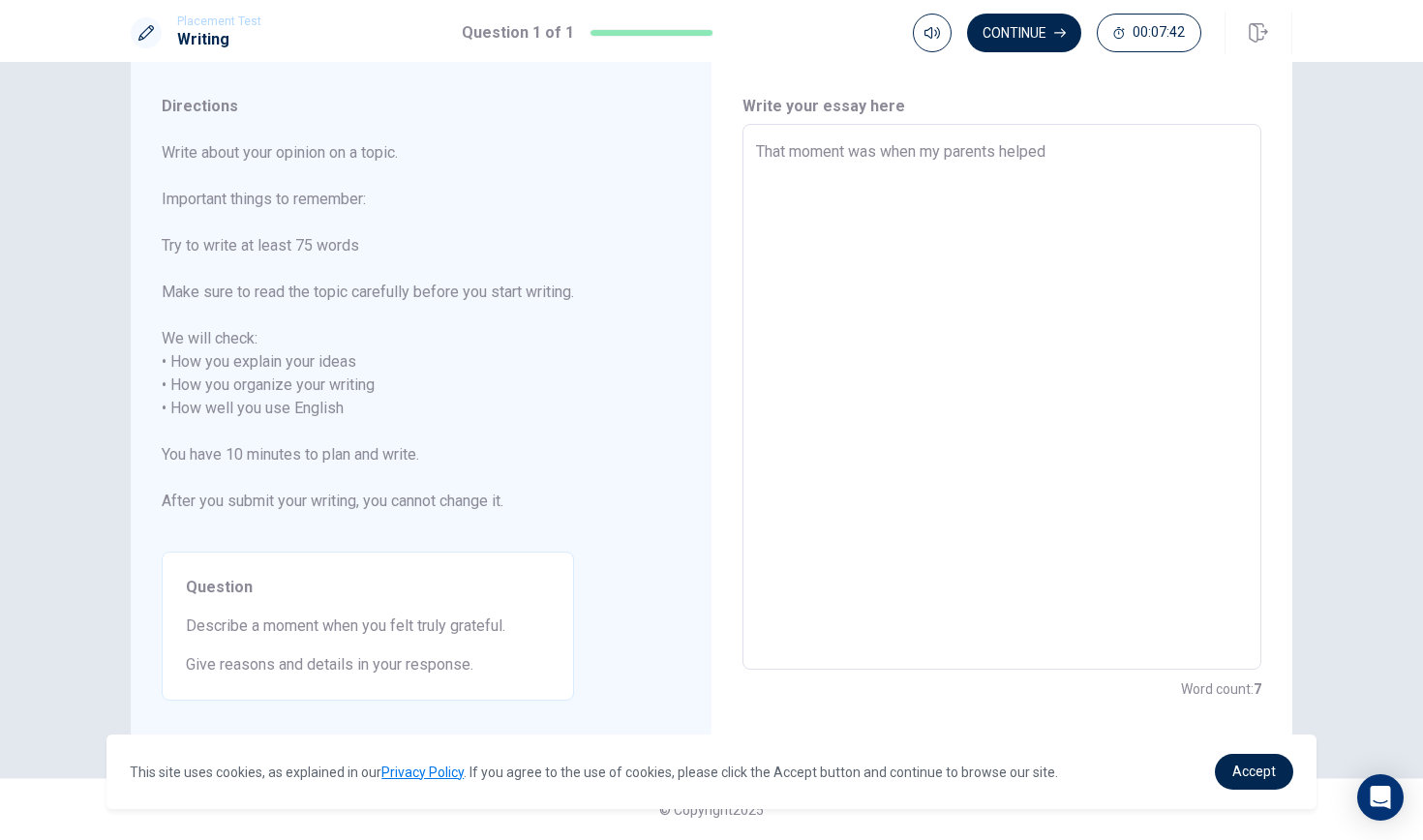 type on "That moment was when my parents helped" 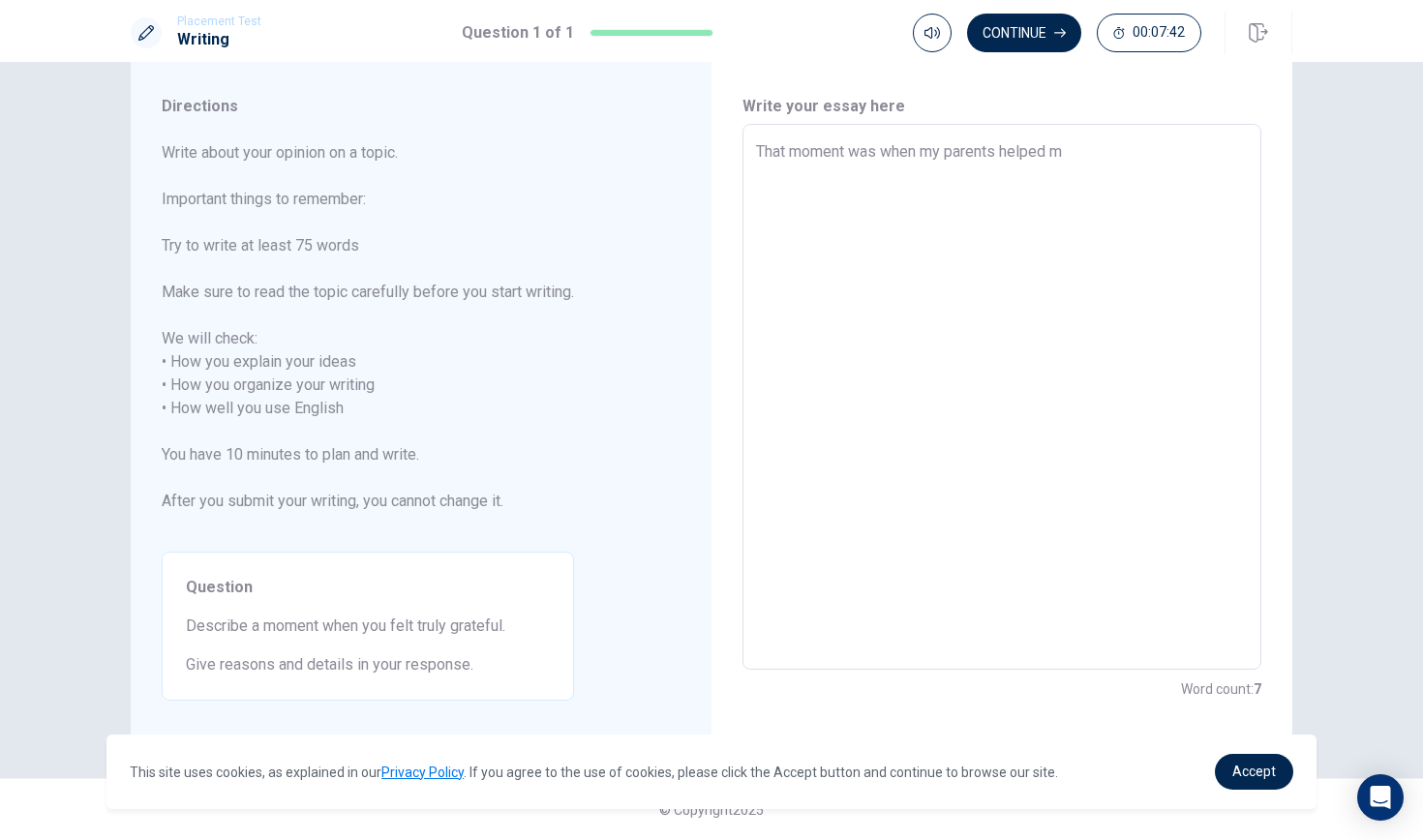 type on "That moment was when my parents helped me" 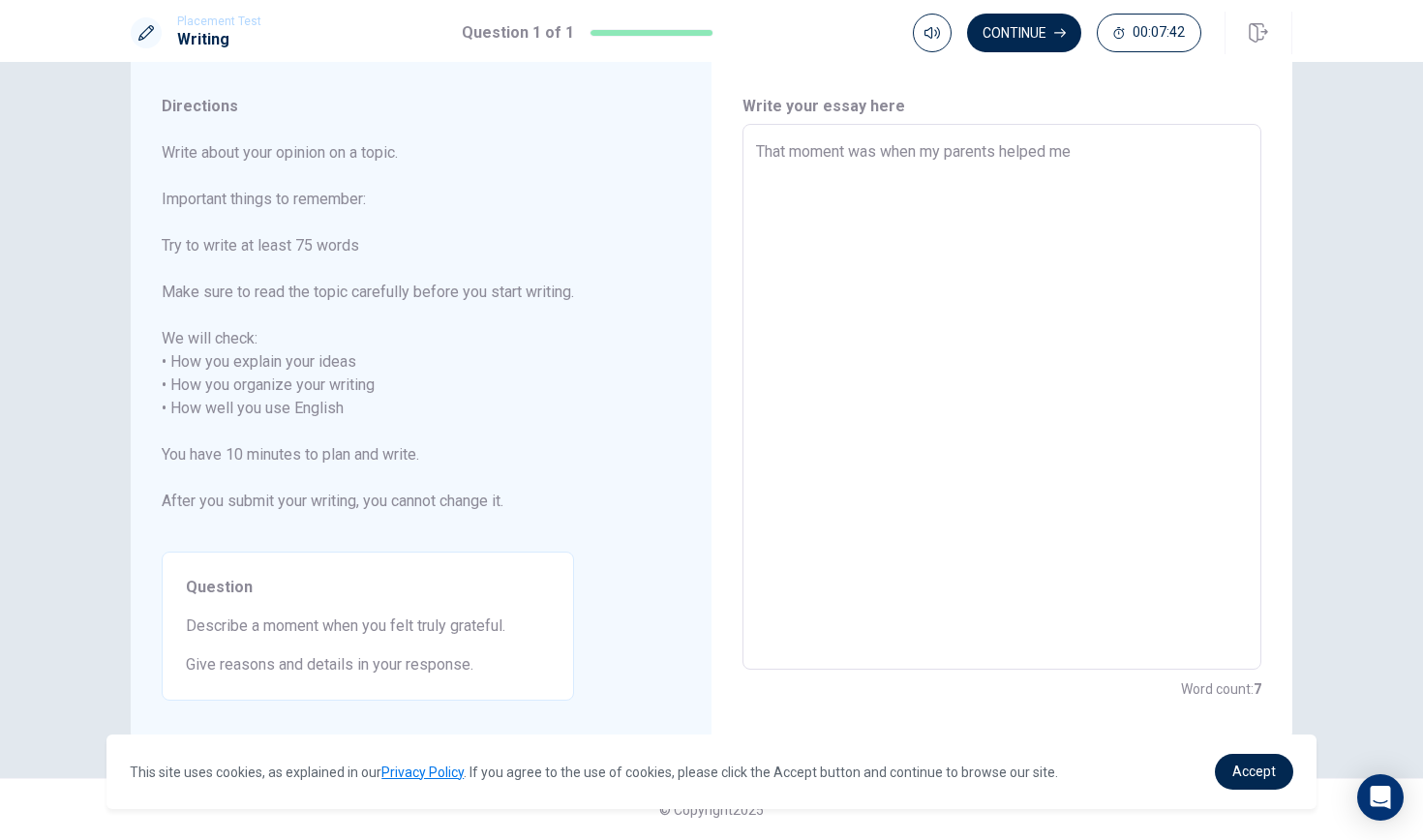 type on "x" 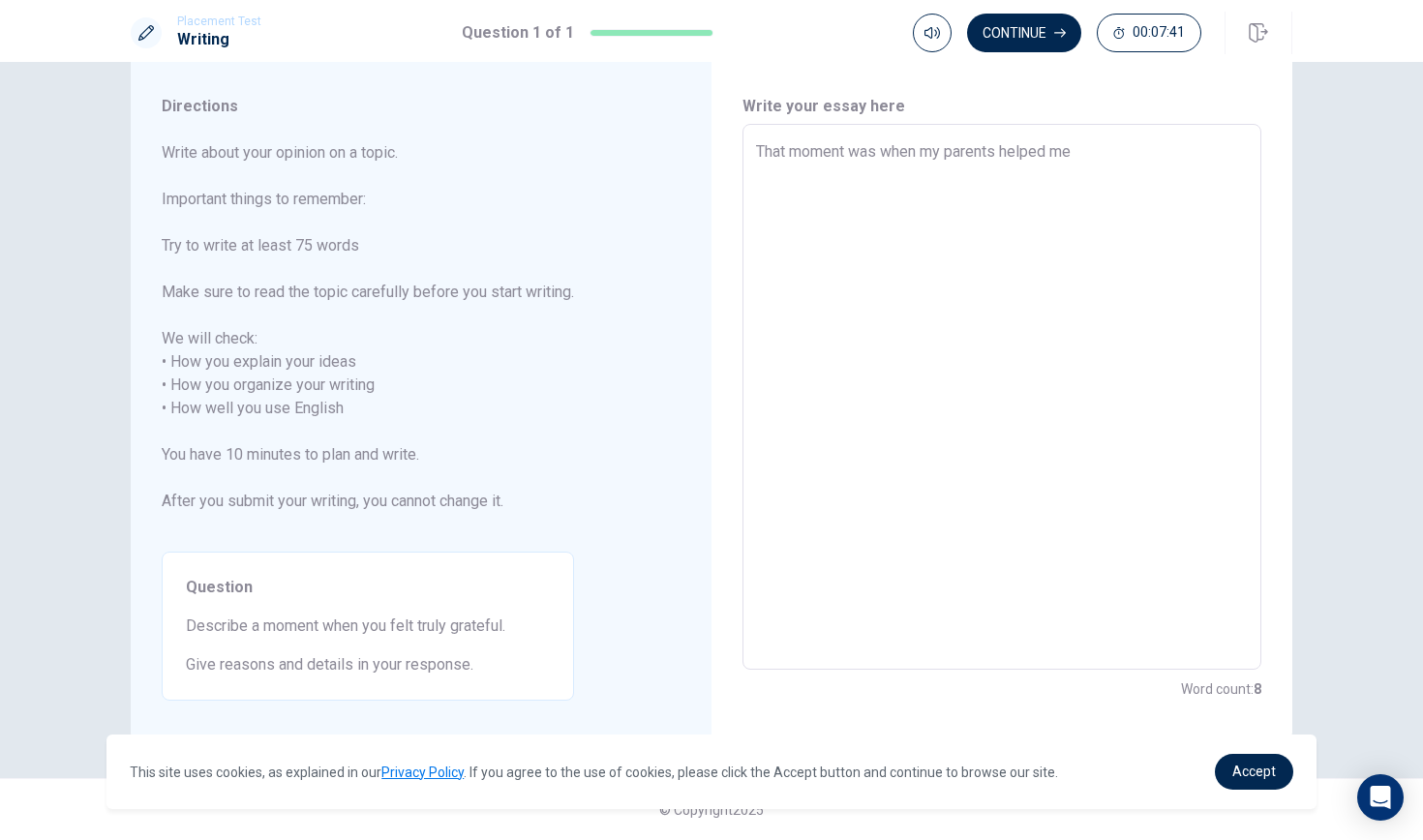 type on "That moment was when my parents helped me" 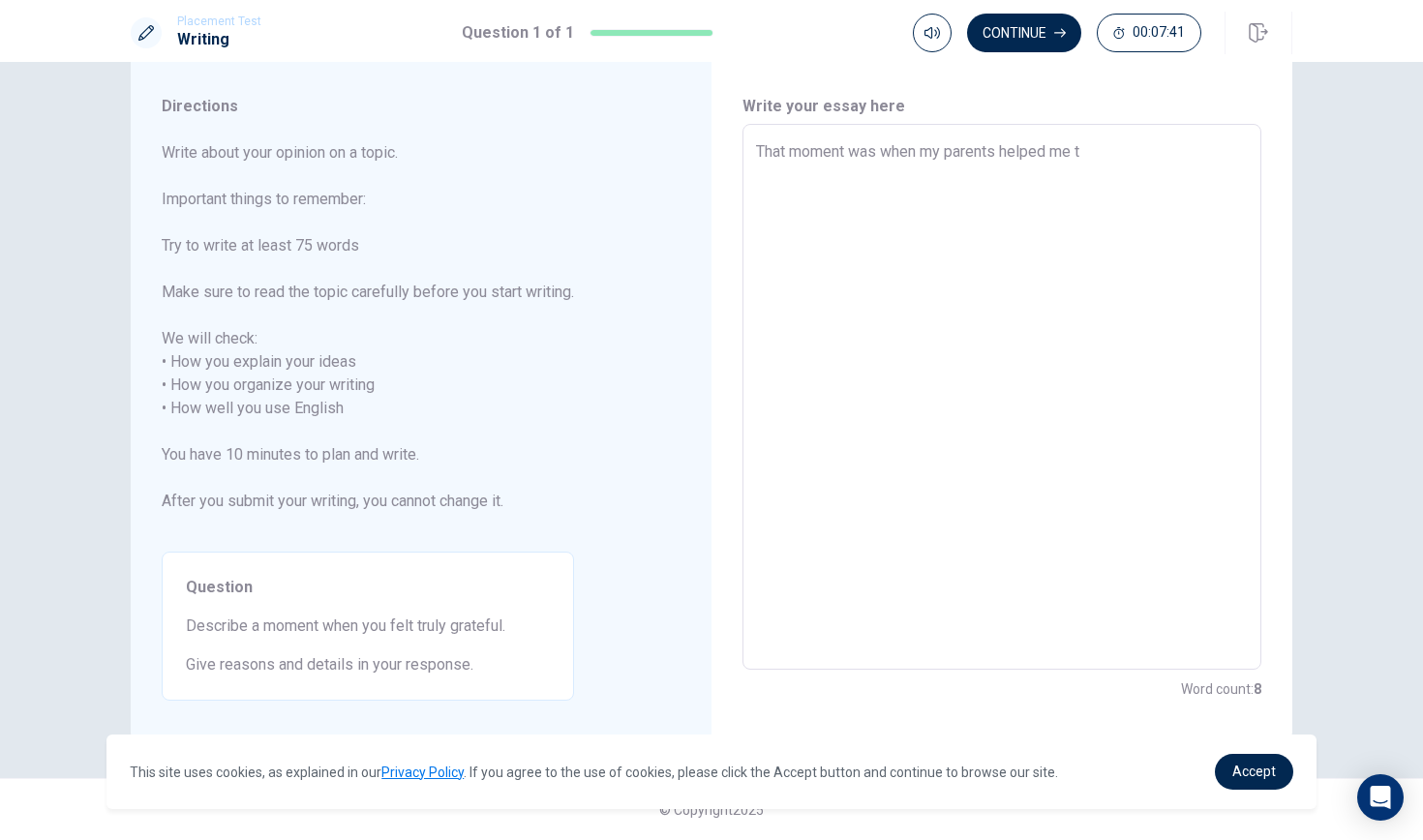 type on "x" 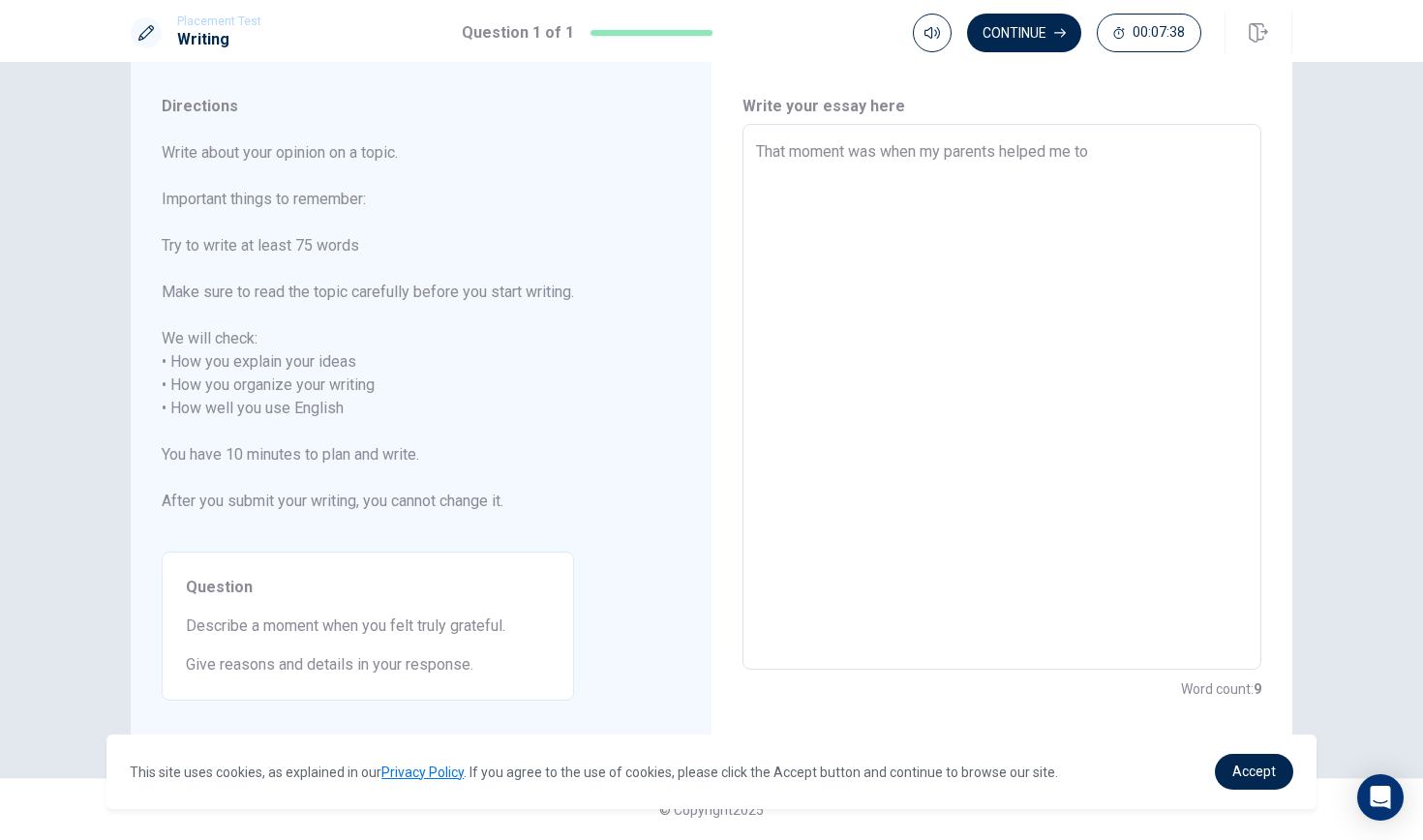 type on "x" 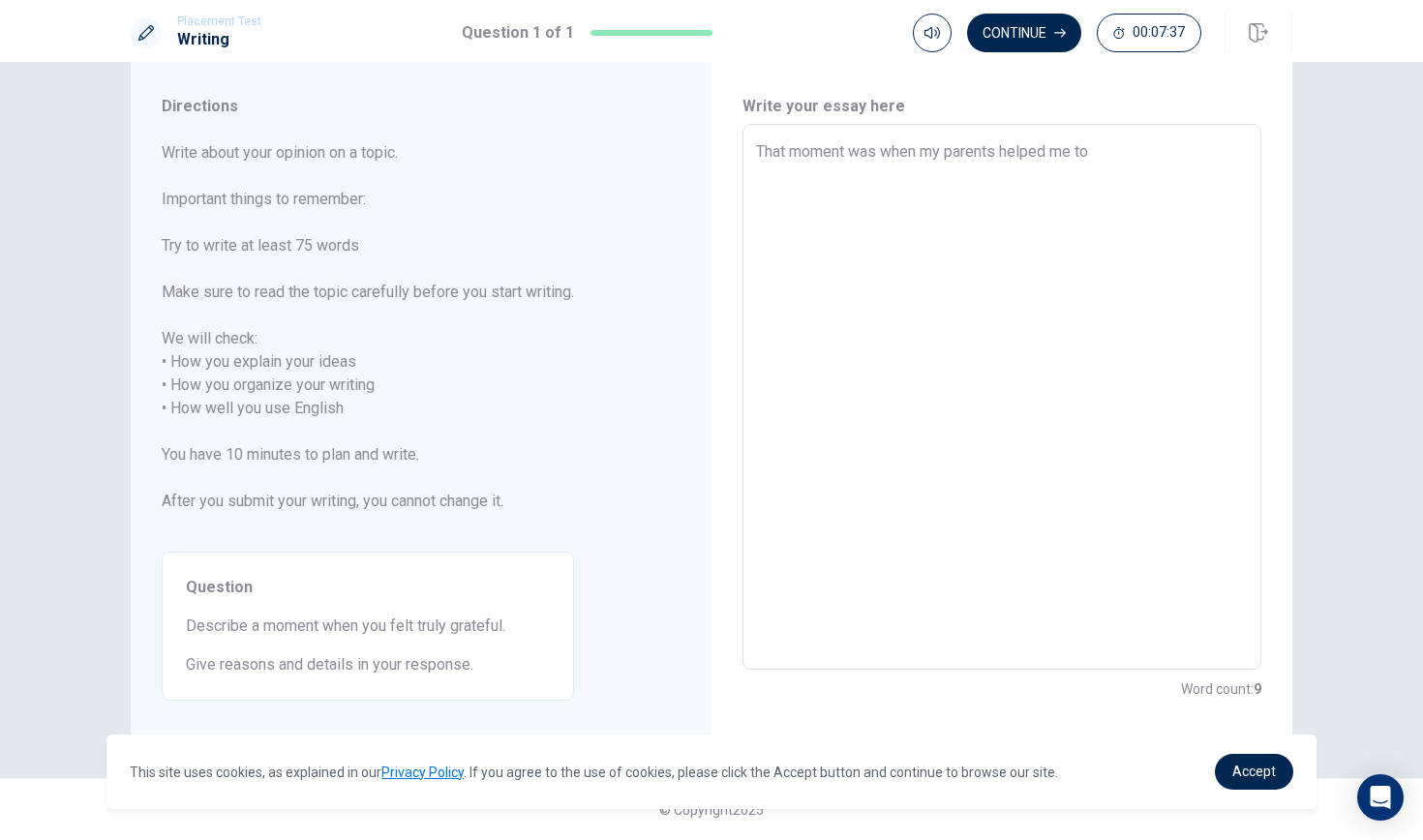 type on "That moment was when my parents helped me t" 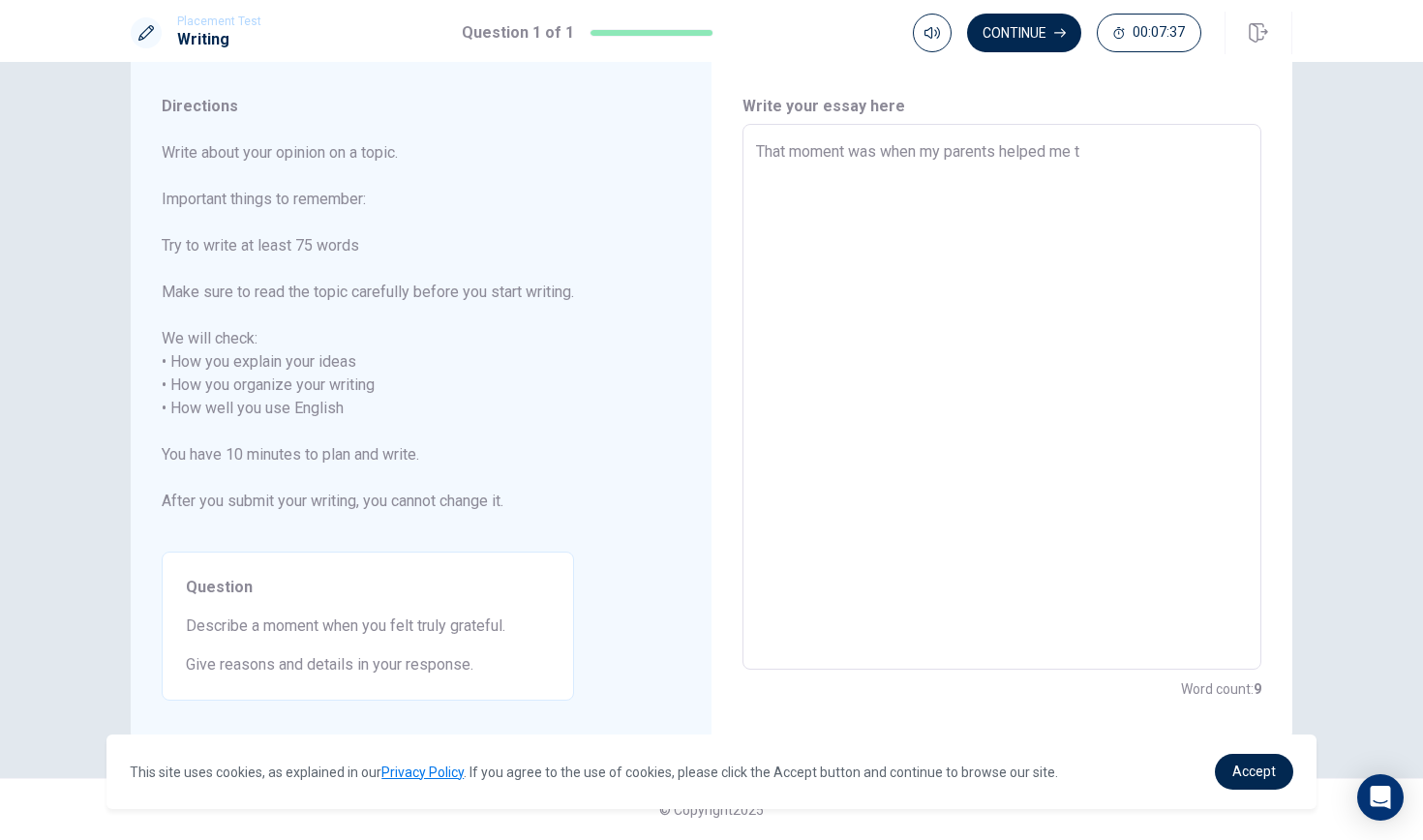 type on "x" 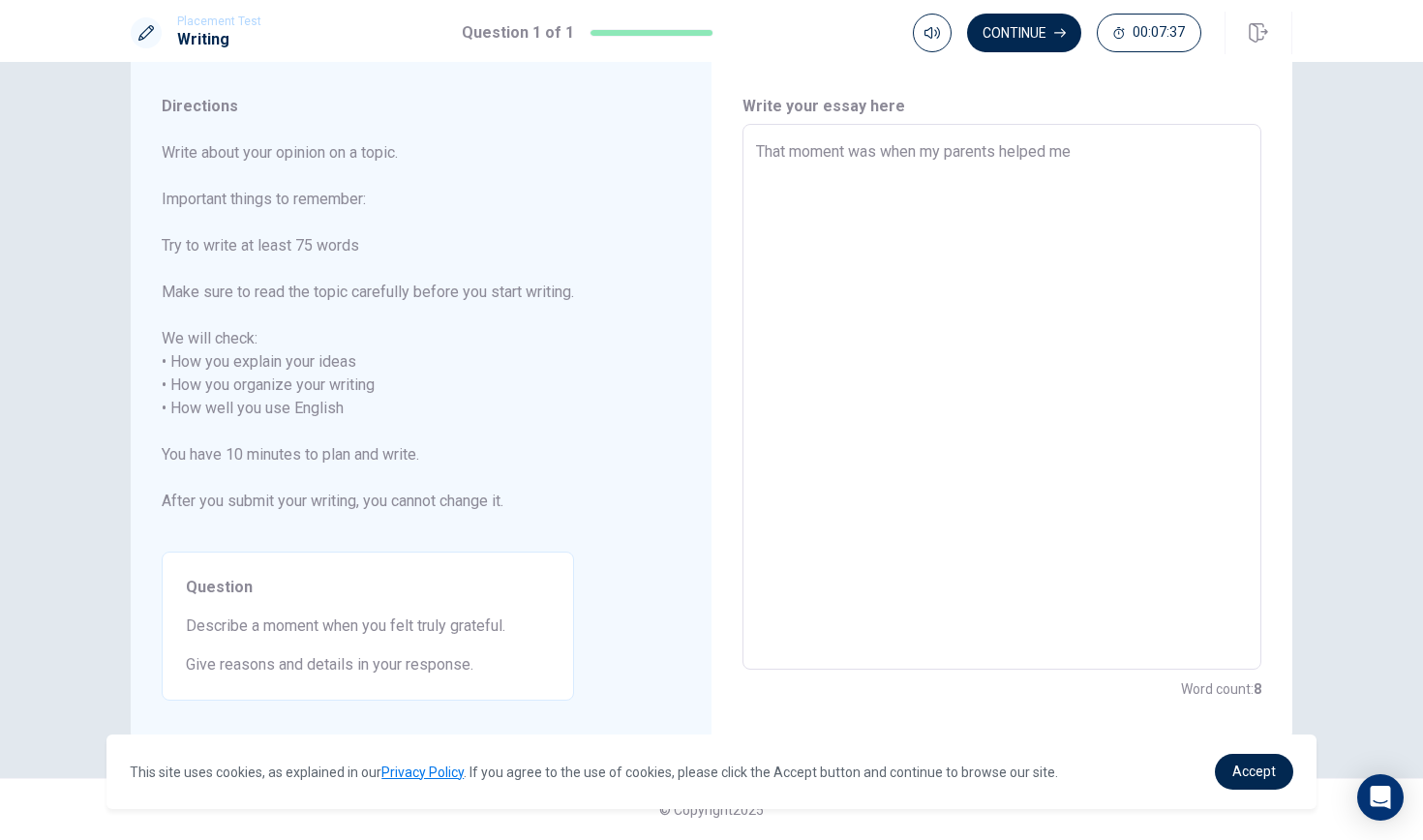 type on "x" 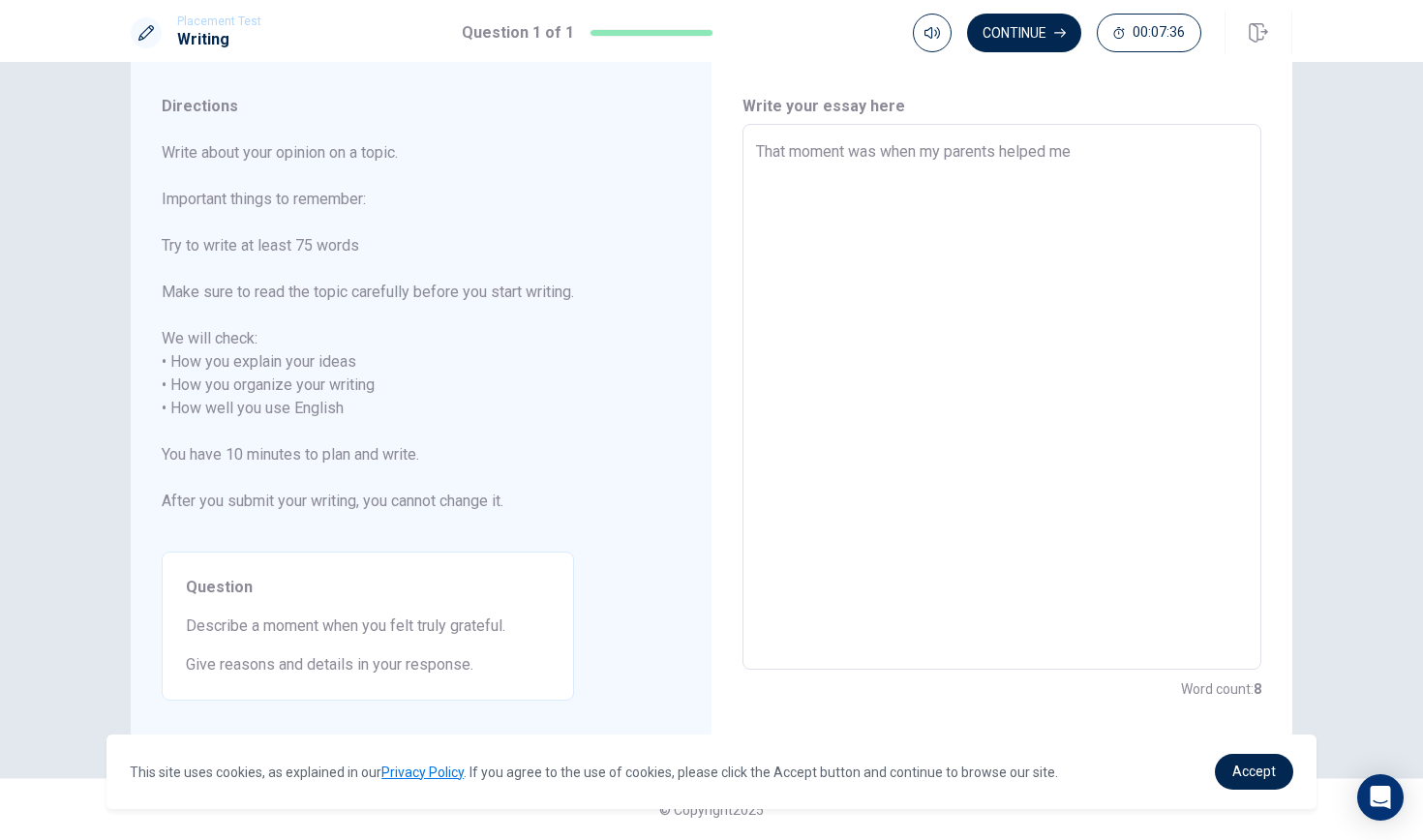 type on "That moment was when my parents helped me w" 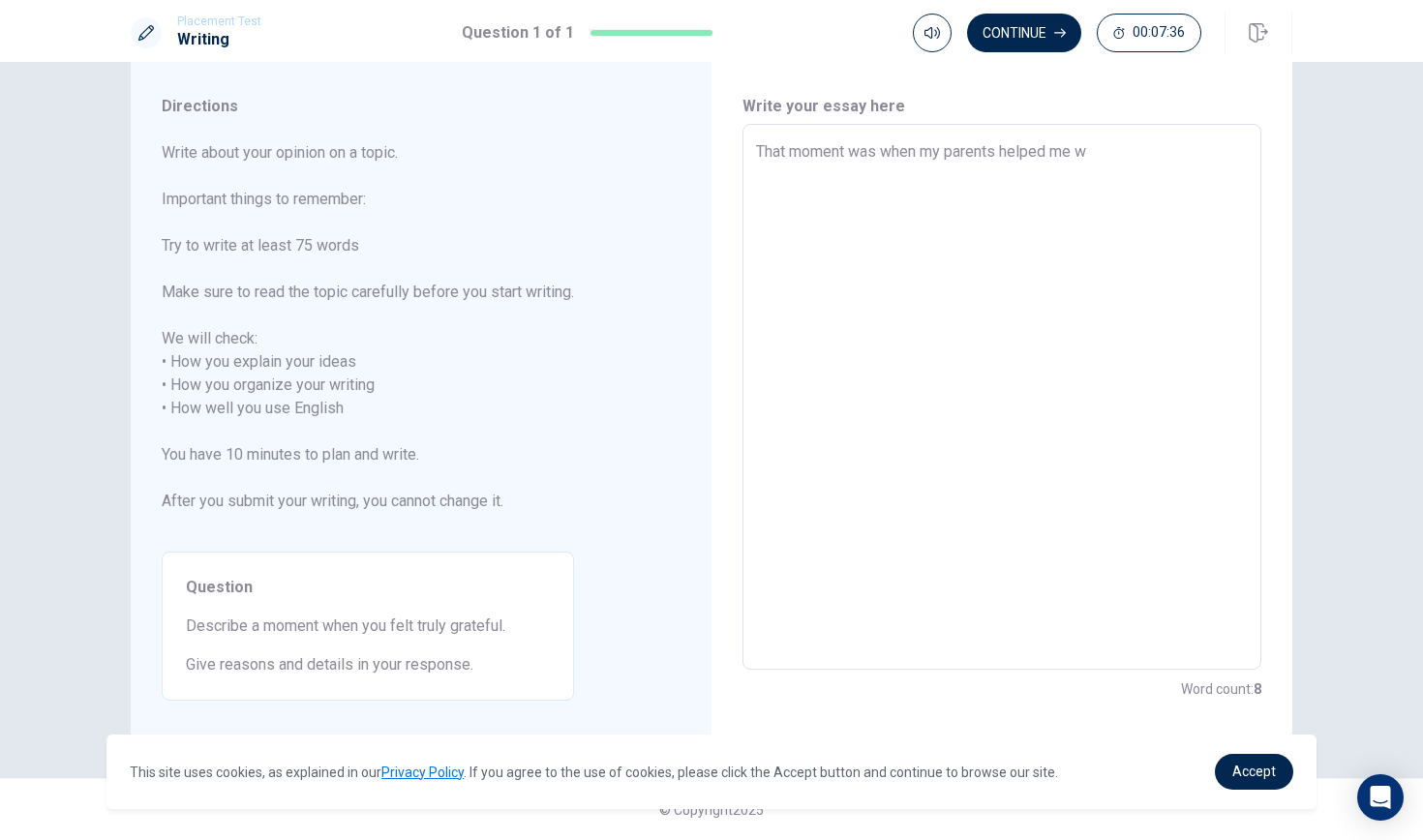 type on "x" 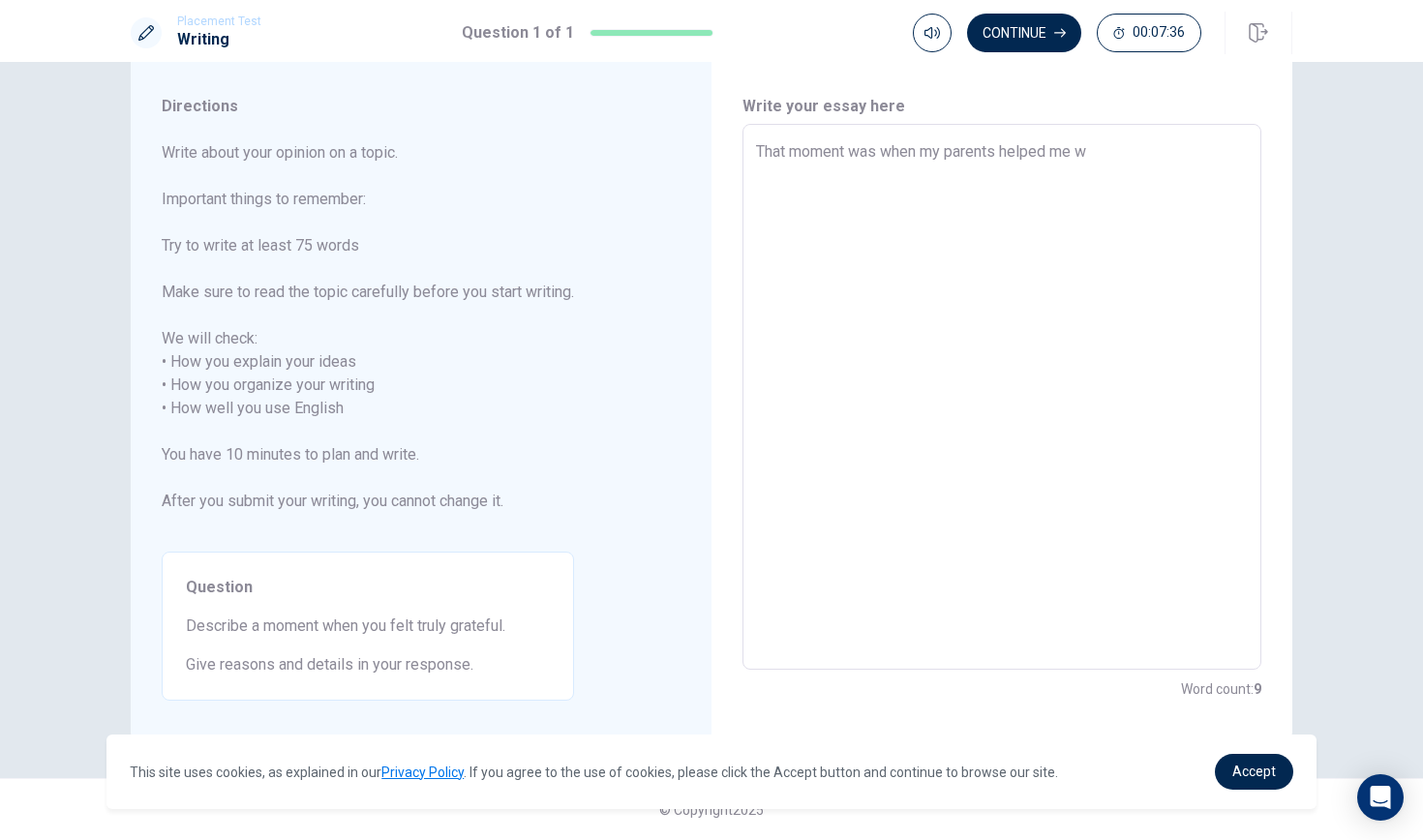 type on "That moment was when my parents helped me wi" 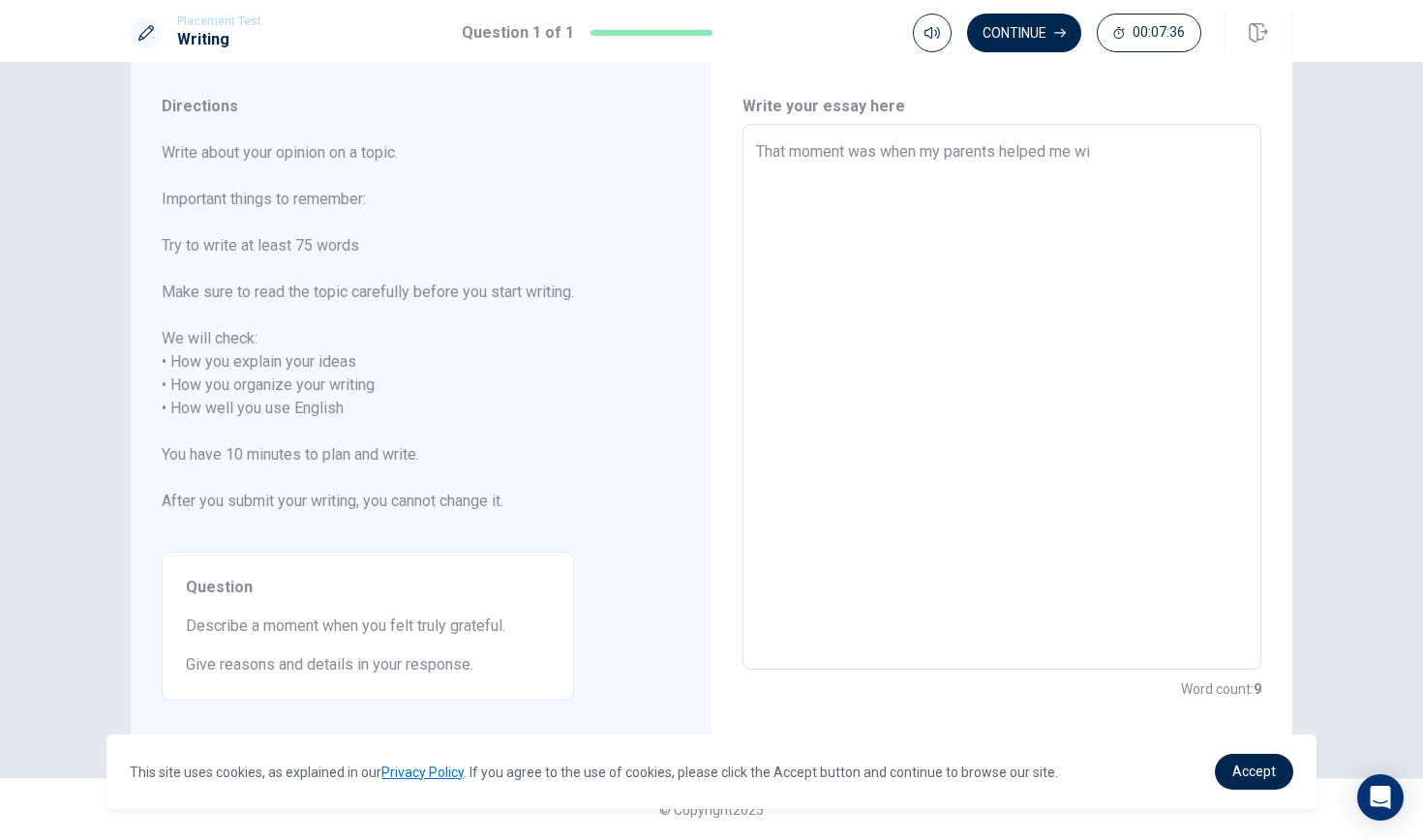 type on "x" 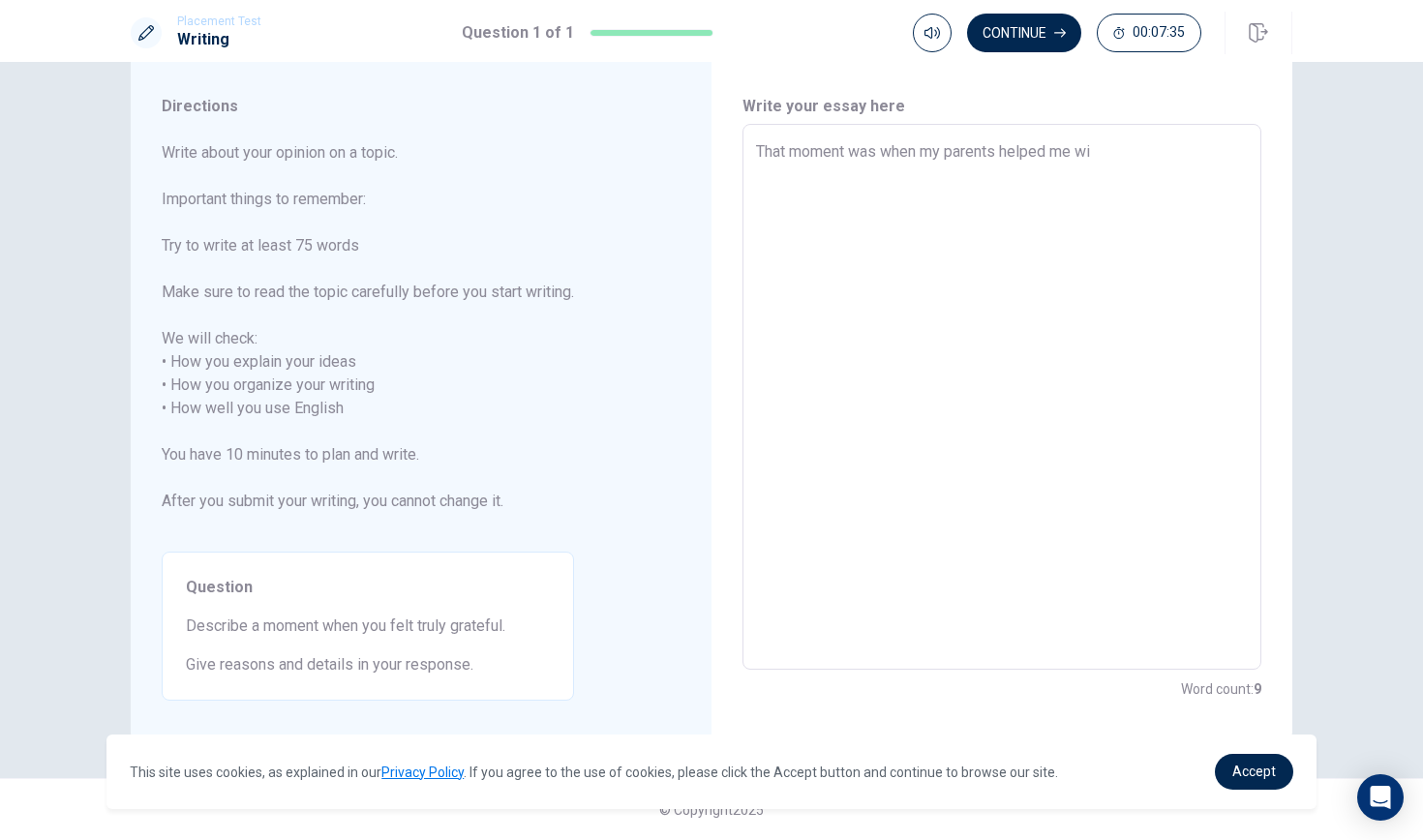 type on "That moment was when my parents helped me wit" 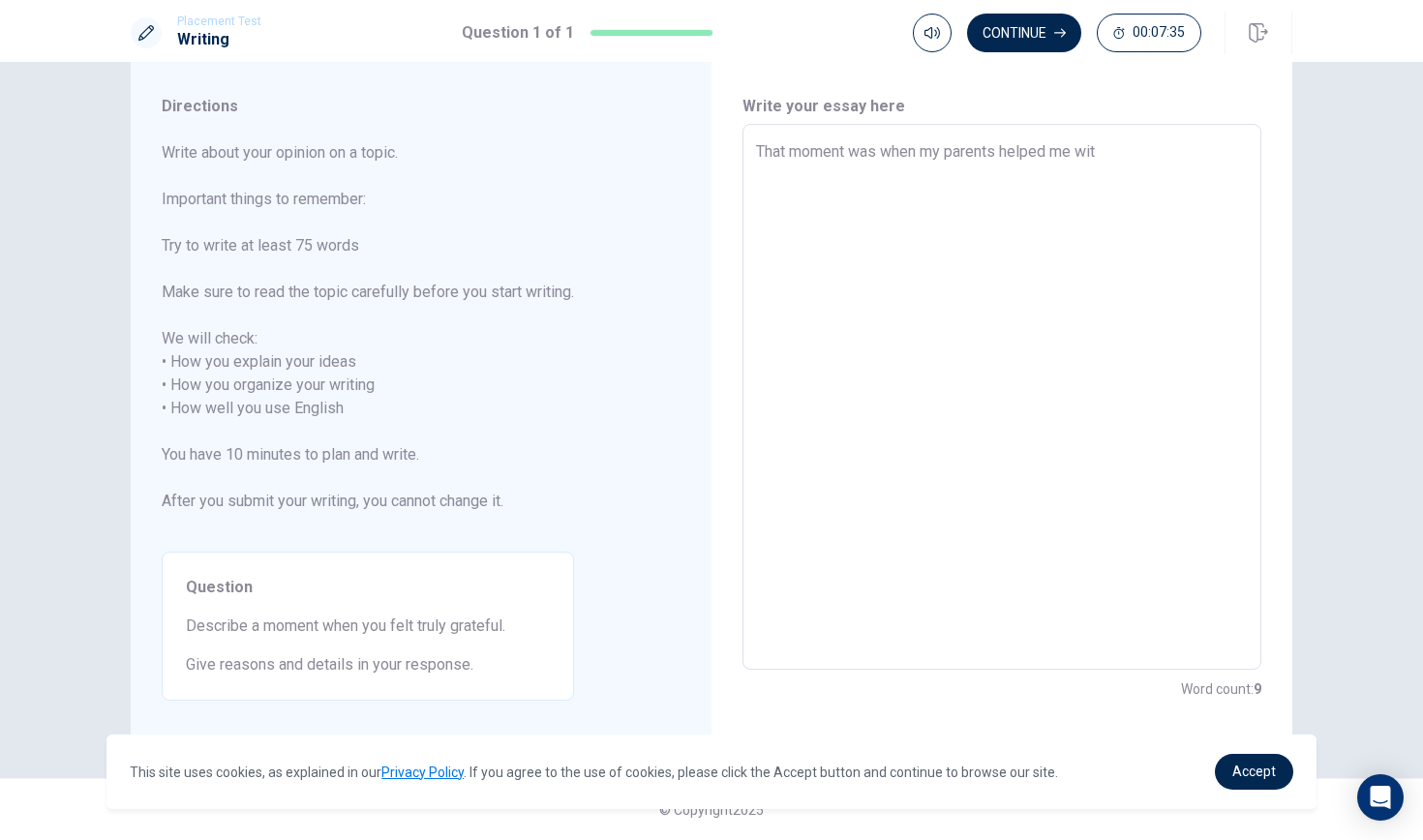 type on "x" 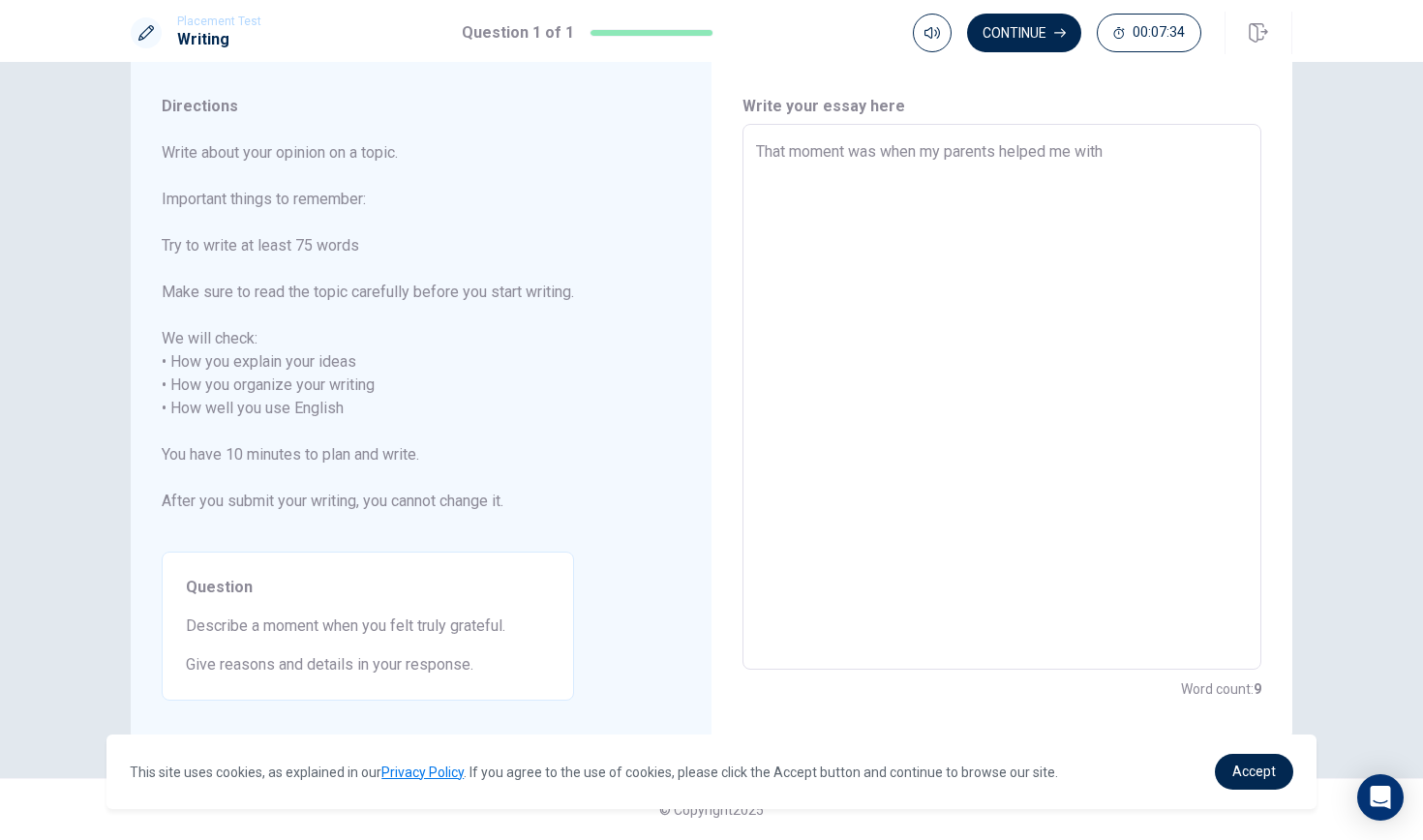 type on "x" 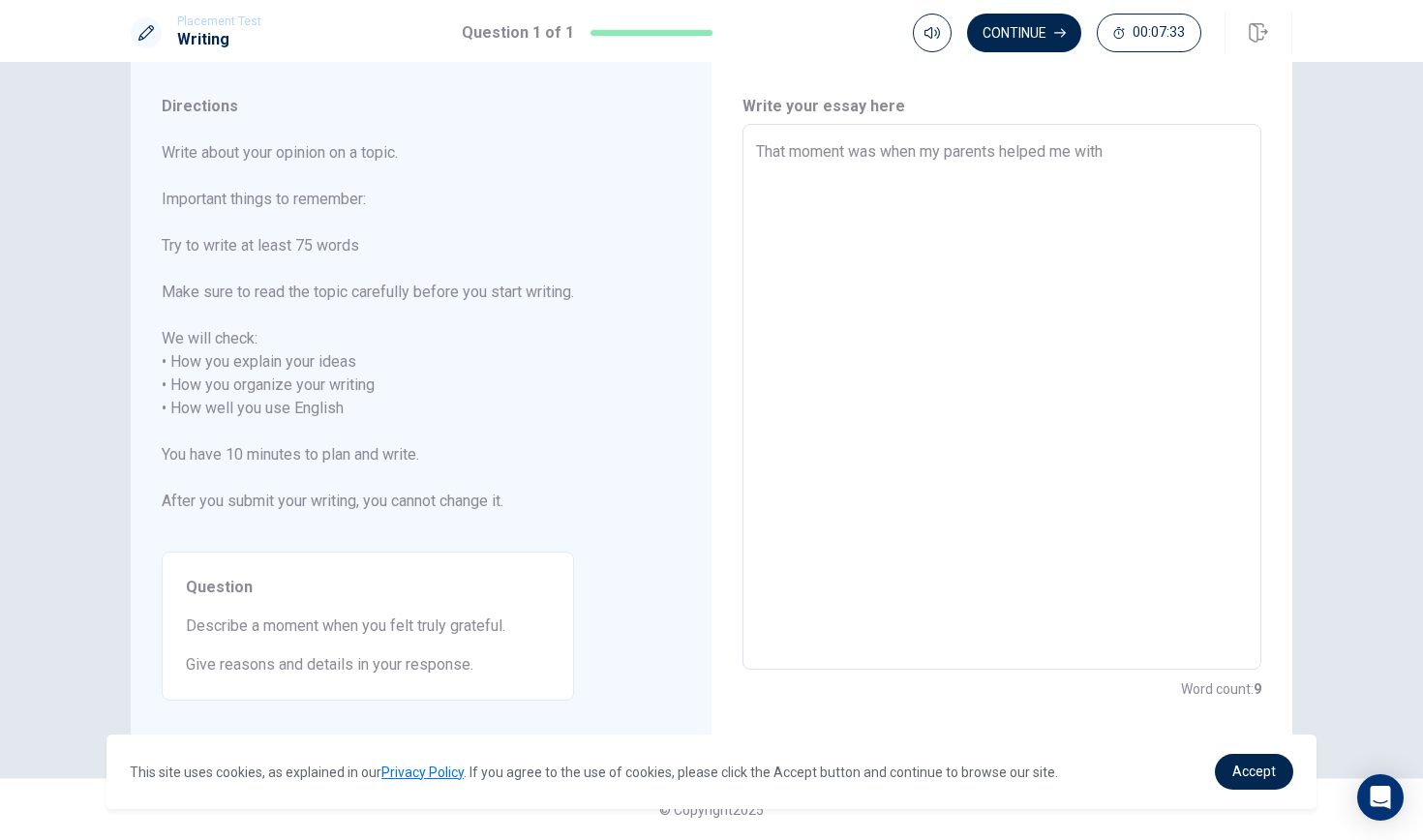 type on "x" 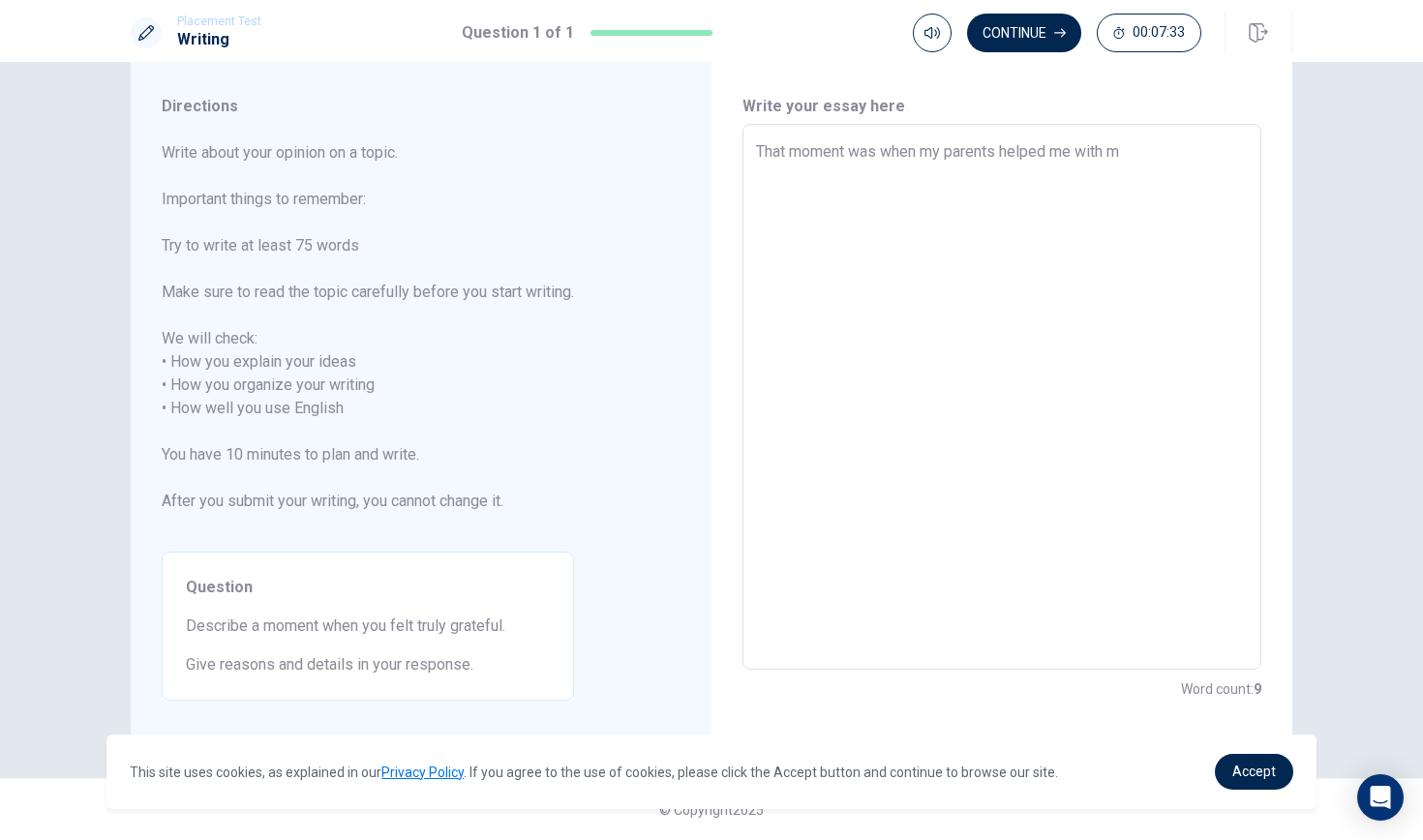 type on "x" 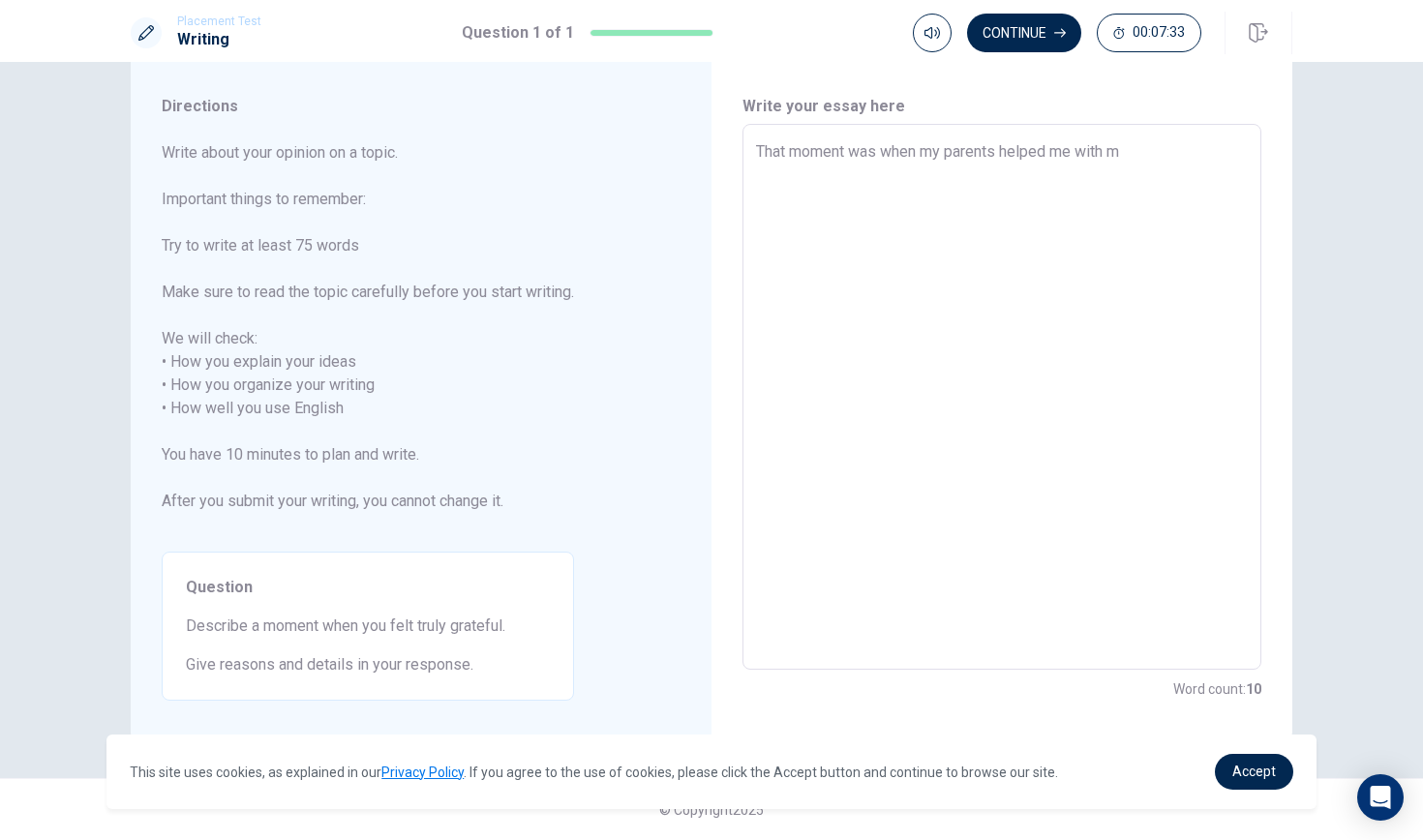 type on "That moment was when my parents helped me with mo" 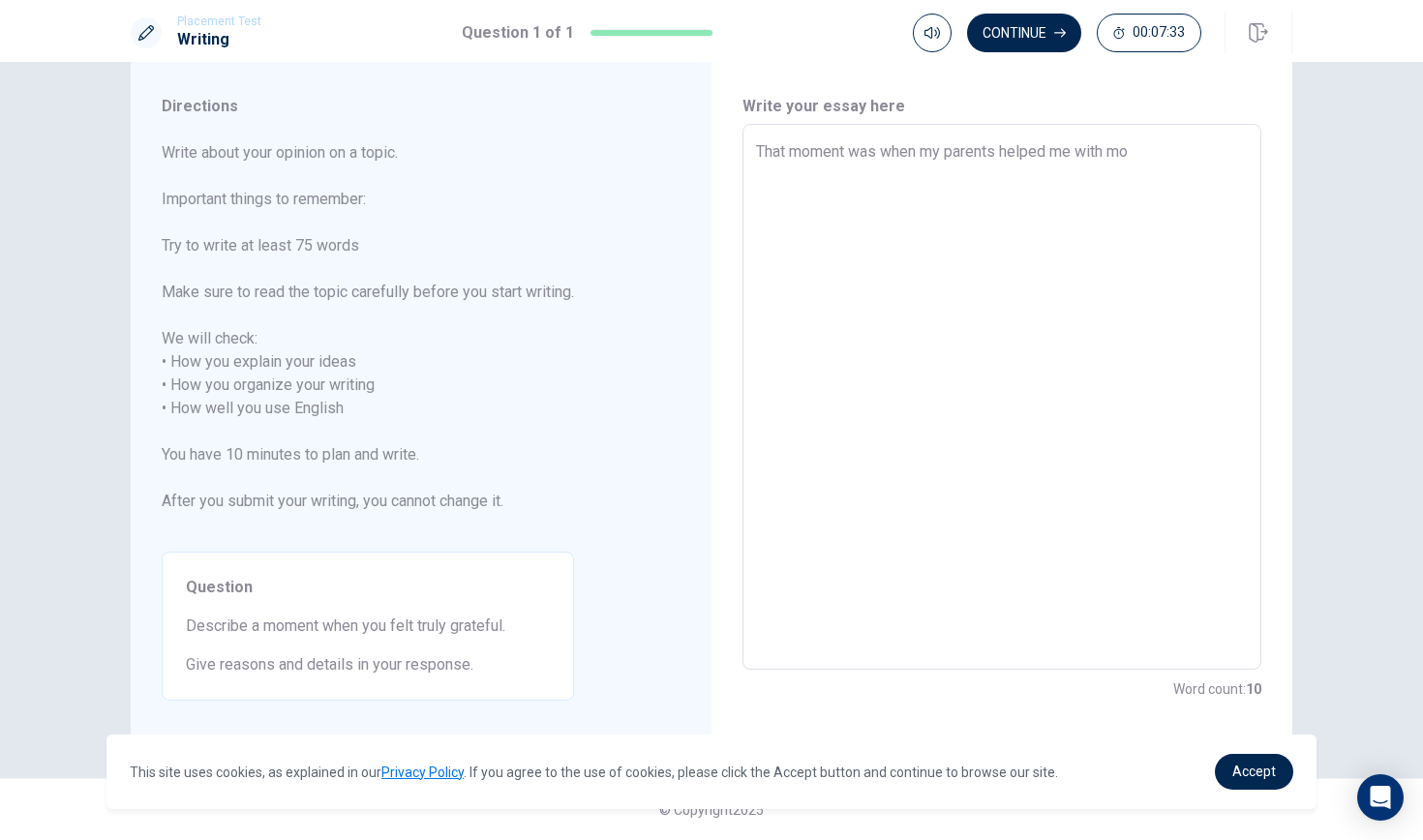 type on "x" 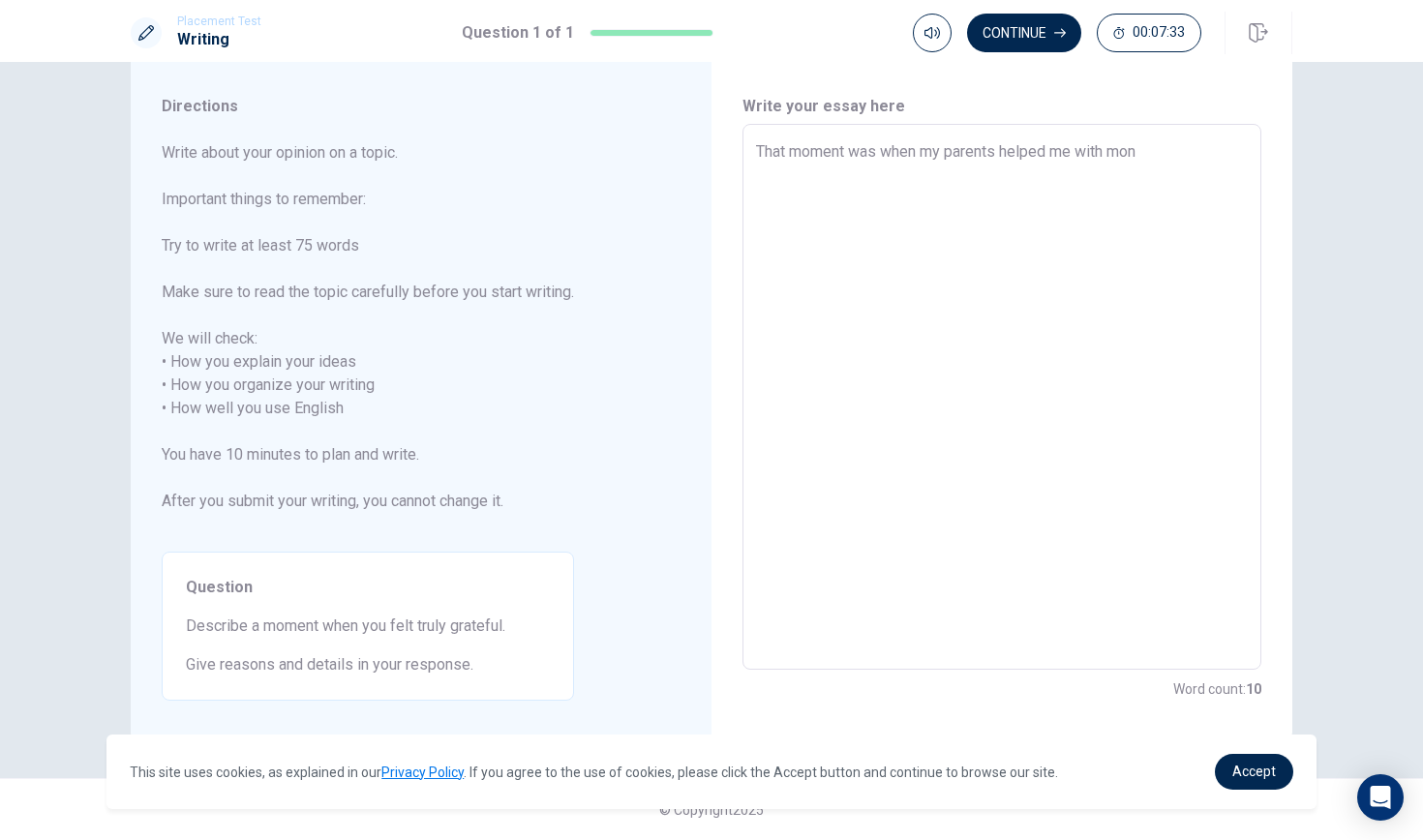 type on "x" 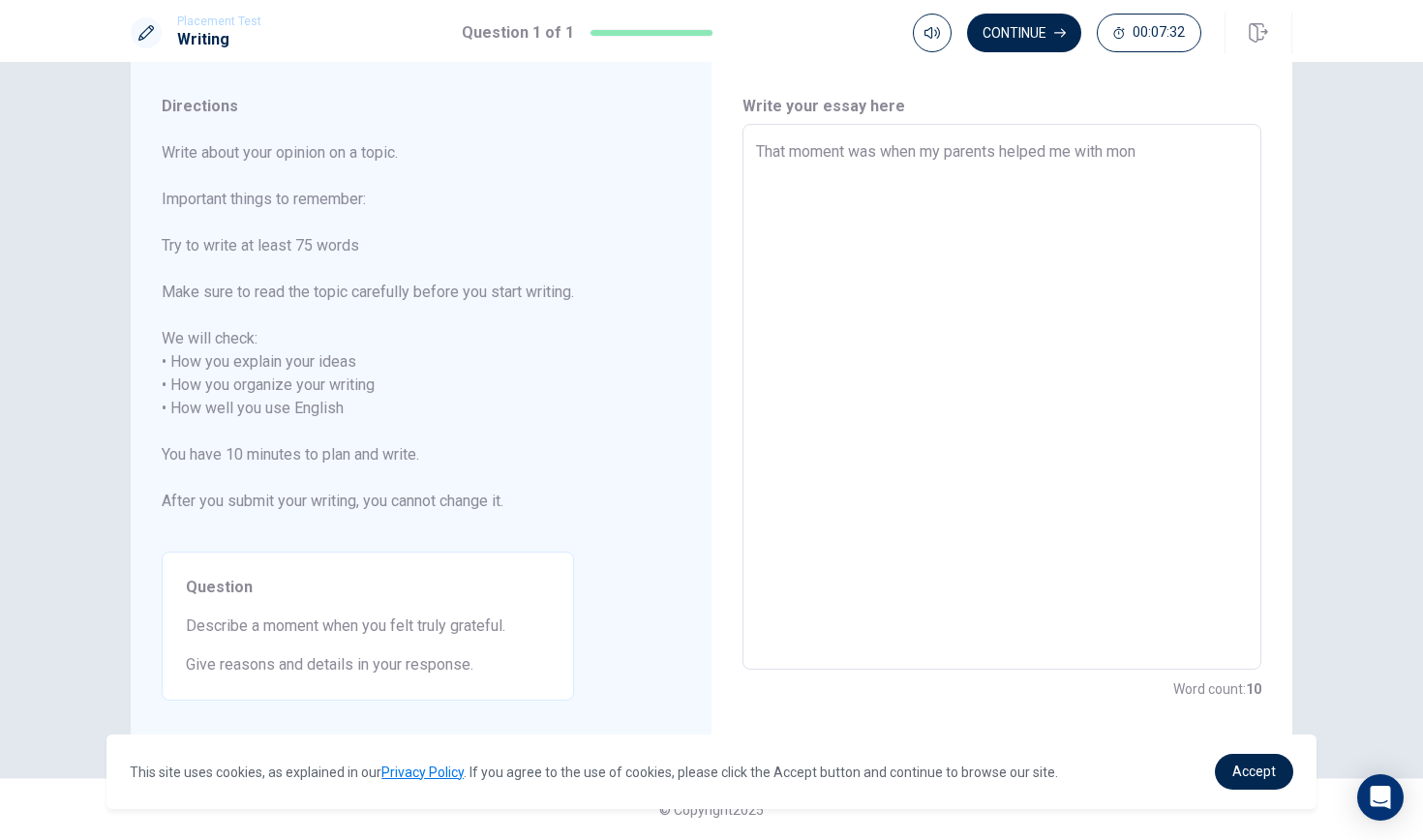 type on "That moment was when my parents helped me with [PERSON_NAME]" 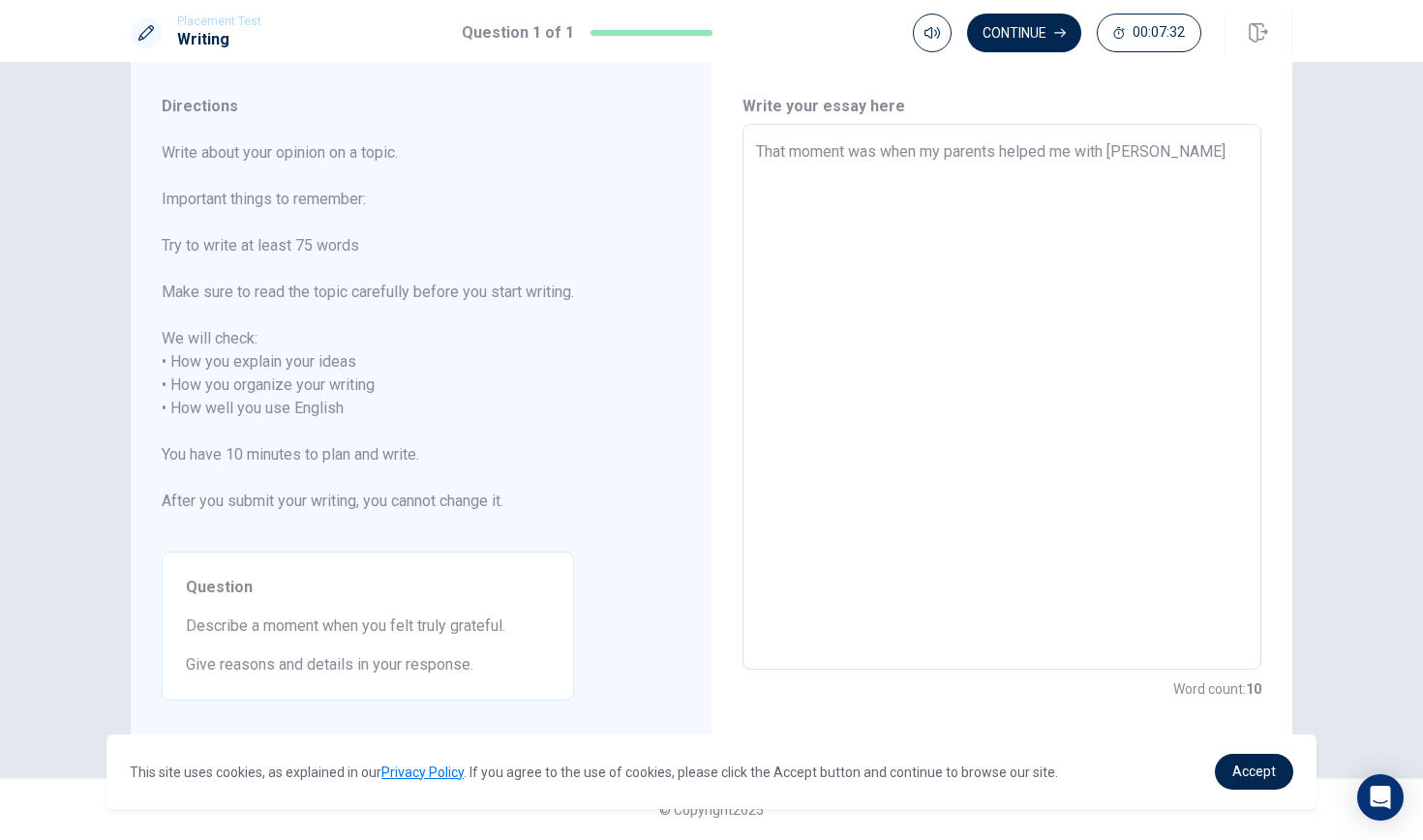type on "x" 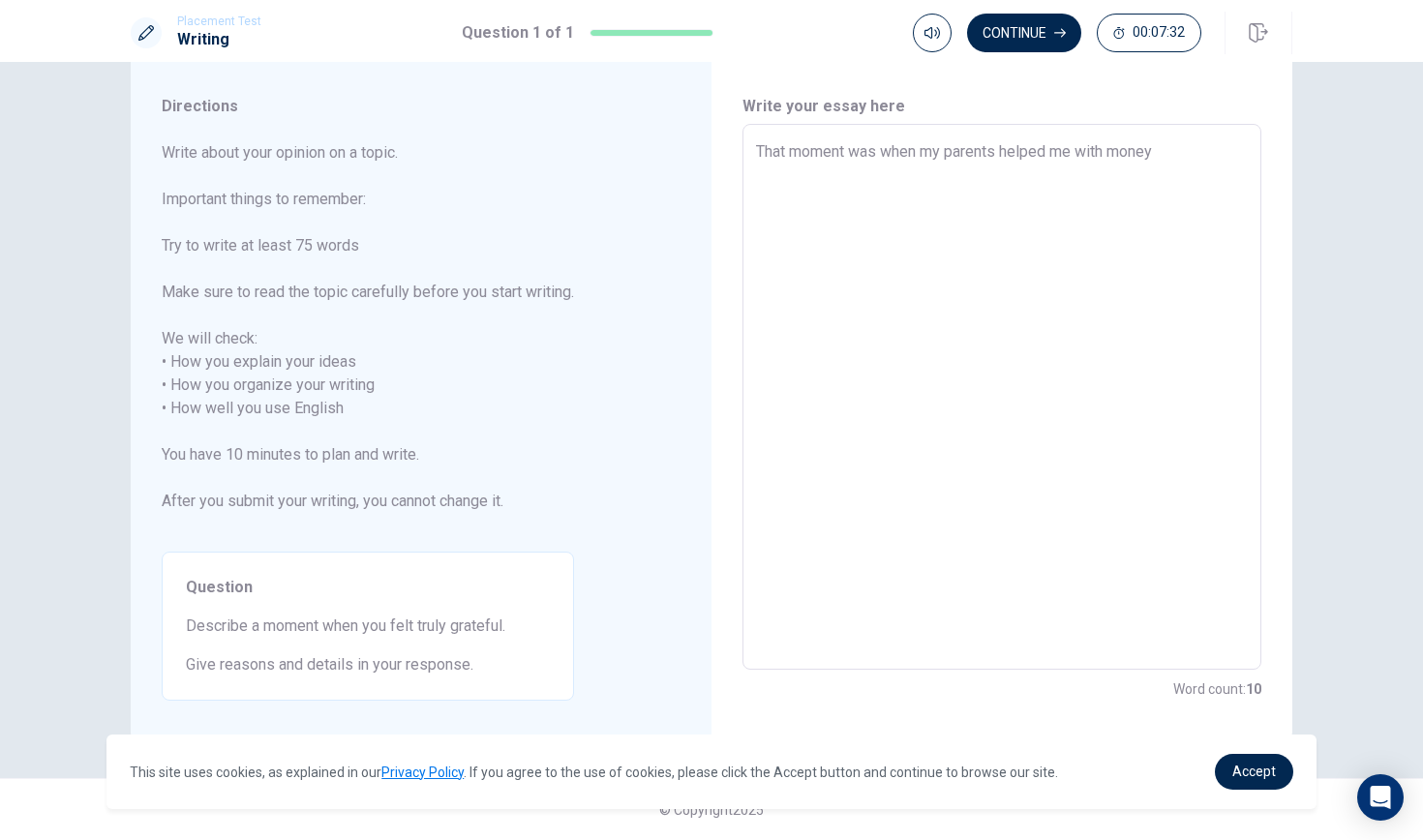 type on "x" 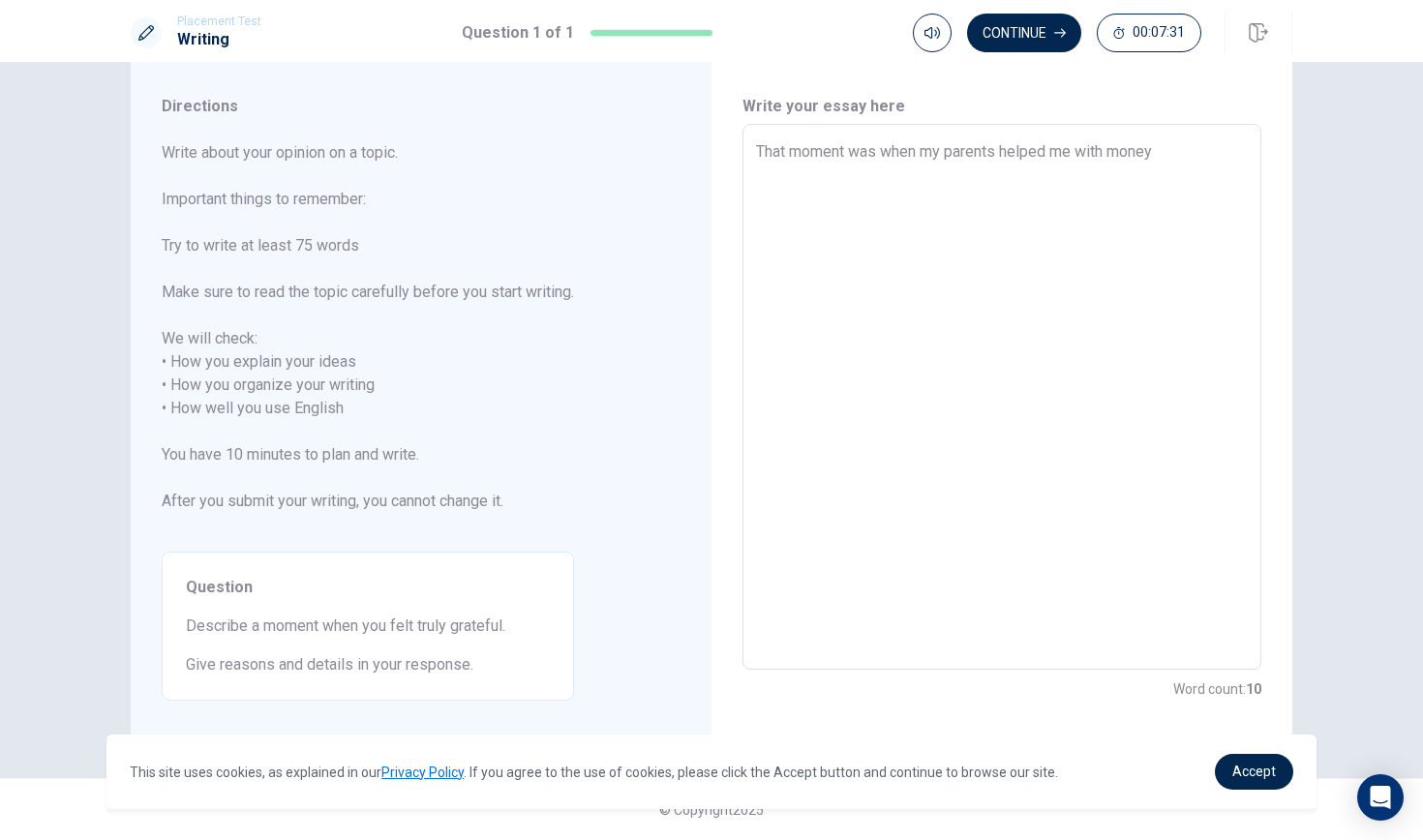 type on "That moment was when my parents helped me with money" 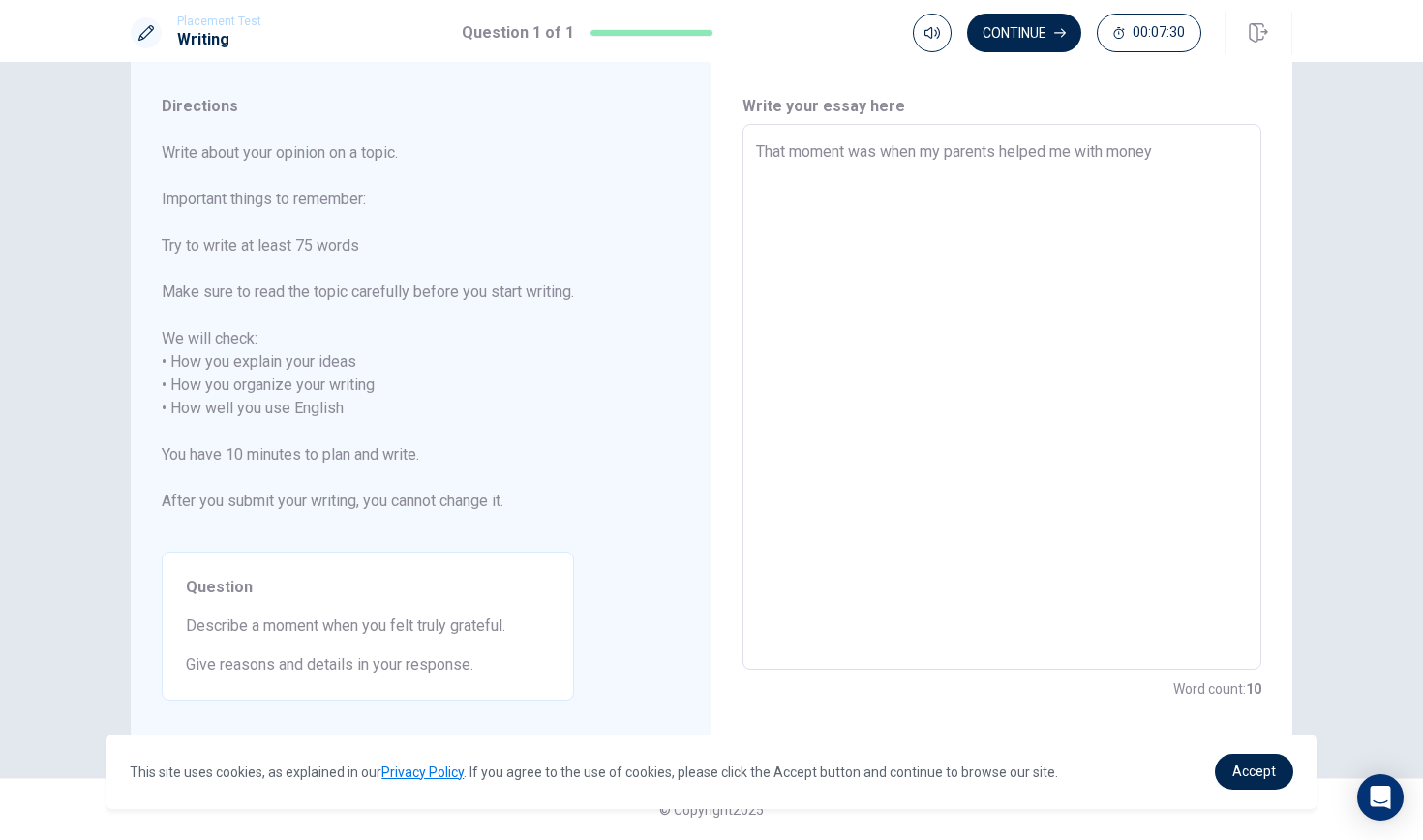 type on "That moment was when my parents helped me with money t" 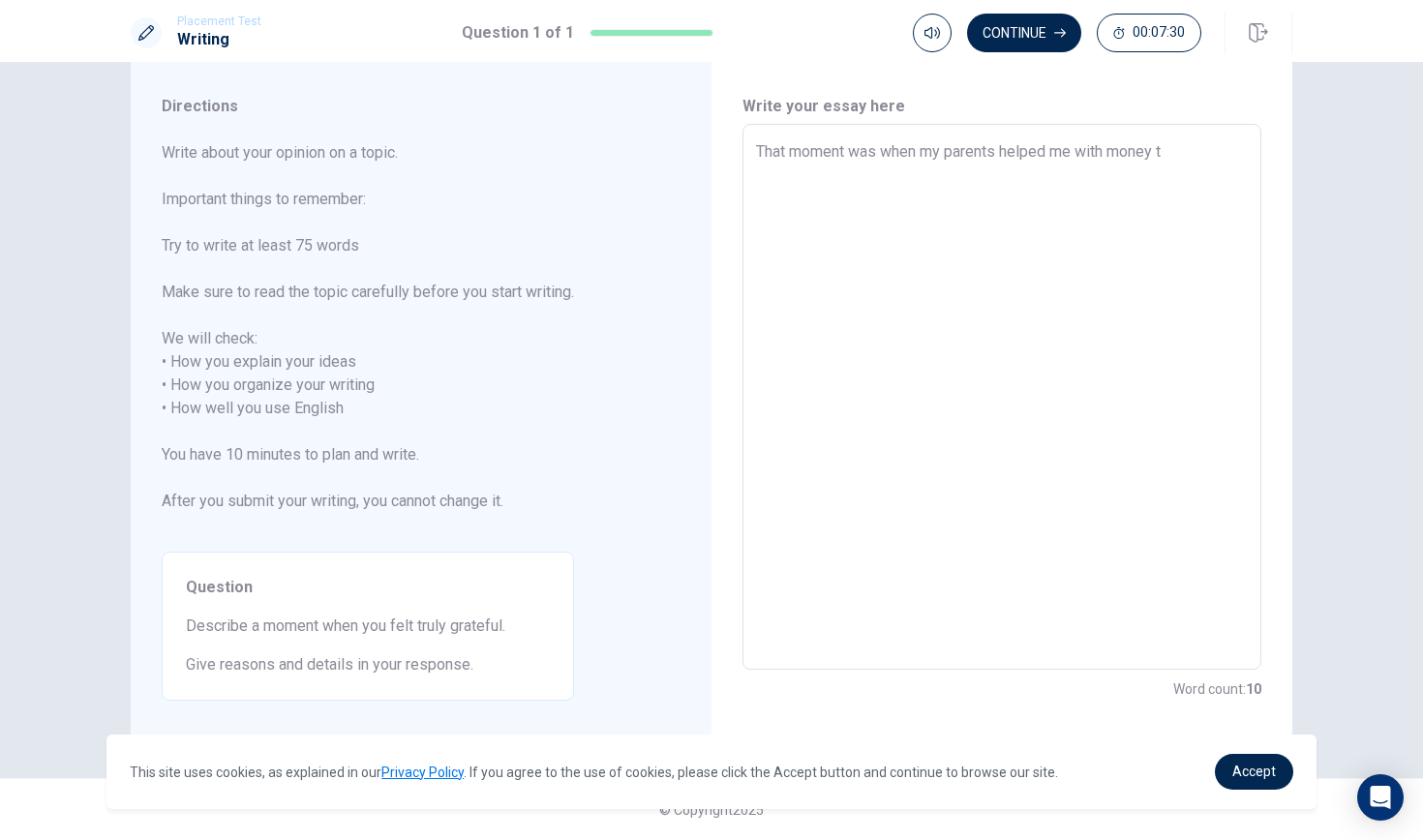 type on "x" 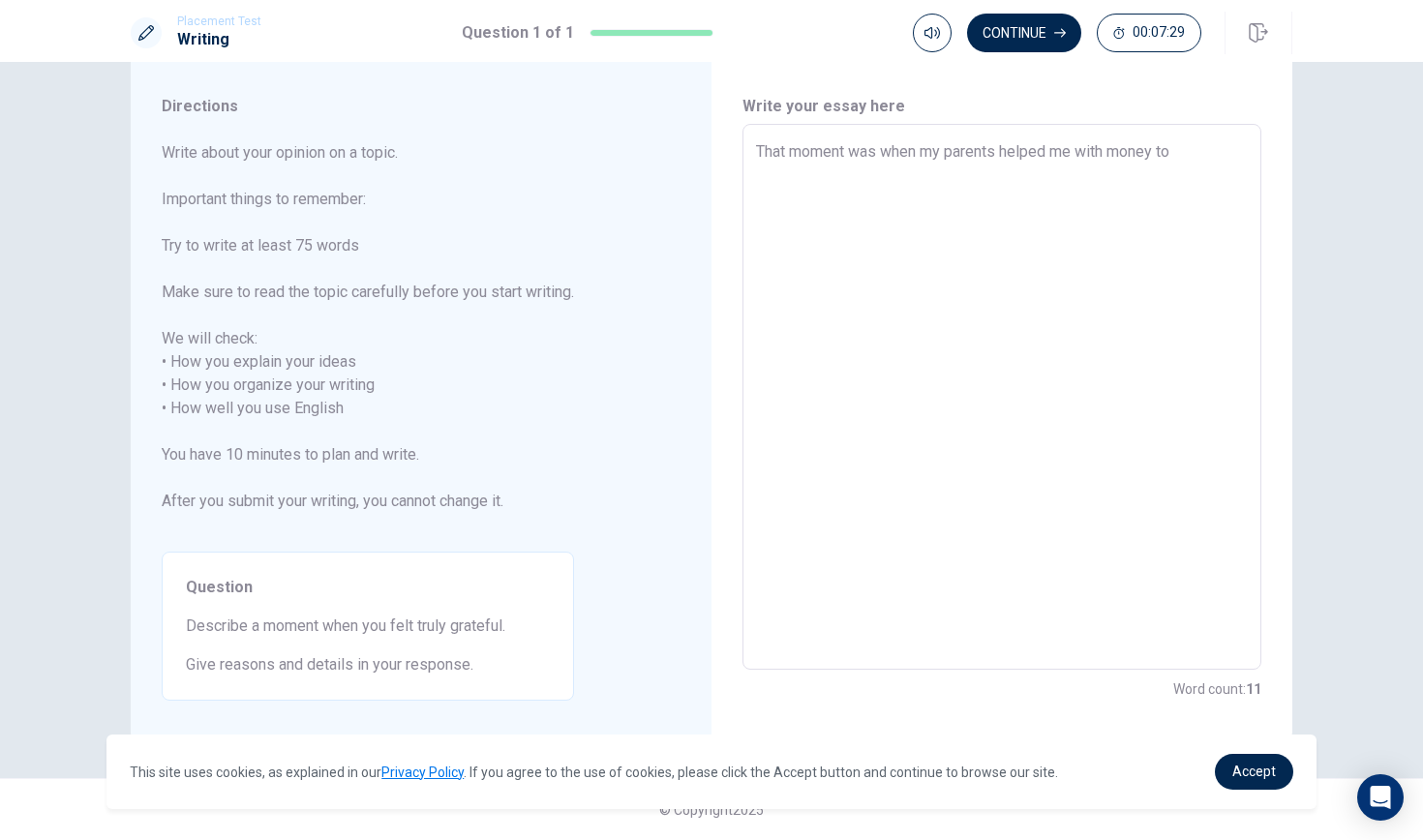 type on "x" 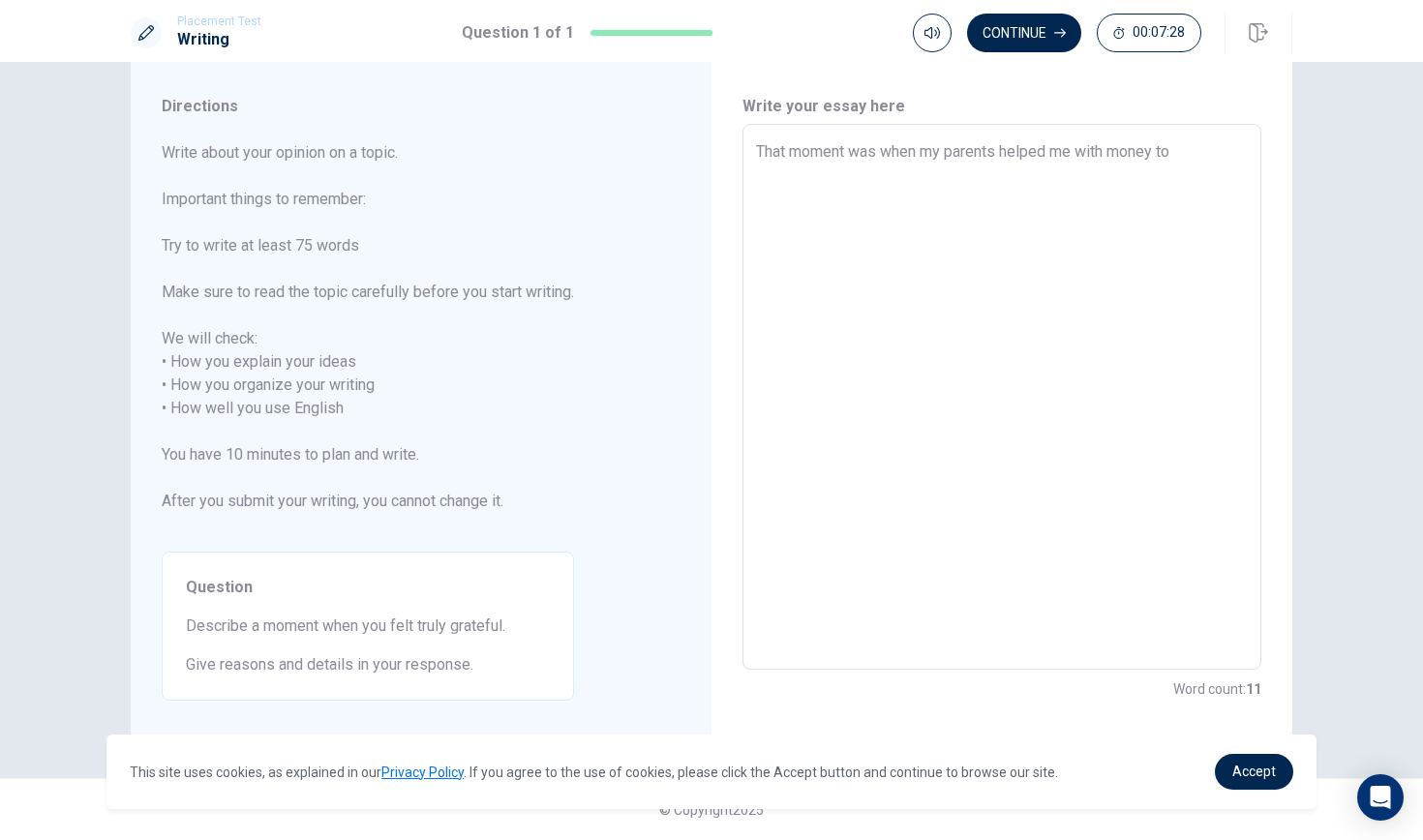 type on "That moment was when my parents helped me with money to s" 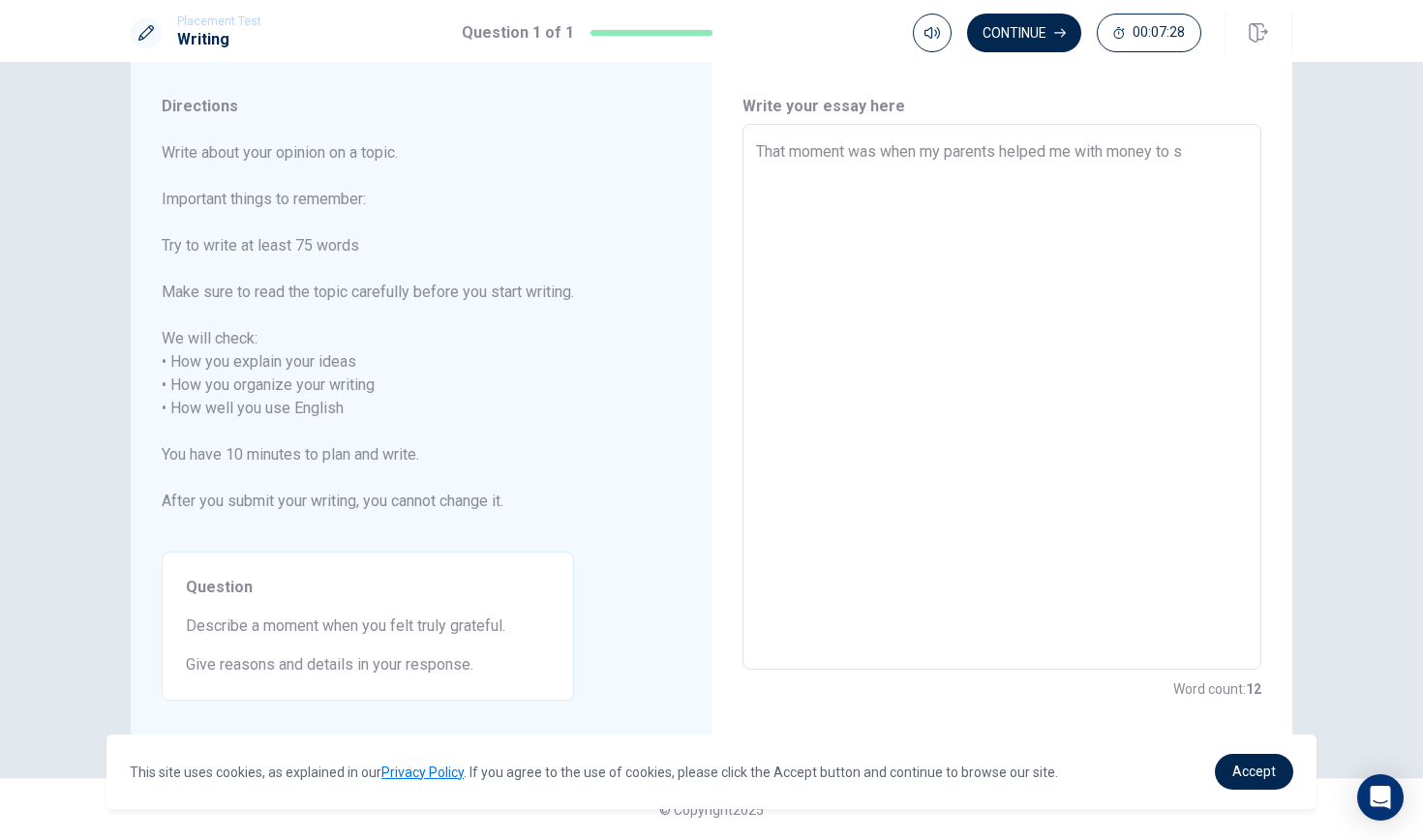 type on "x" 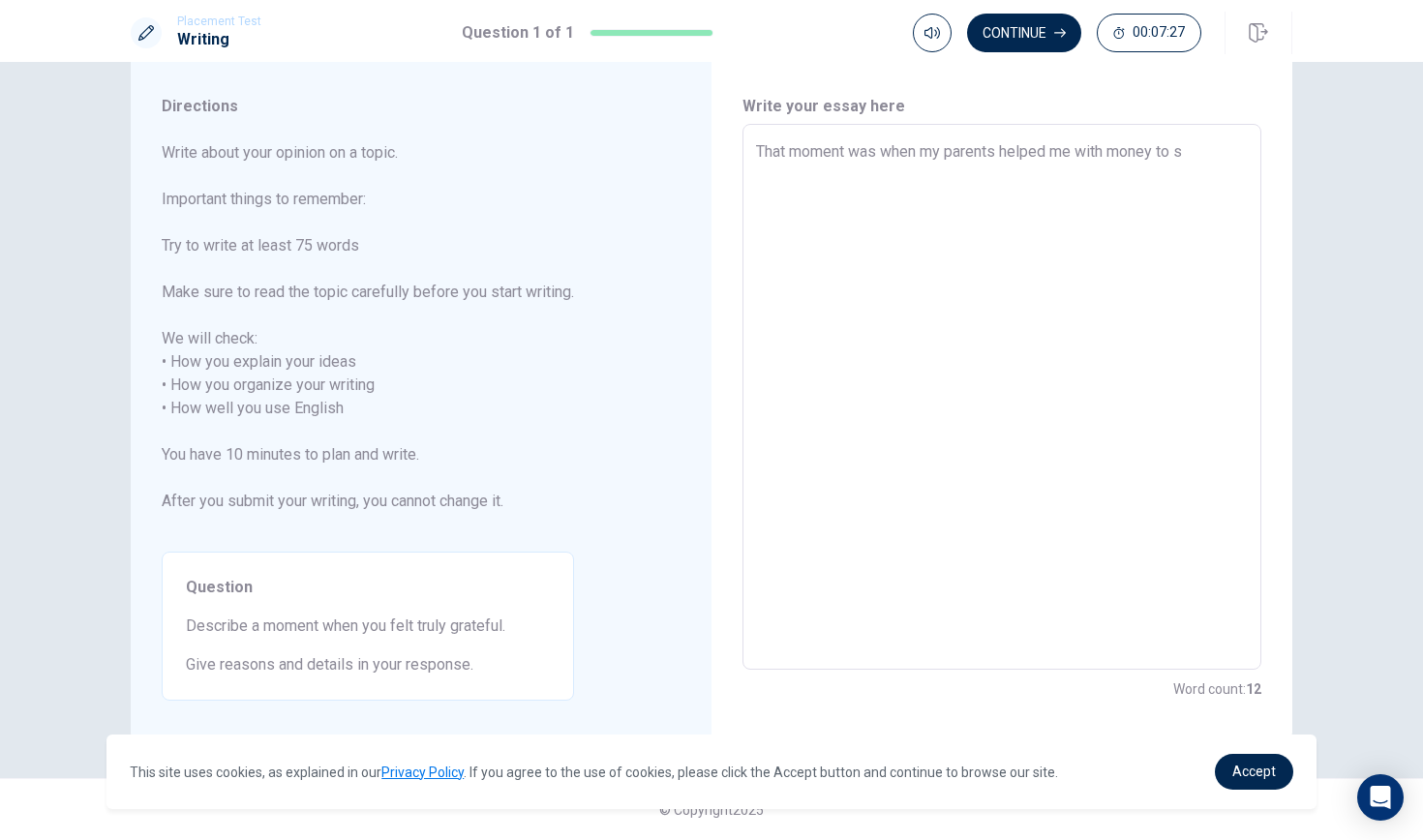 type on "That moment was when my parents helped me with money to st" 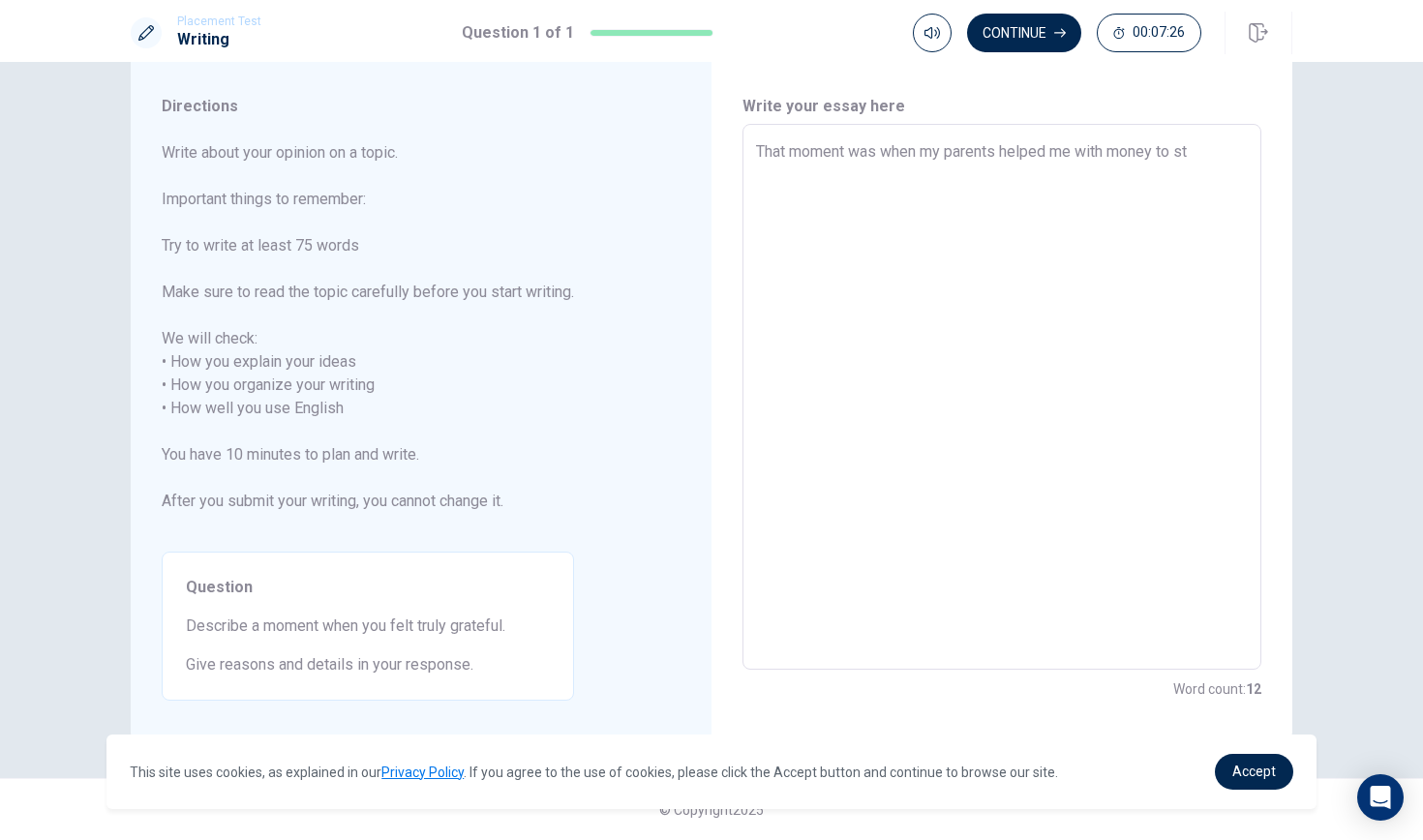 type on "x" 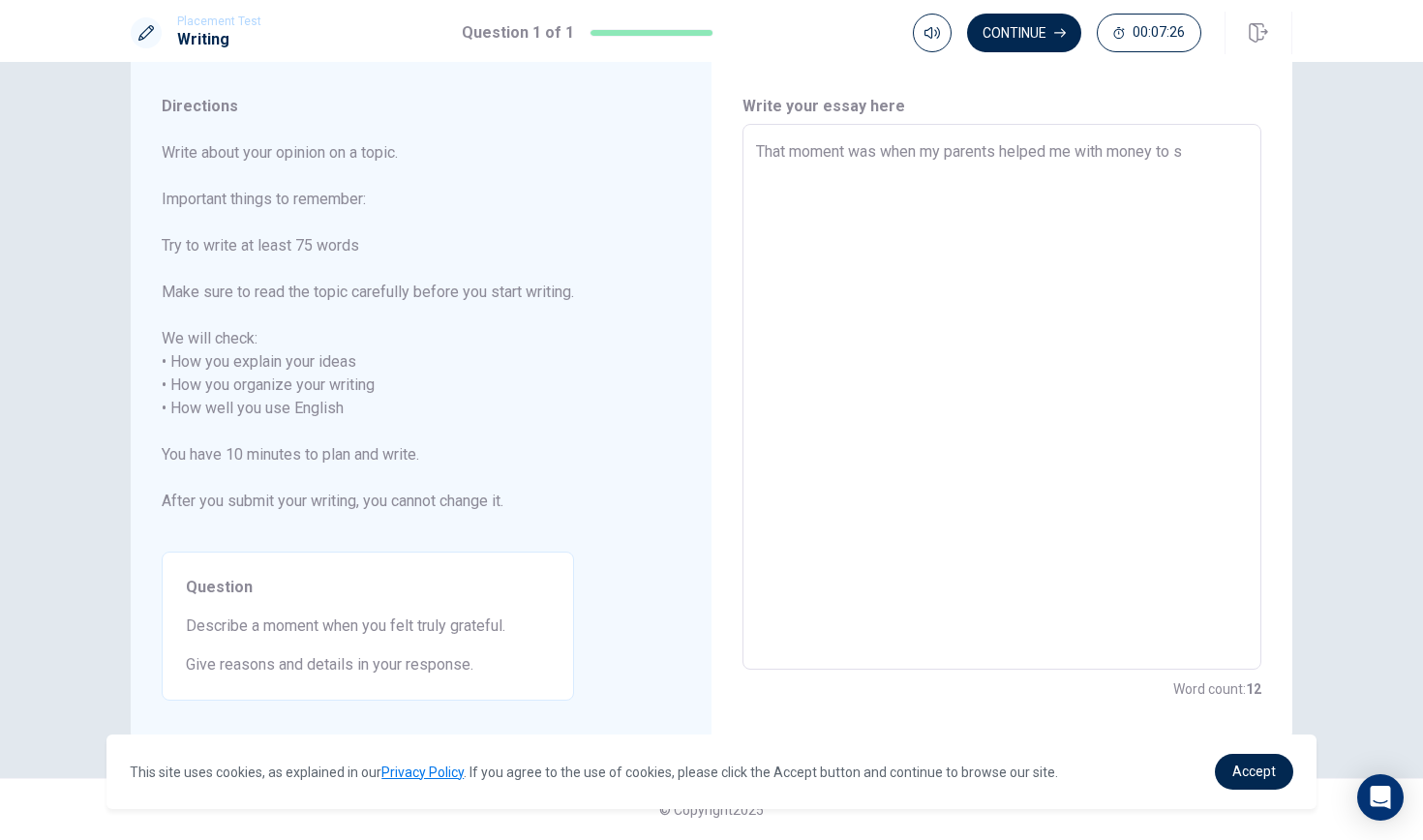 type on "x" 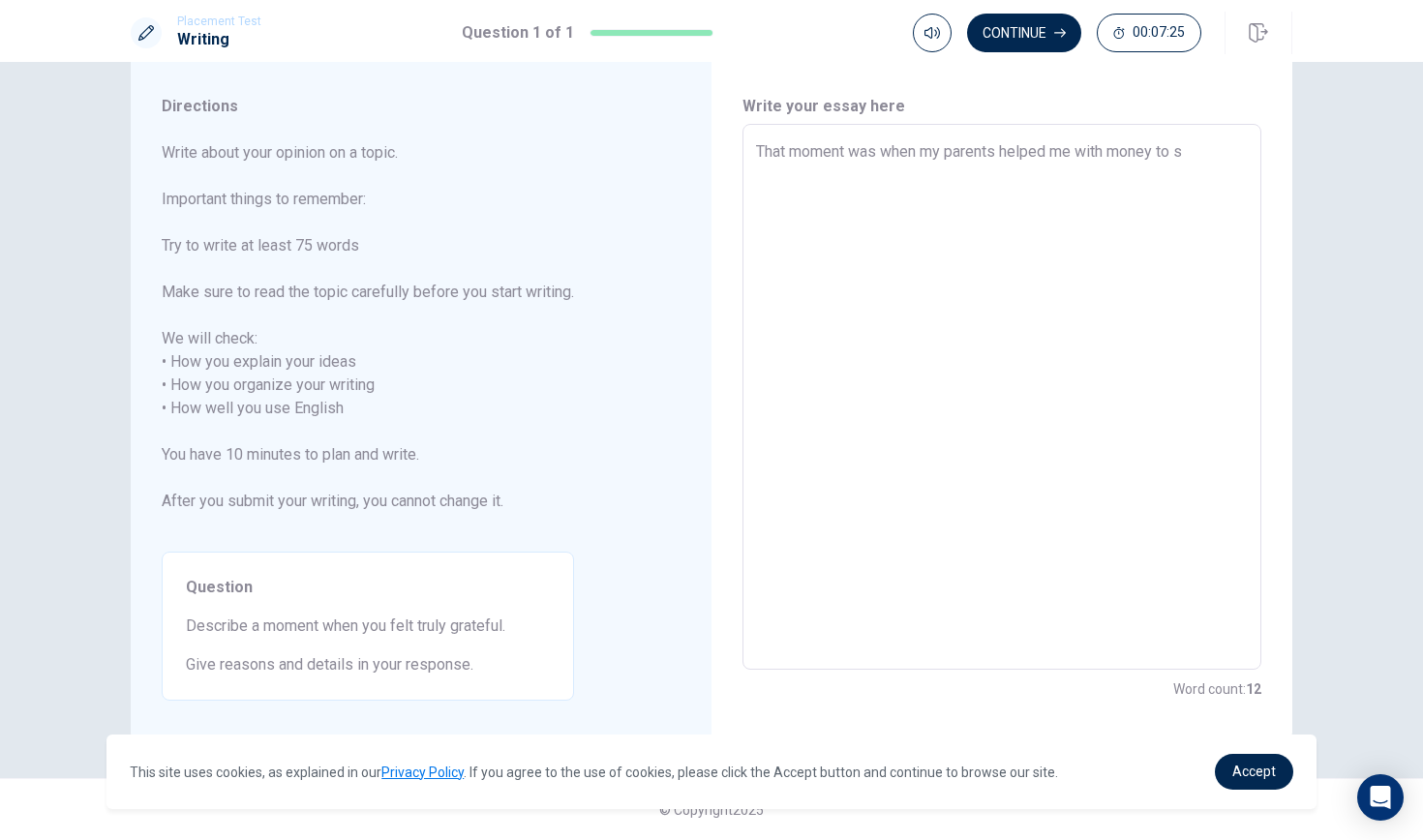 type on "That moment was when my parents helped me with money to su" 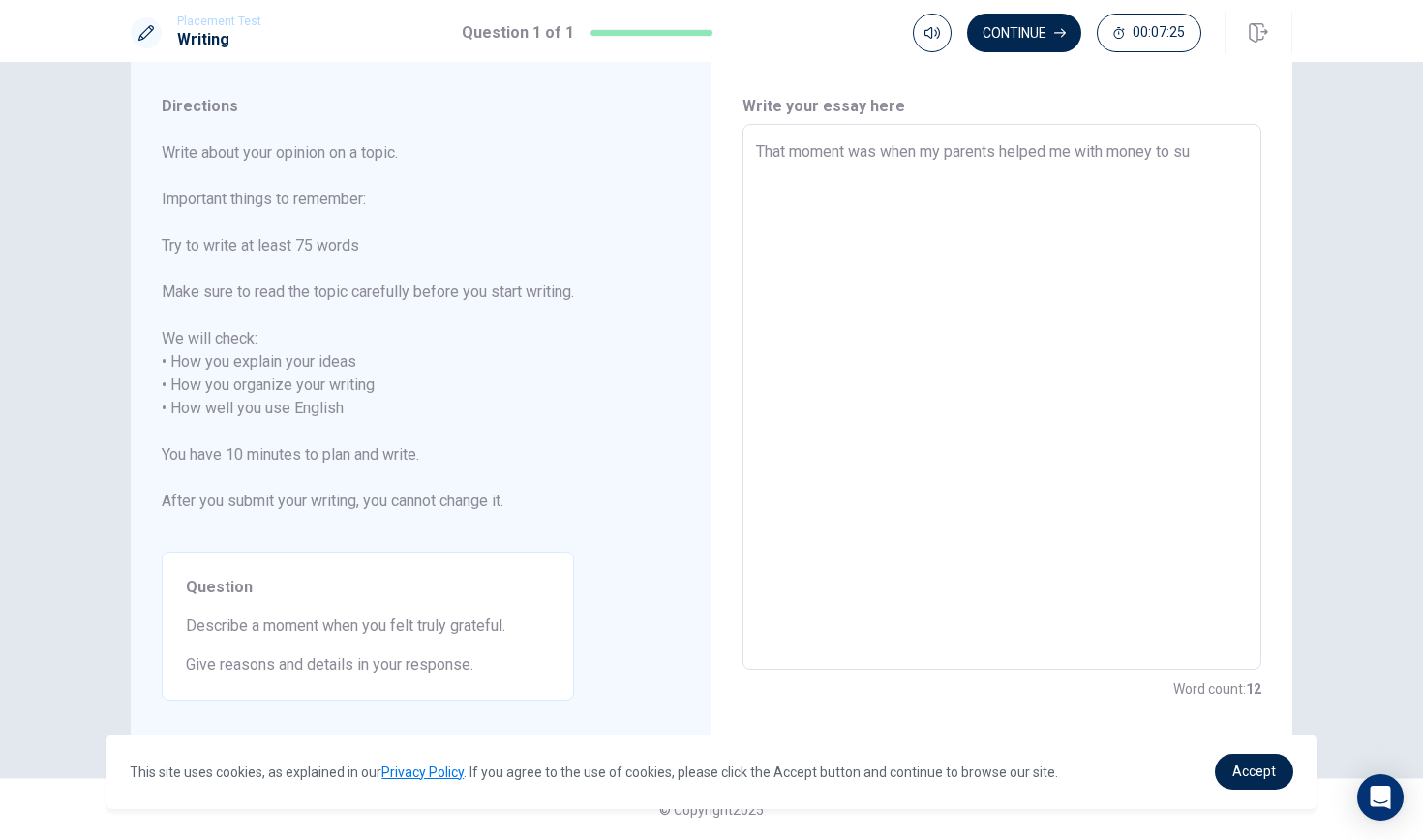 type on "x" 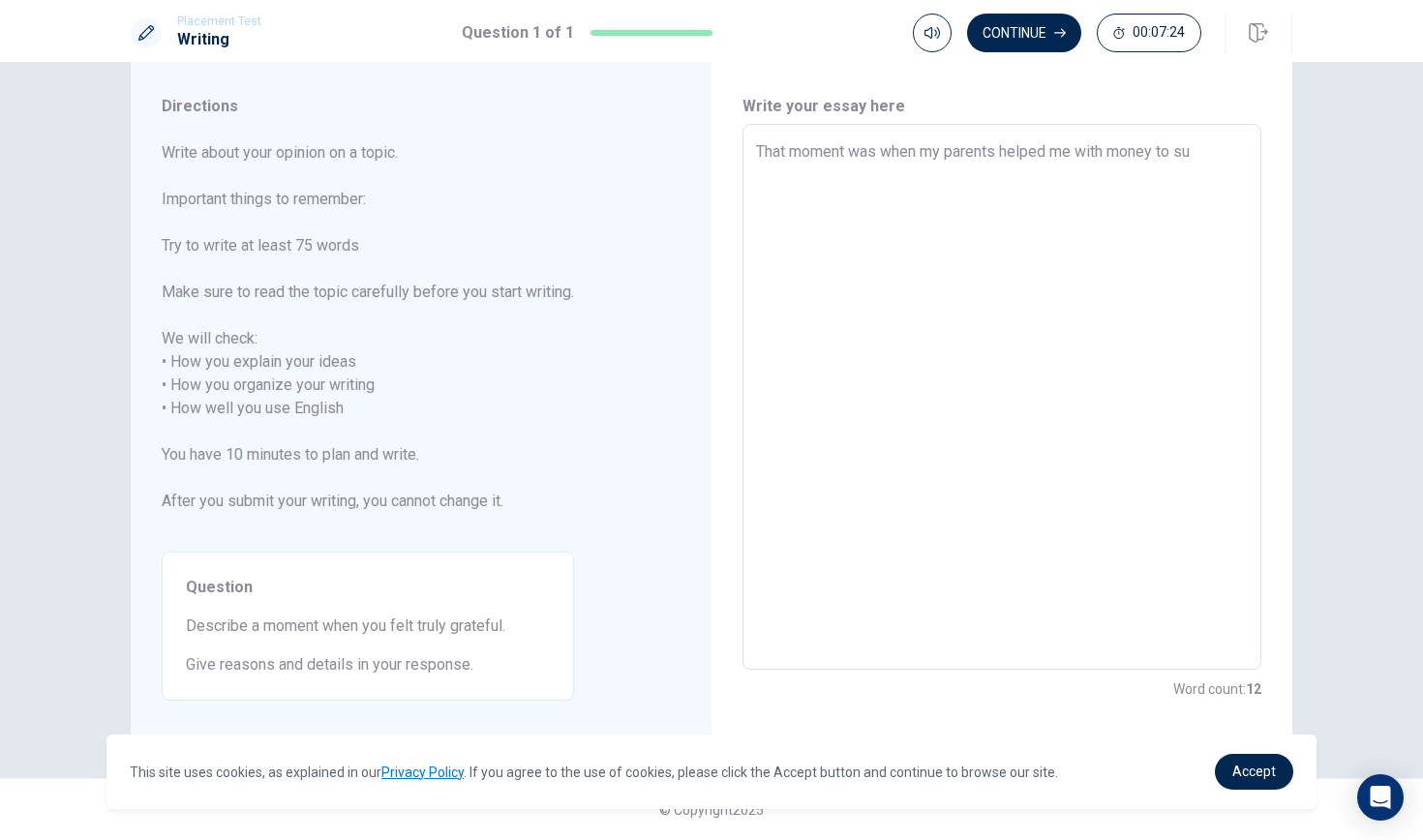 type on "That moment was when my parents helped me with money to s" 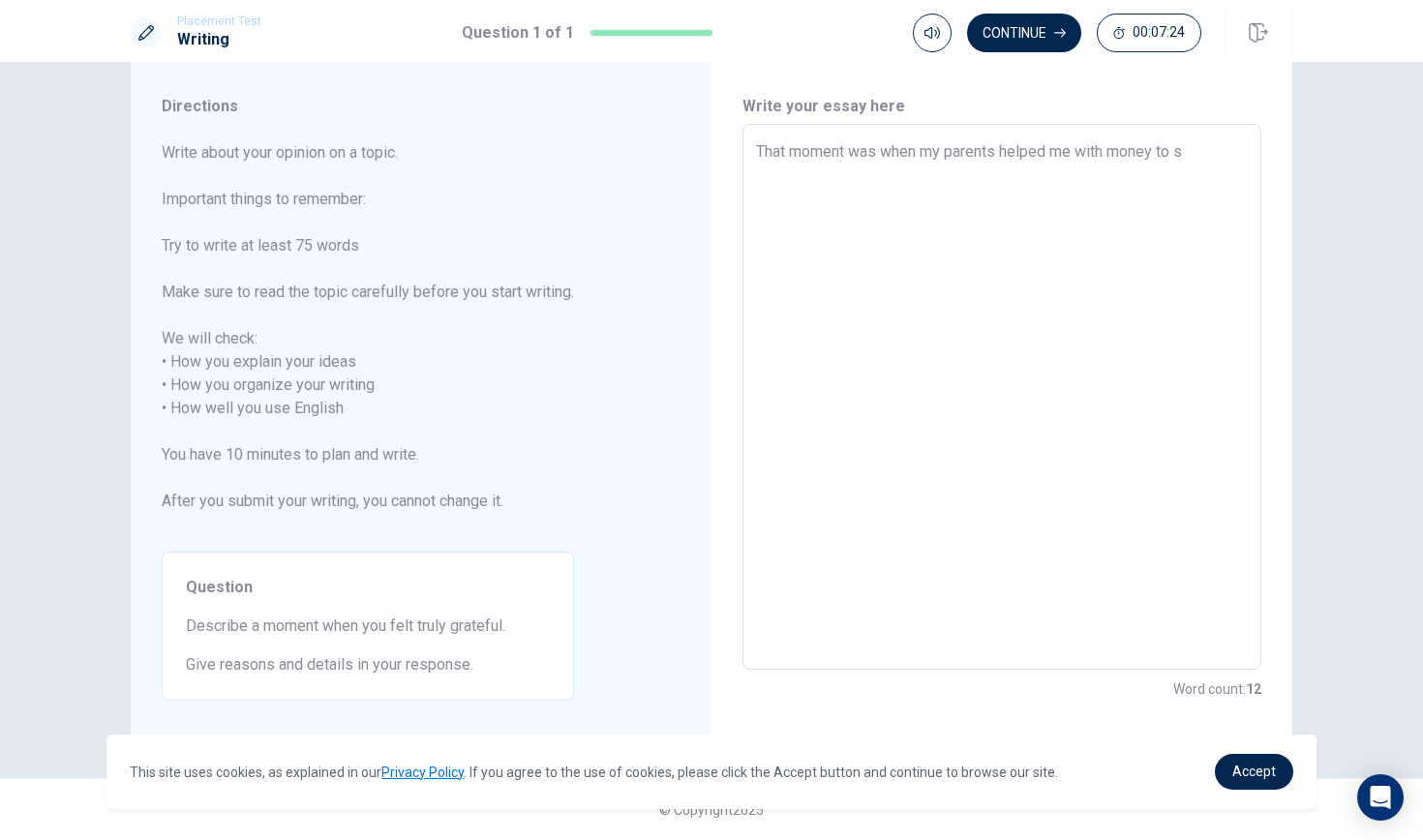 type on "x" 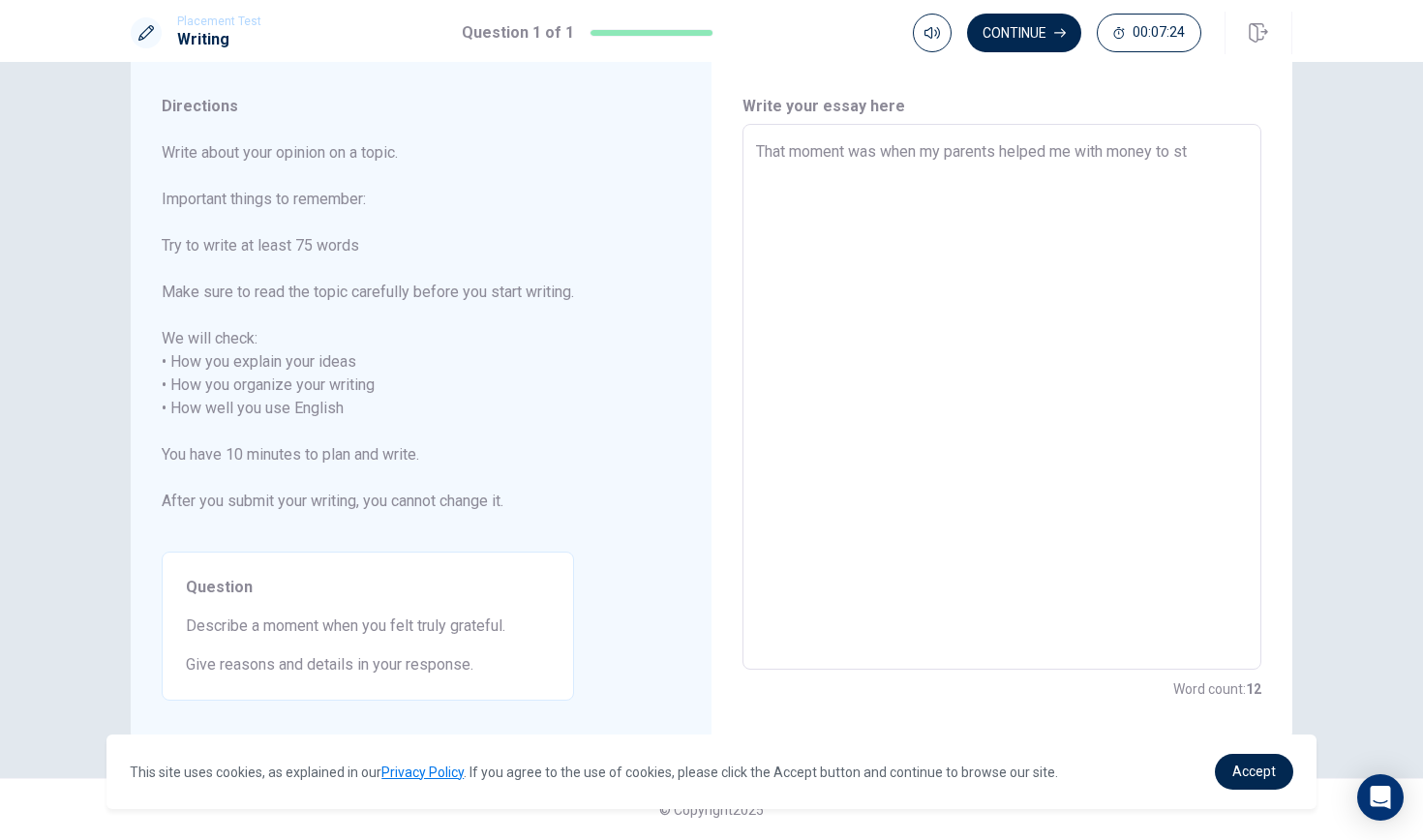 type on "x" 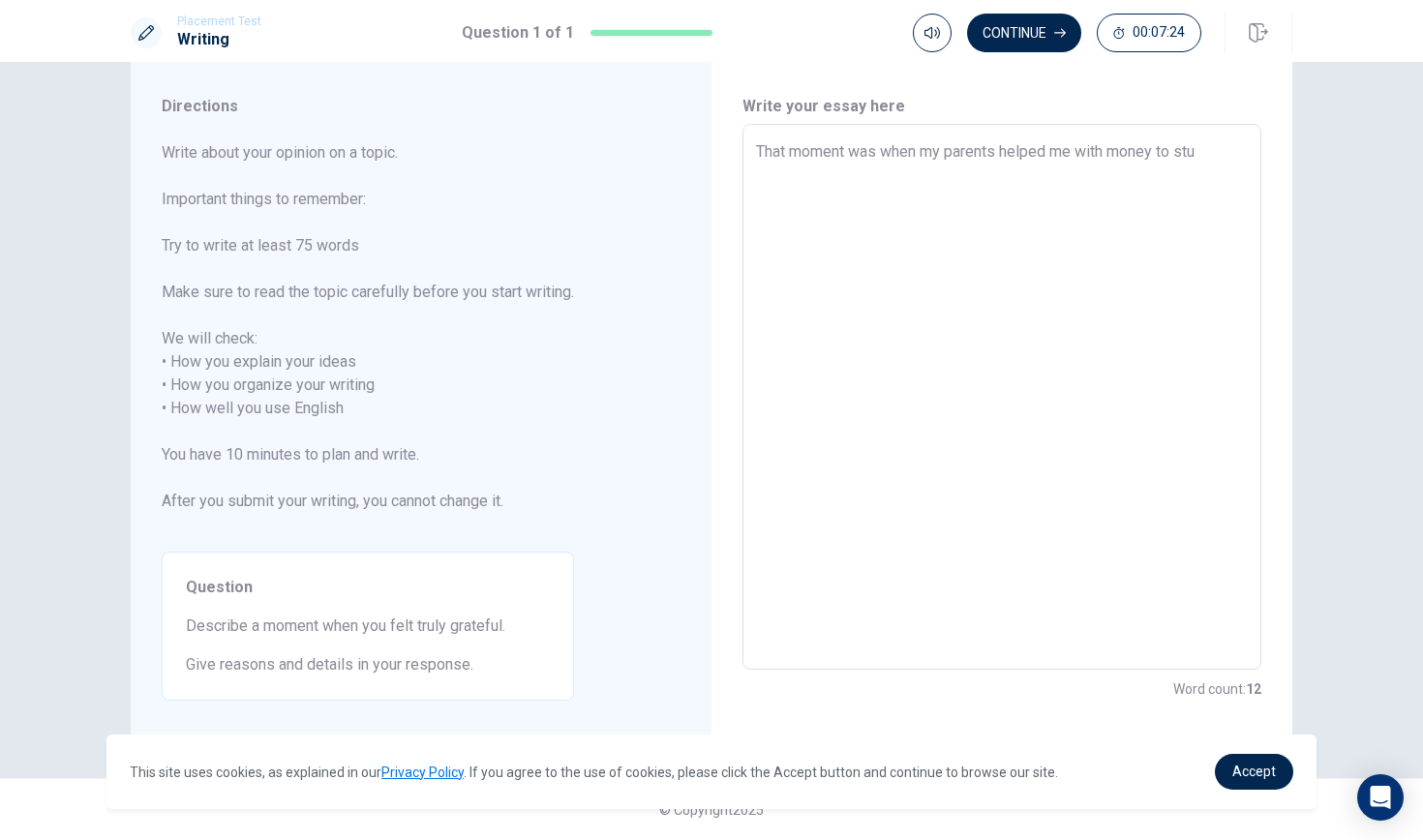 type on "x" 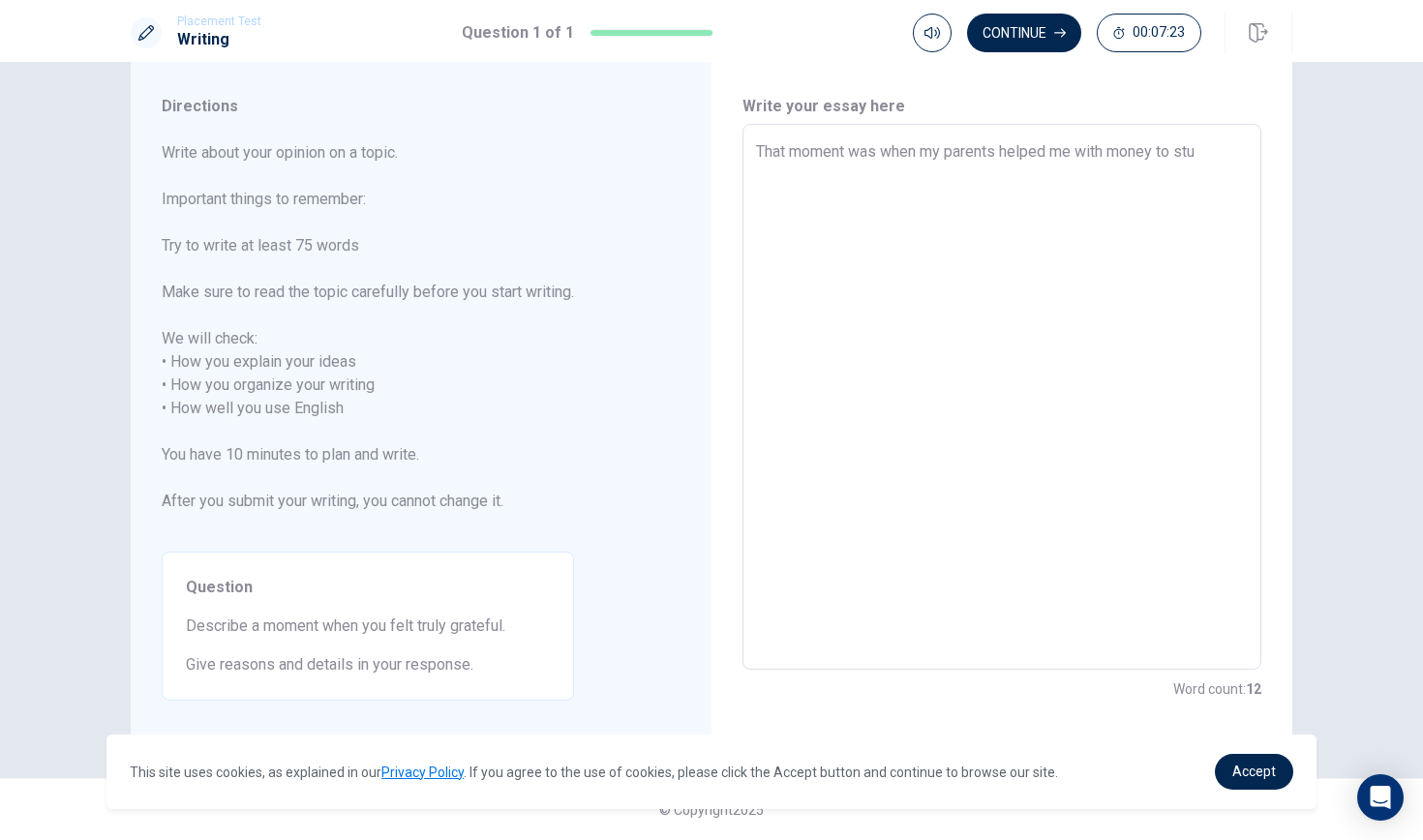 type on "That moment was when my parents helped me with money to stud" 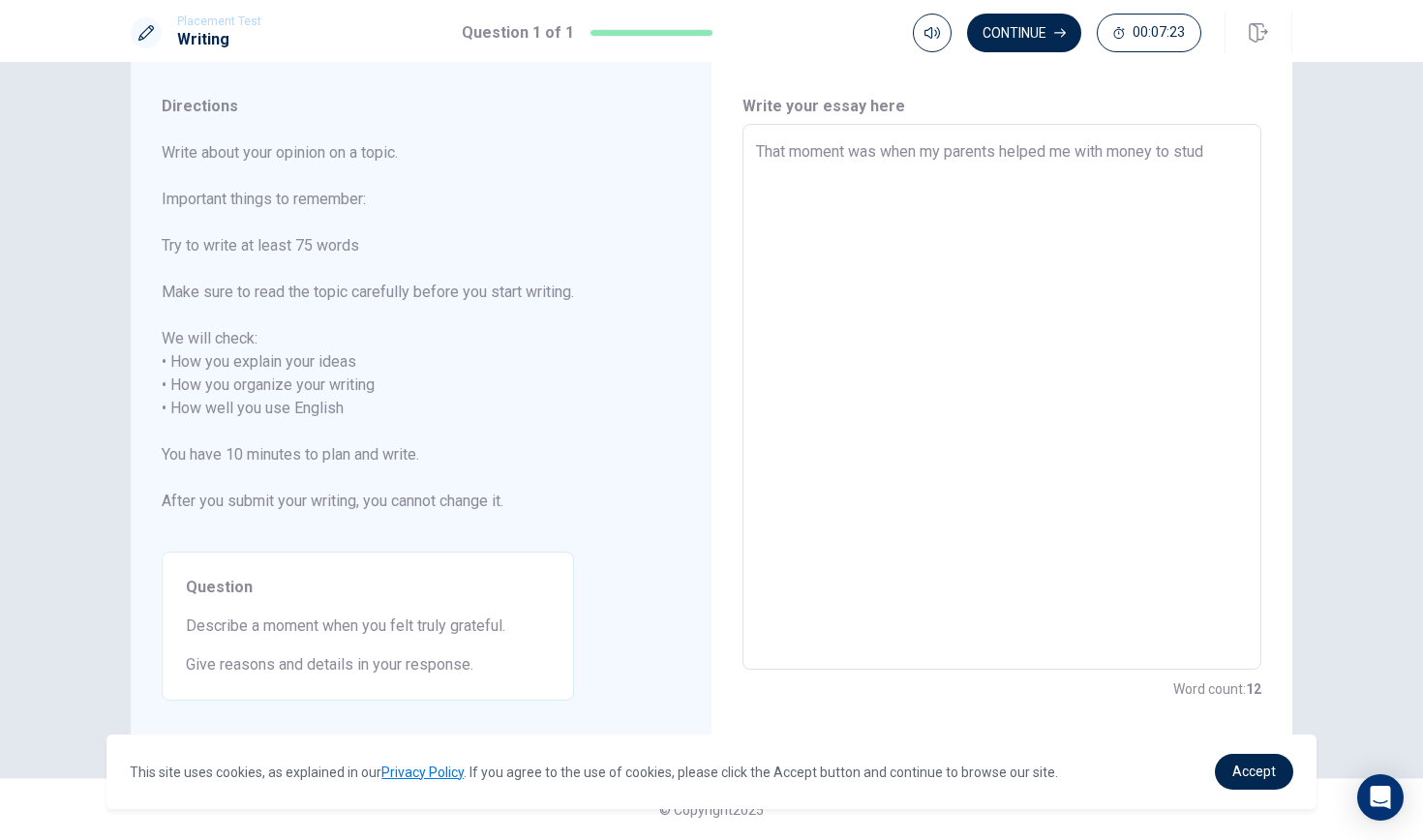 type on "x" 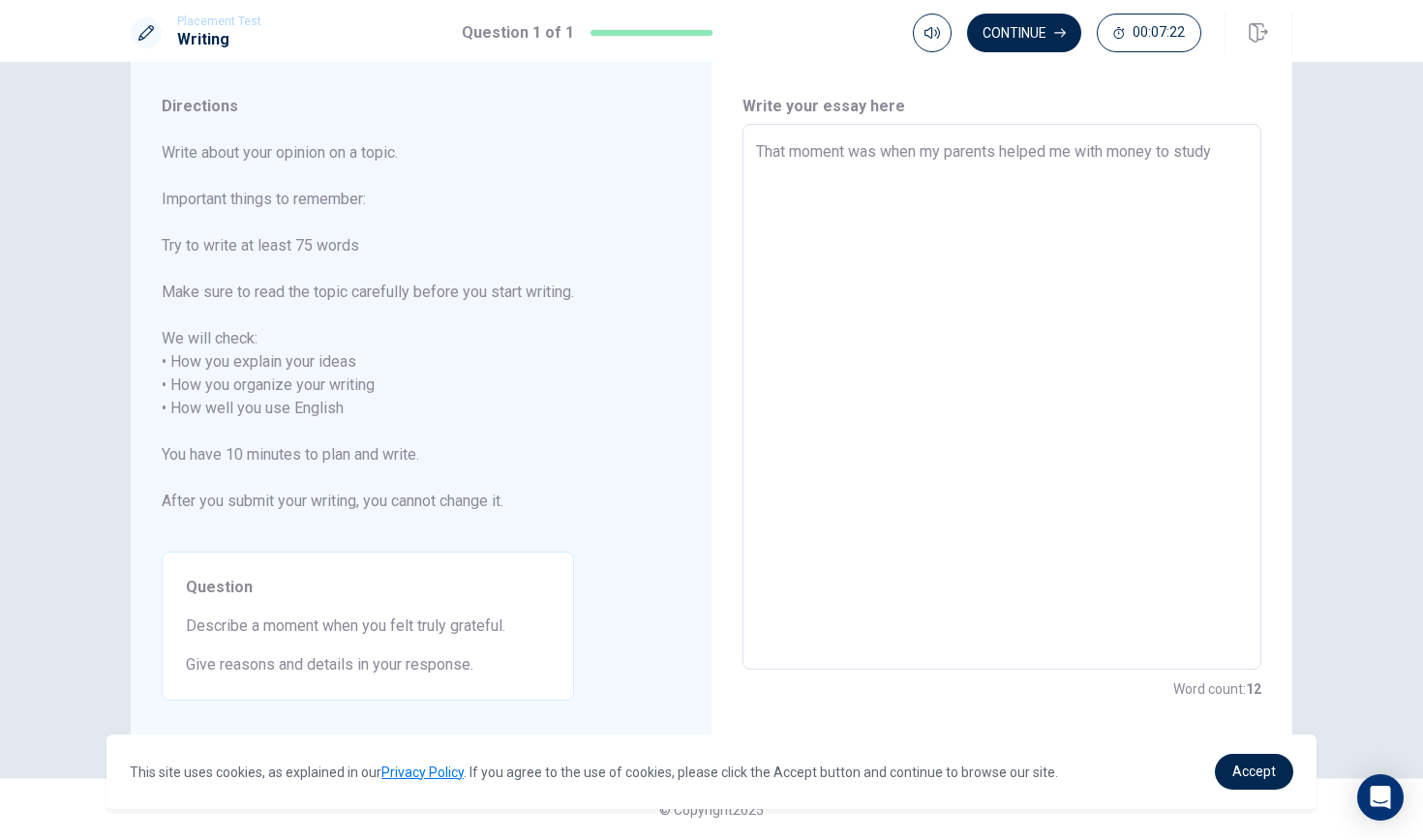 type on "x" 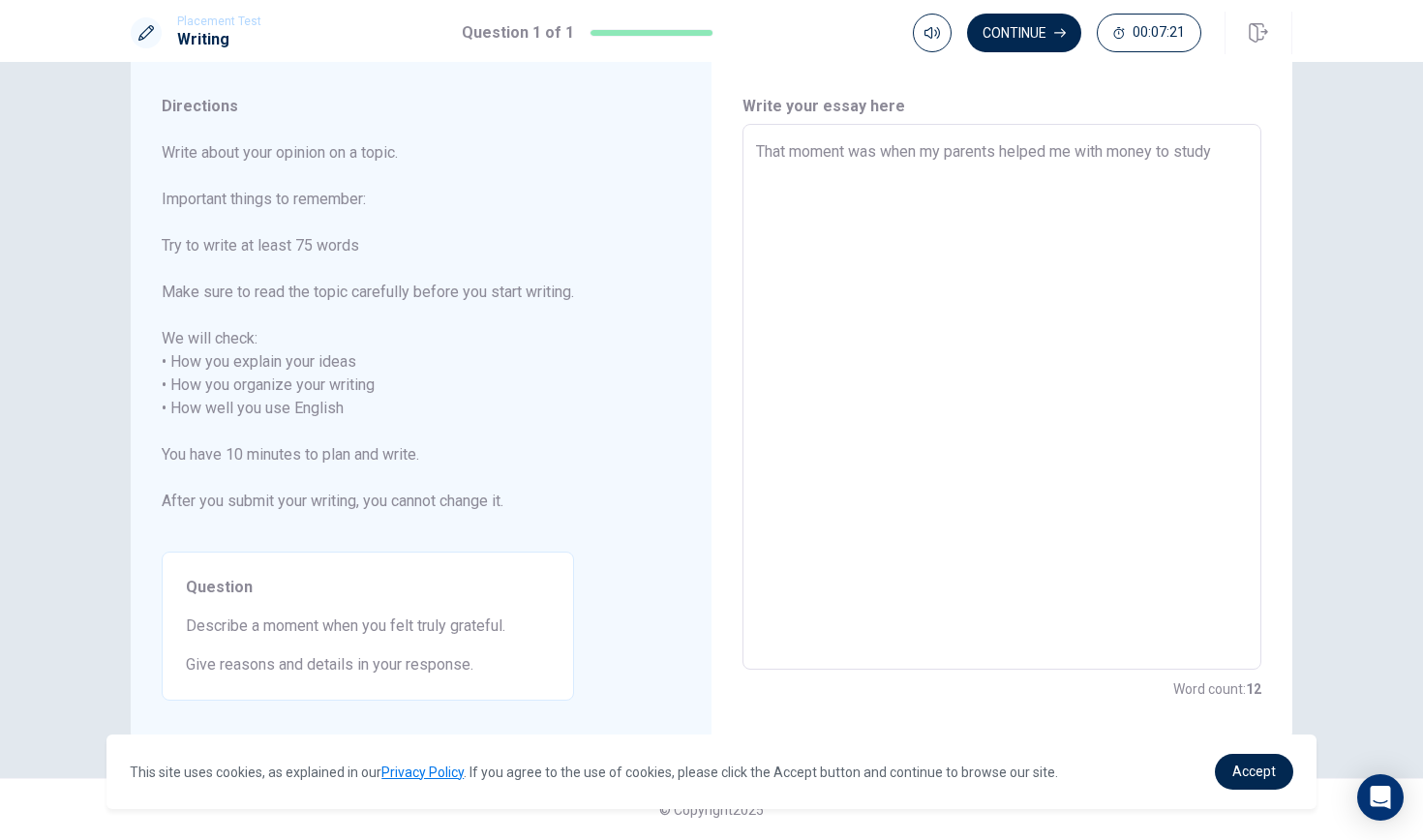 type on "That moment was when my parents helped me with money to study" 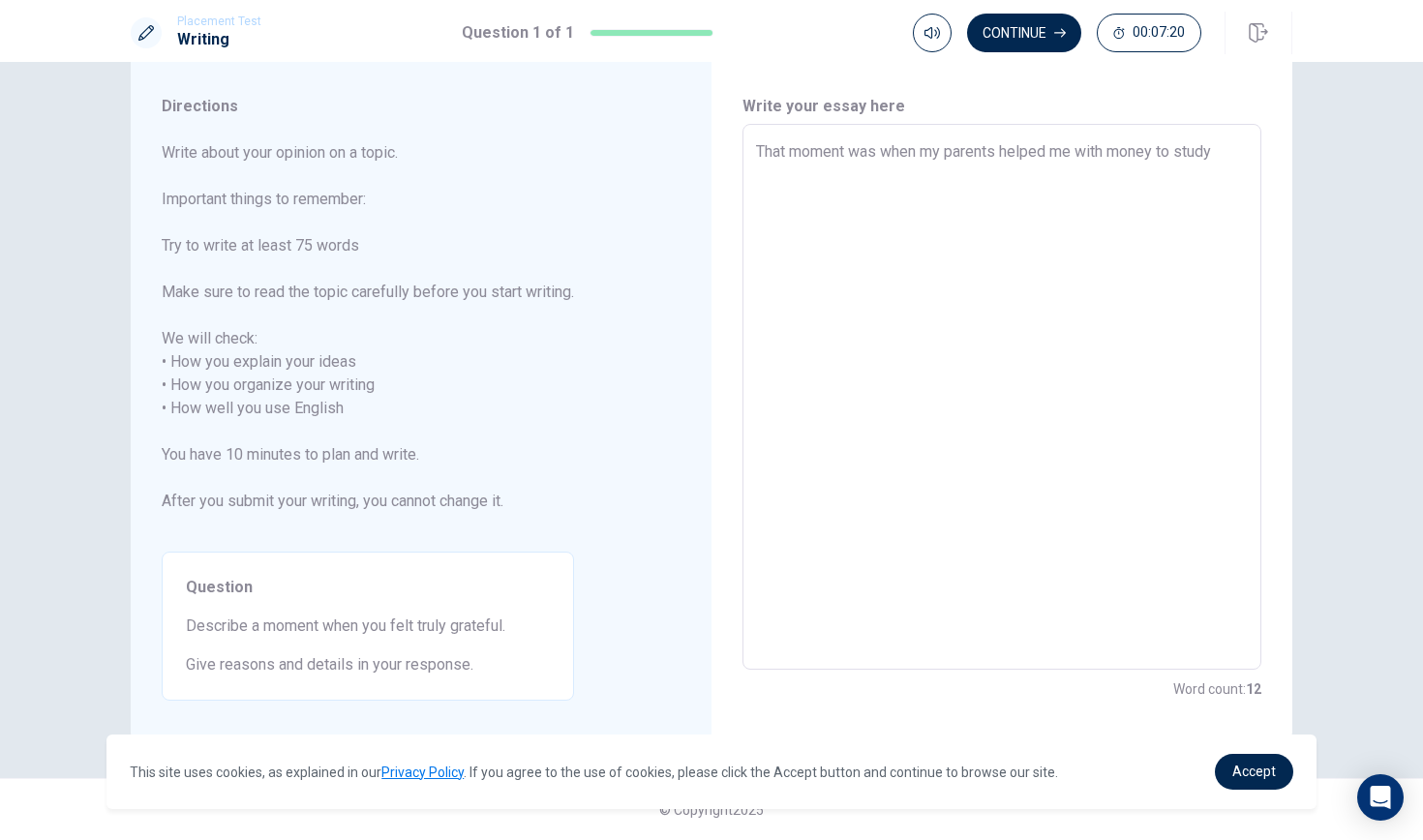 type on "x" 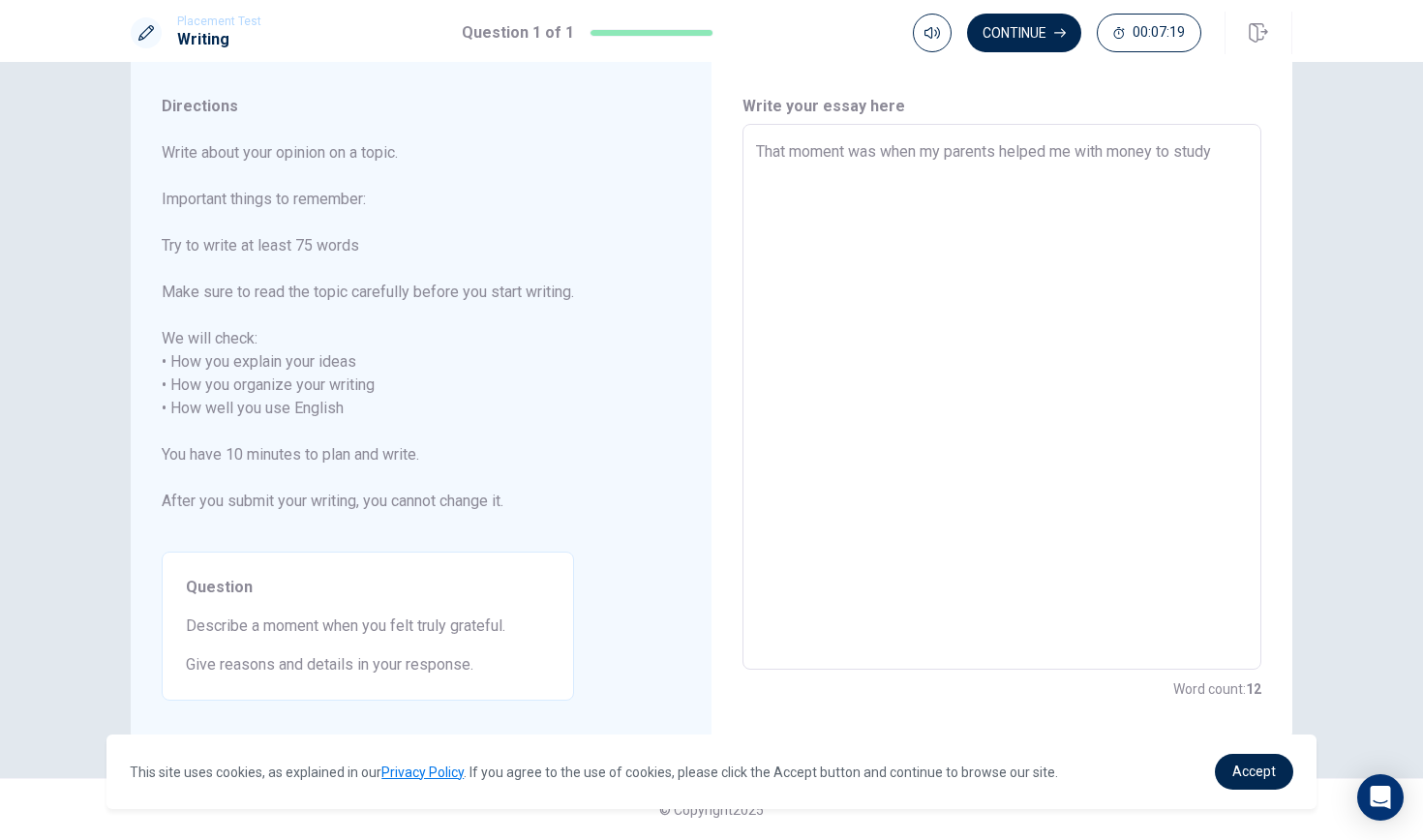 type on "That moment was when my parents helped me with money to study a" 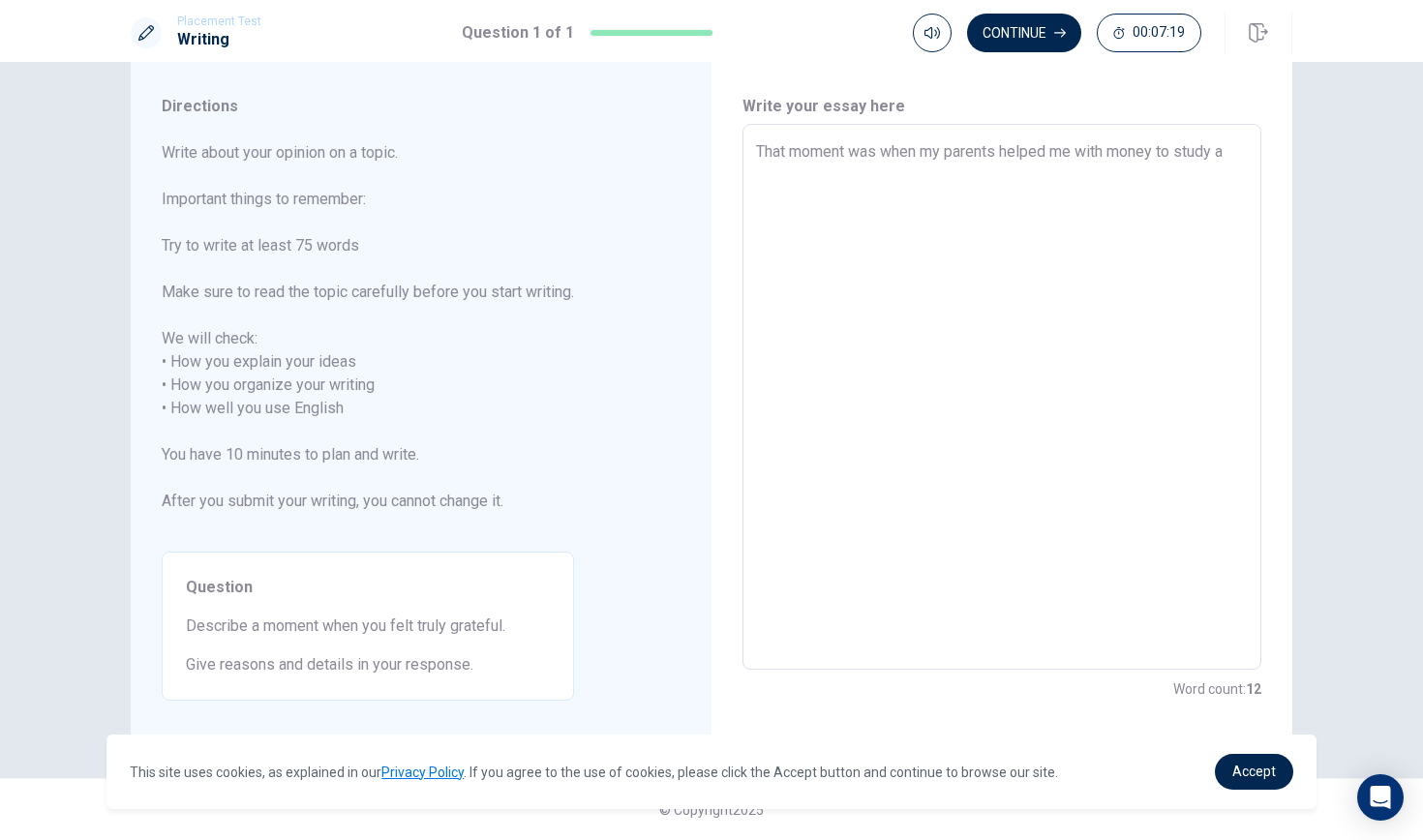 type on "x" 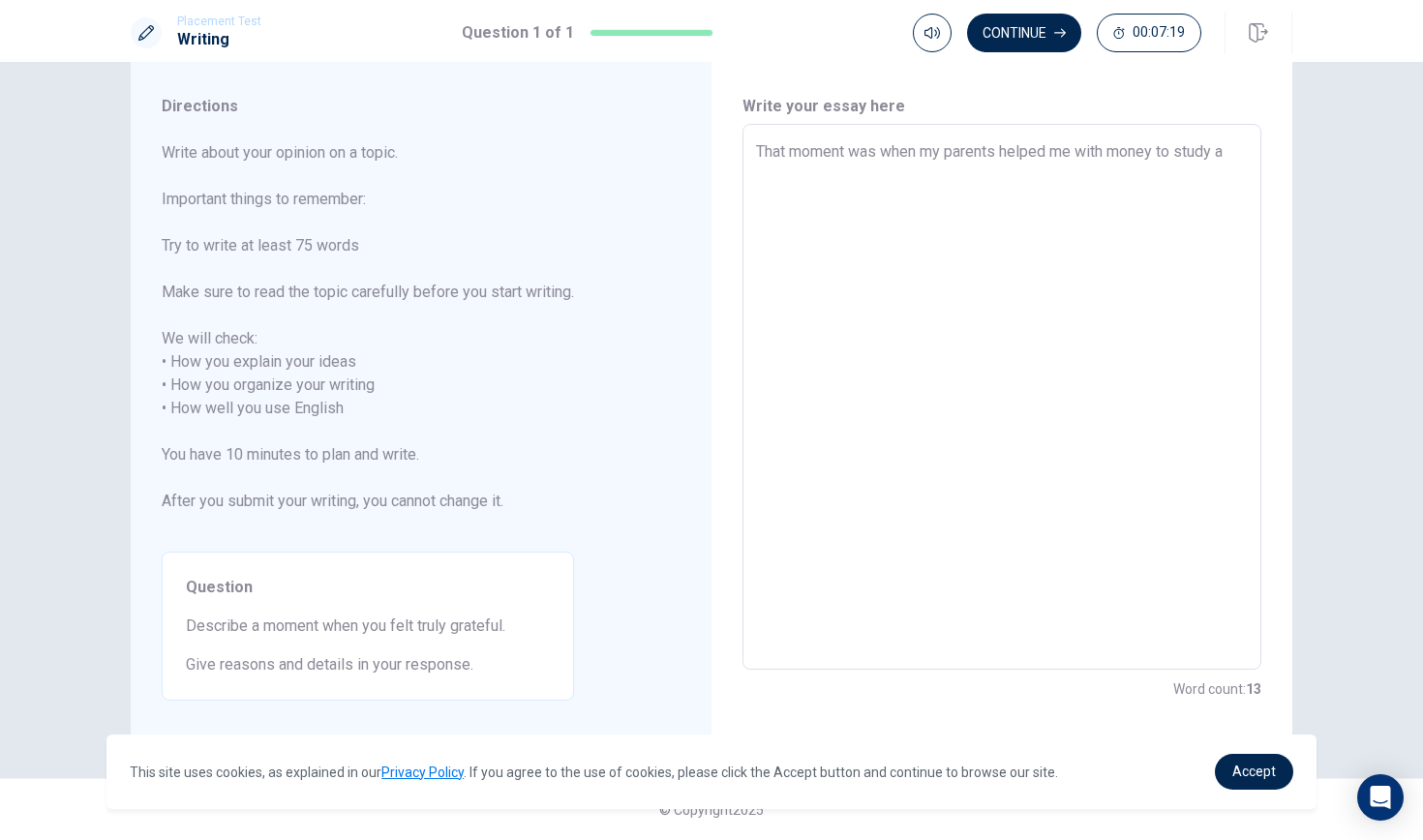 type on "That moment was when my parents helped me with money to study at" 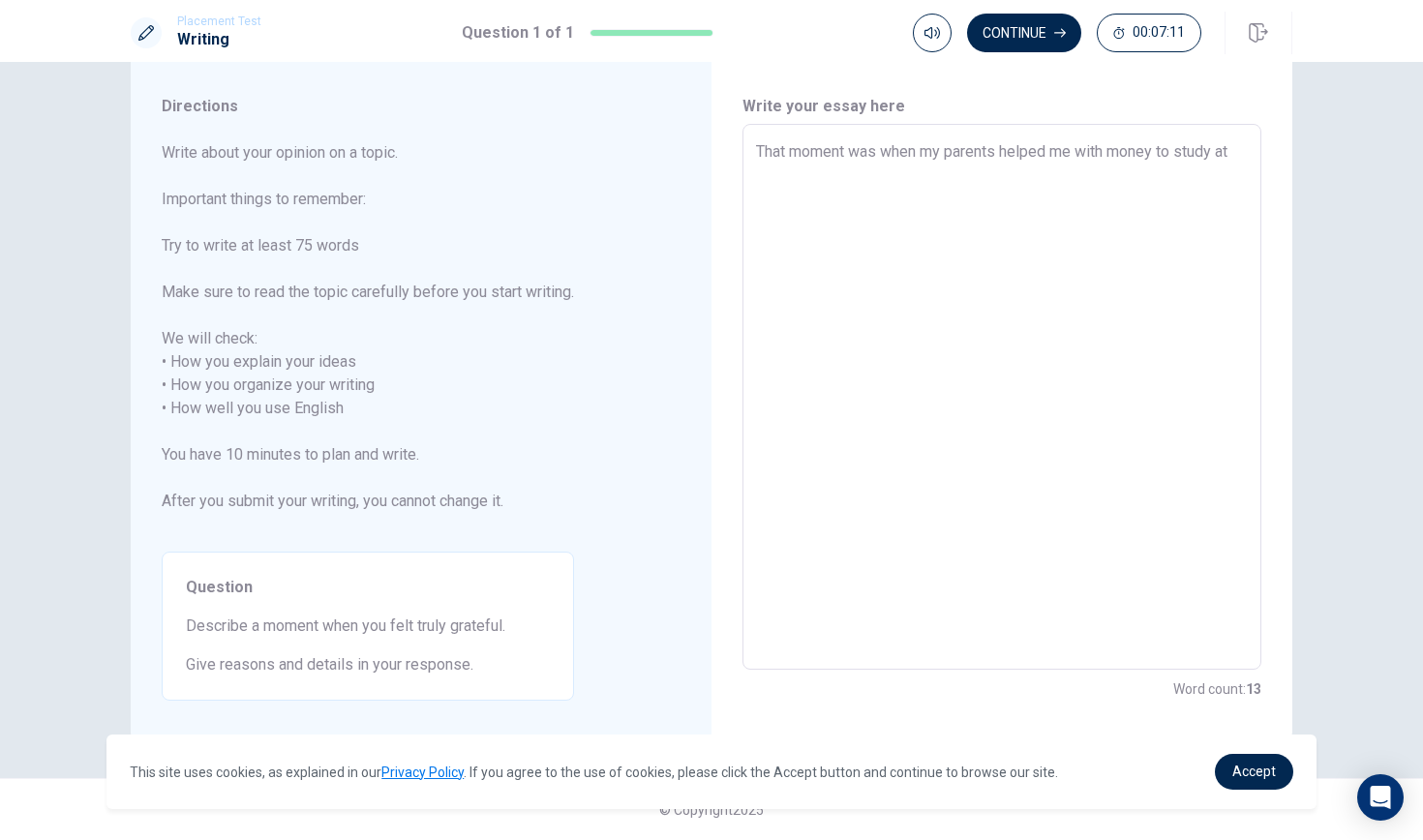 type on "x" 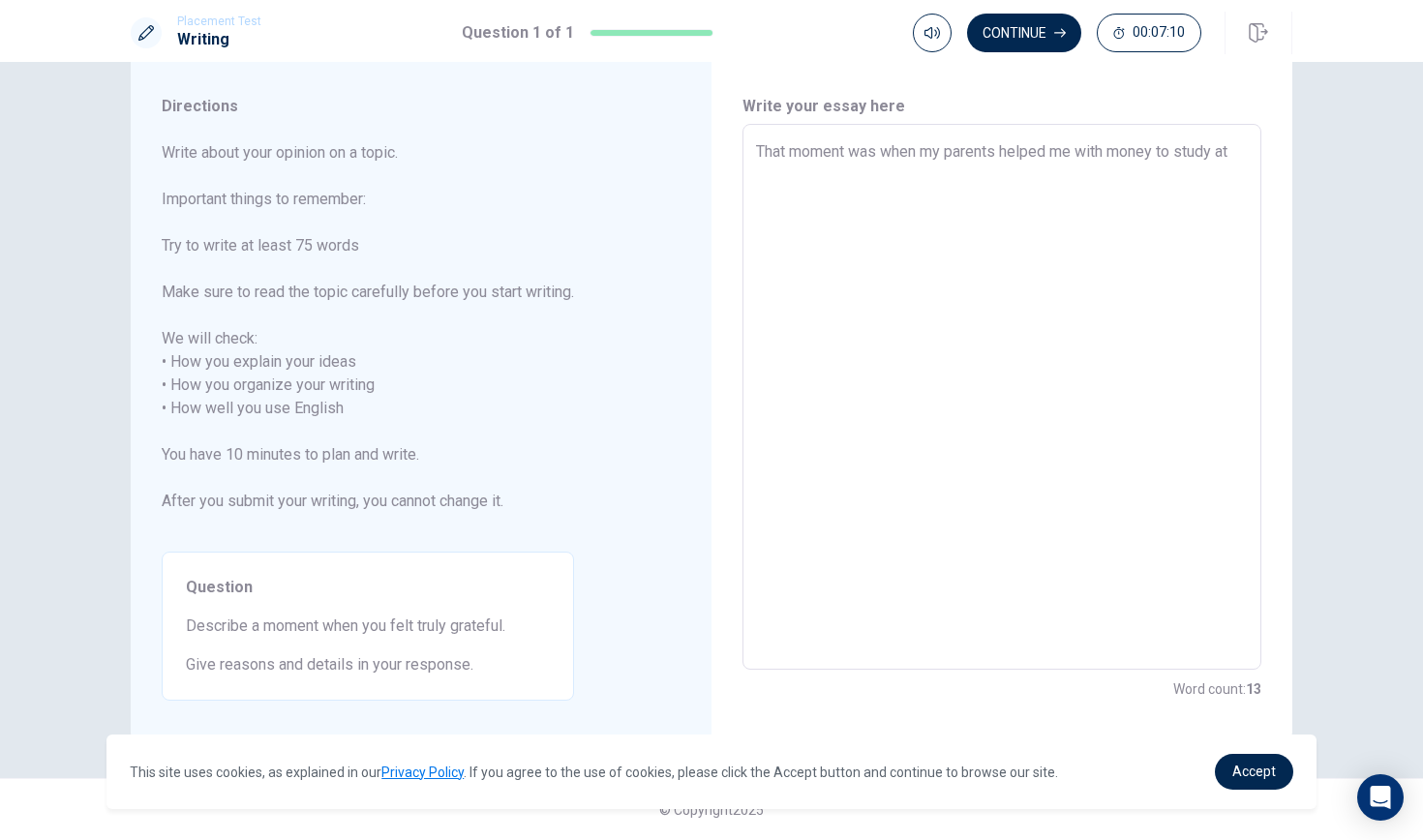 type on "That moment was when my parents helped me with money to study at" 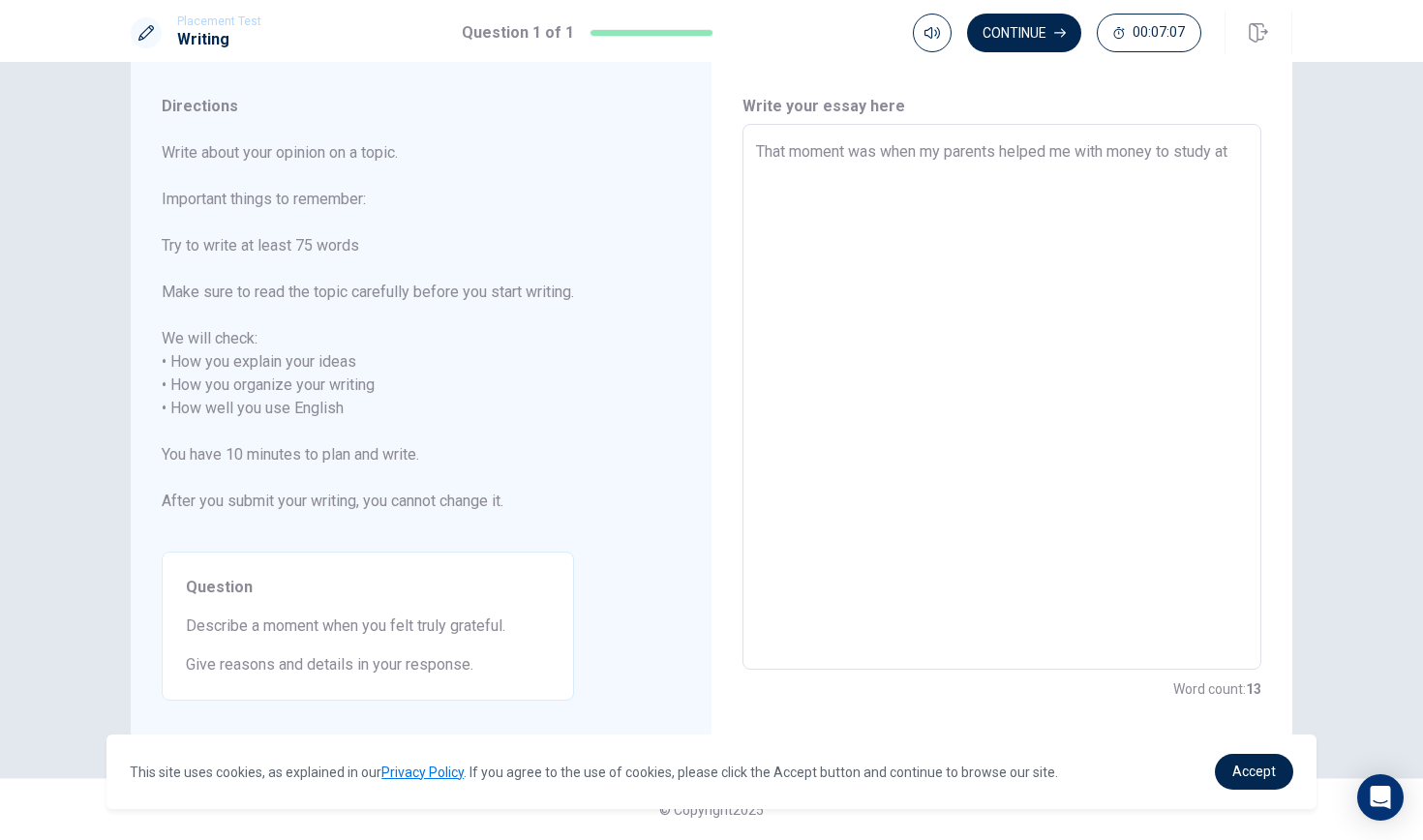 type on "x" 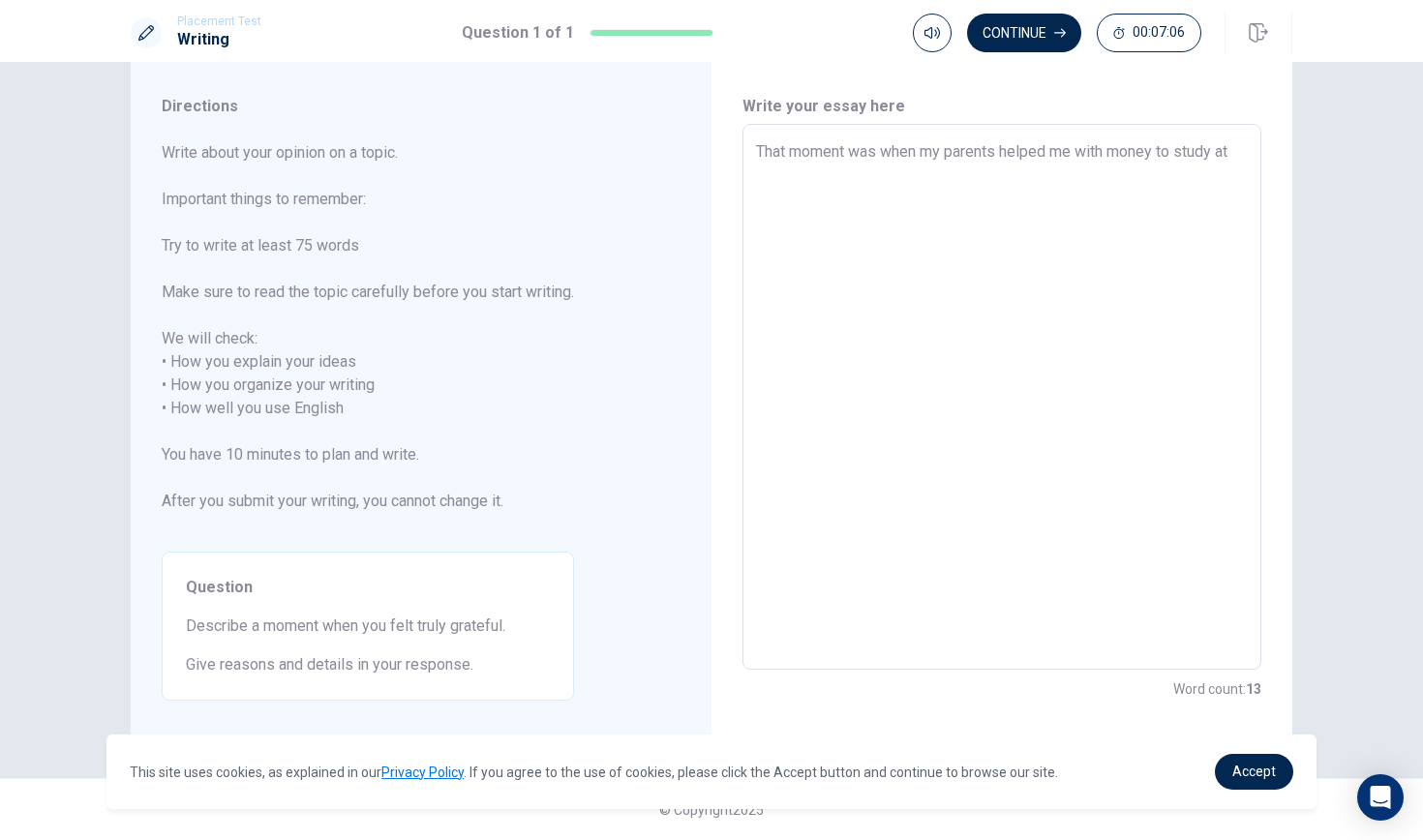 type on "That moment was when my parents helped me with money to study at c" 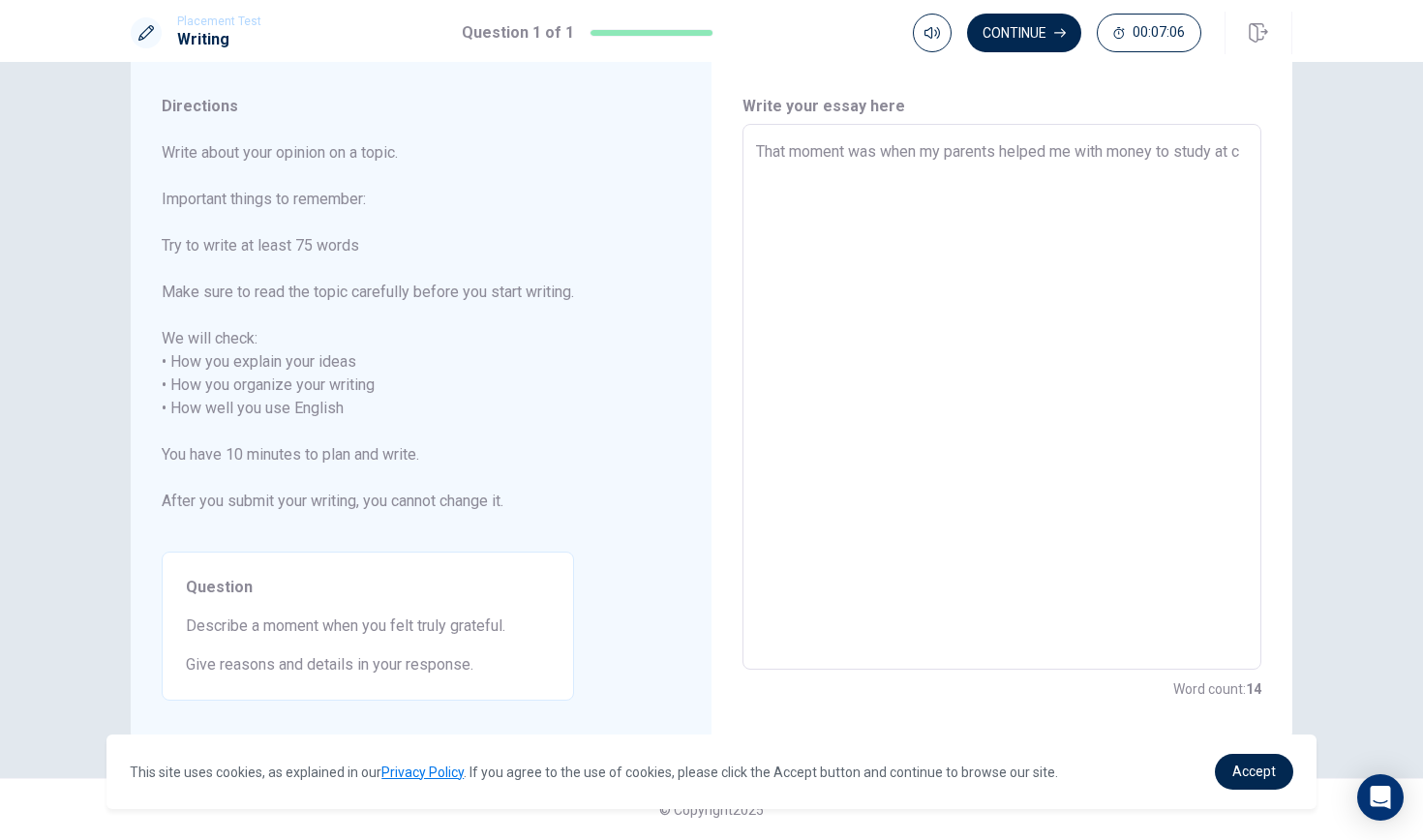 type on "x" 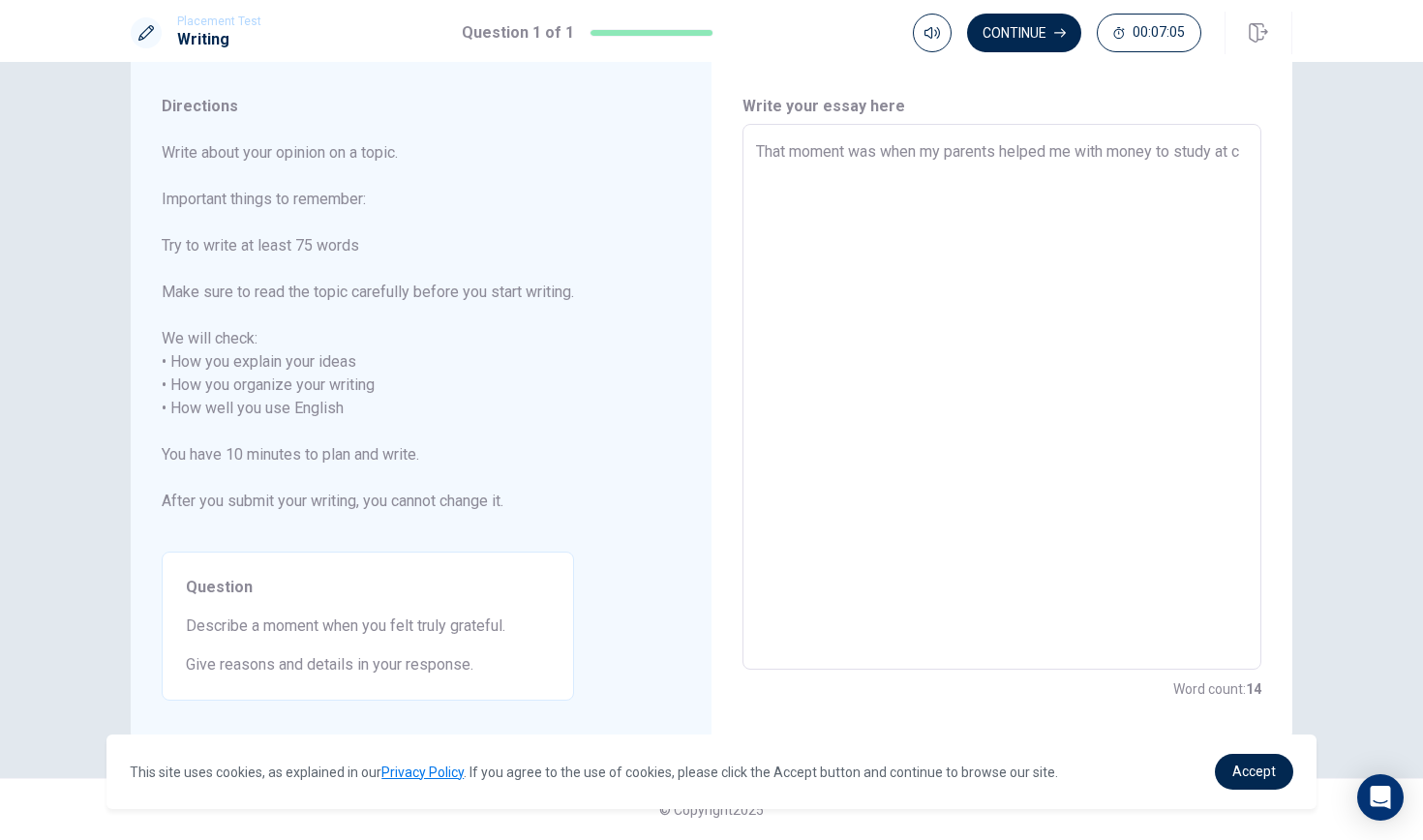 type on "That moment was when my parents helped me with money to study at cr" 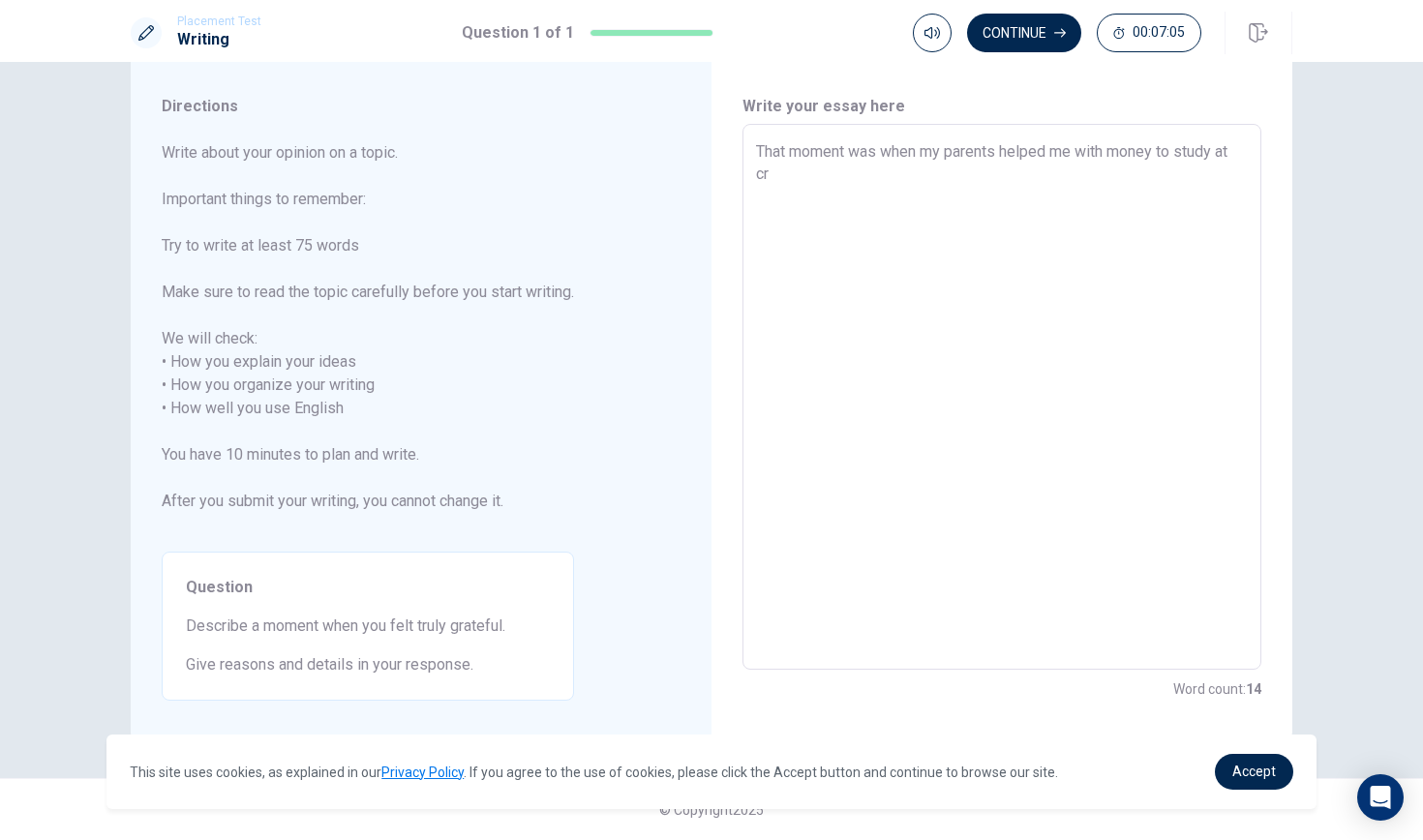 type on "x" 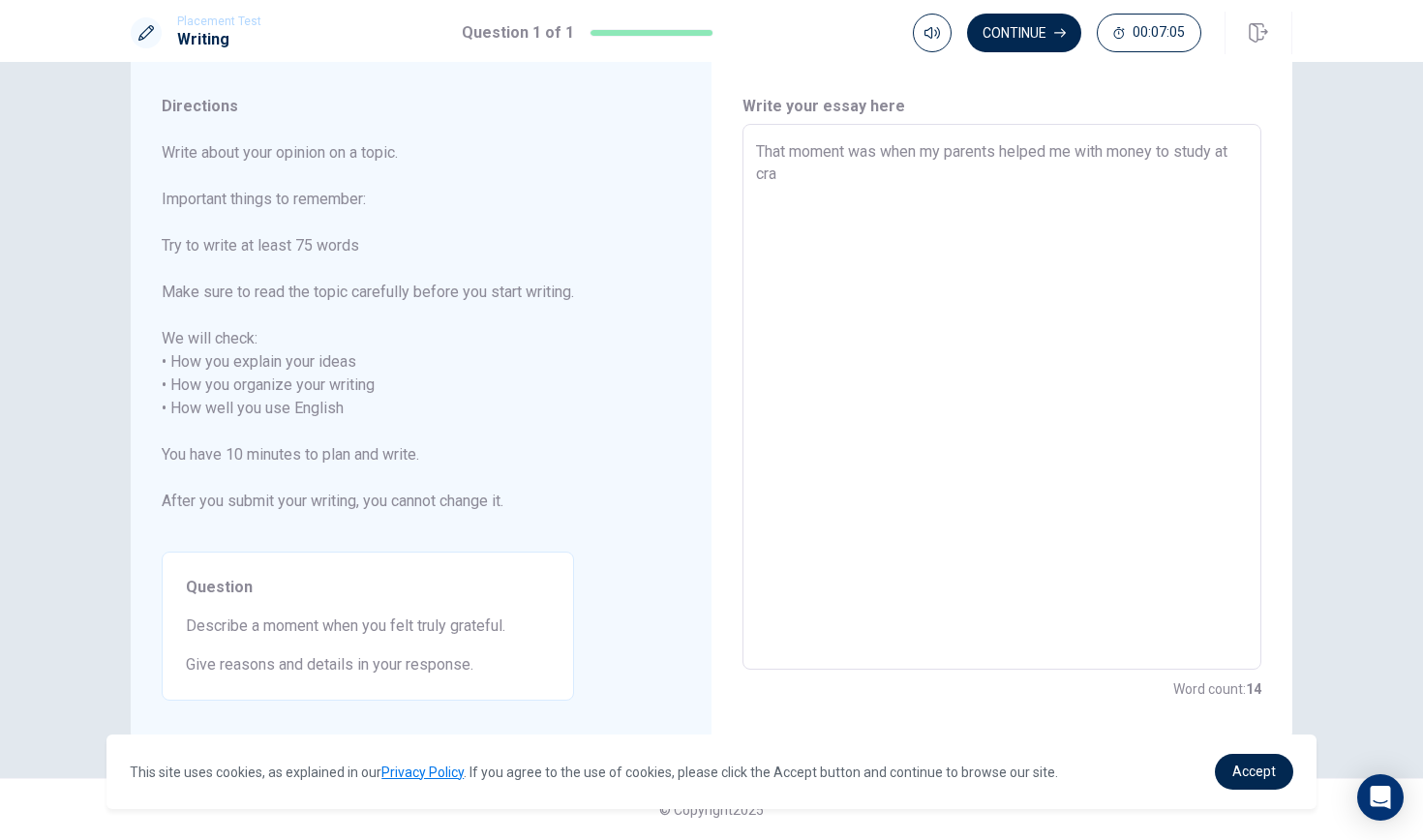 type on "x" 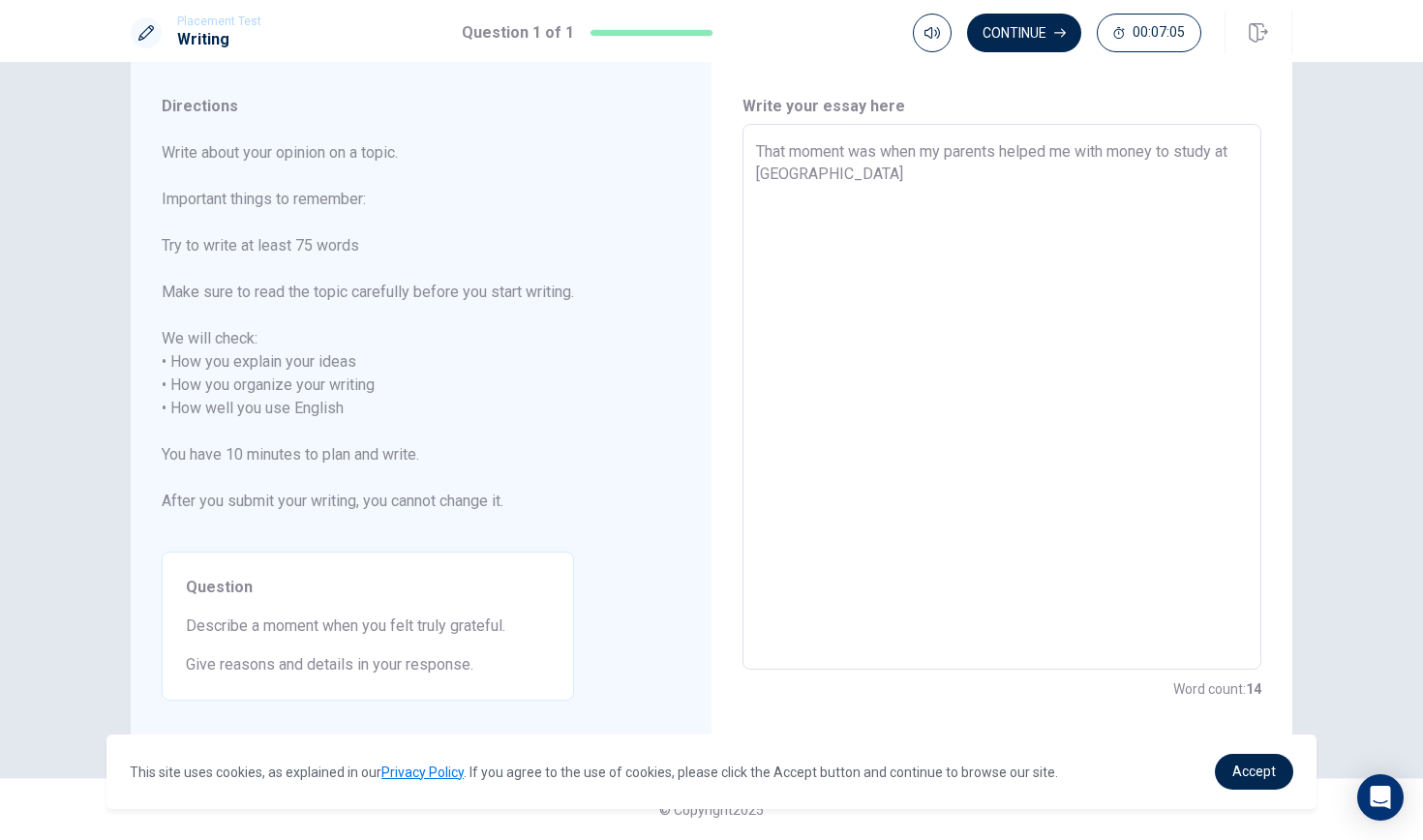 type on "x" 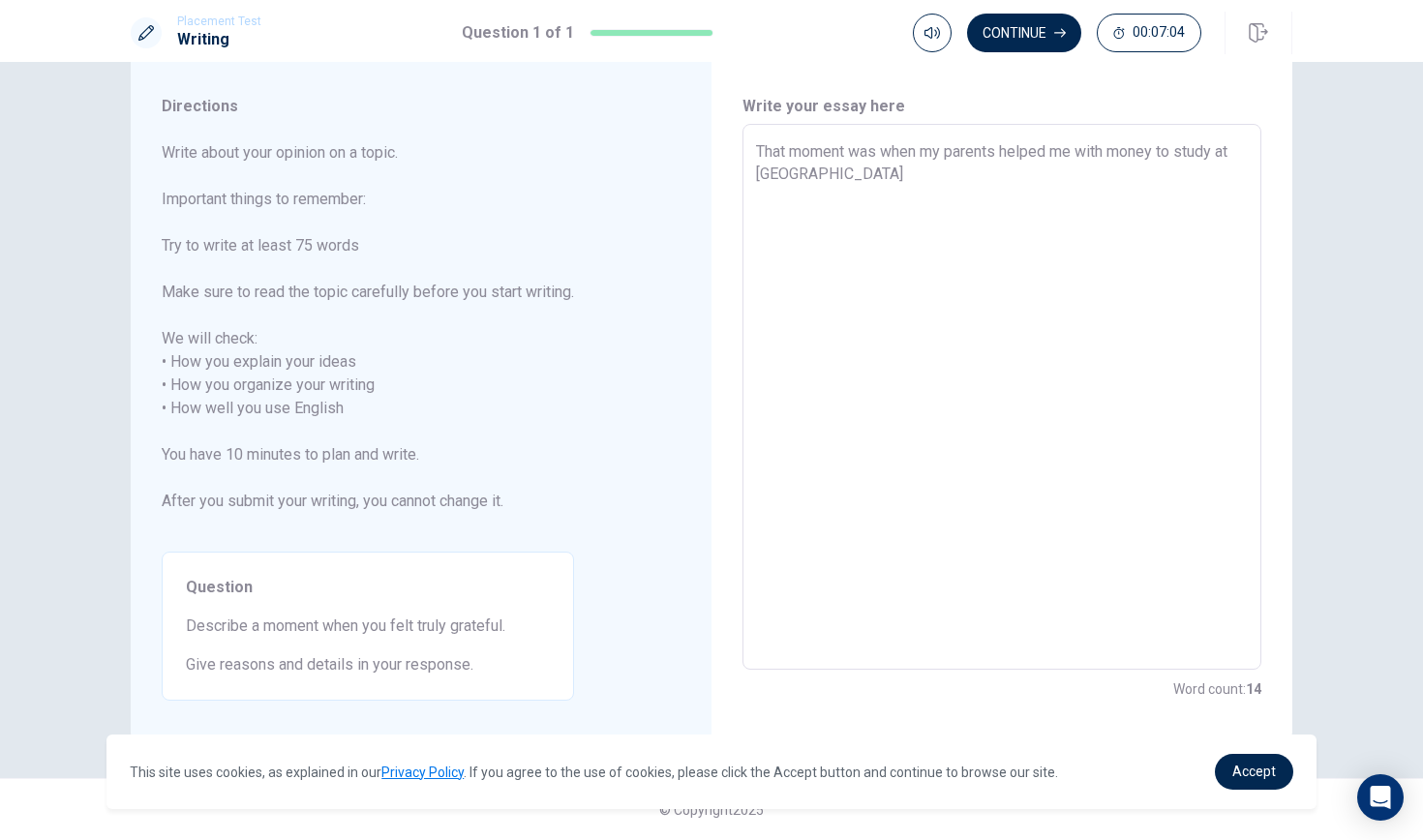 type on "That moment was when my parents helped me with money to study at [GEOGRAPHIC_DATA]" 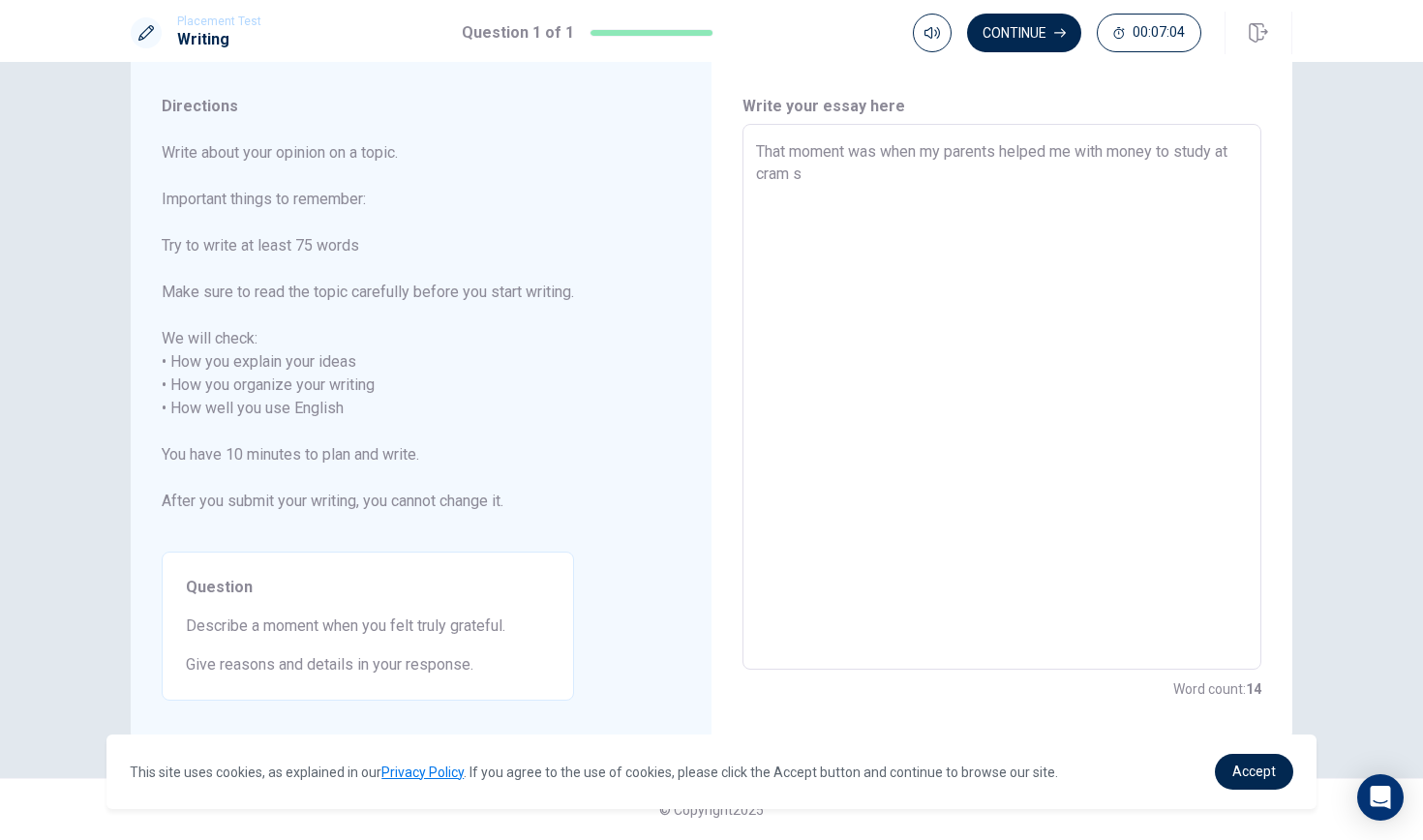 type on "x" 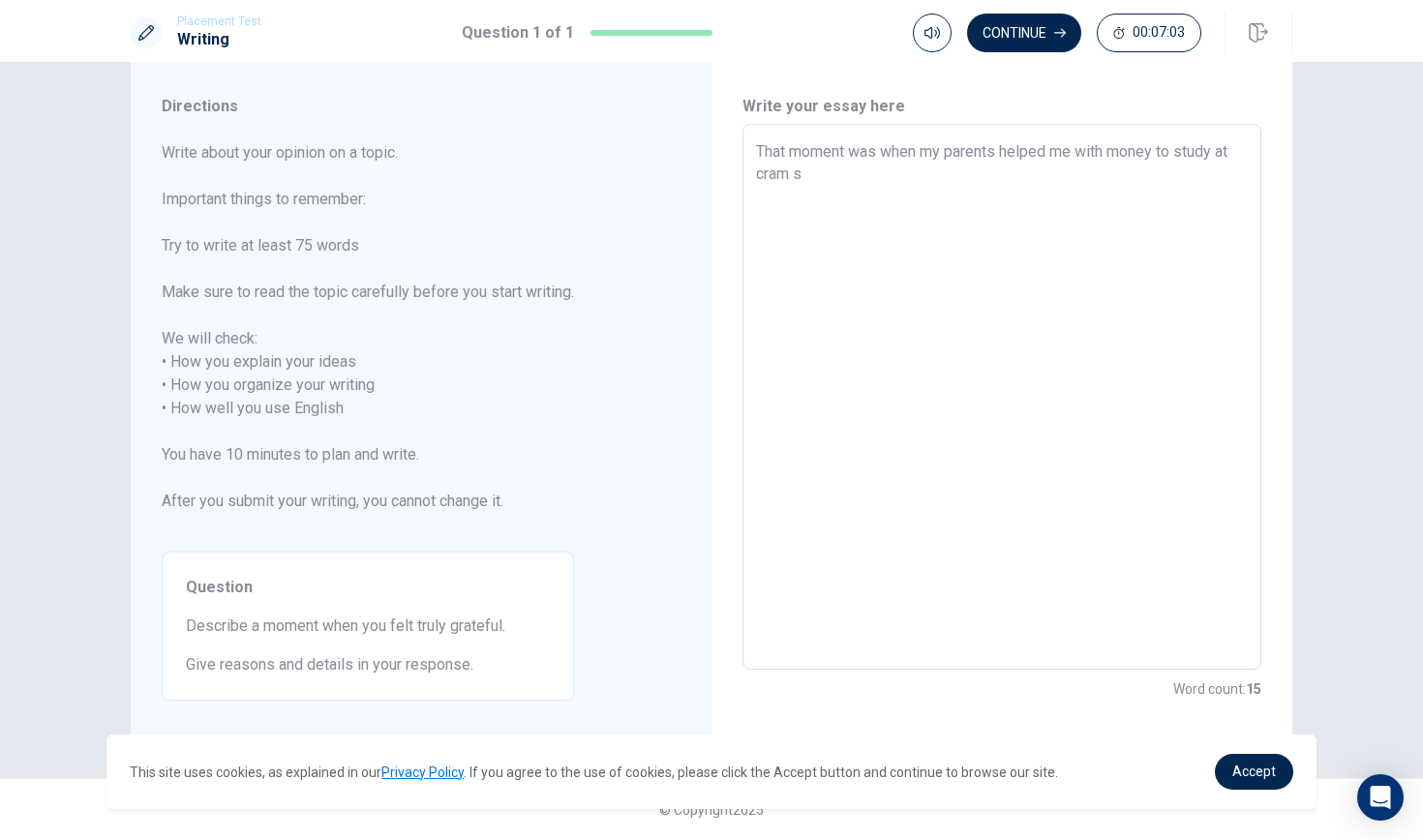 type on "That moment was when my parents helped me with money to study at cram sc" 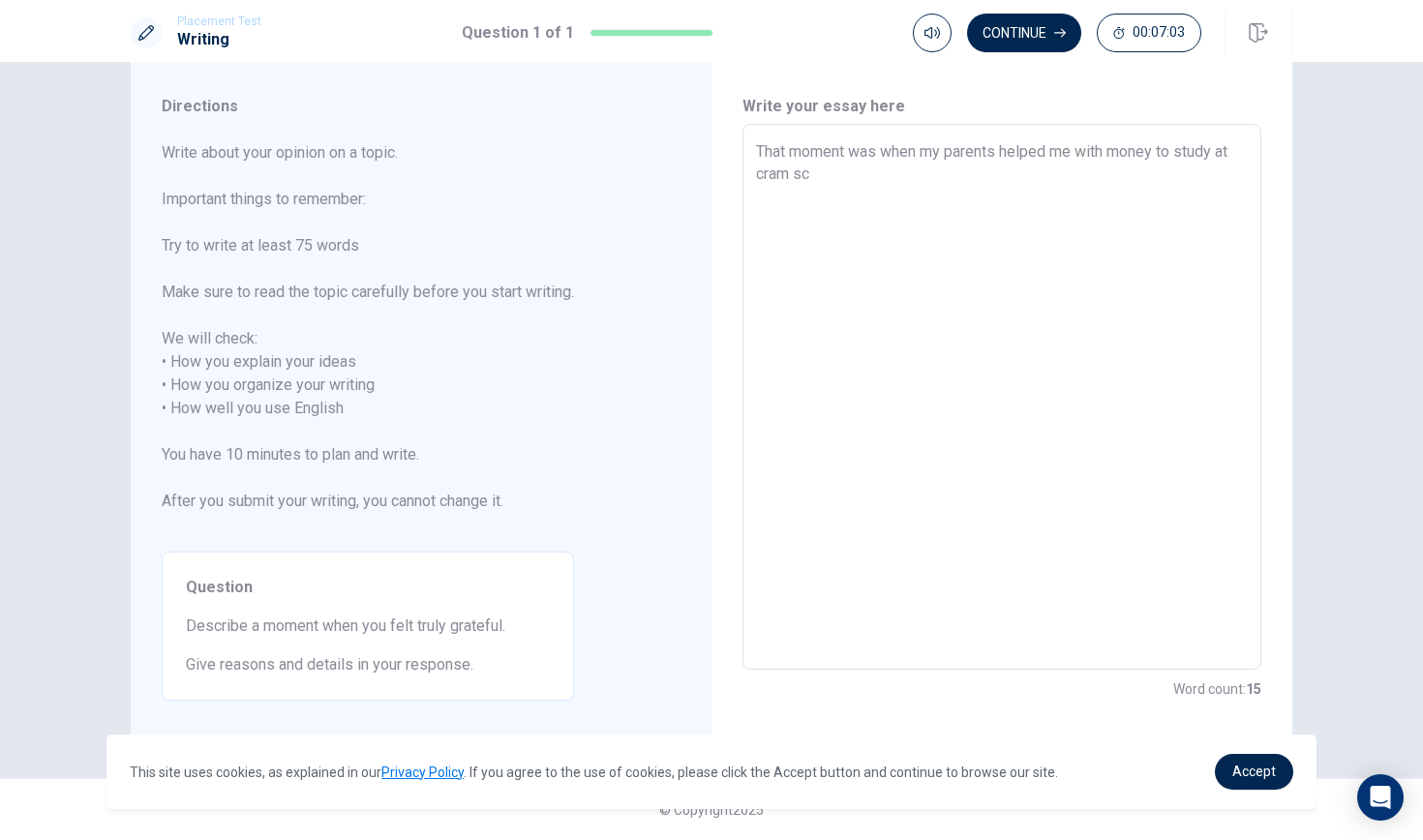 type on "x" 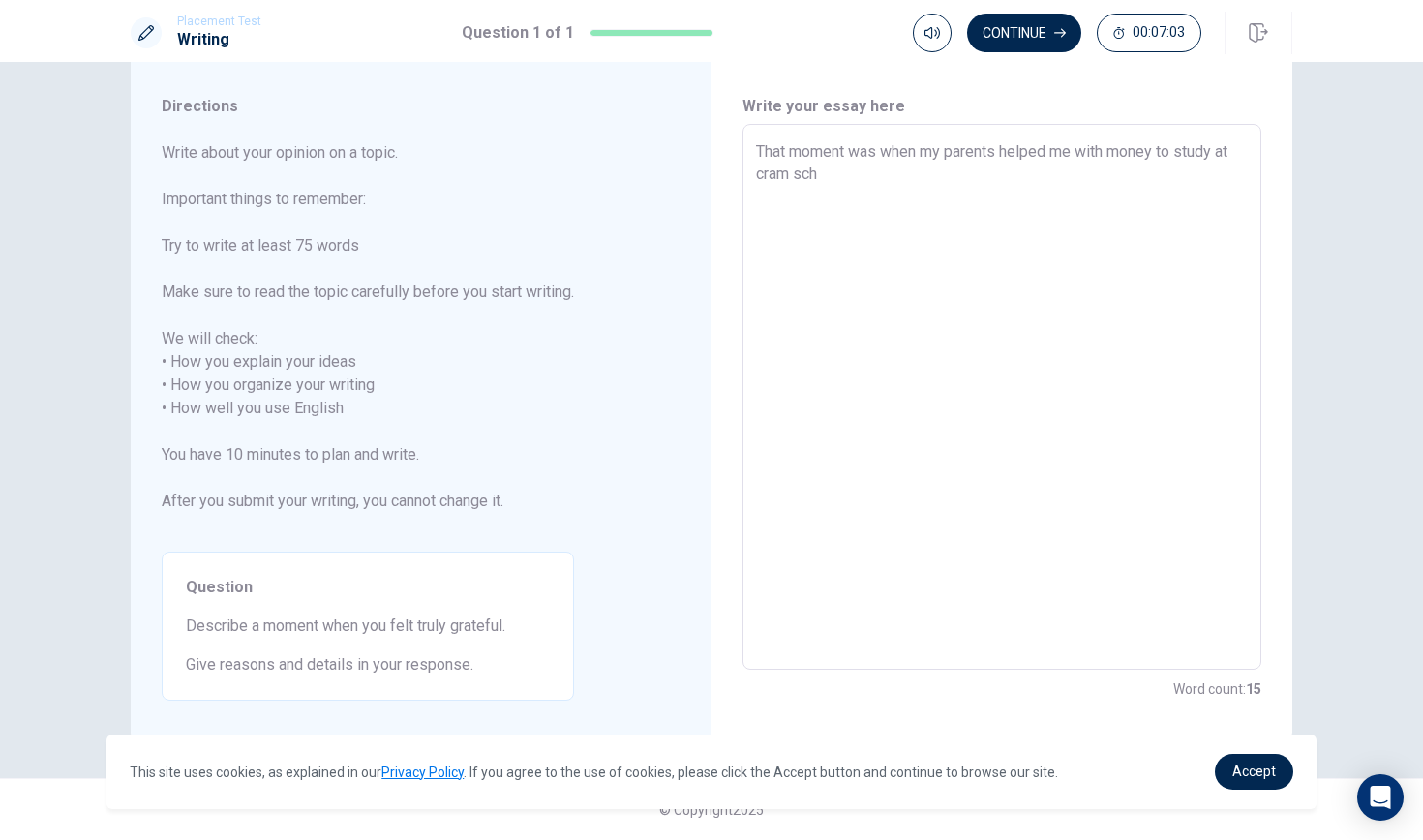 type on "x" 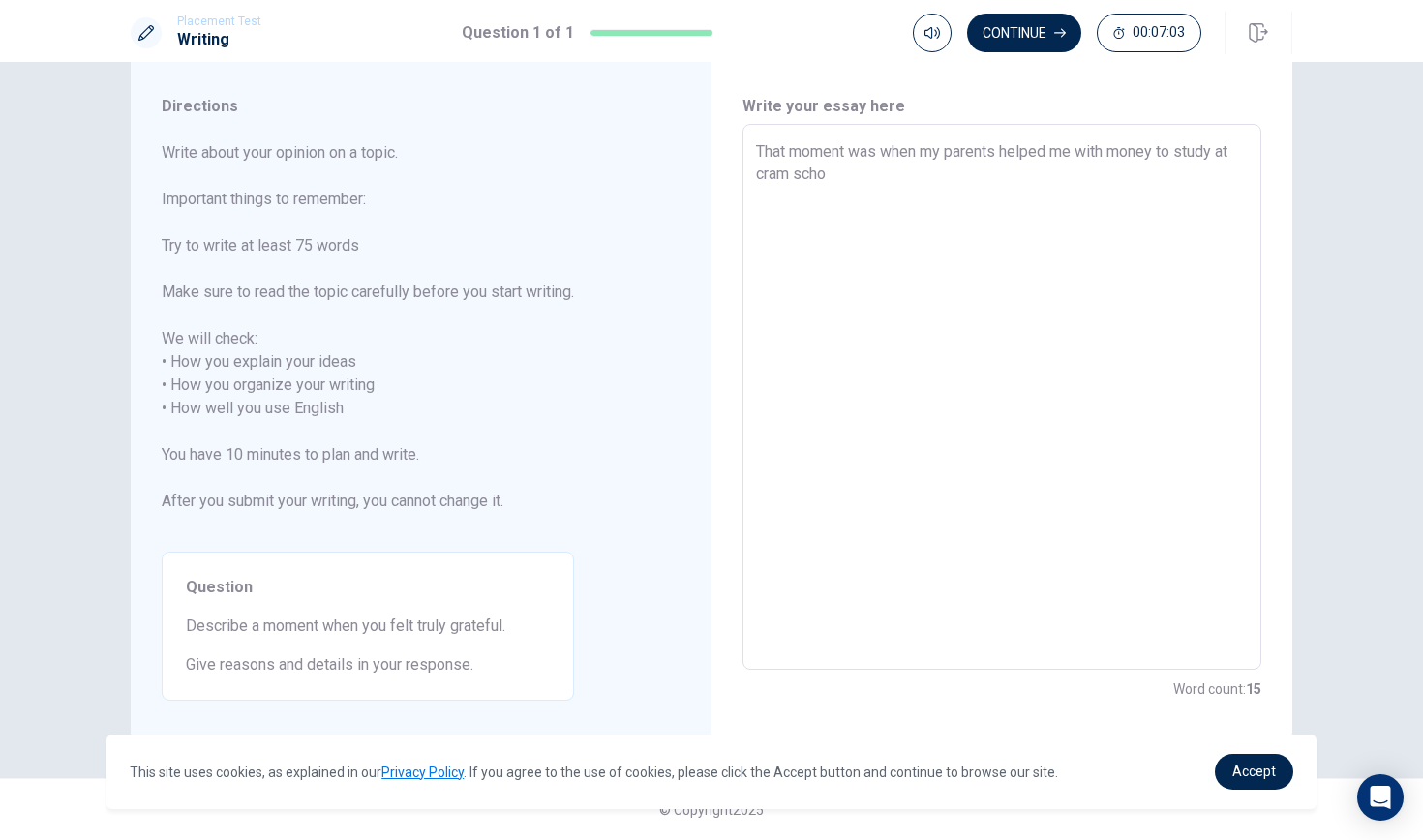 type on "x" 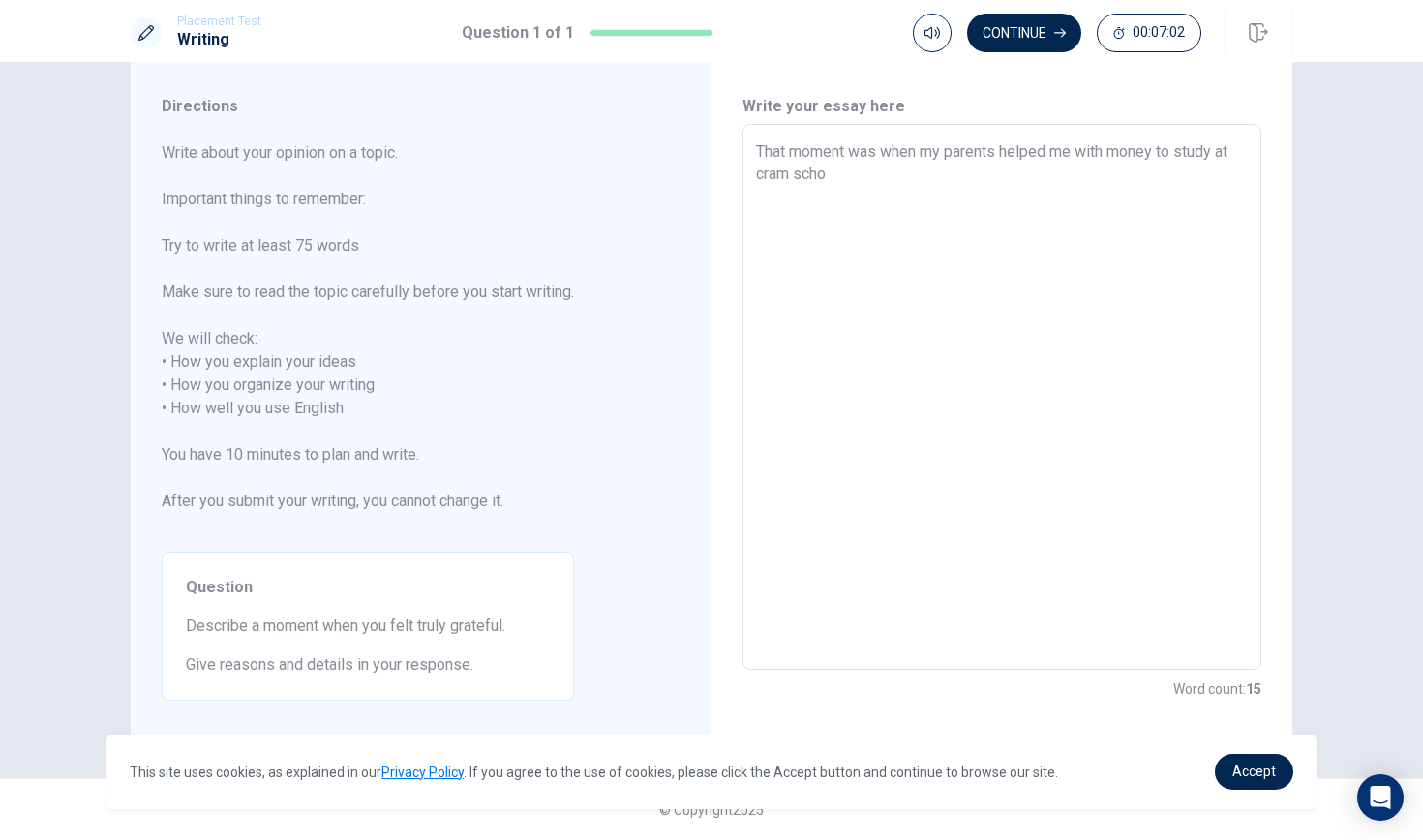 type on "That moment was when my parents helped me with money to study at cram schoo" 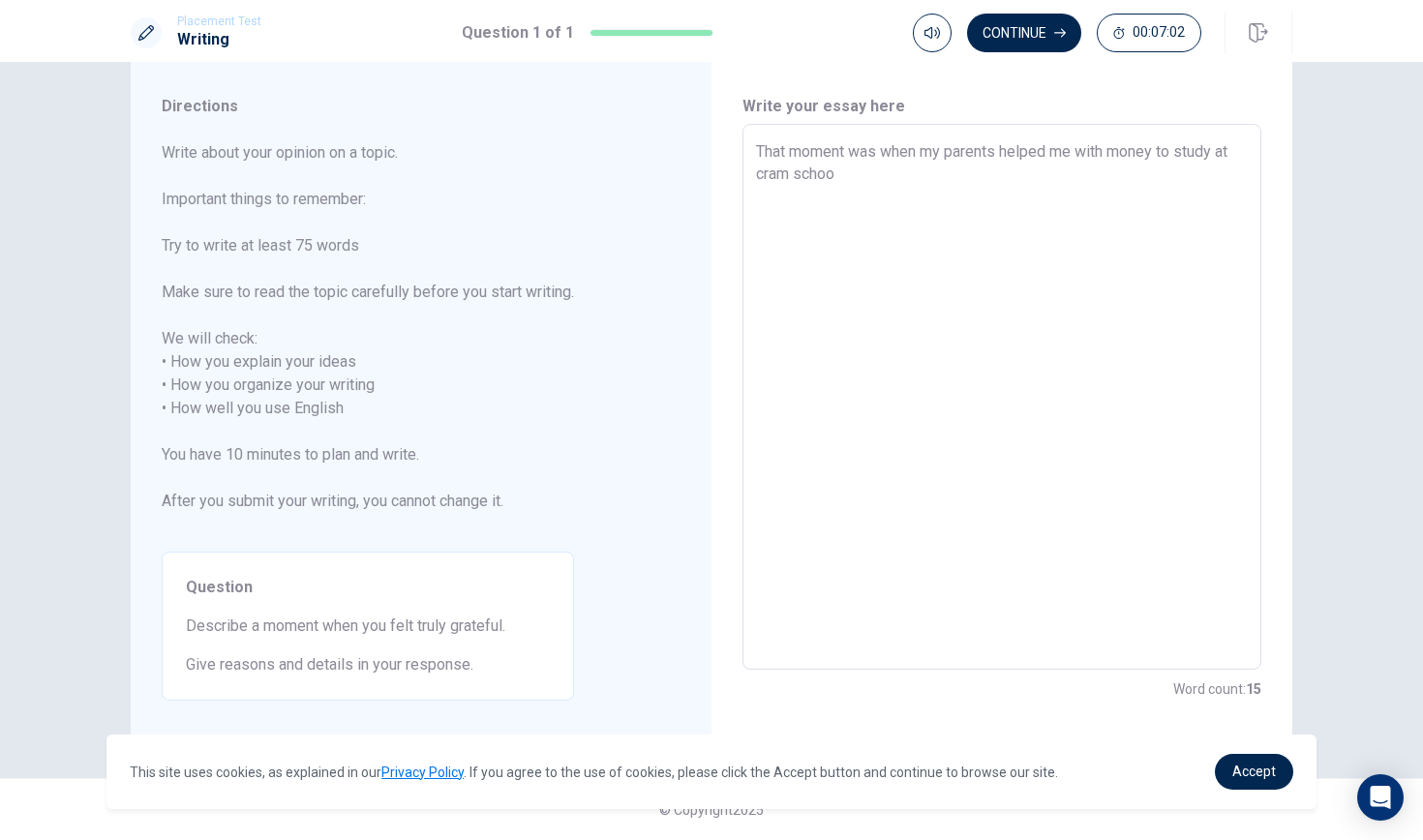 type on "x" 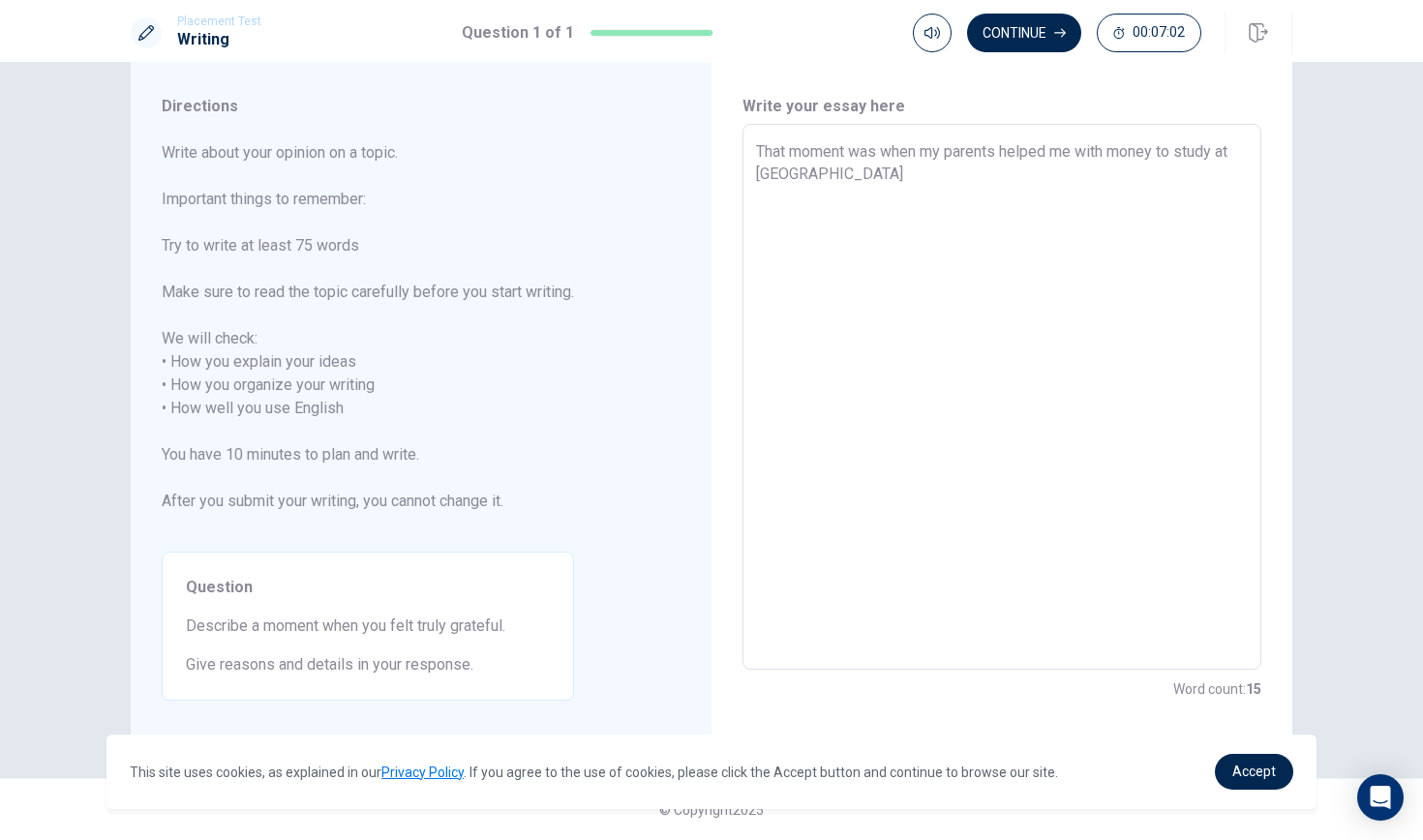 type on "x" 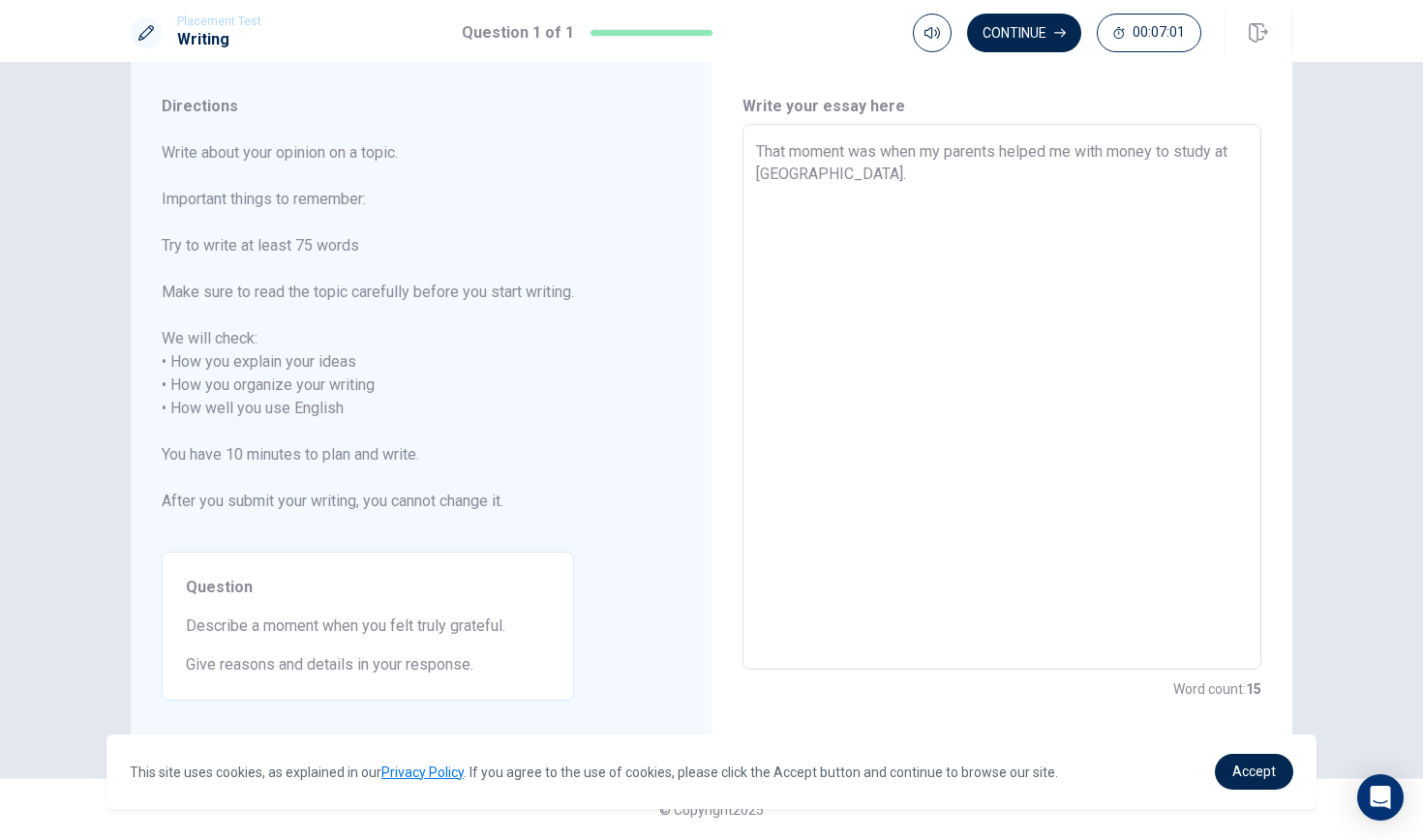 type on "x" 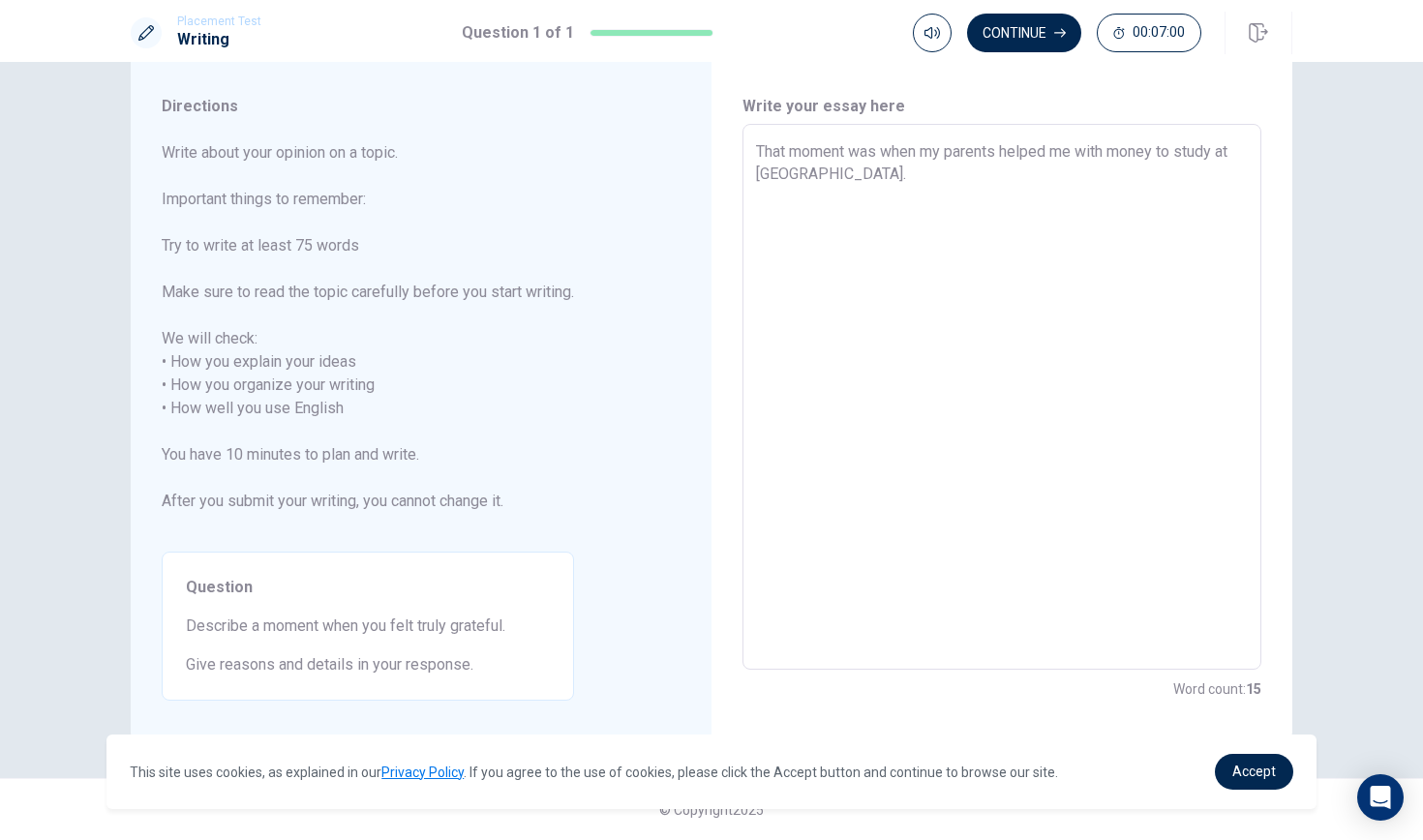 type on "That moment was when my parents helped me with money to study at [GEOGRAPHIC_DATA]." 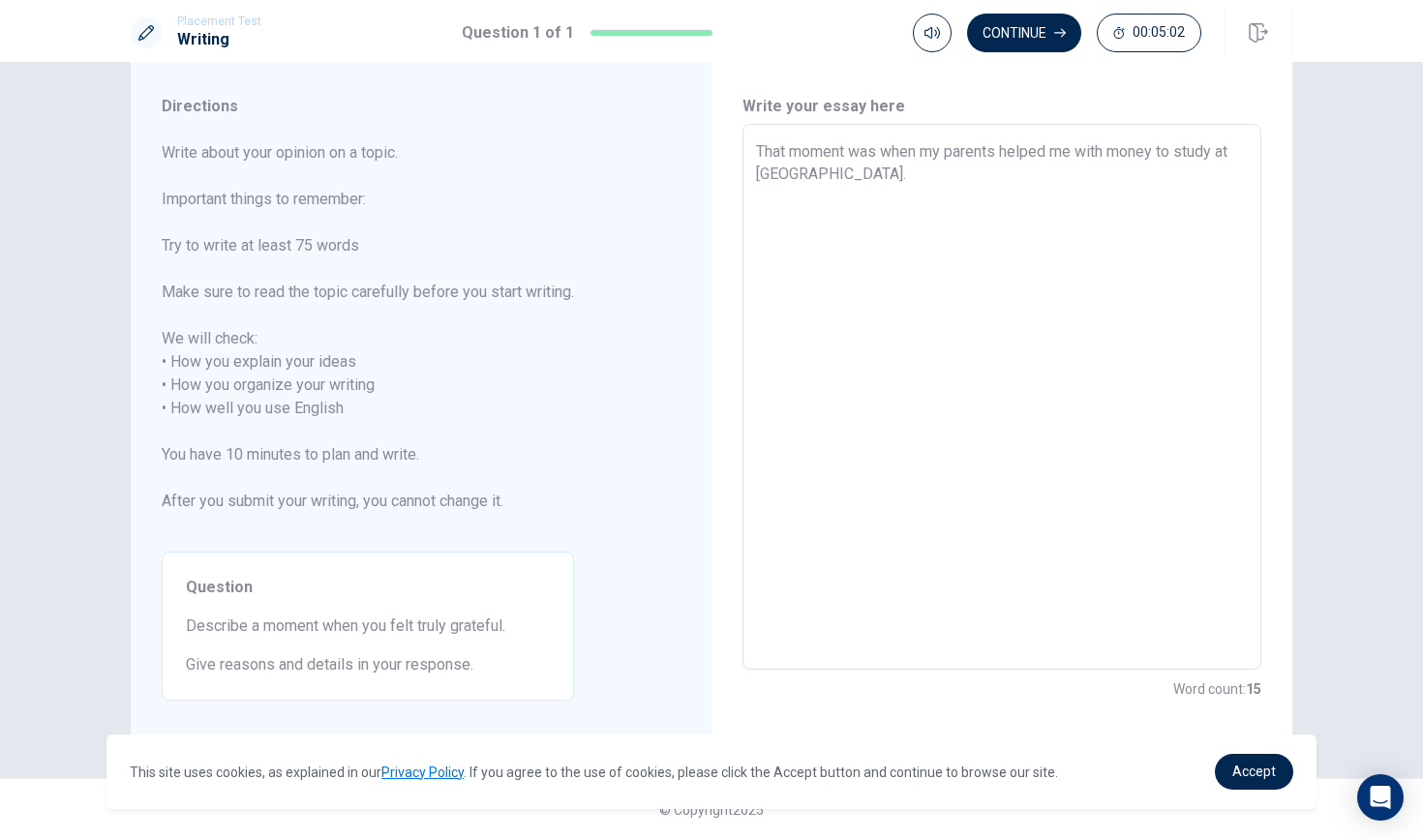 type on "x" 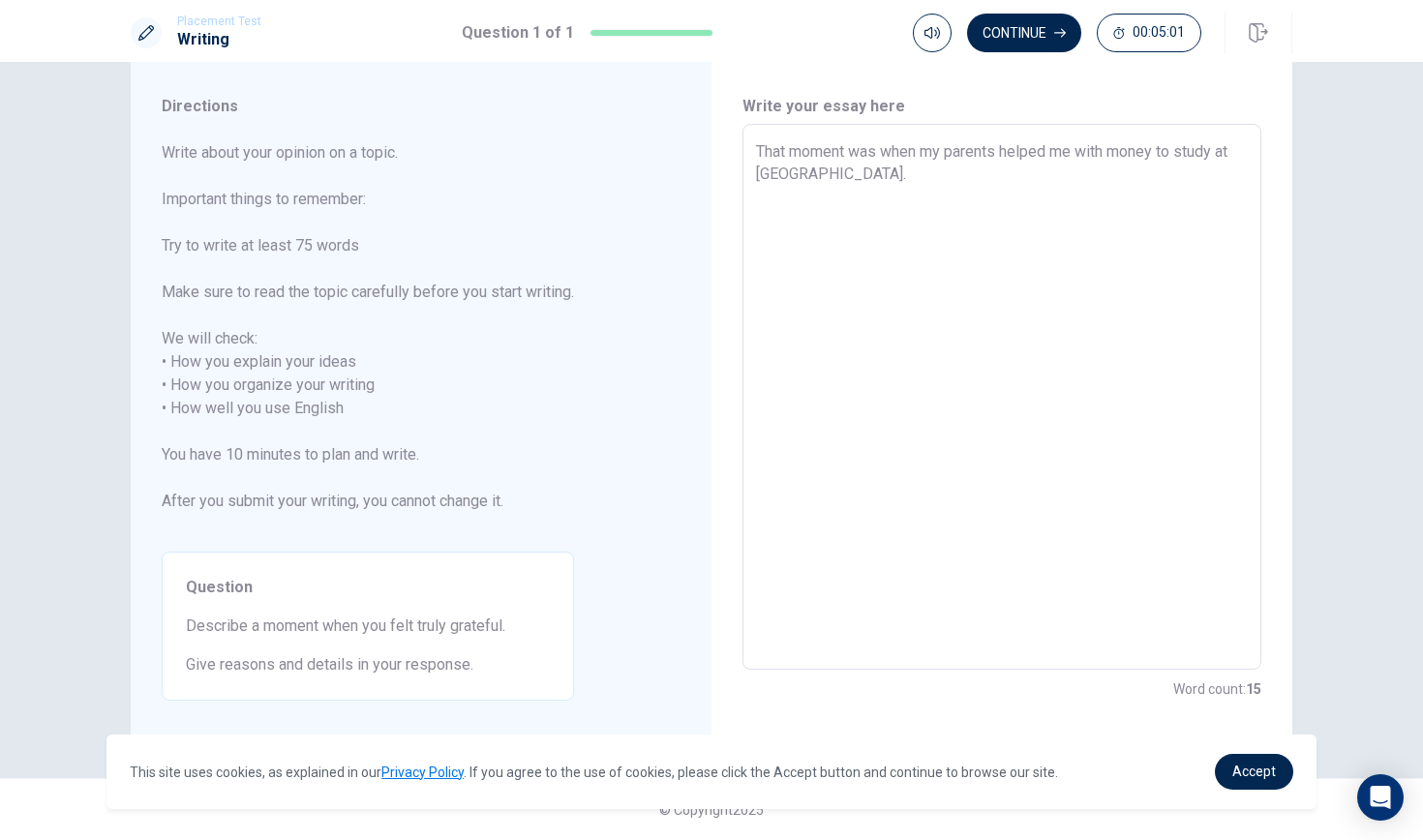 type on "That moment was when my parents helped me with money to study at [GEOGRAPHIC_DATA]. I" 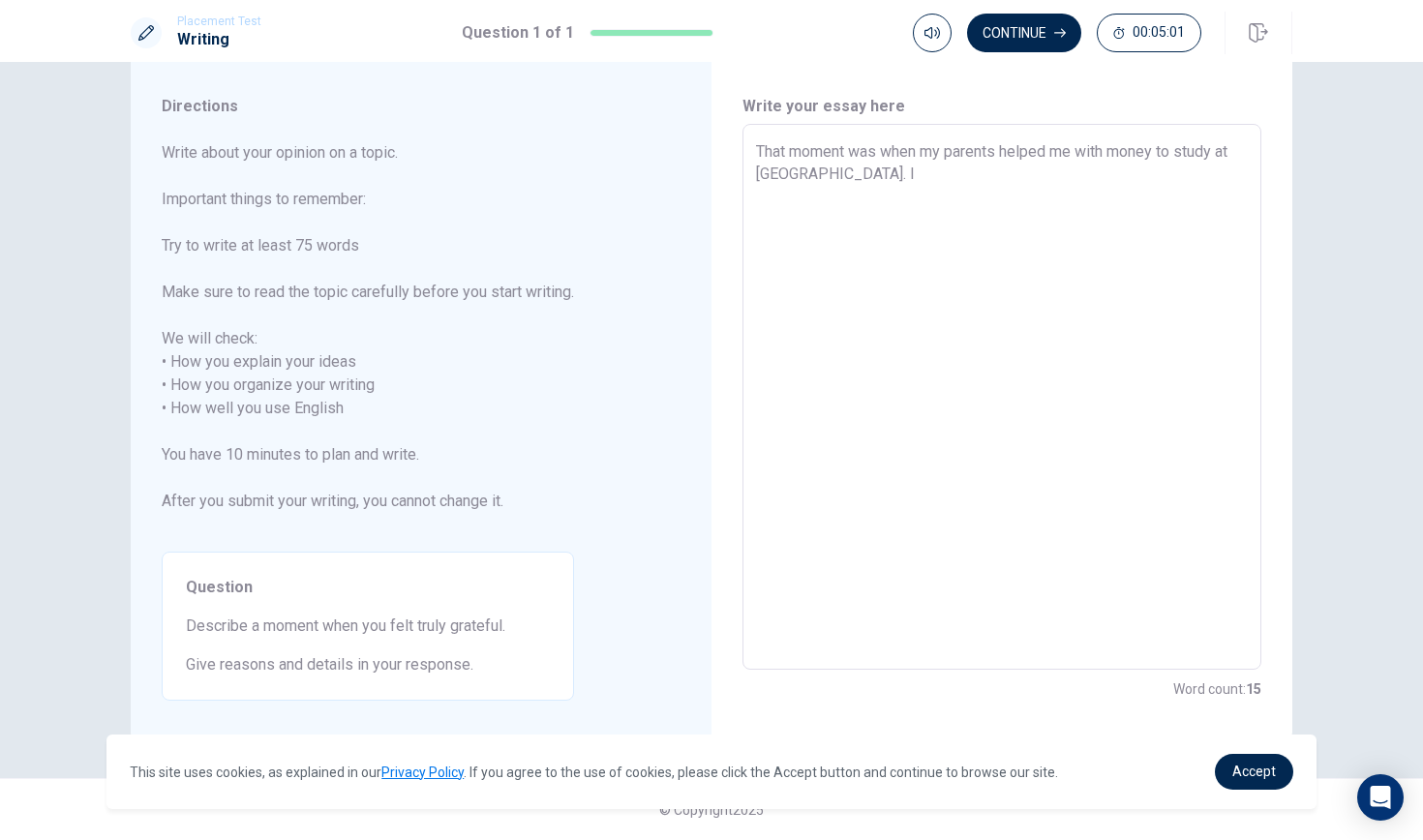 type on "x" 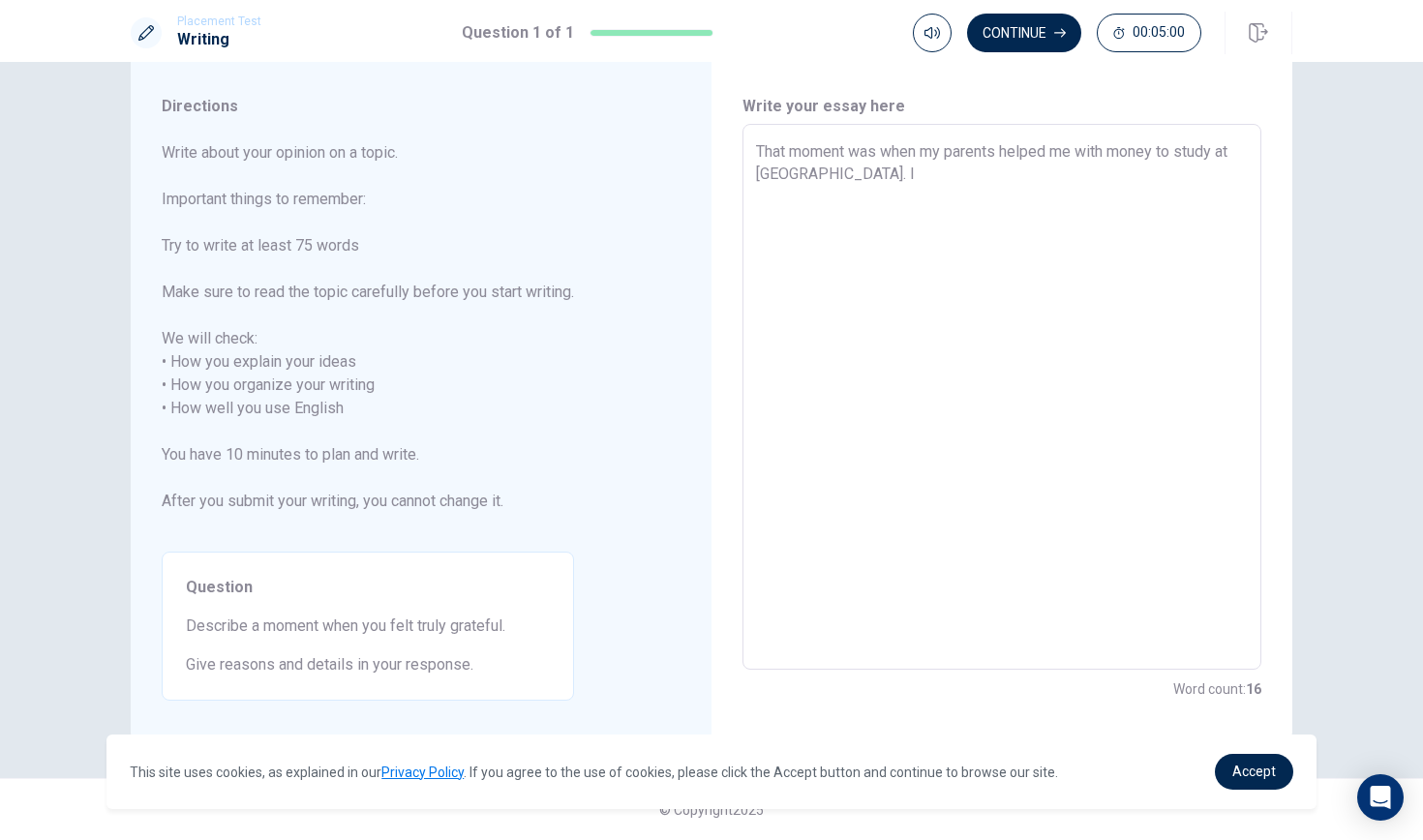 type on "That moment was when my parents helped me with money to study at [GEOGRAPHIC_DATA]. IN" 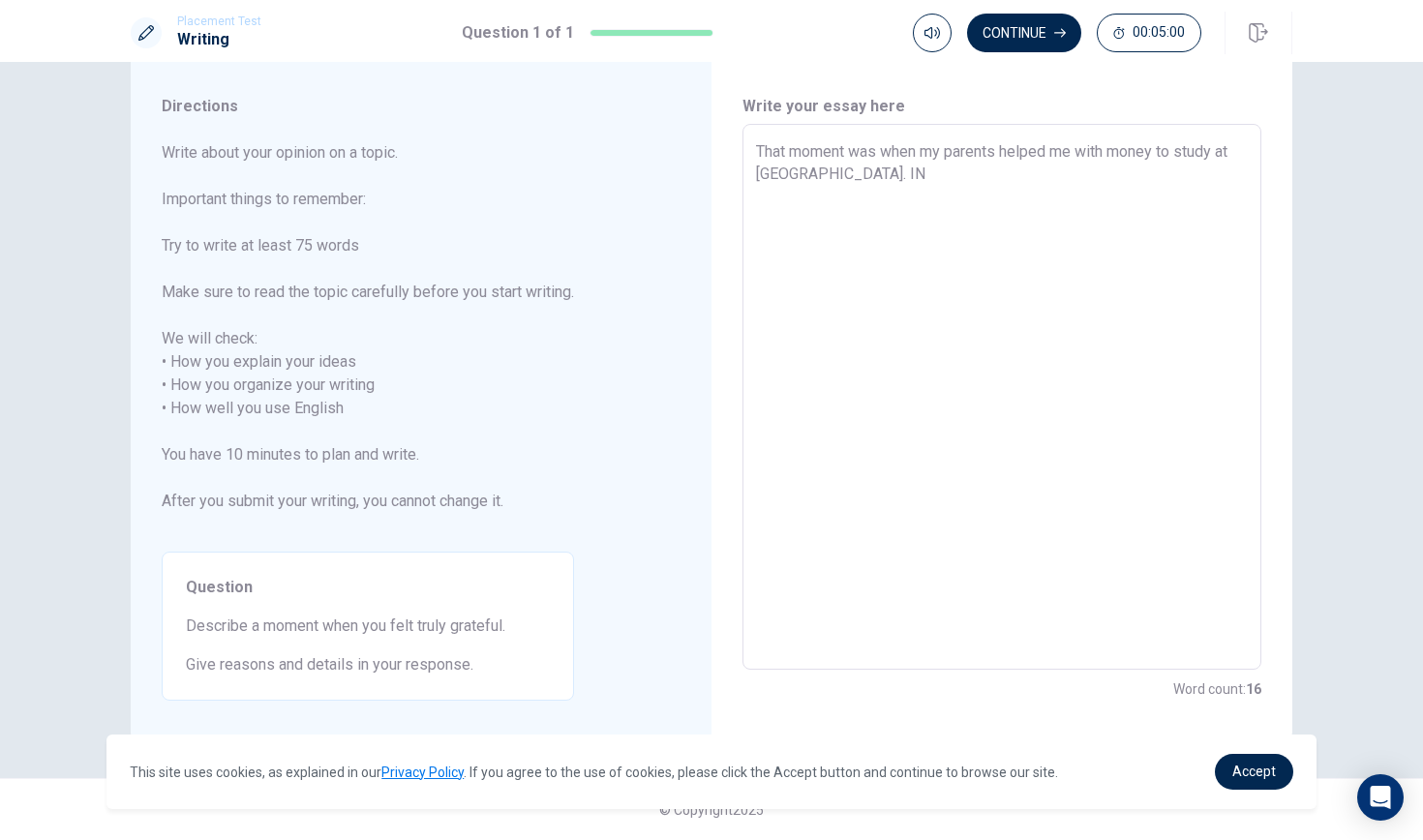 type on "x" 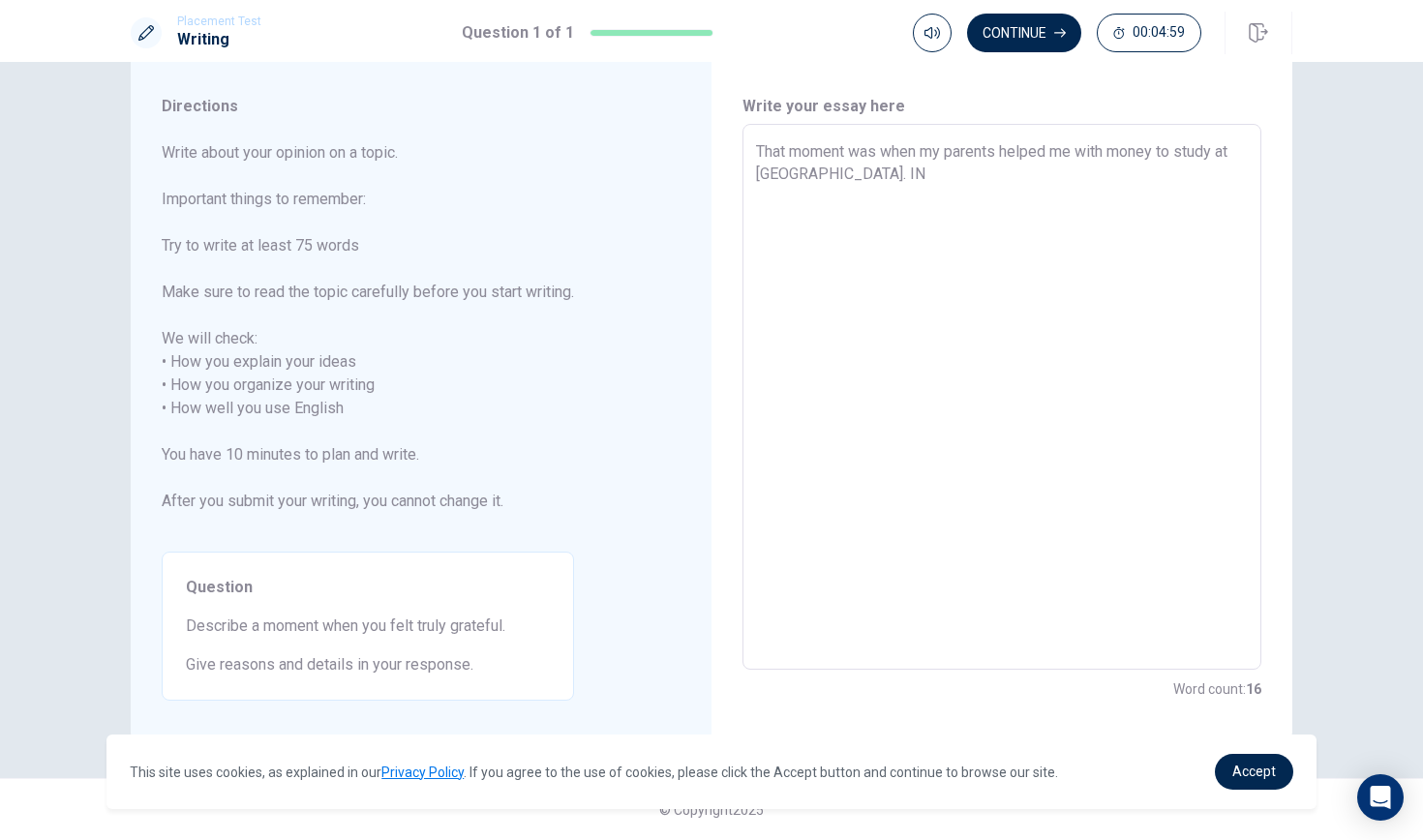 type on "That moment was when my parents helped me with money to study at [GEOGRAPHIC_DATA]. I" 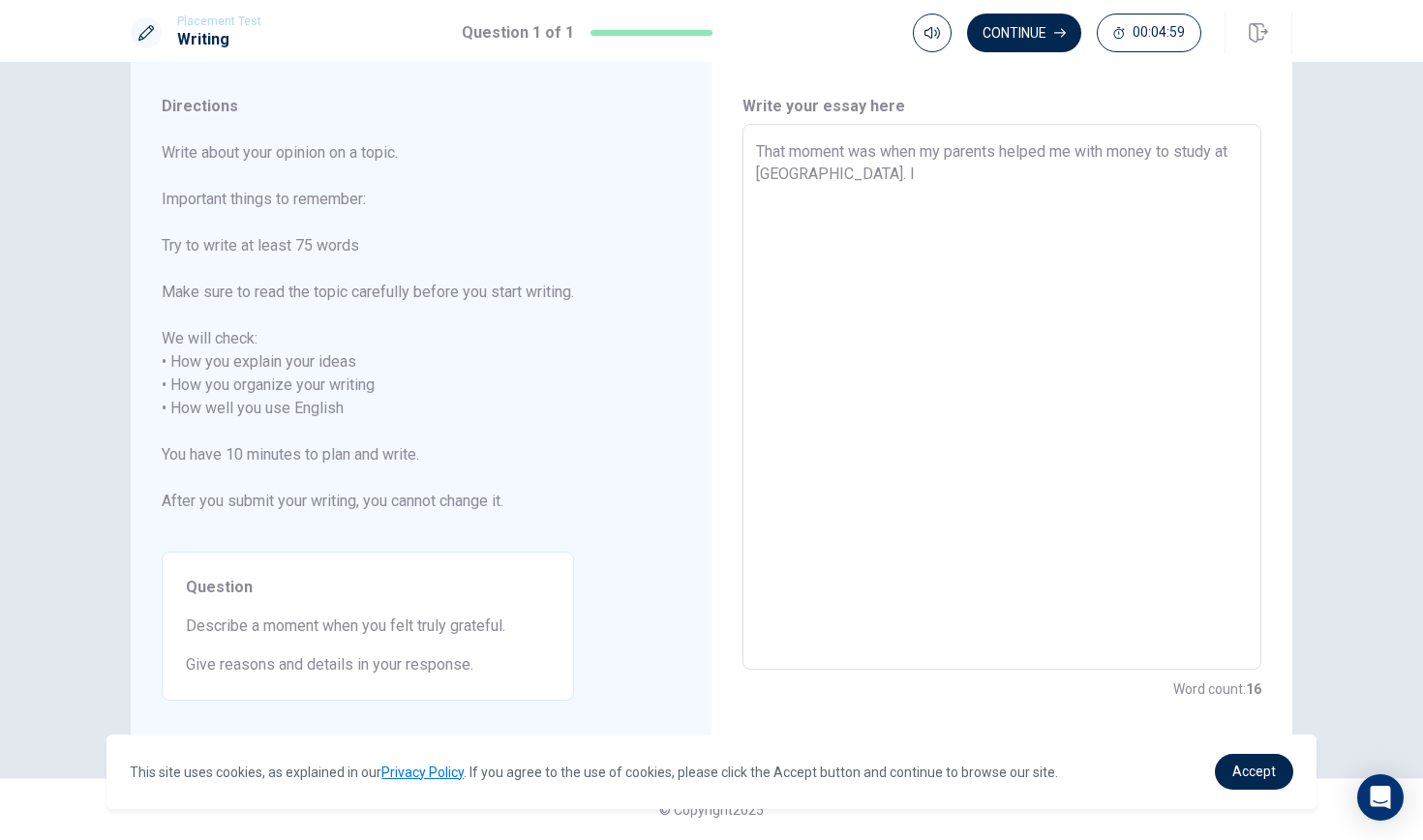 type on "x" 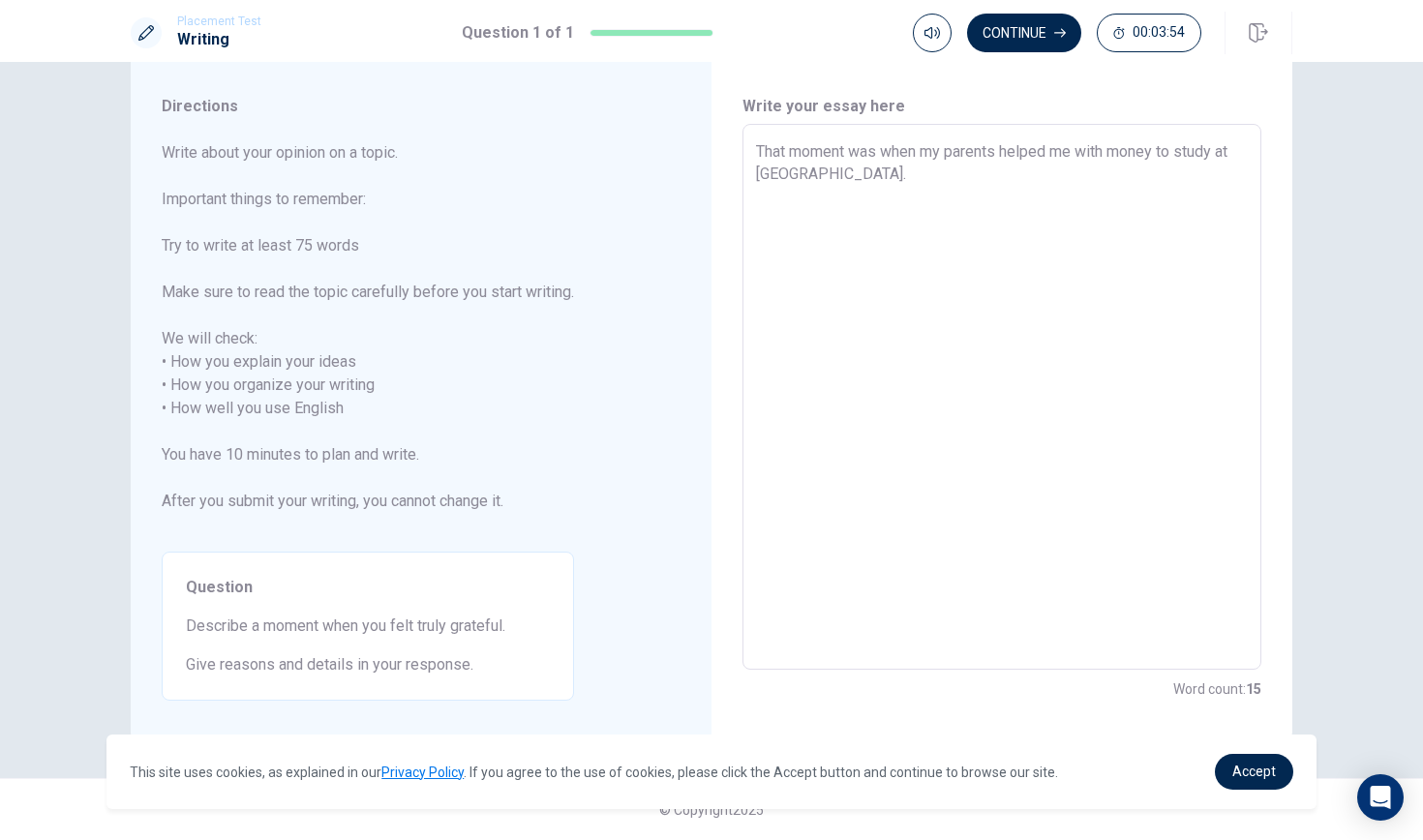 type on "x" 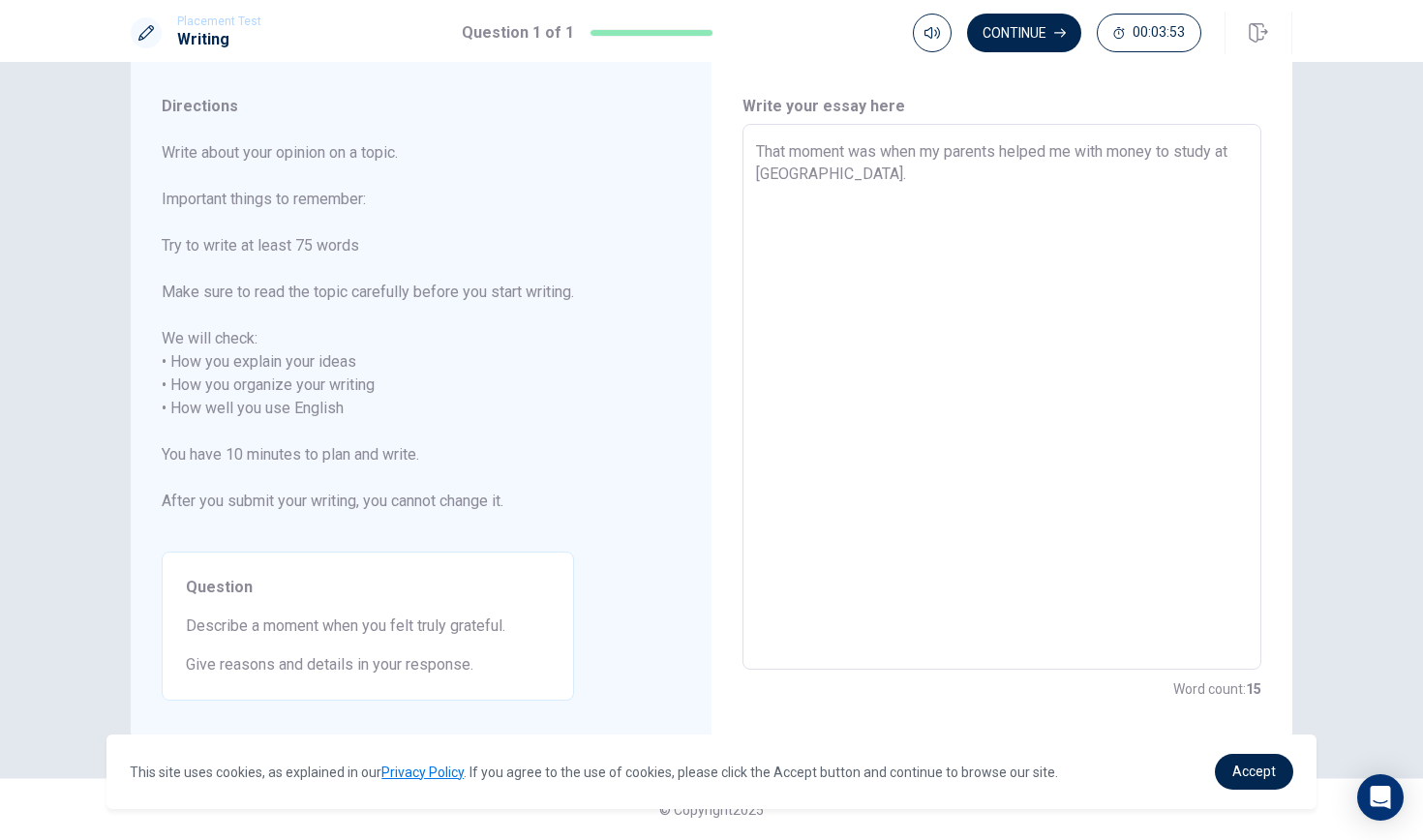 type on "That moment was when my parents helped me with money to study at [GEOGRAPHIC_DATA]. B" 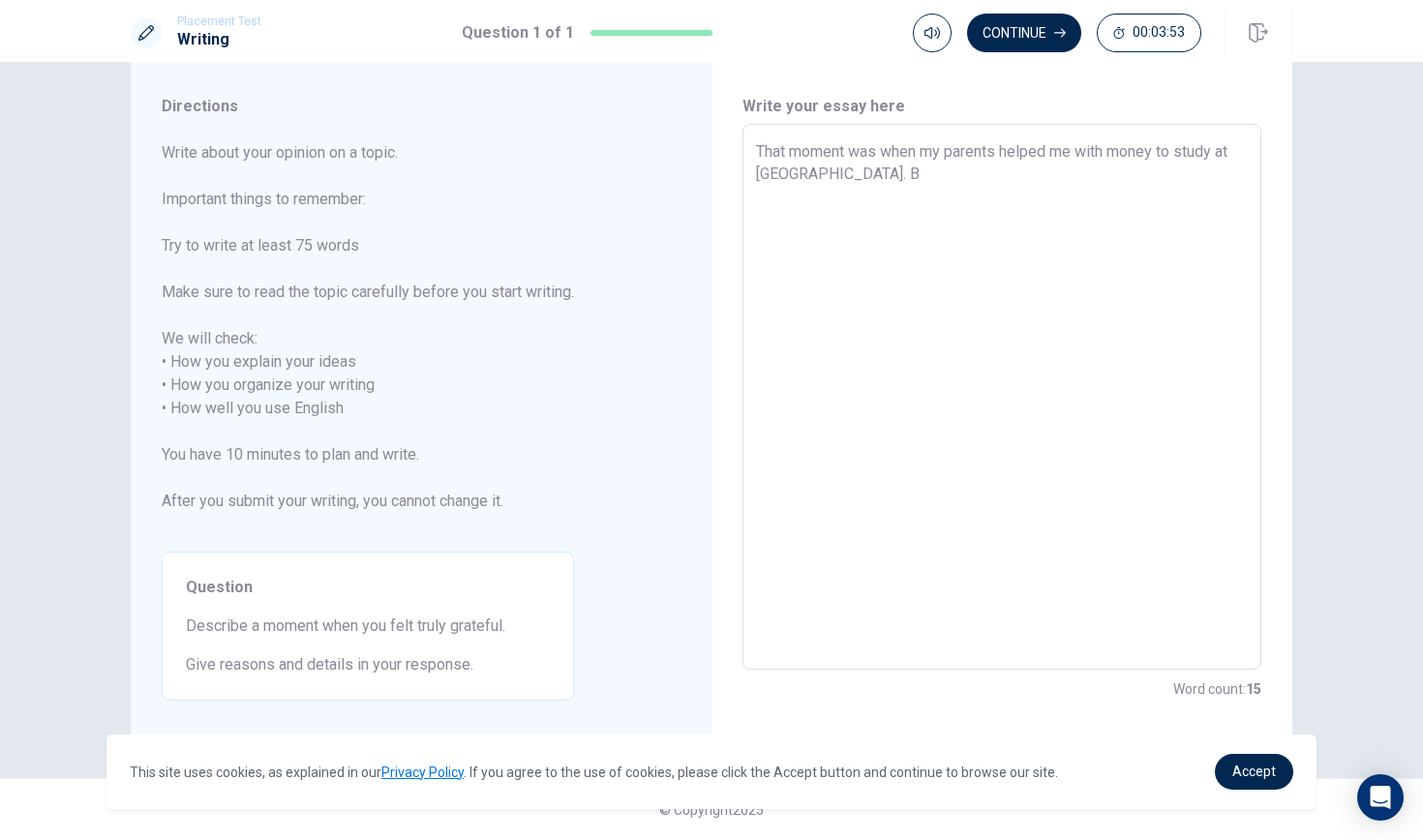 type on "x" 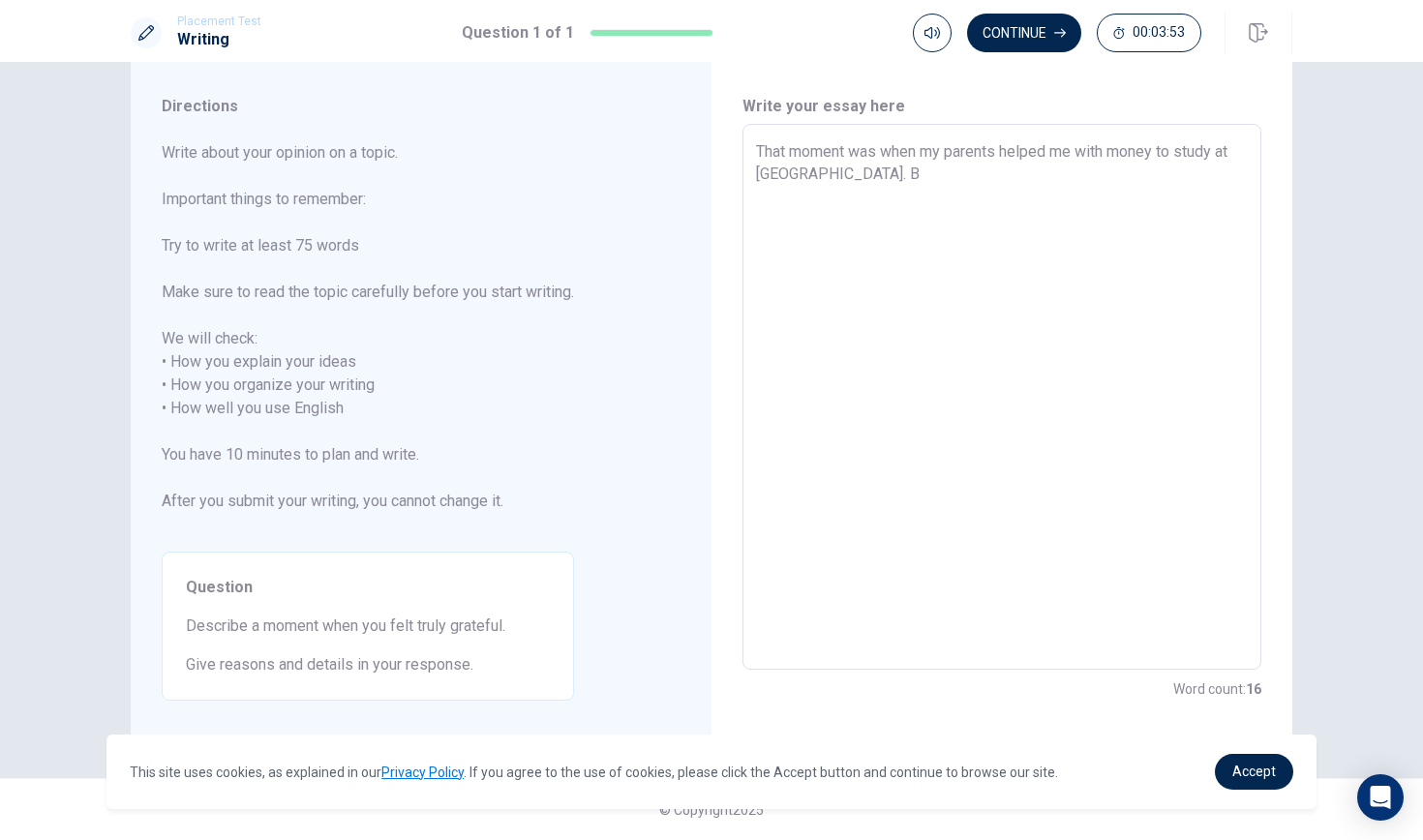 type on "That moment was when my parents helped me with money to study at [GEOGRAPHIC_DATA]. Be" 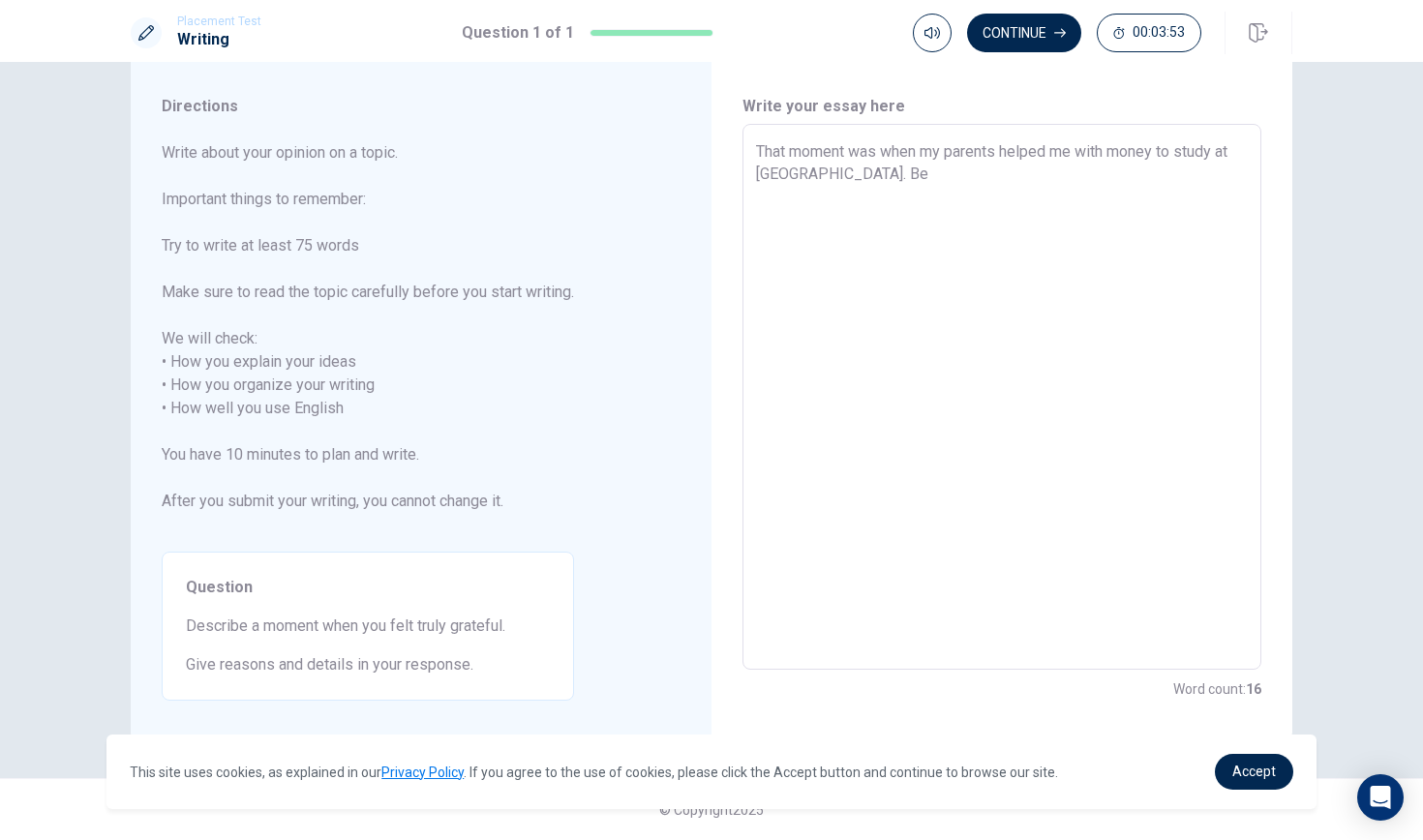 type 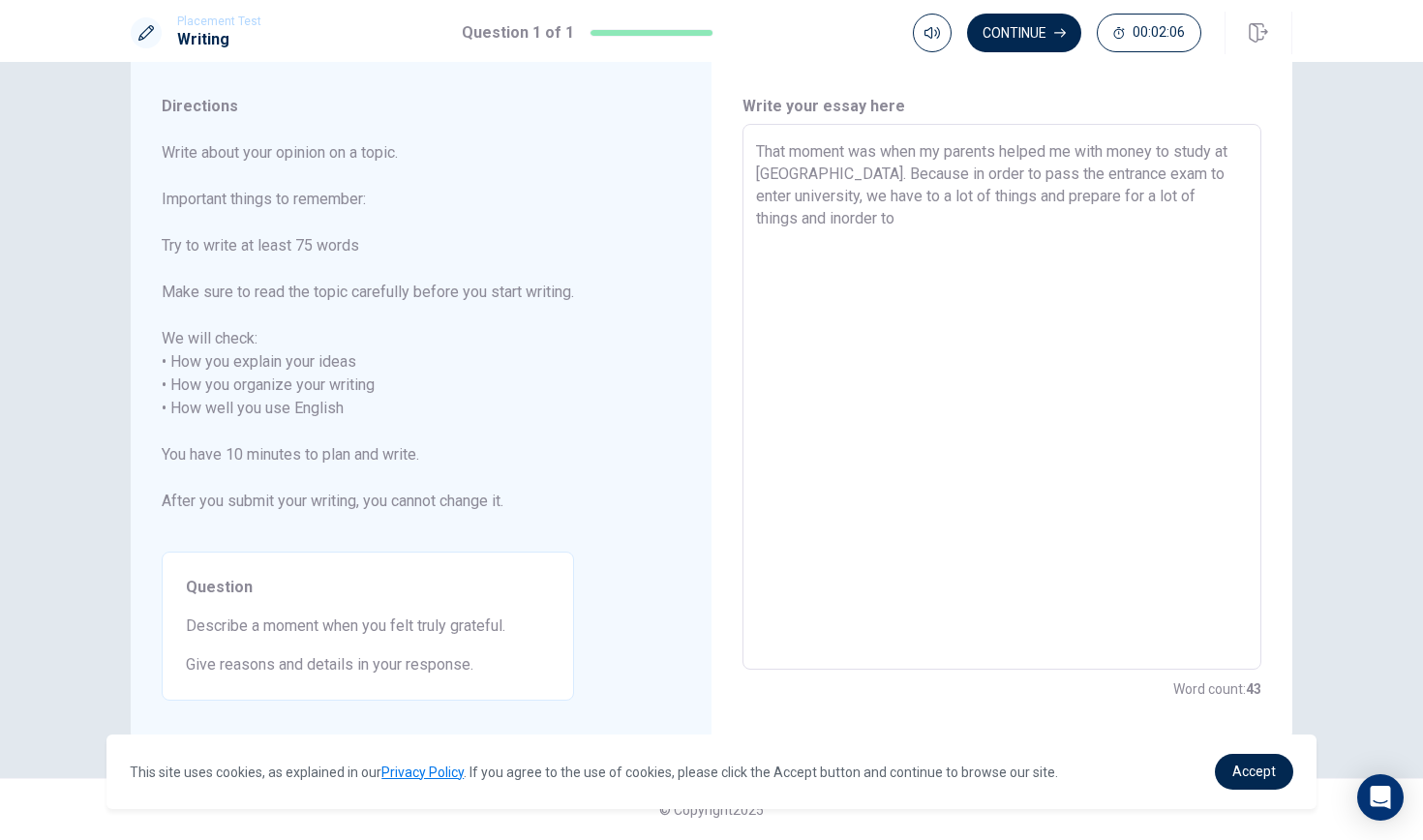 click on "That moment was when my parents helped me with money to study at [GEOGRAPHIC_DATA]. Because in order to pass the entrance exam to enter university, we have to a lot of things and prepare for a lot of things and inorder to" at bounding box center [1002, 397] 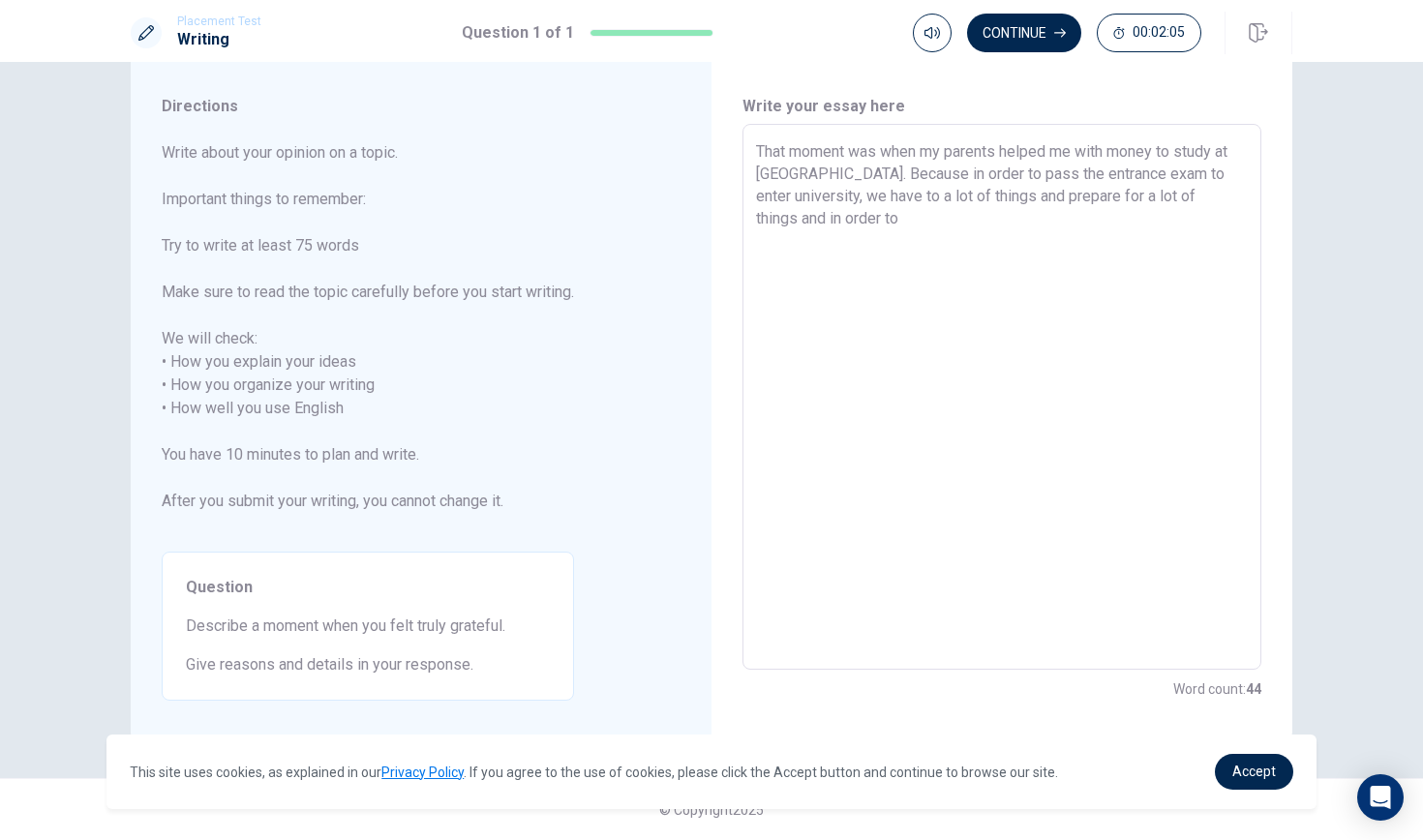 click on "That moment was when my parents helped me with money to study at [GEOGRAPHIC_DATA]. Because in order to pass the entrance exam to enter university, we have to a lot of things and prepare for a lot of things and in order to" at bounding box center [1002, 397] 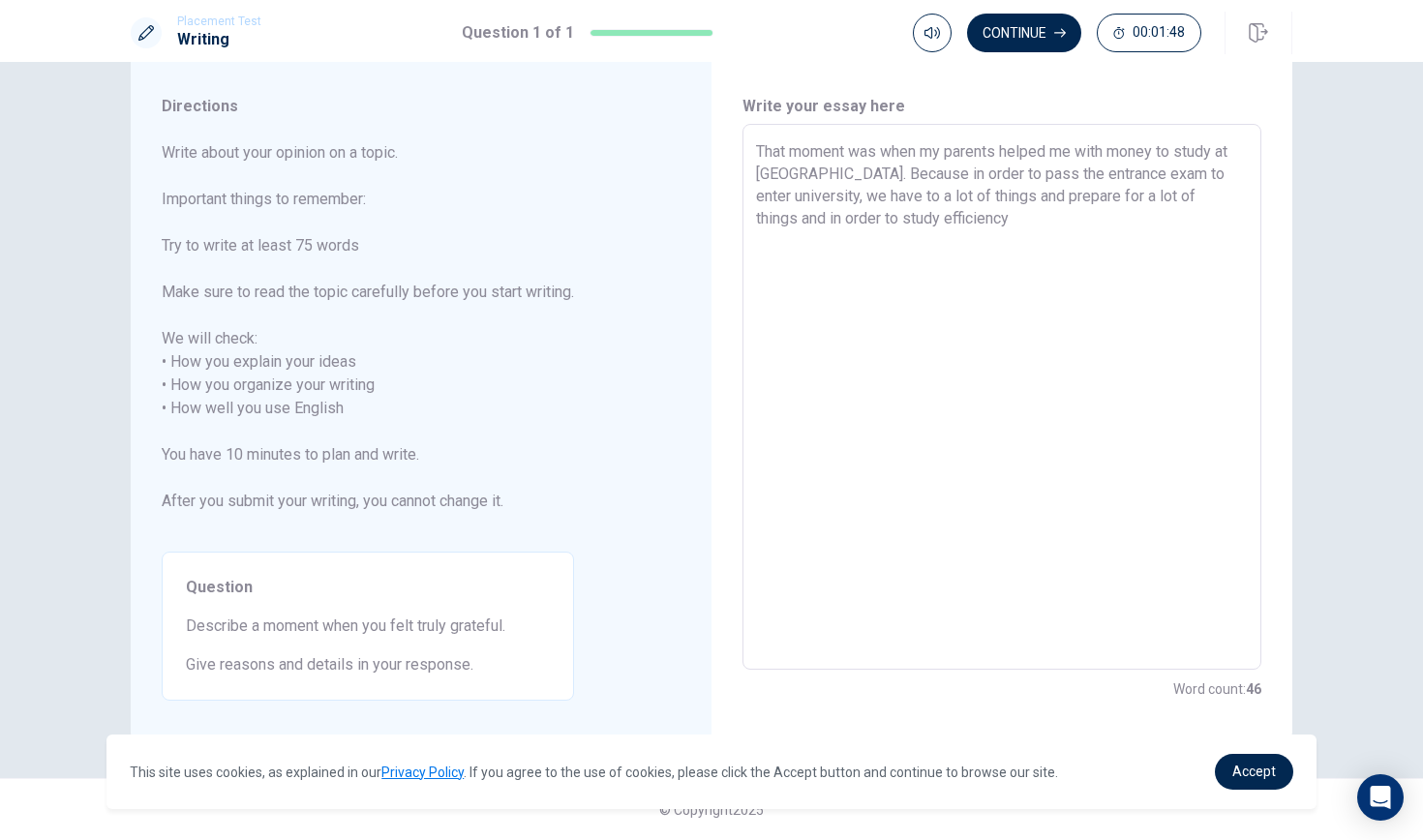 click on "That moment was when my parents helped me with money to study at [GEOGRAPHIC_DATA]. Because in order to pass the entrance exam to enter university, we have to a lot of things and prepare for a lot of things and in order to study efficiency" at bounding box center [1002, 397] 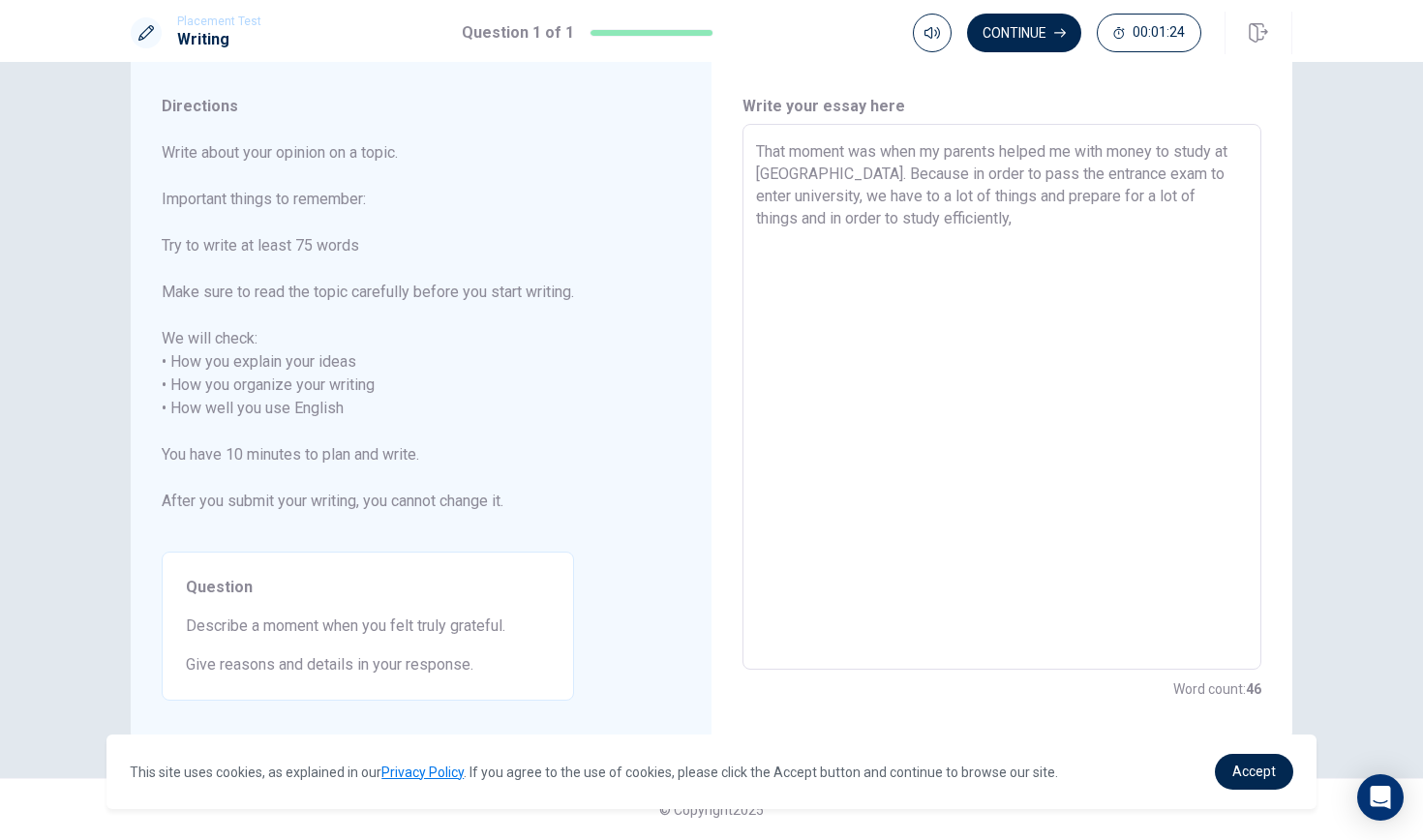 click on "That moment was when my parents helped me with money to study at [GEOGRAPHIC_DATA]. Because in order to pass the entrance exam to enter university, we have to a lot of things and prepare for a lot of things and in order to study efficiently," at bounding box center [1002, 397] 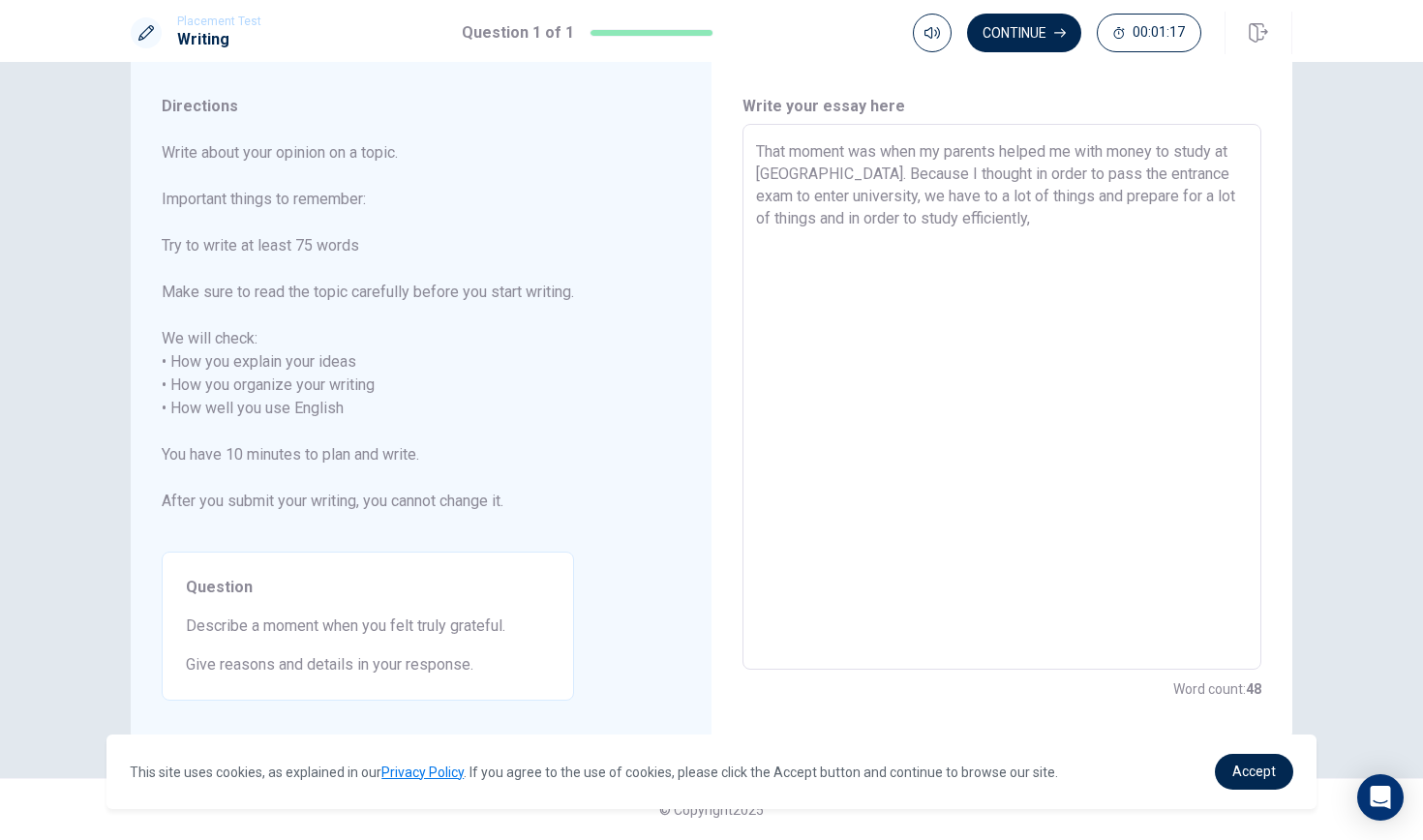 click on "That moment was when my parents helped me with money to study at [GEOGRAPHIC_DATA]. Because I thought in order to pass the entrance exam to enter university, we have to a lot of things and prepare for a lot of things and in order to study efficiently," at bounding box center [1002, 397] 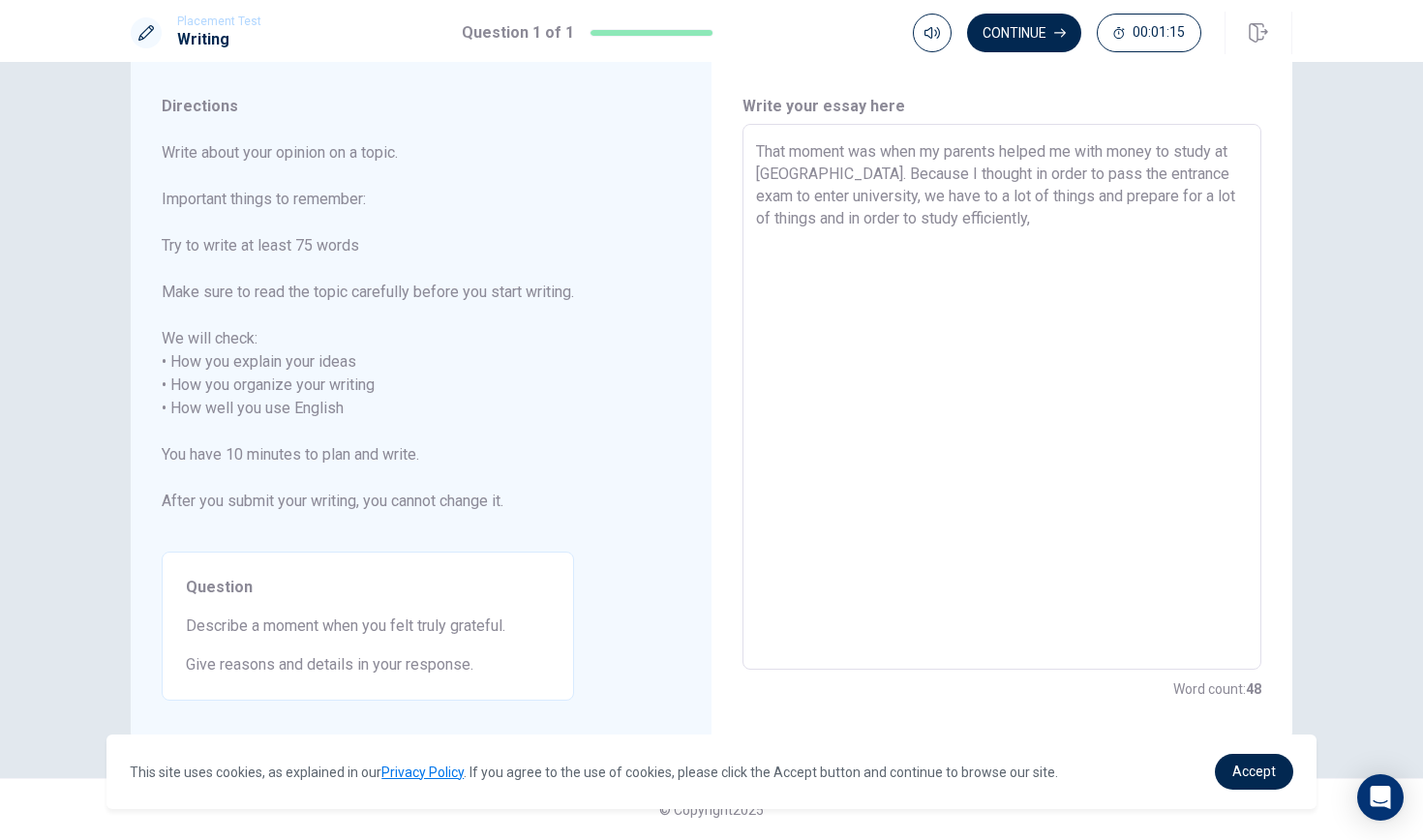 click on "That moment was when my parents helped me with money to study at [GEOGRAPHIC_DATA]. Because I thought in order to pass the entrance exam to enter university, we have to a lot of things and prepare for a lot of things and in order to study efficiently," at bounding box center [1002, 397] 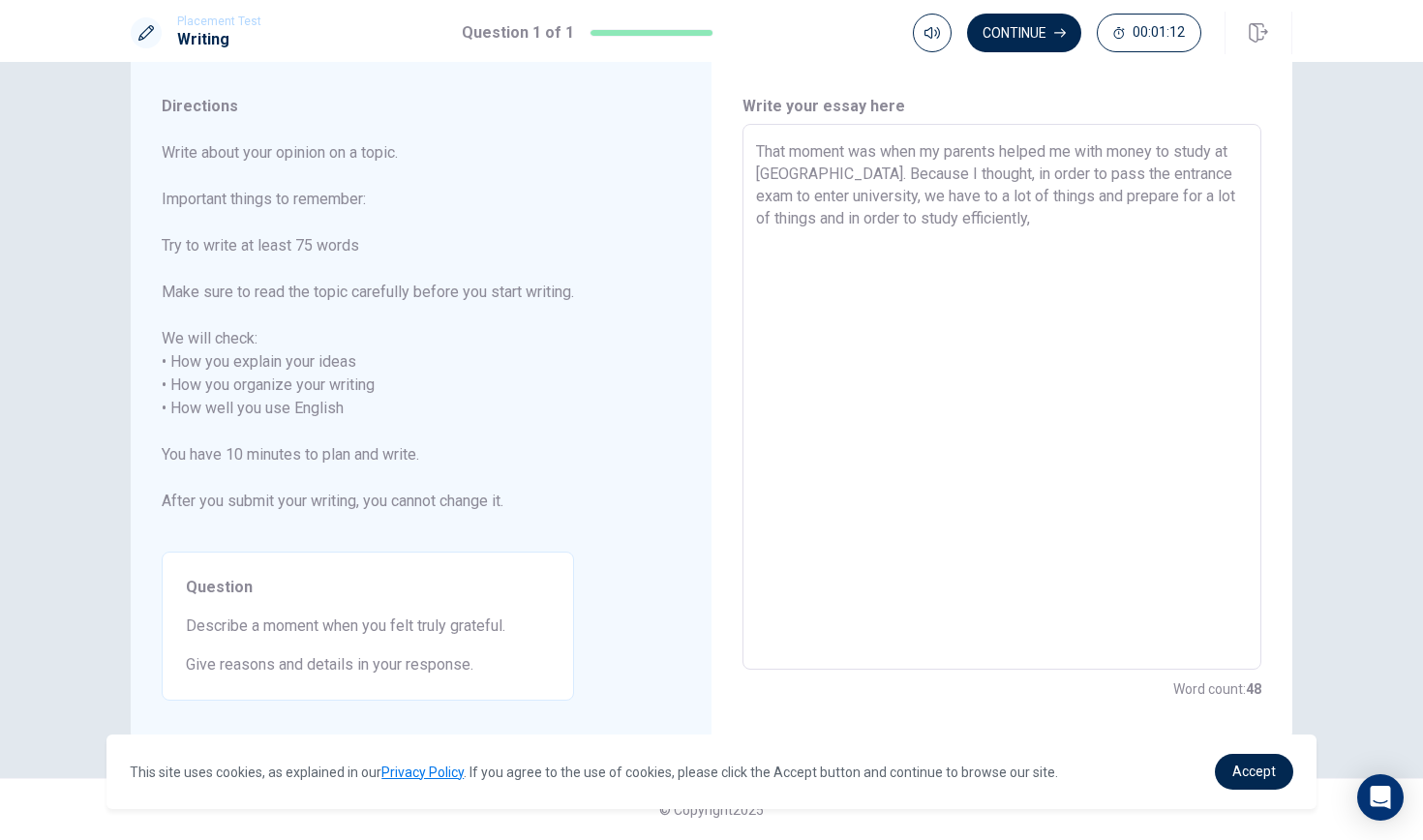 click on "That moment was when my parents helped me with money to study at [GEOGRAPHIC_DATA]. Because I thought, in order to pass the entrance exam to enter university, we have to a lot of things and prepare for a lot of things and in order to study efficiently," at bounding box center [1002, 397] 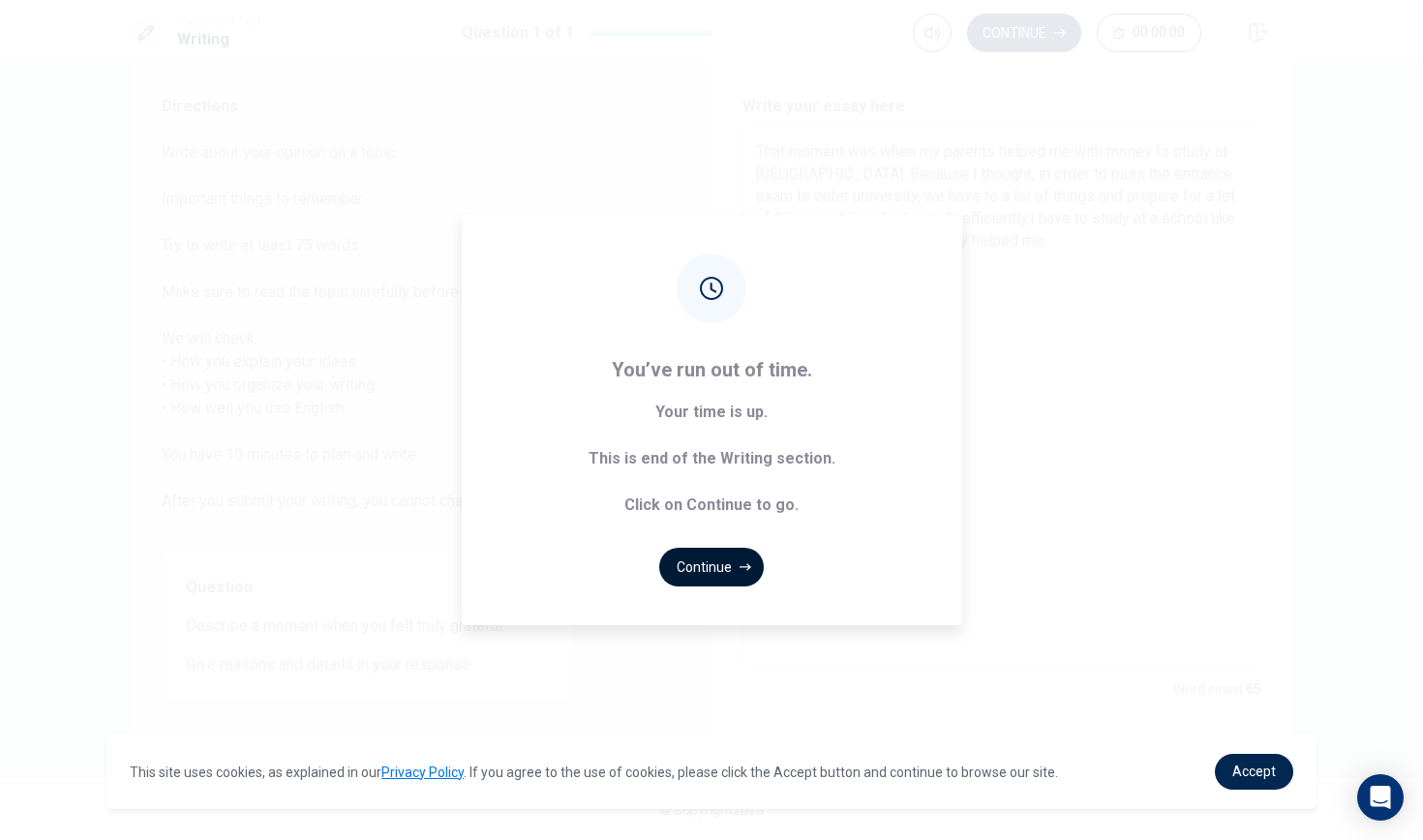 click on "Continue" at bounding box center (712, 567) 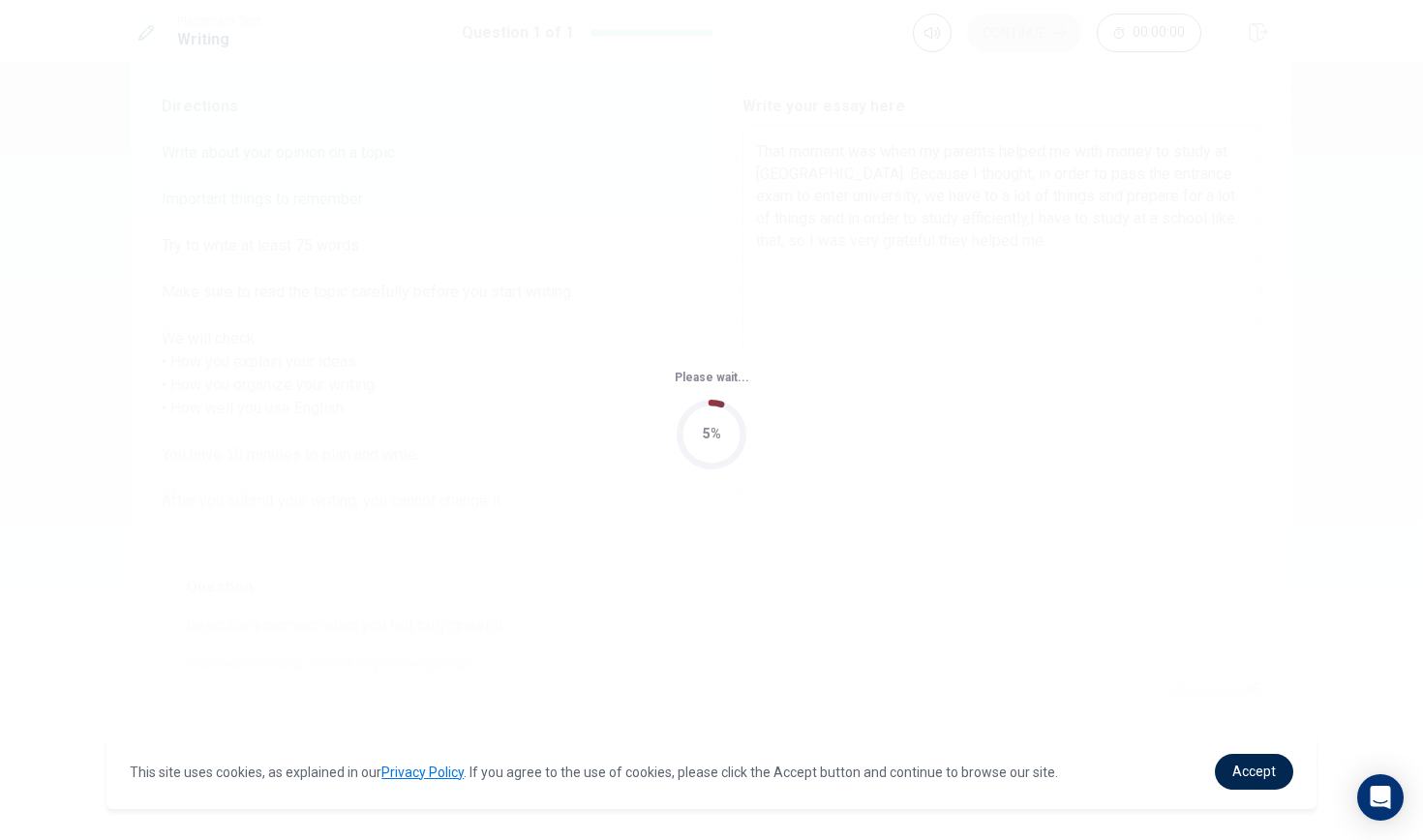 scroll, scrollTop: 0, scrollLeft: 0, axis: both 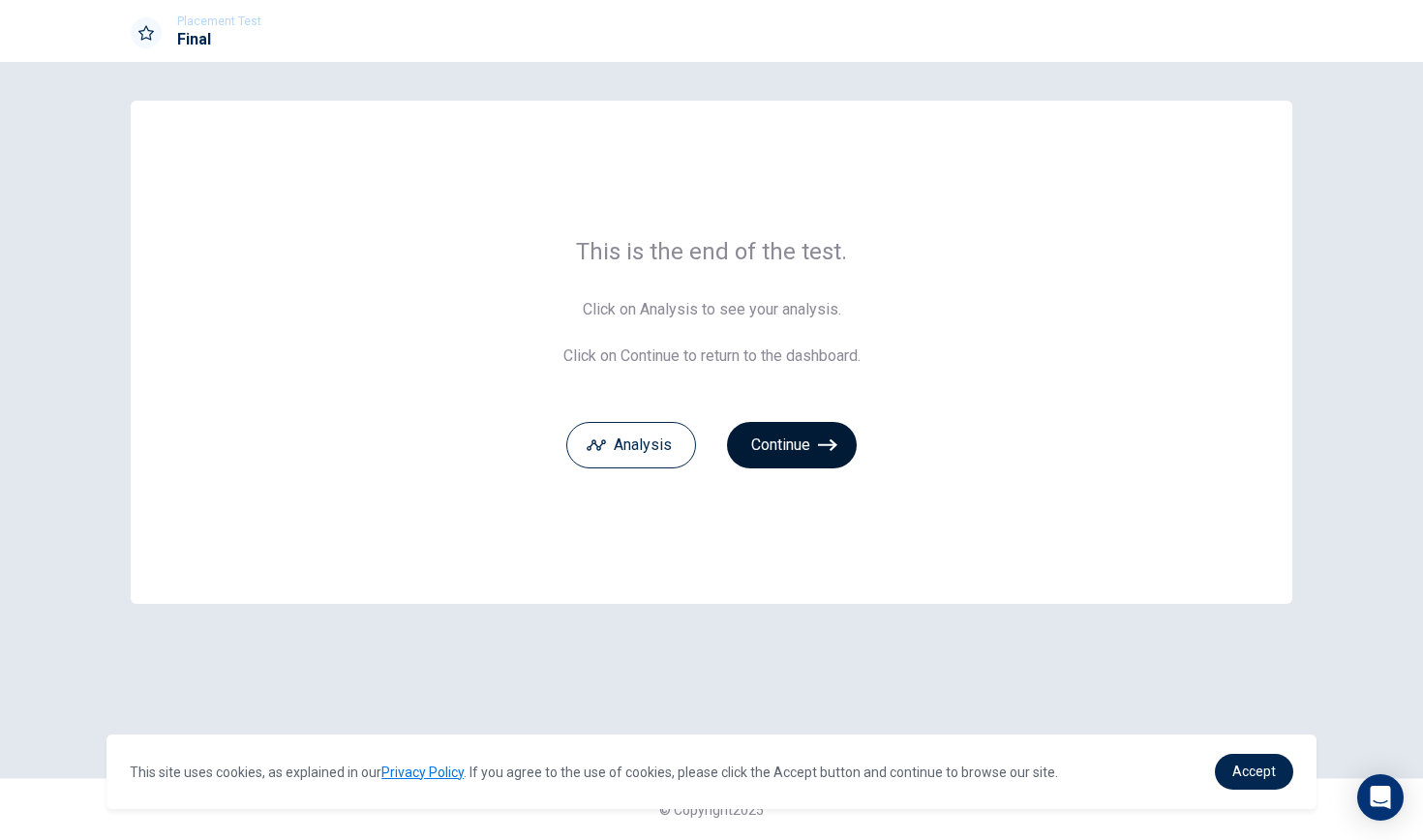 click on "Continue" at bounding box center (792, 445) 